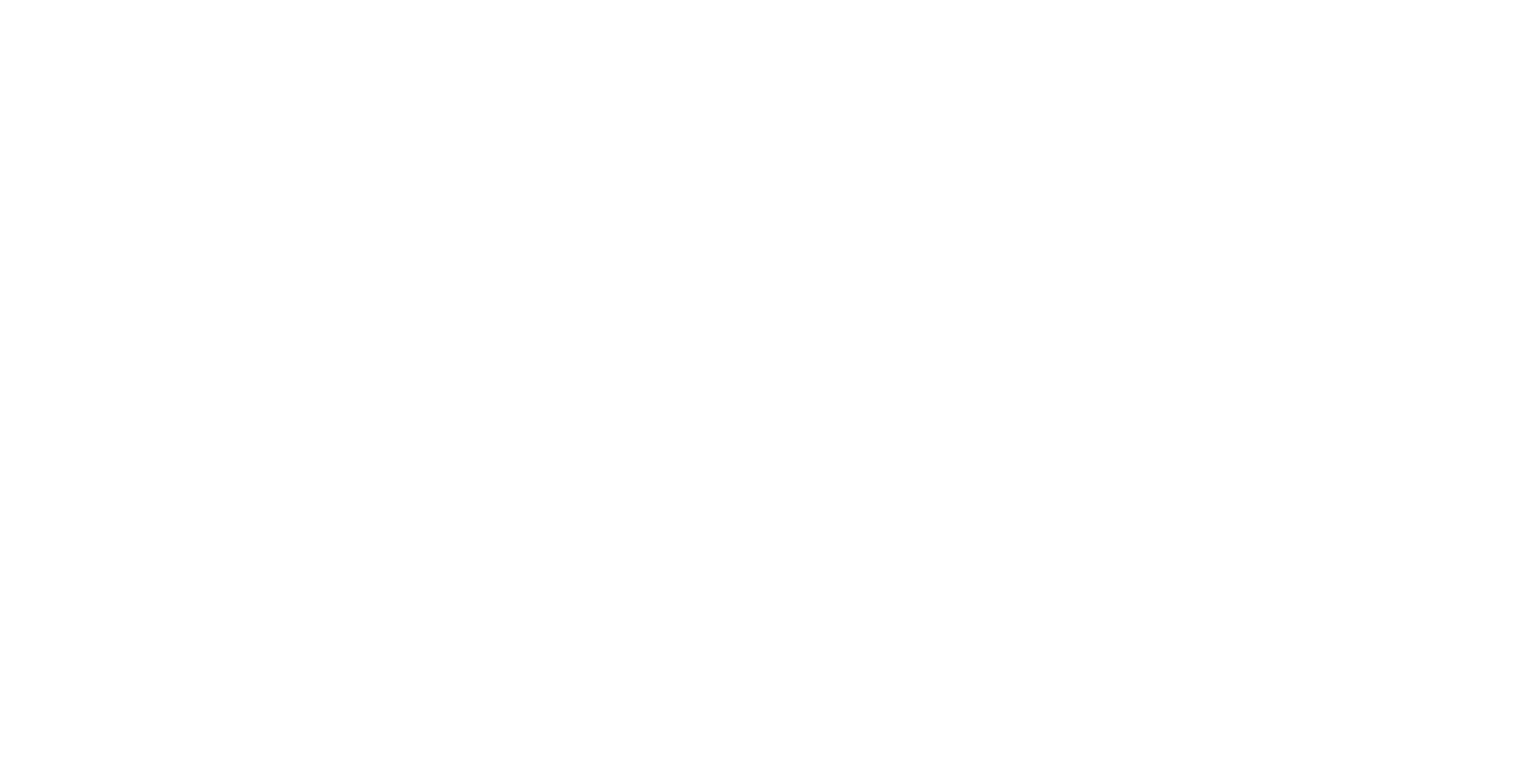 scroll, scrollTop: 0, scrollLeft: 0, axis: both 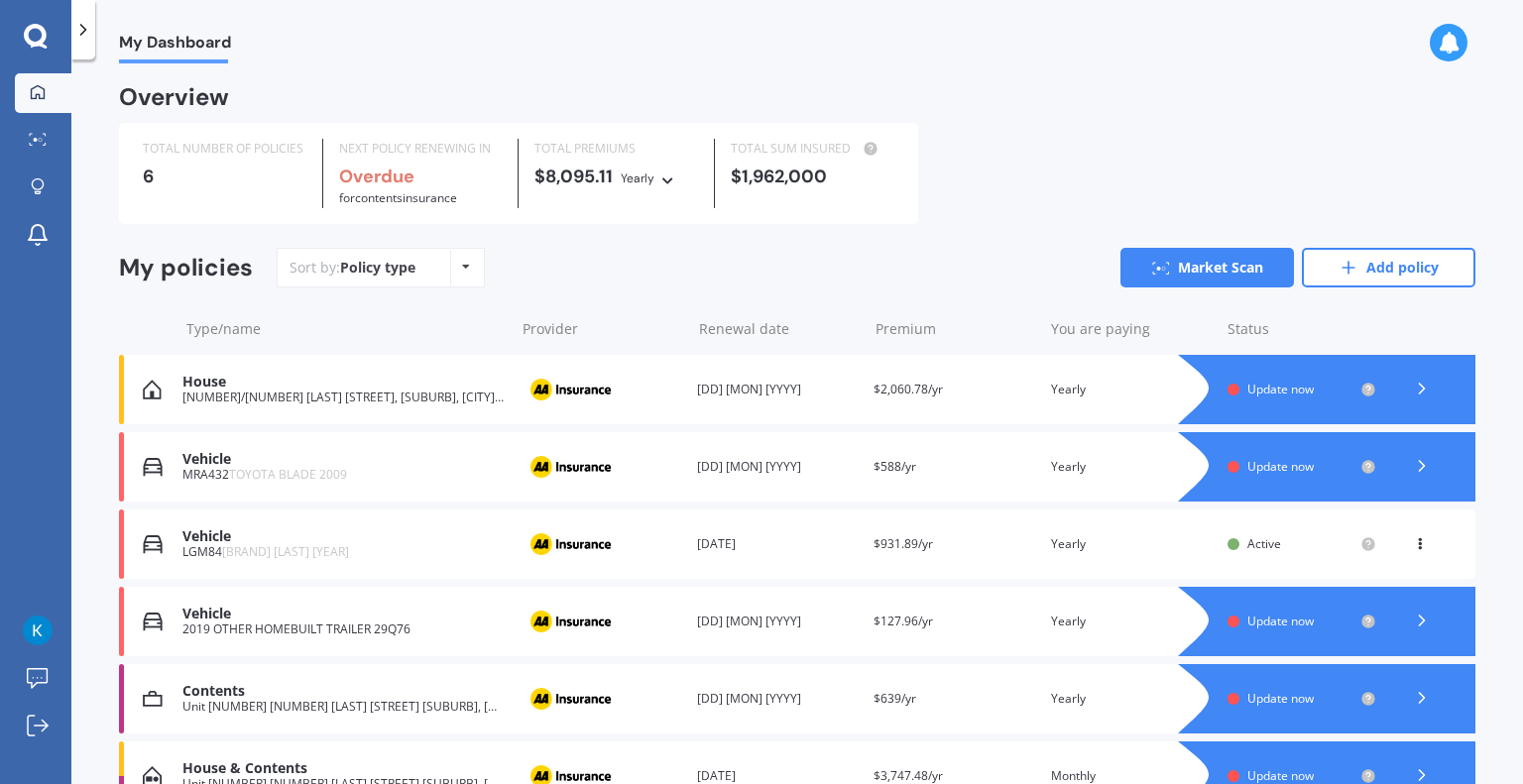 click on "Update now" at bounding box center [1280, 466] 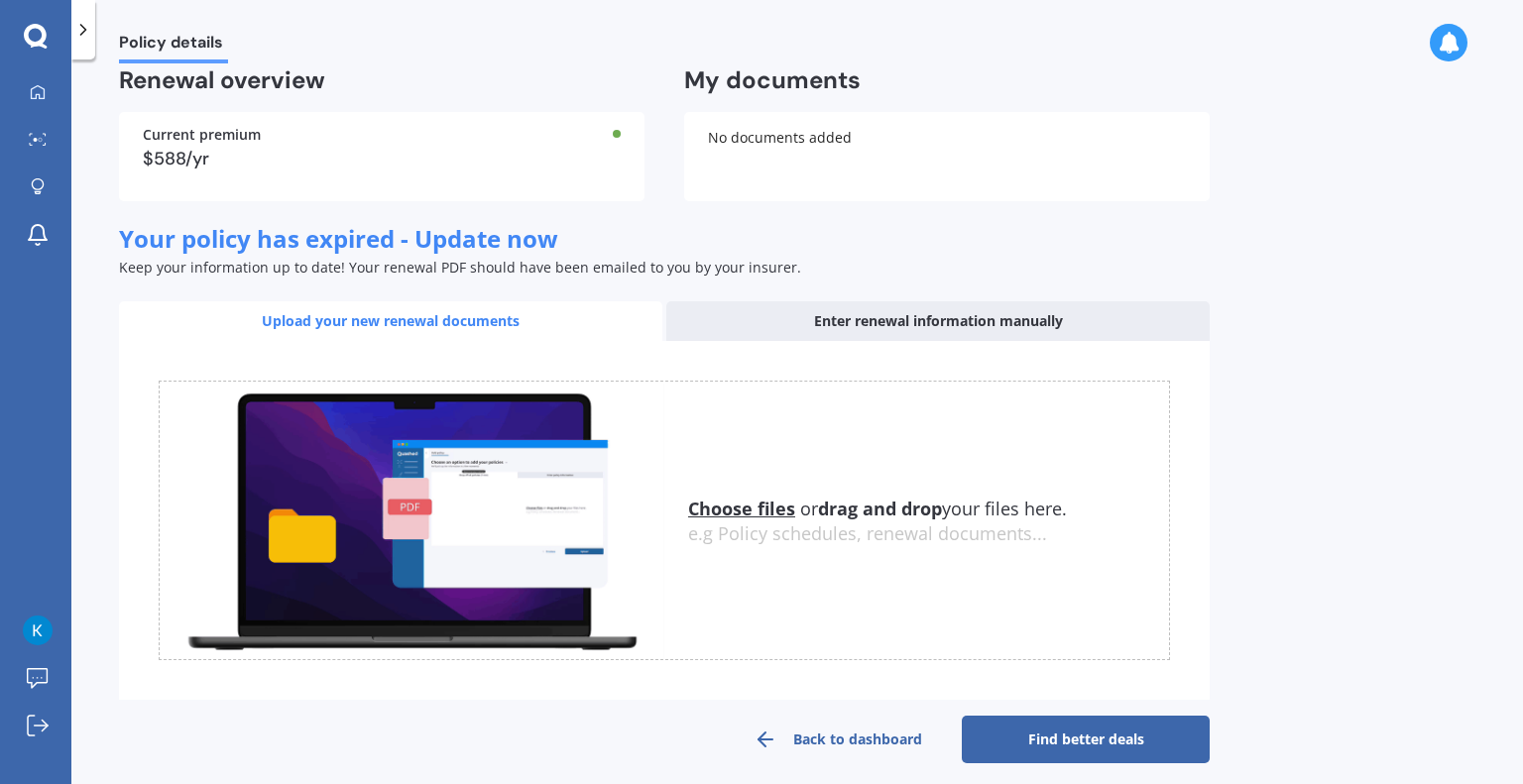 scroll, scrollTop: 143, scrollLeft: 0, axis: vertical 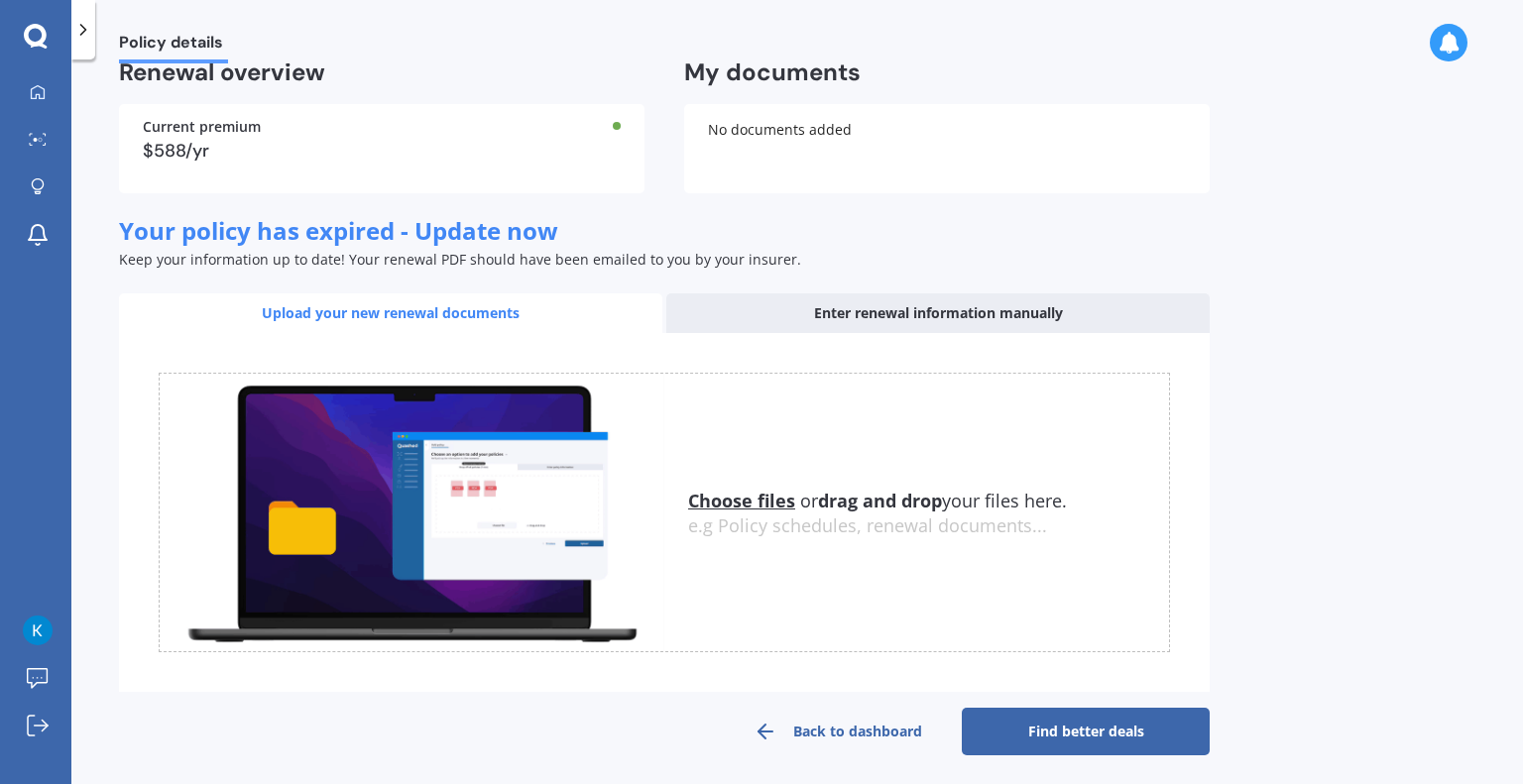 click on "Upload your new renewal documents" at bounding box center [391, 313] 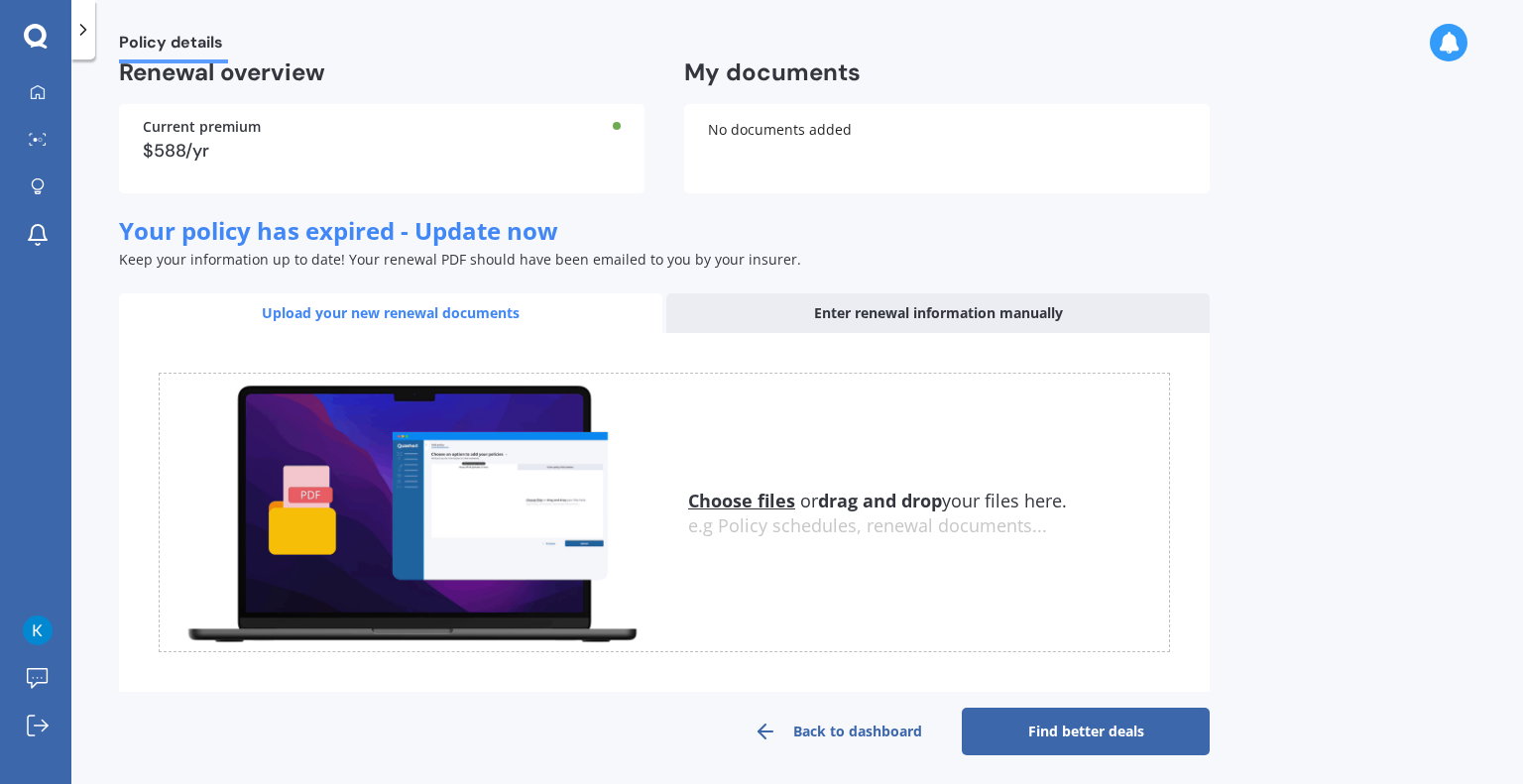 click on "Choose files" at bounding box center [742, 501] 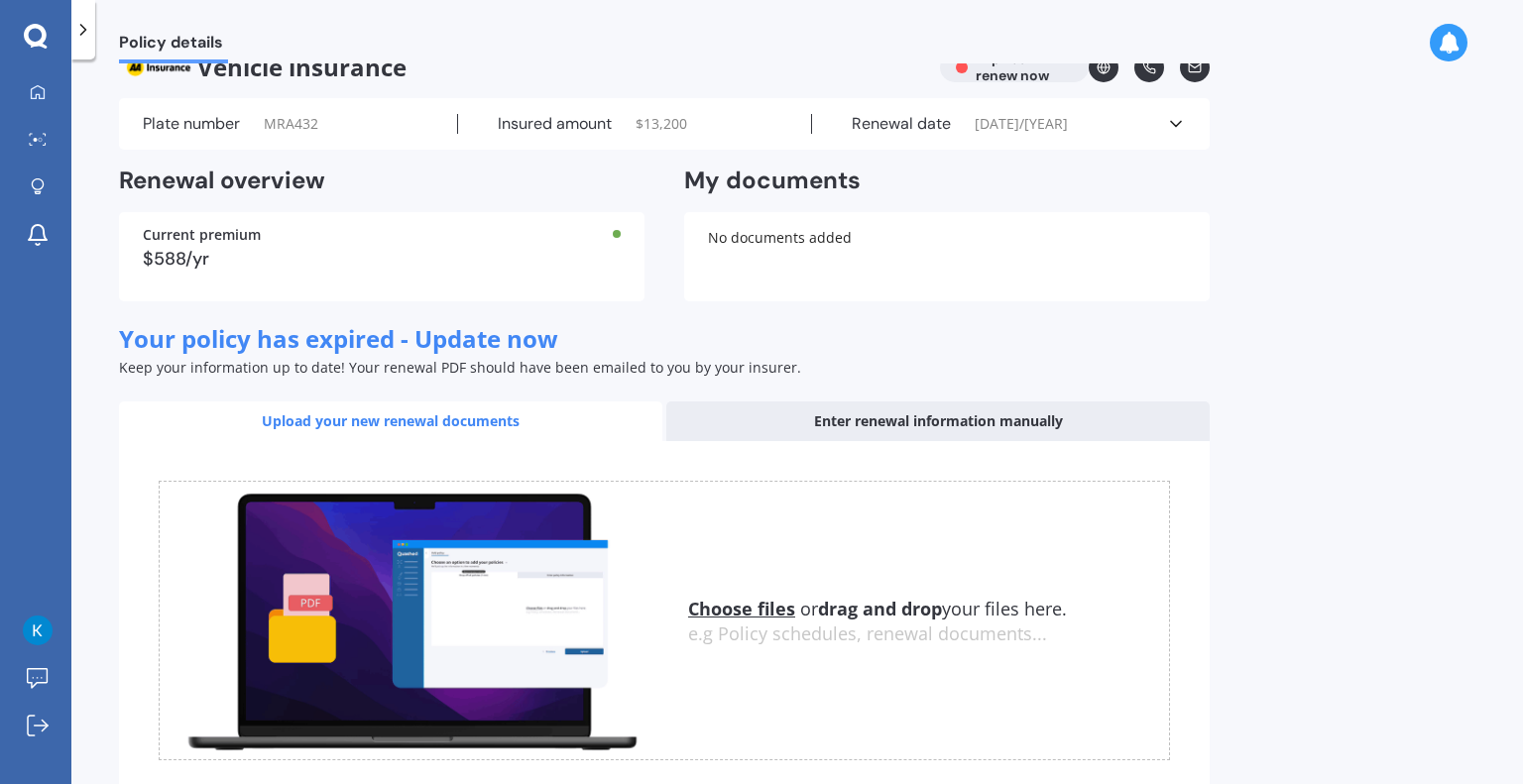 scroll, scrollTop: 0, scrollLeft: 0, axis: both 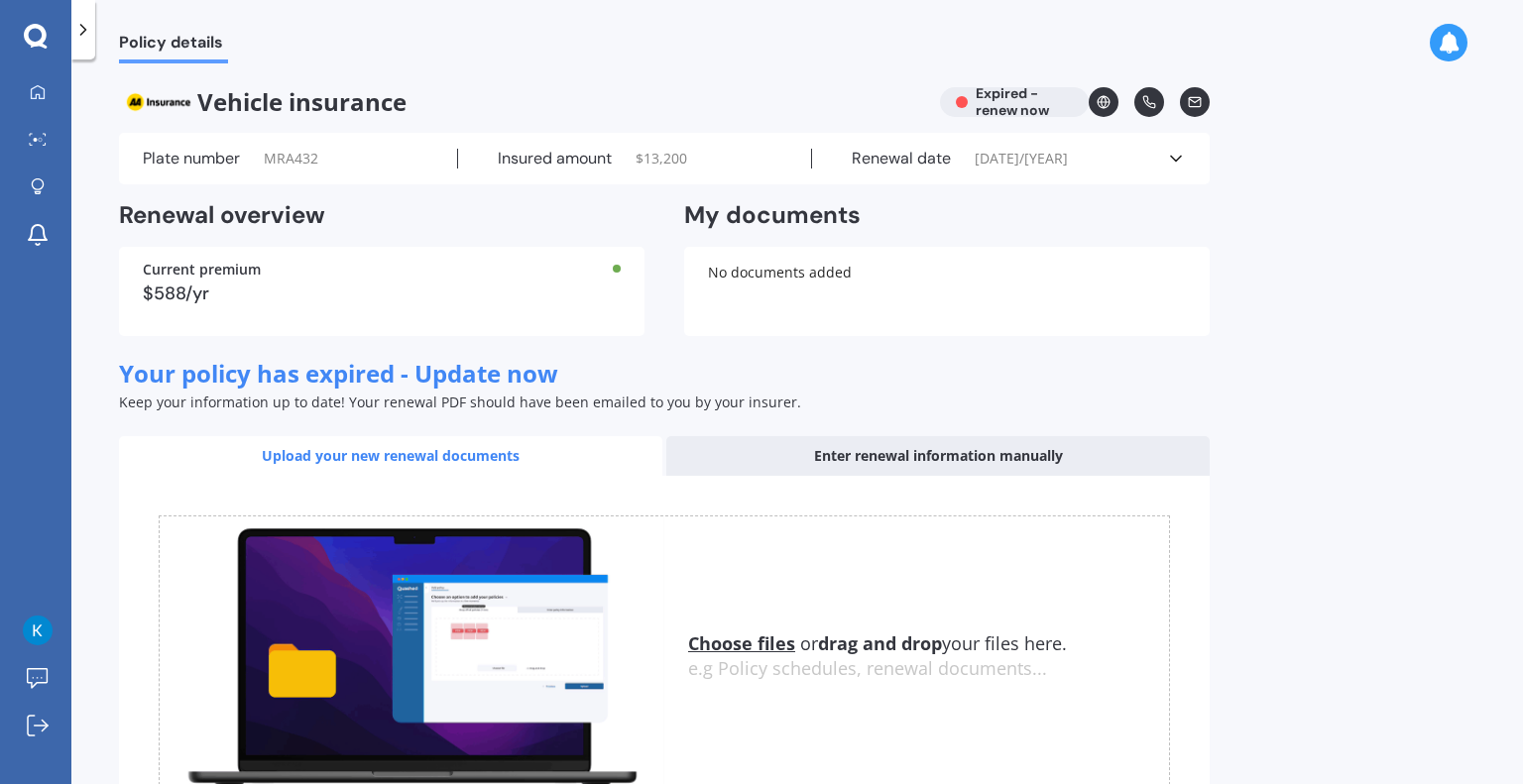 click on "Choose files" at bounding box center [742, 643] 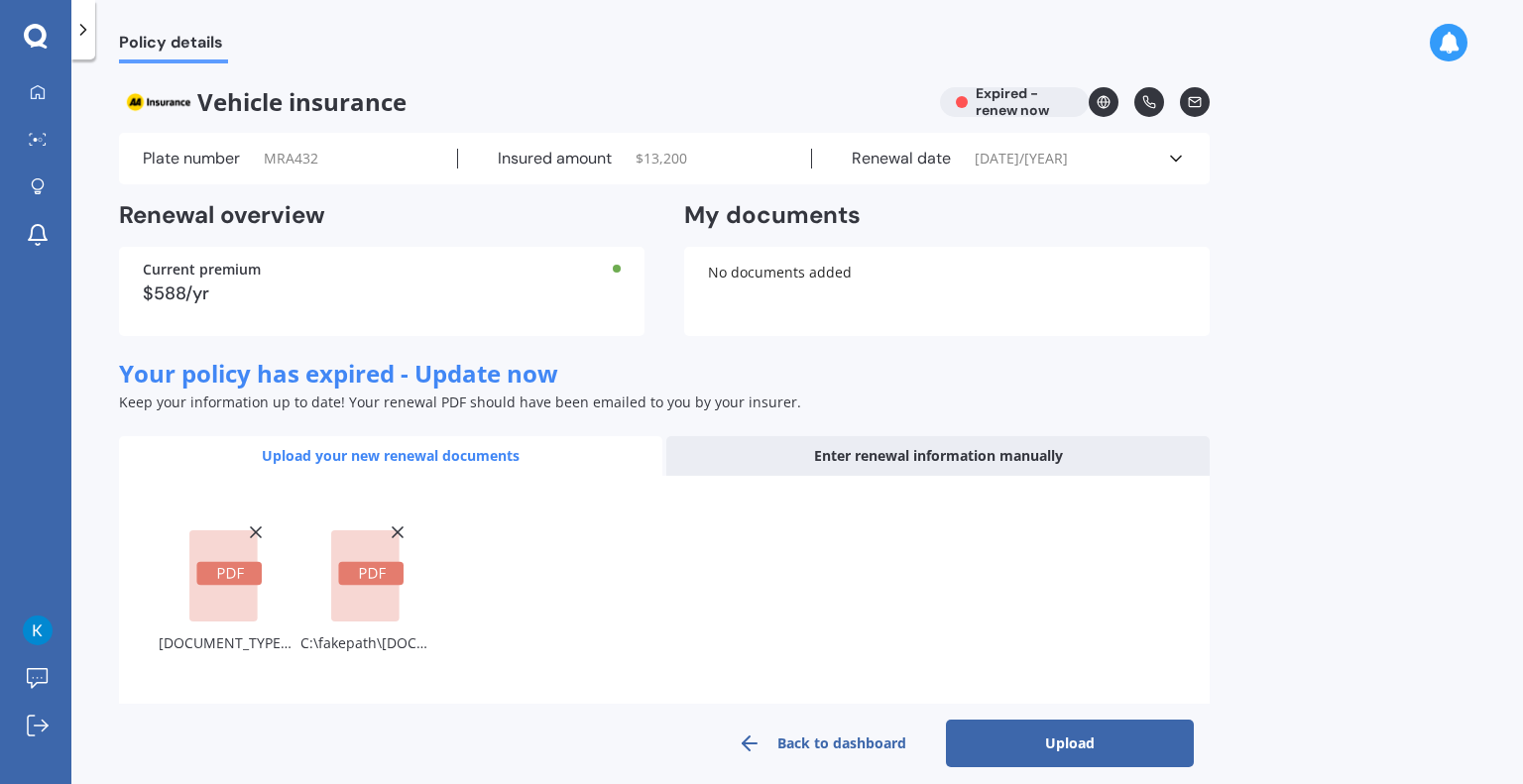click on "Upload" at bounding box center (1070, 743) 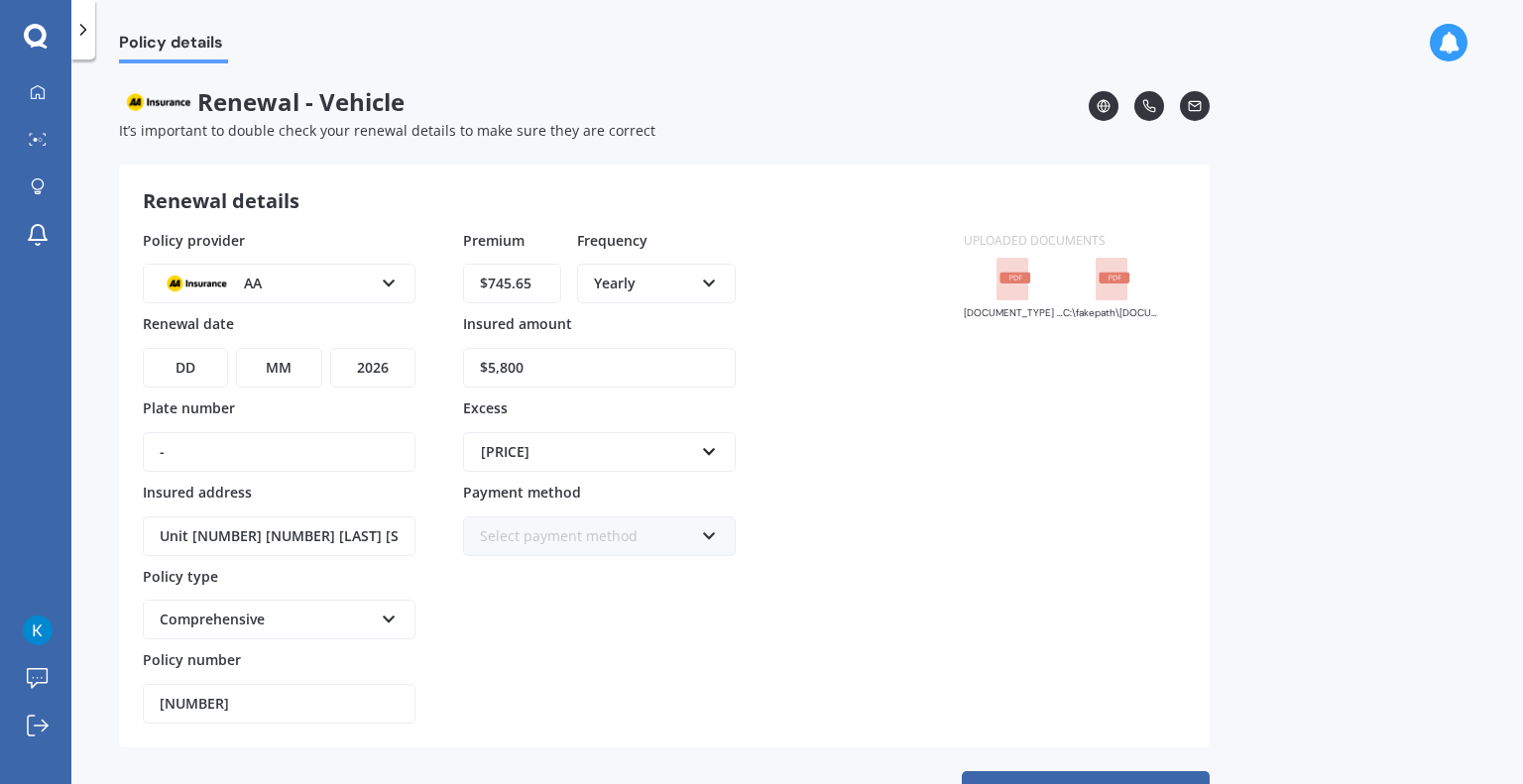 drag, startPoint x: 549, startPoint y: 367, endPoint x: 456, endPoint y: 366, distance: 93.00538 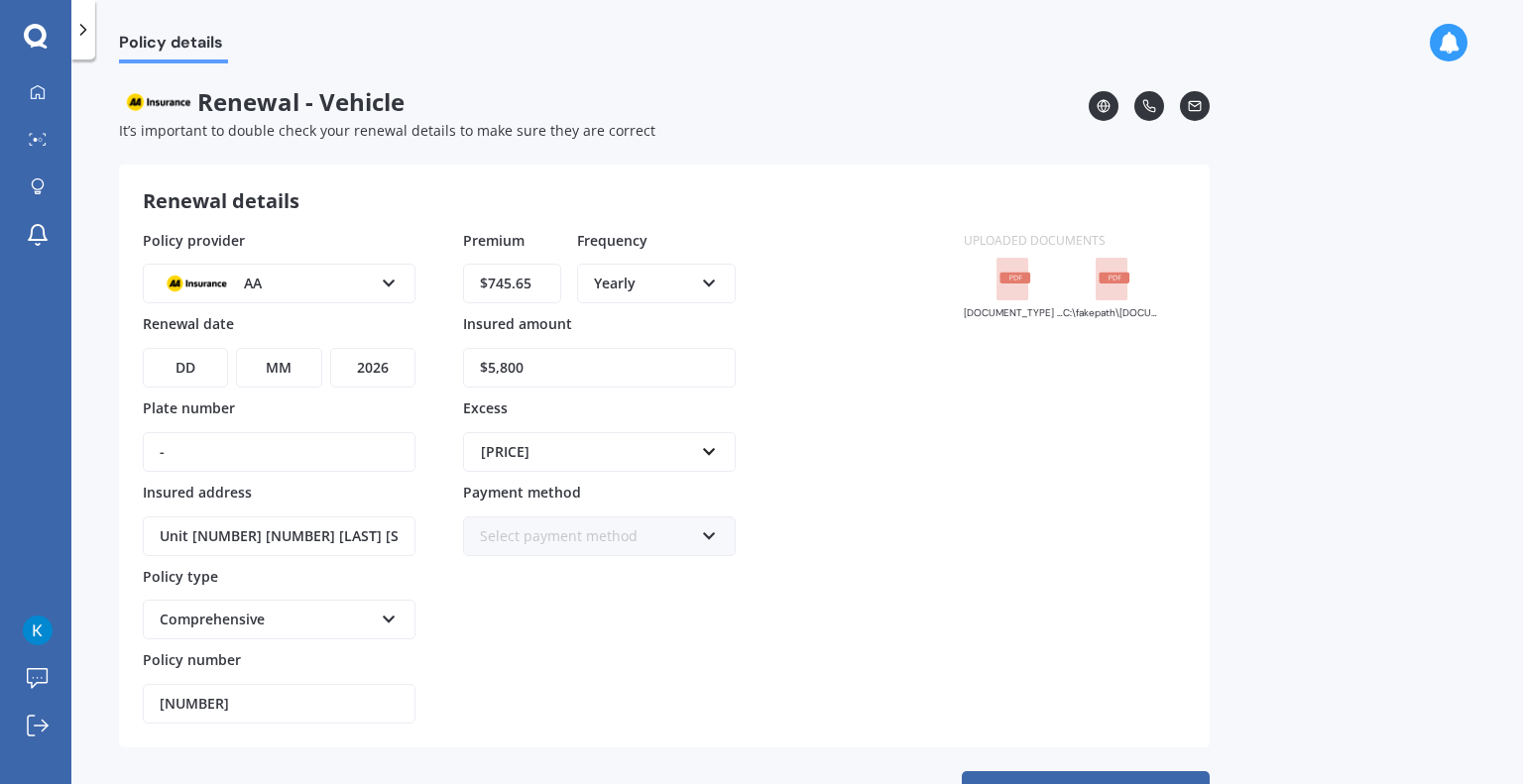 drag, startPoint x: 456, startPoint y: 366, endPoint x: 529, endPoint y: 371, distance: 73.171033 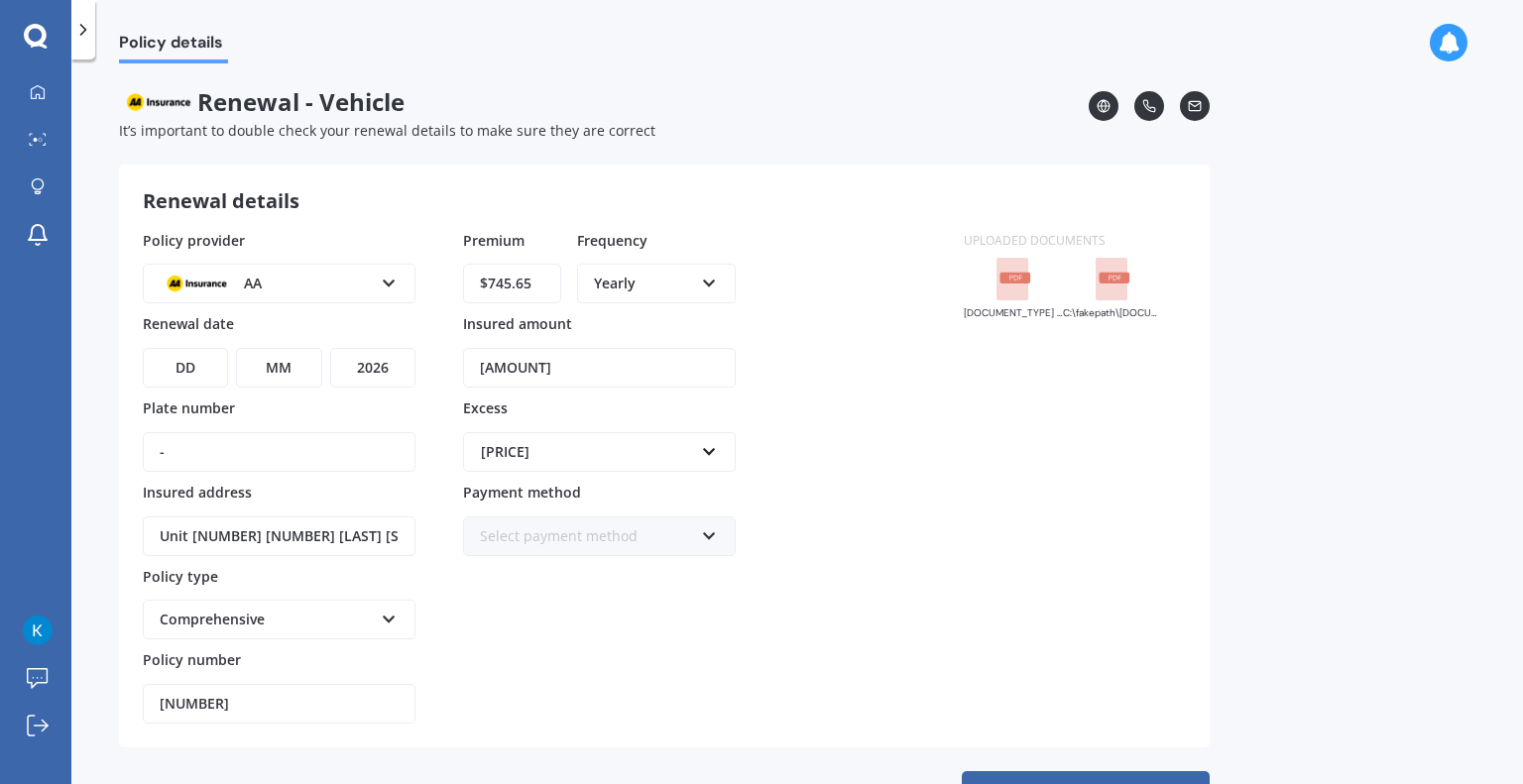 drag, startPoint x: 539, startPoint y: 368, endPoint x: 434, endPoint y: 353, distance: 106.06602 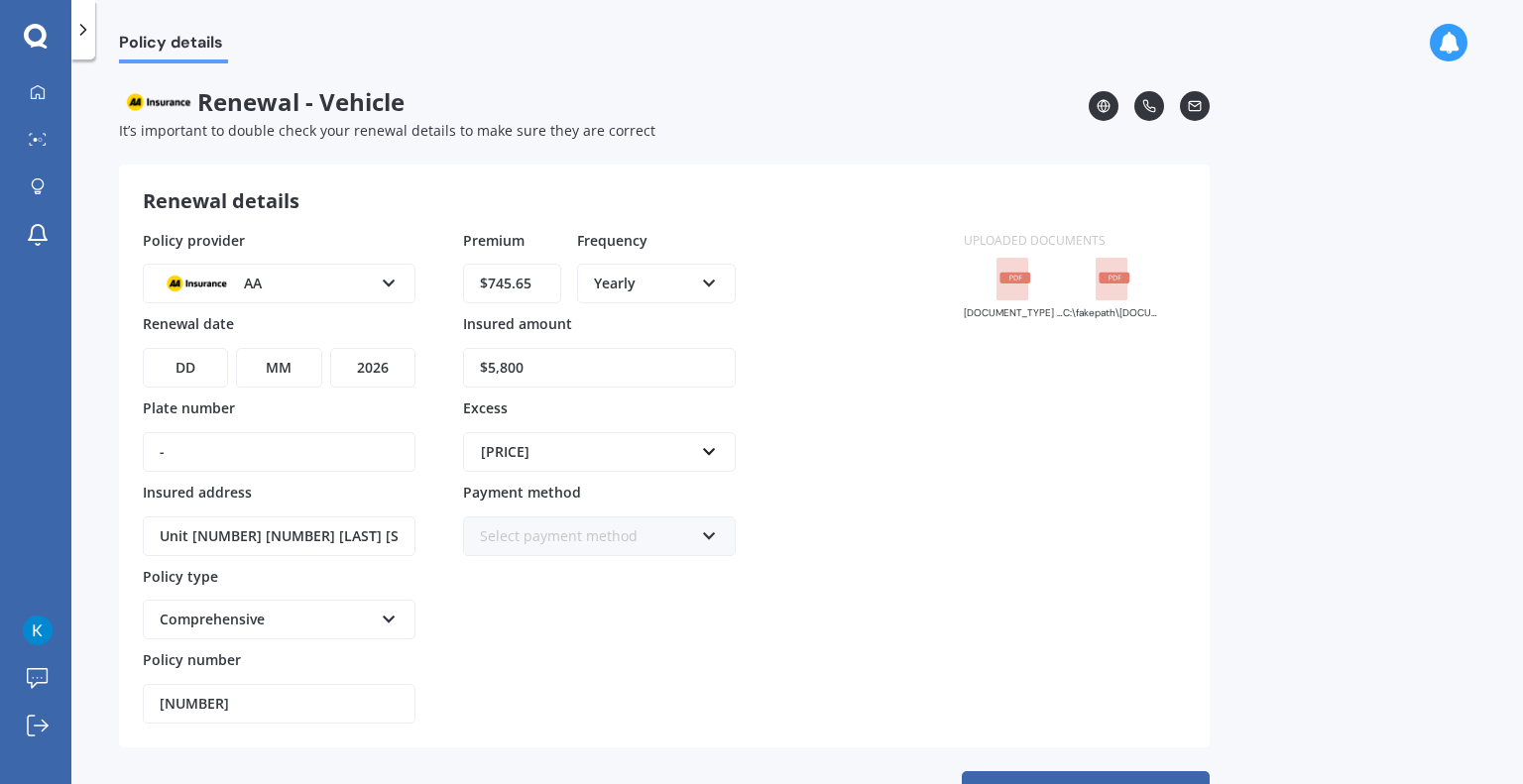 click on "Uploaded documents Motor Renewal Letter AMV022508405.pdf Motor Policy Schedule AMV022508405.pdf" at bounding box center [1063, 477] 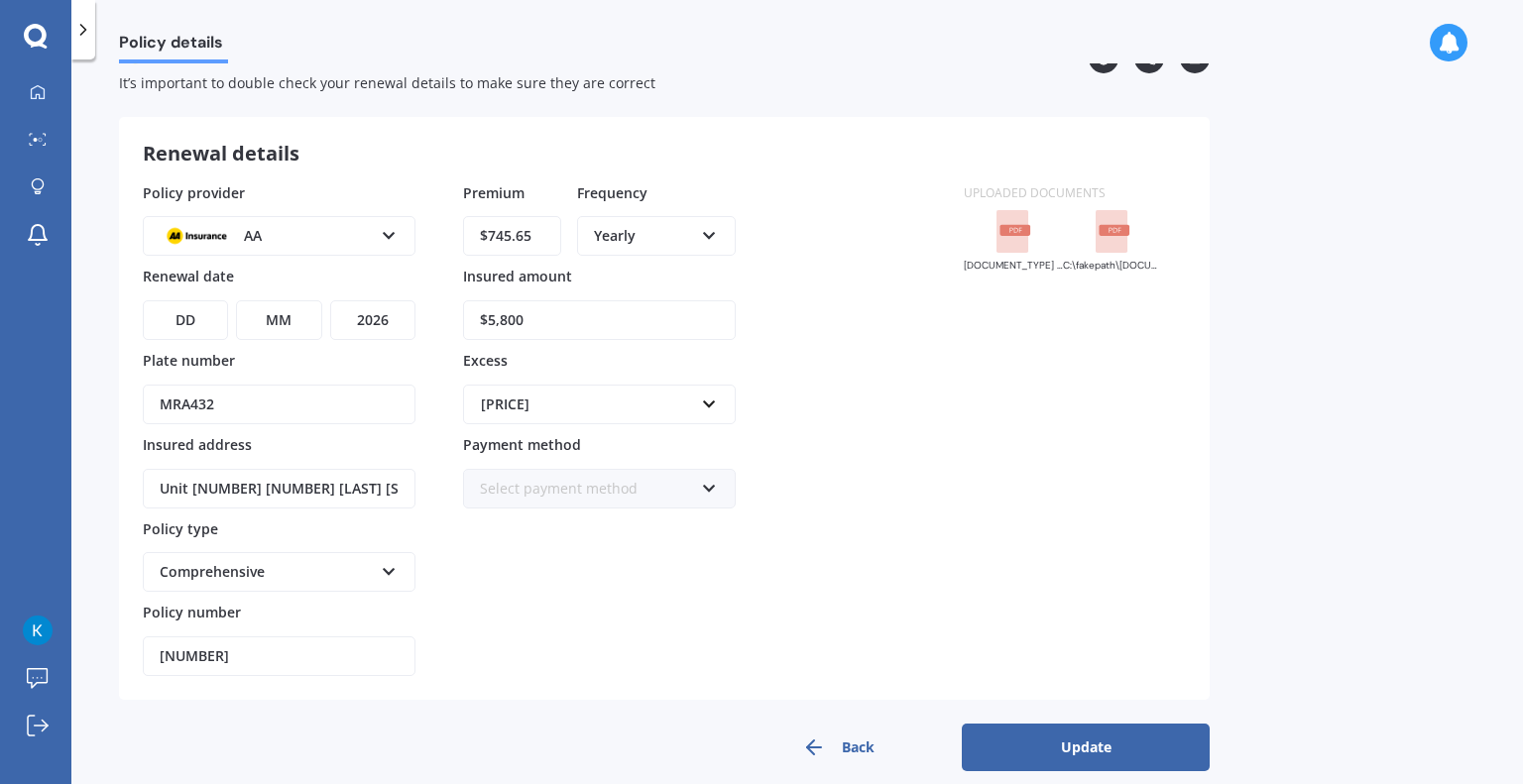 scroll, scrollTop: 65, scrollLeft: 0, axis: vertical 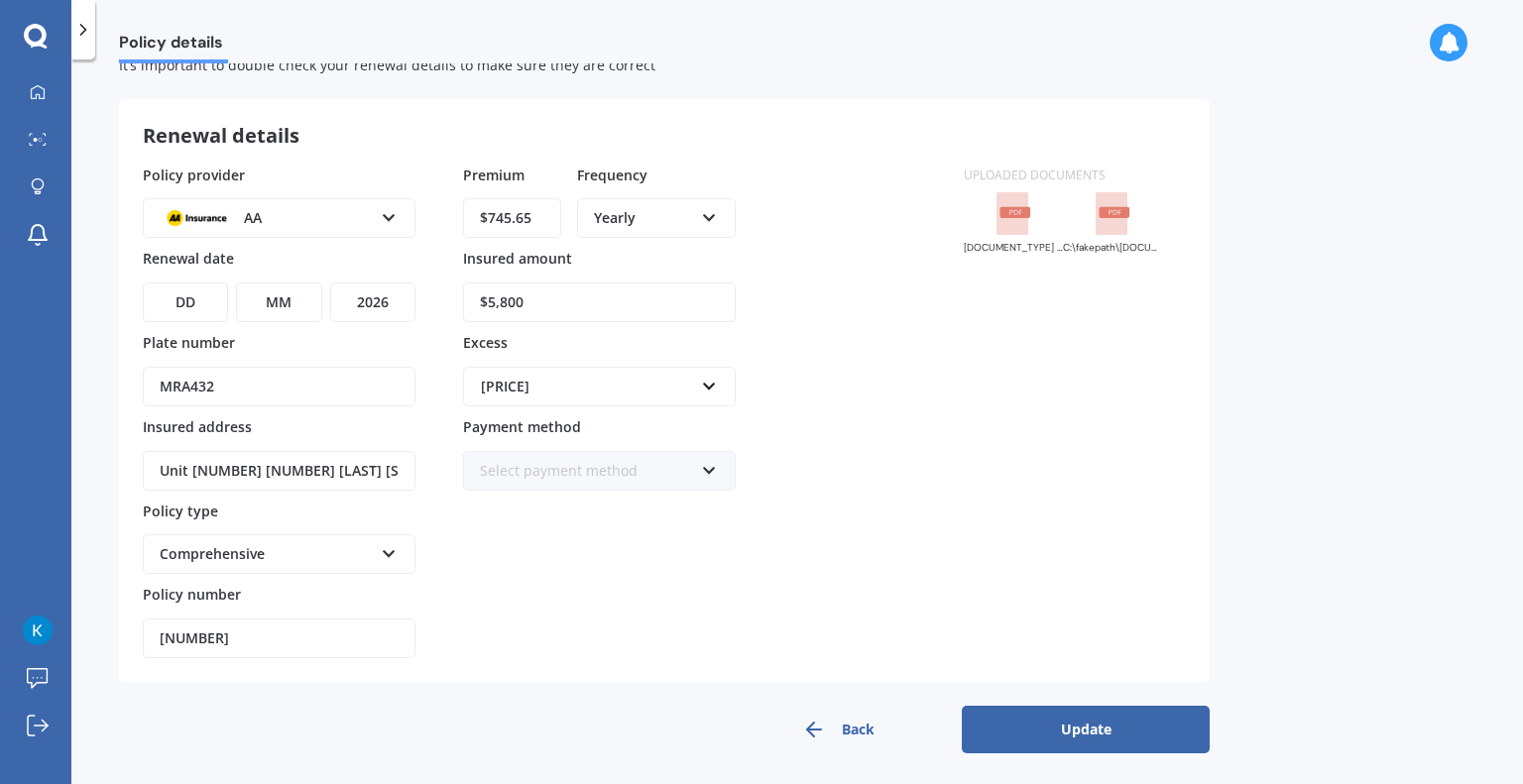 type on "MRA432" 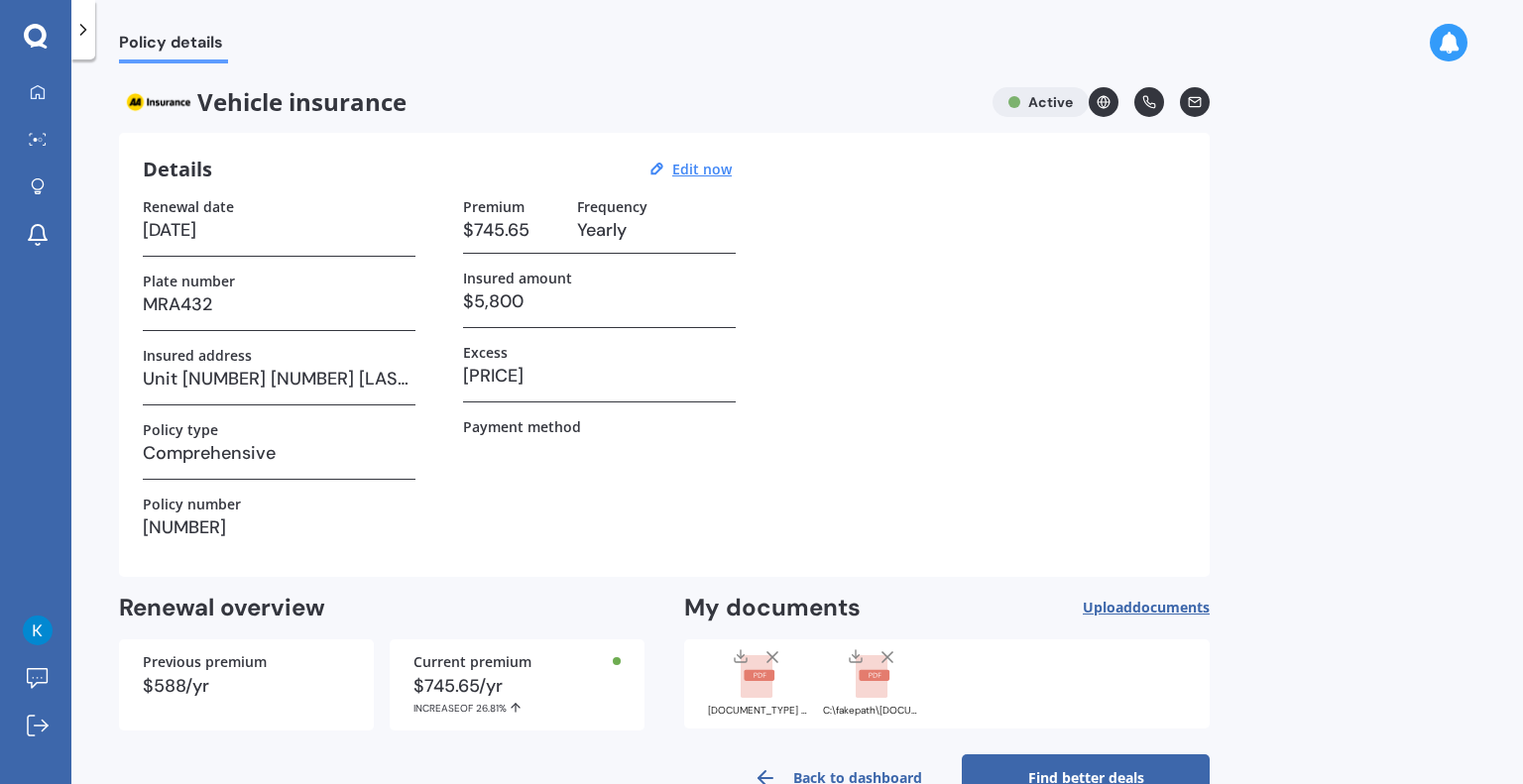 scroll, scrollTop: 52, scrollLeft: 0, axis: vertical 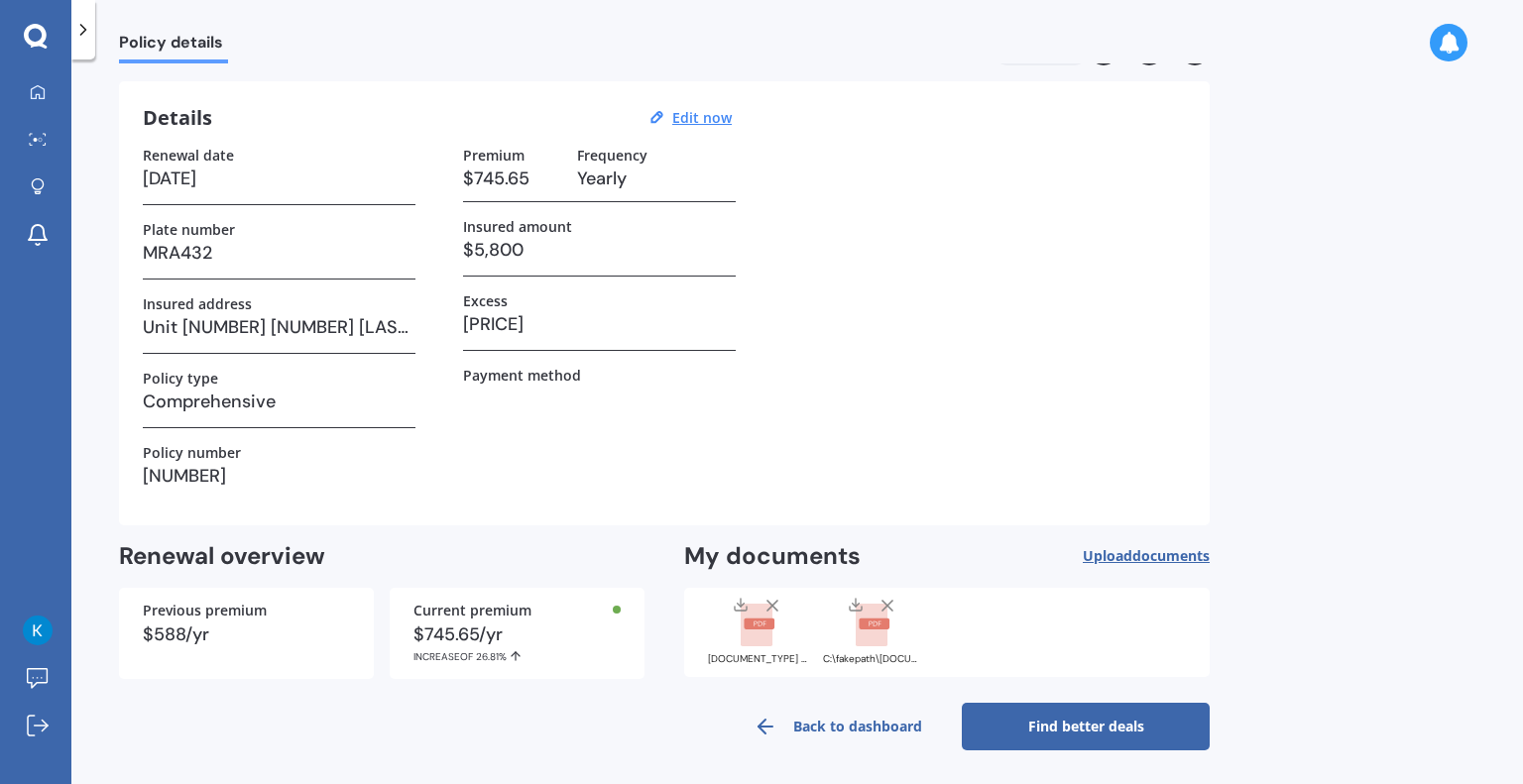 click on "Find better deals" at bounding box center [1086, 727] 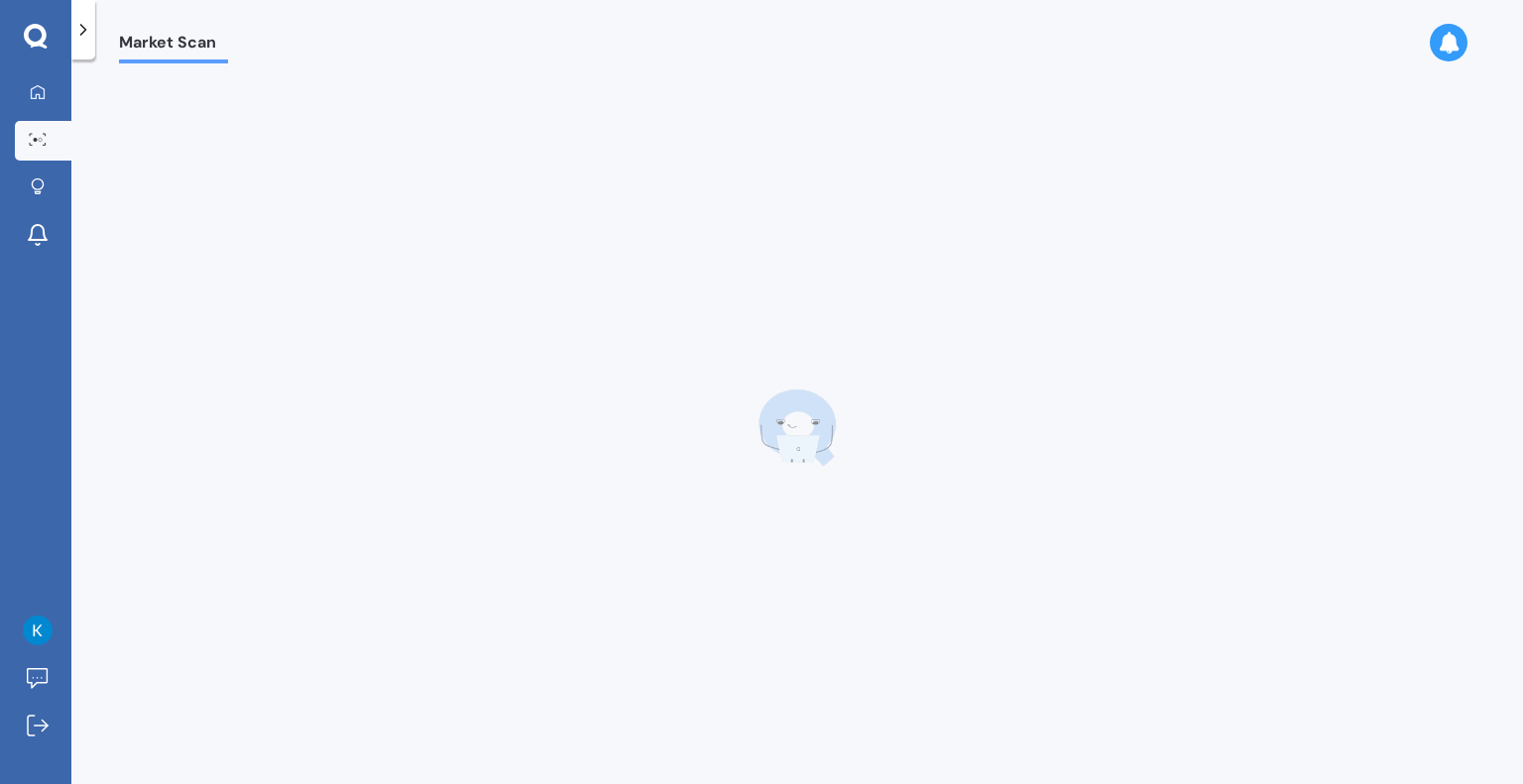 scroll, scrollTop: 0, scrollLeft: 0, axis: both 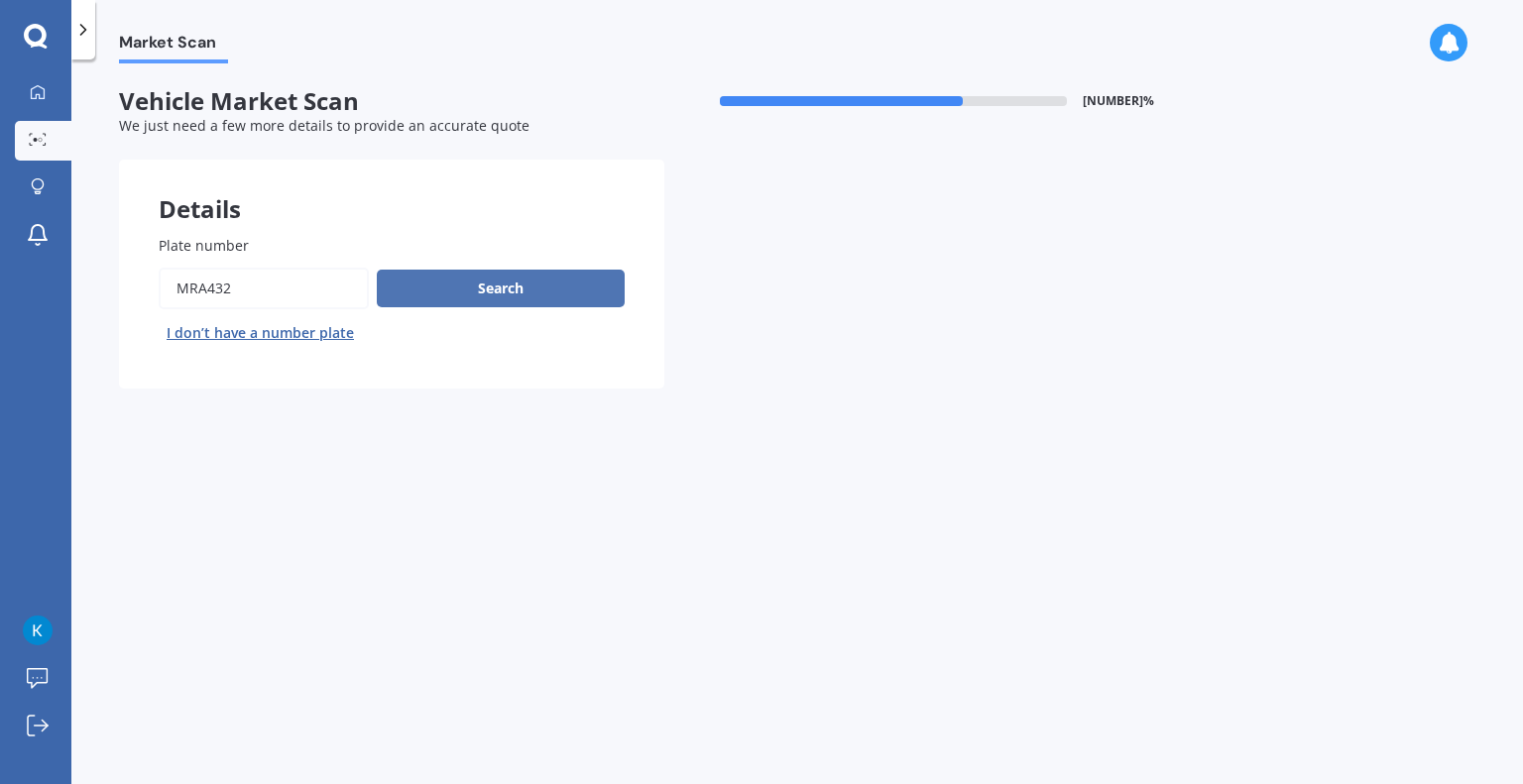 click on "Search" at bounding box center (501, 288) 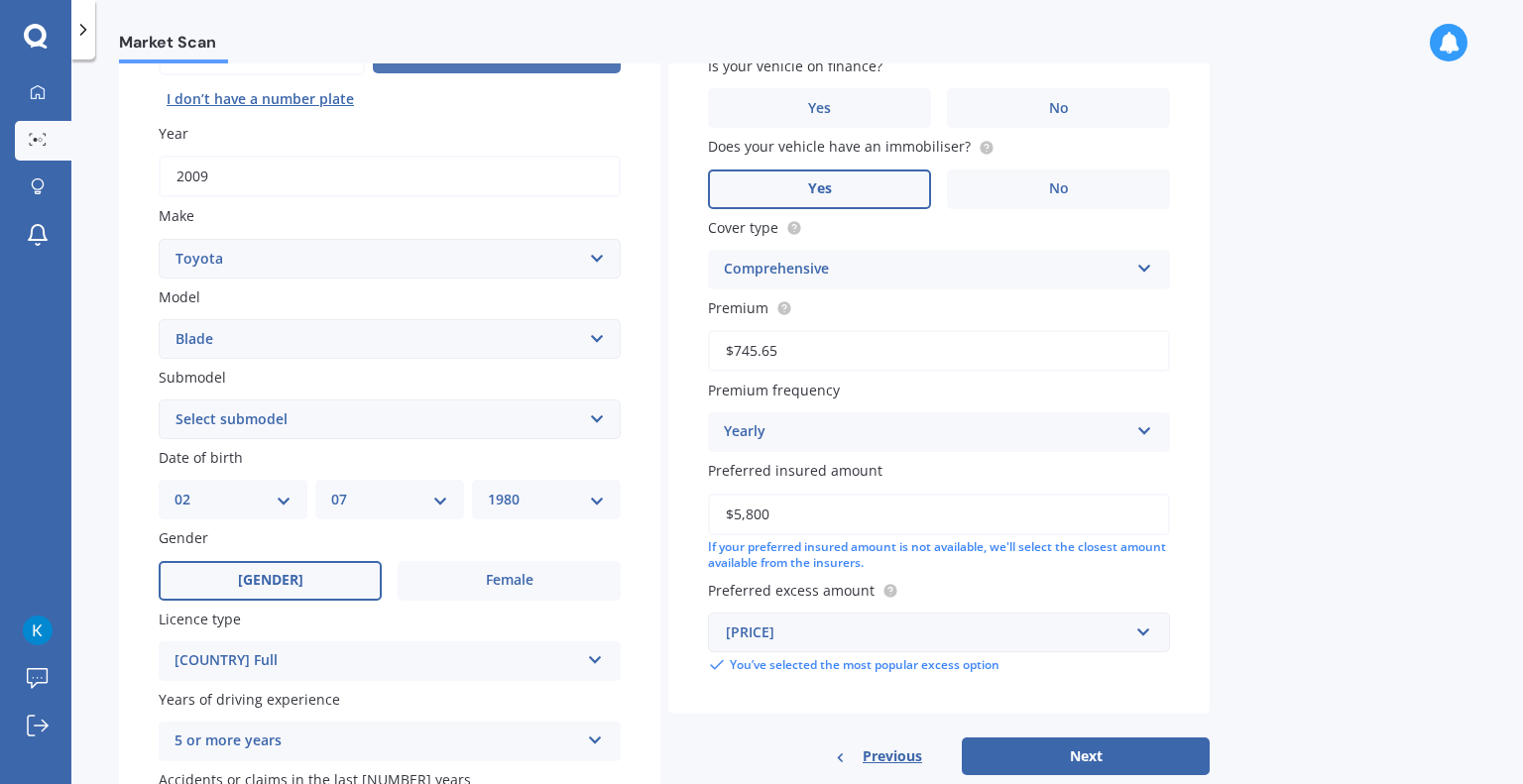 scroll, scrollTop: 237, scrollLeft: 0, axis: vertical 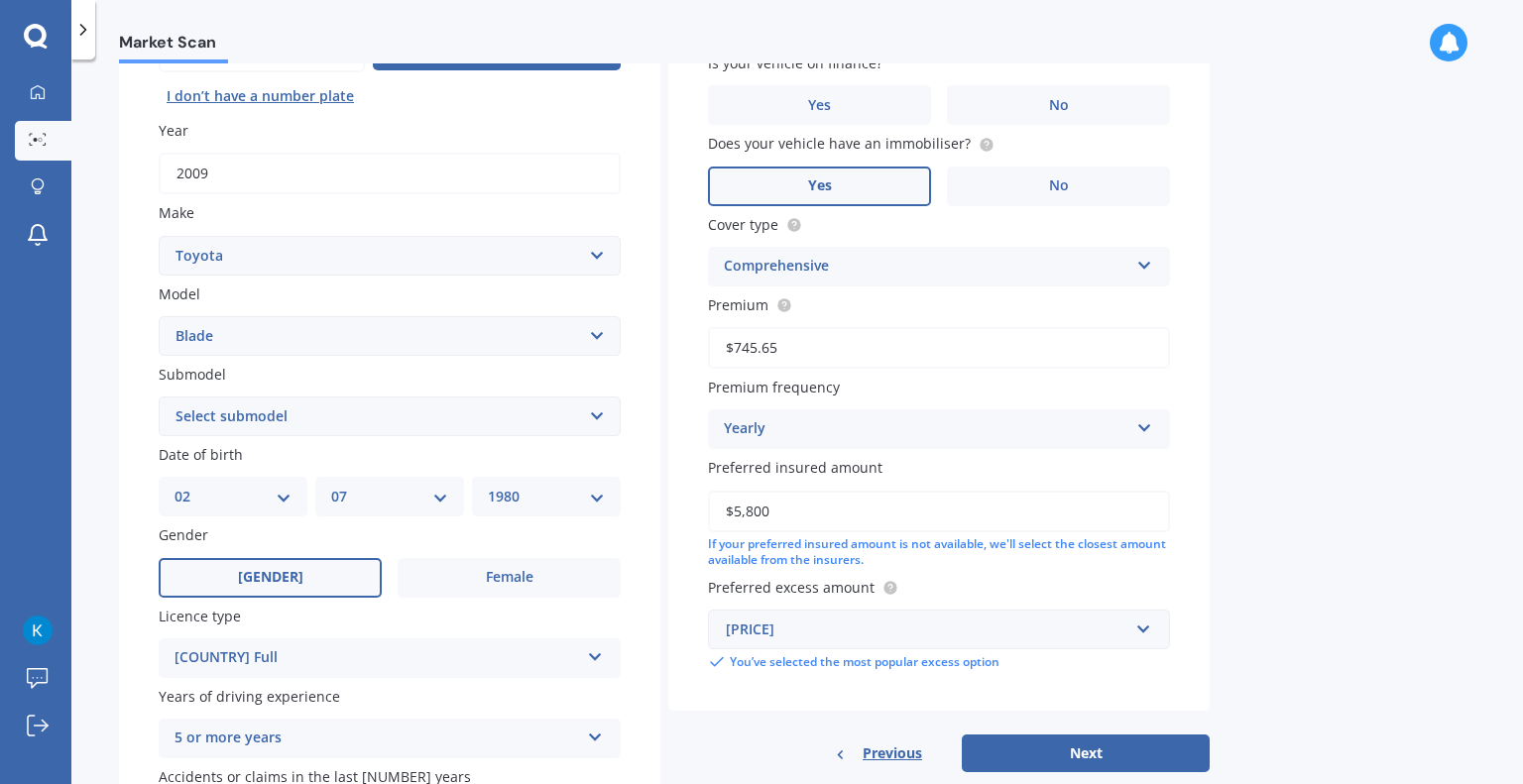 click on "Select submodel (All)" at bounding box center [390, 416] 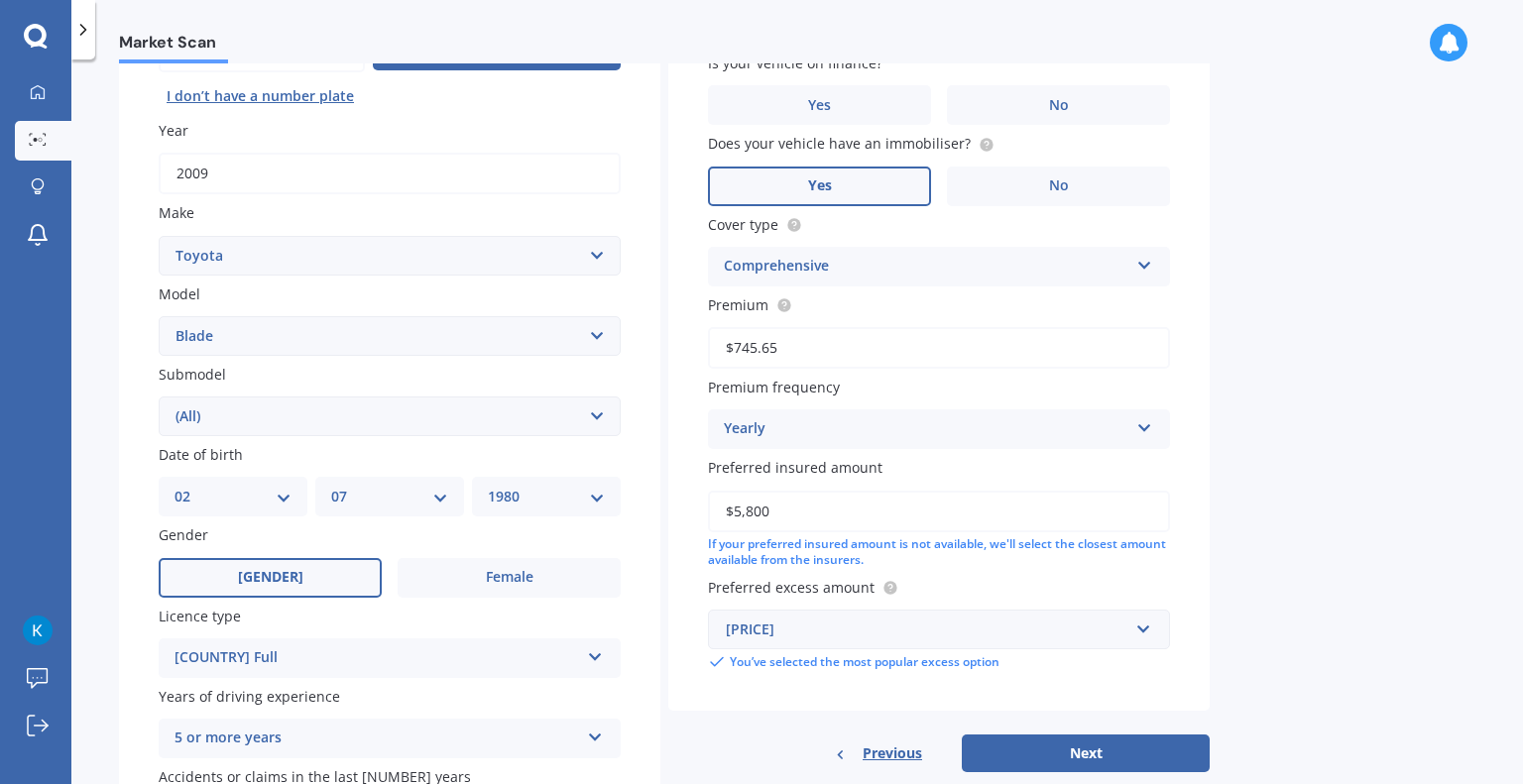 click on "Select submodel (All)" at bounding box center (390, 416) 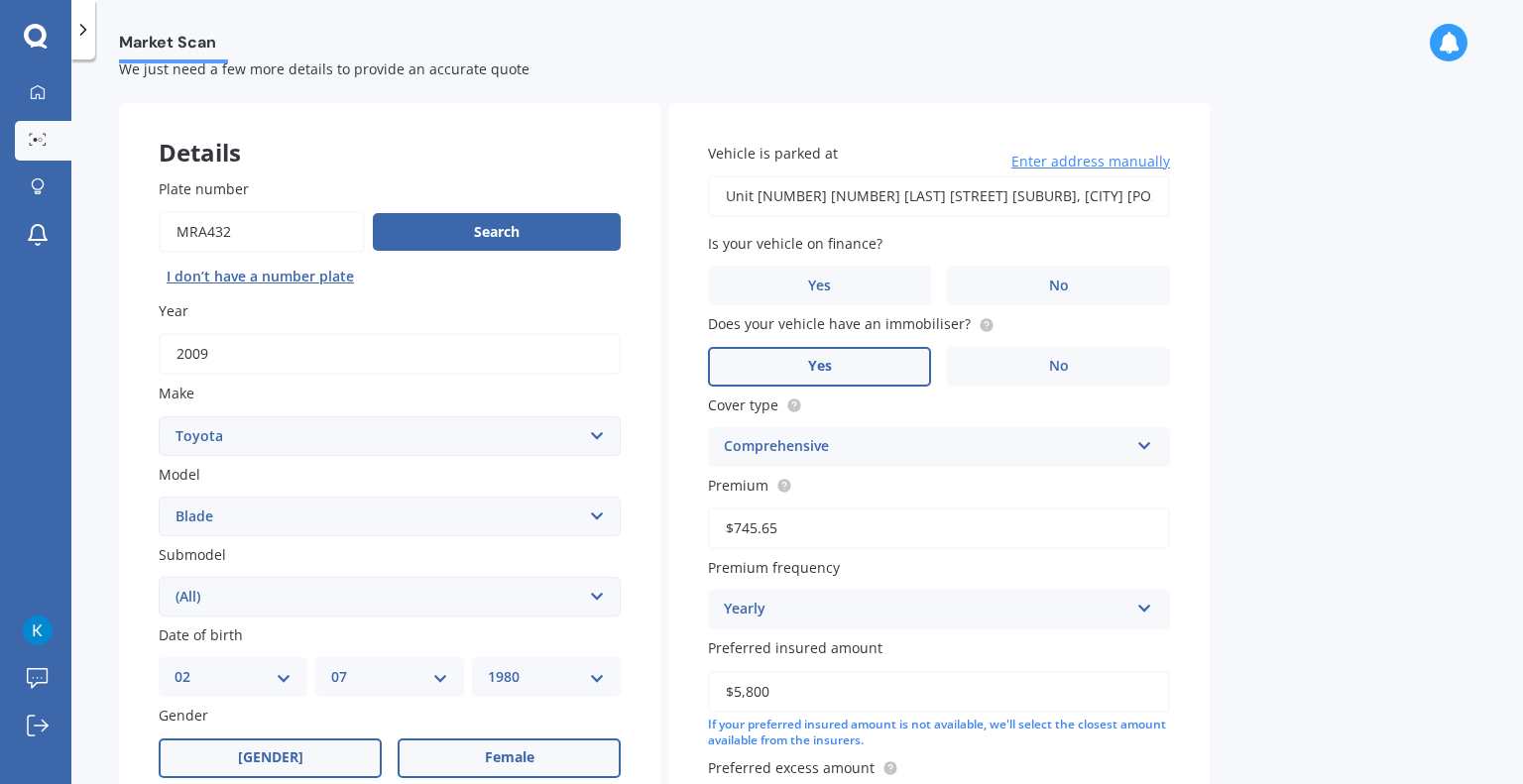 scroll, scrollTop: 0, scrollLeft: 0, axis: both 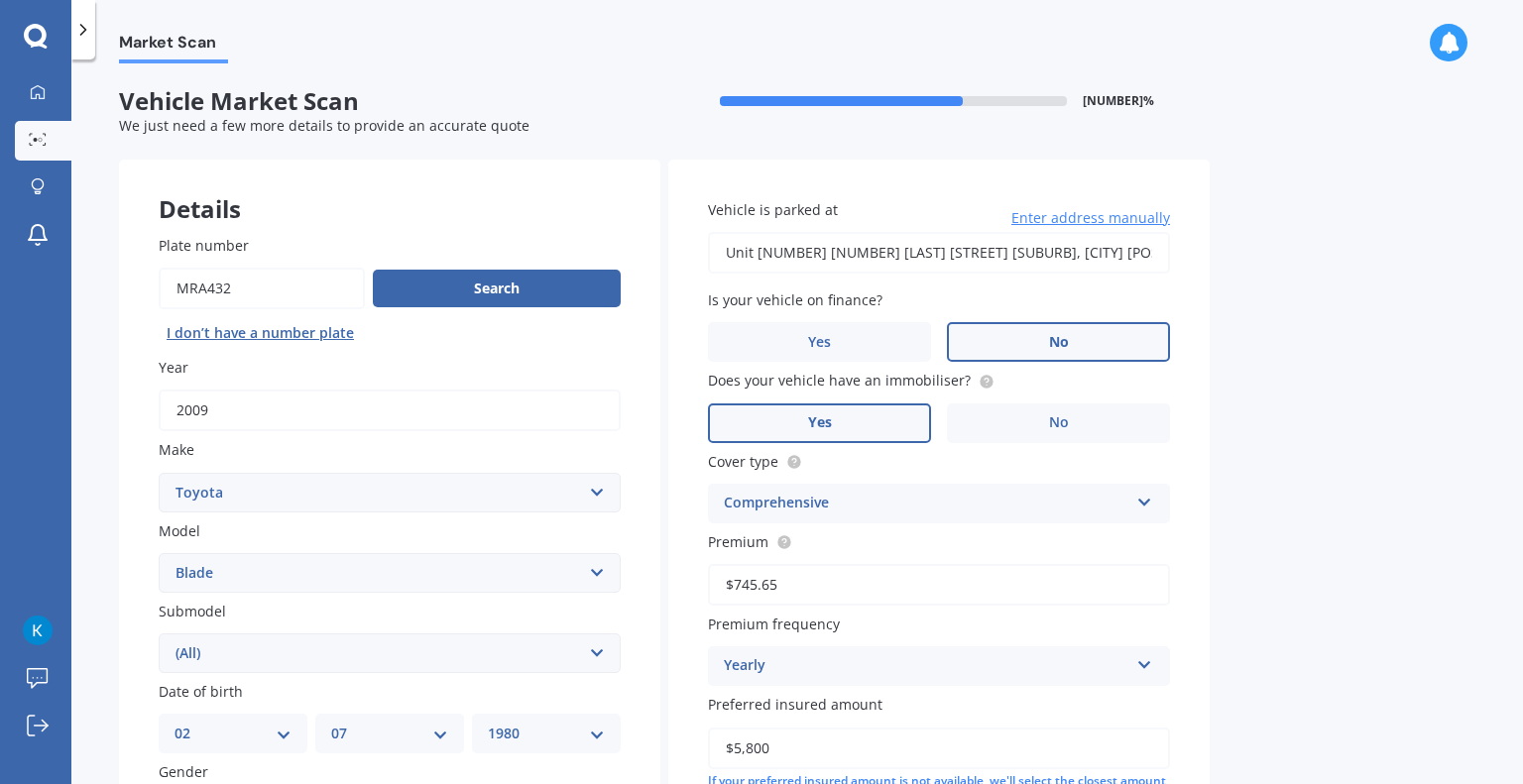 click on "No" at bounding box center [271, 814] 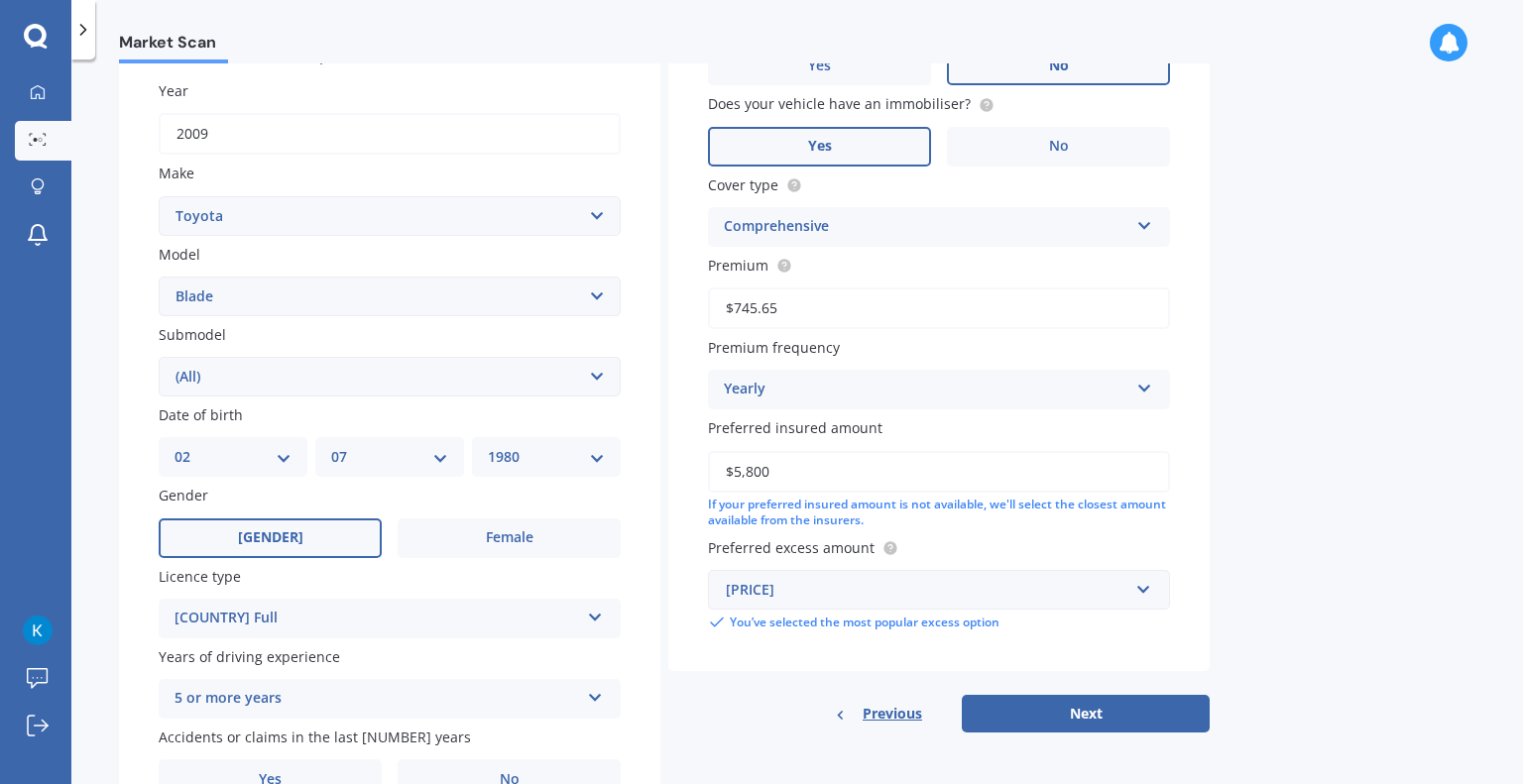 scroll, scrollTop: 299, scrollLeft: 0, axis: vertical 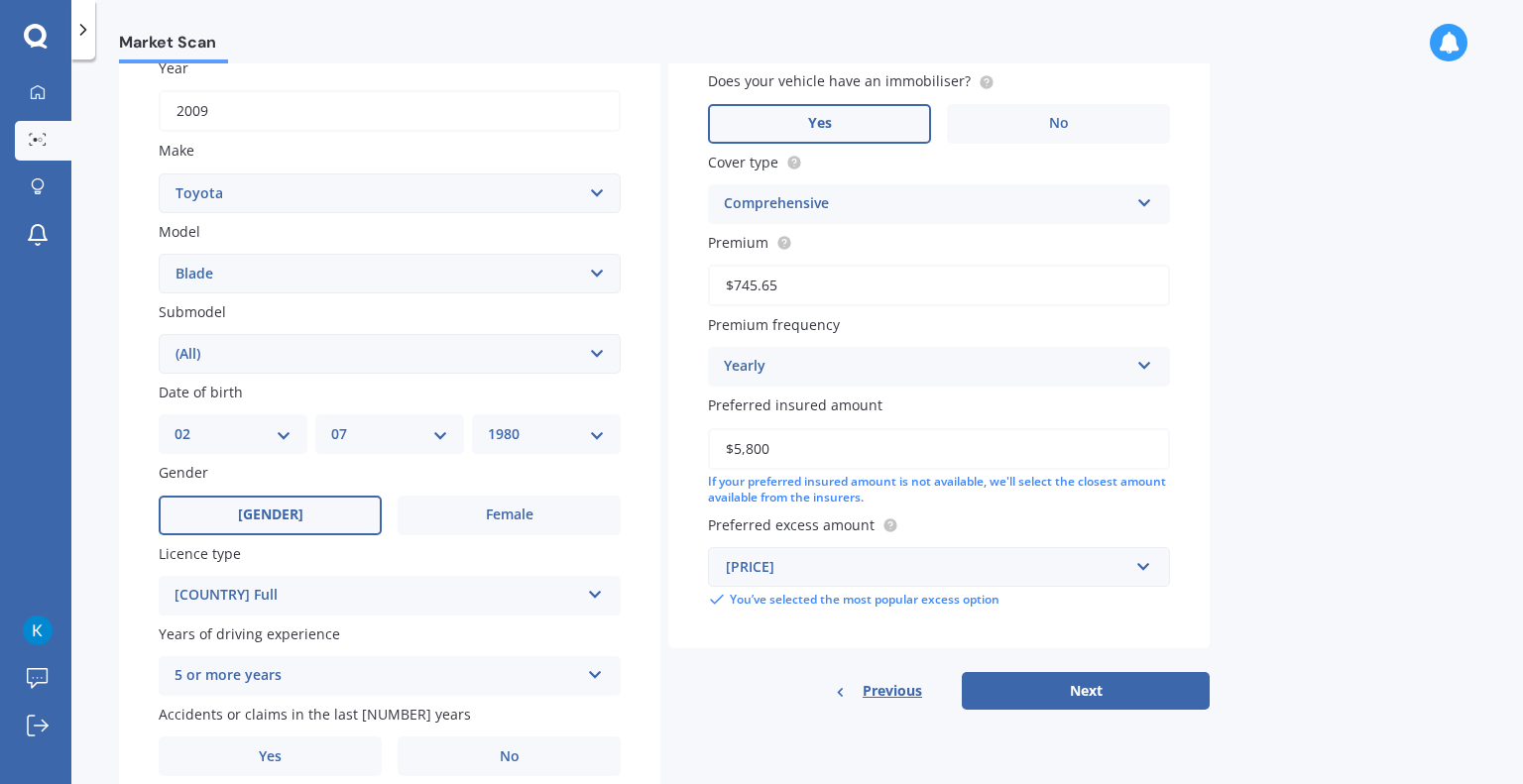 drag, startPoint x: 796, startPoint y: 442, endPoint x: 624, endPoint y: 455, distance: 172.49058 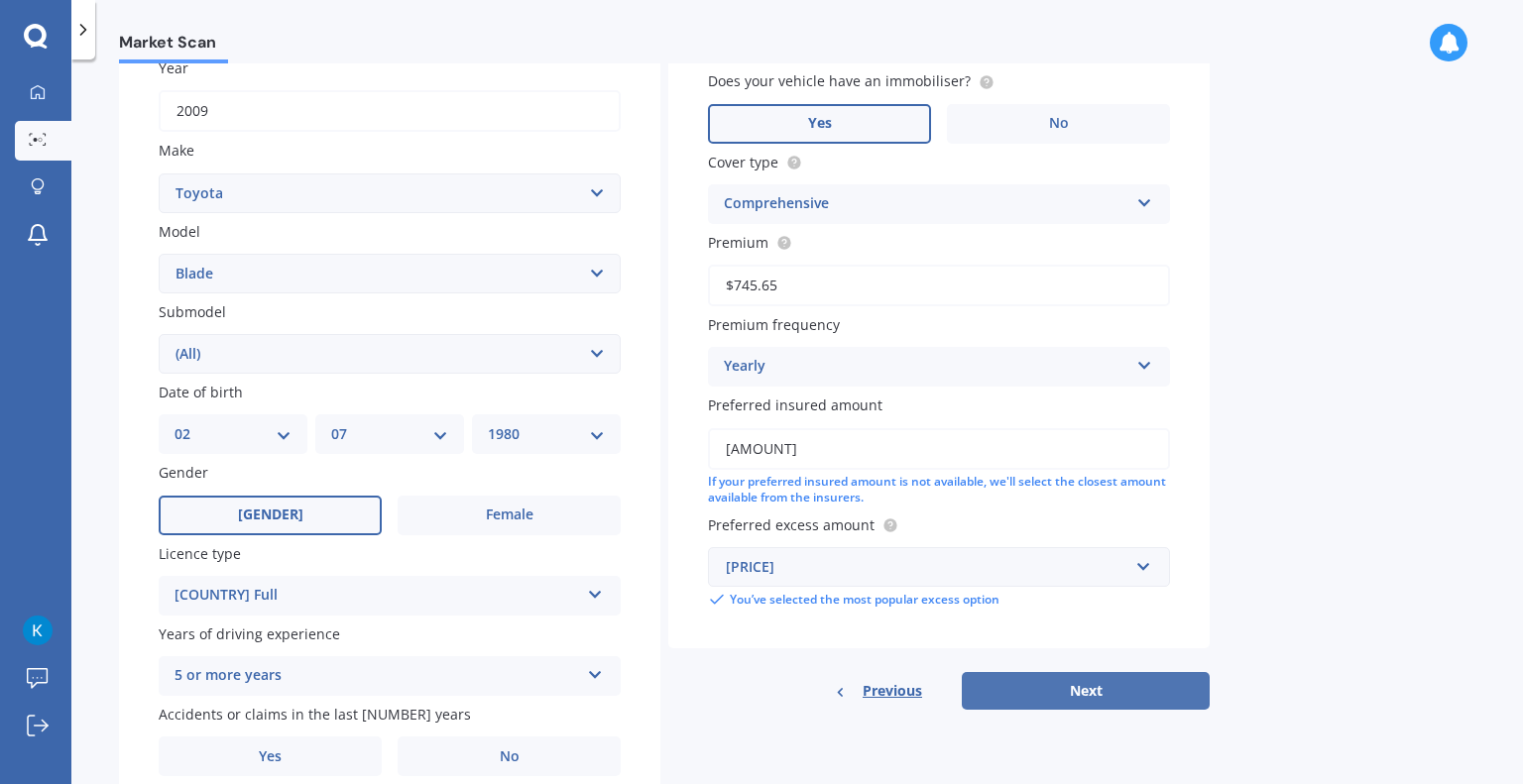 type on "[AMOUNT]" 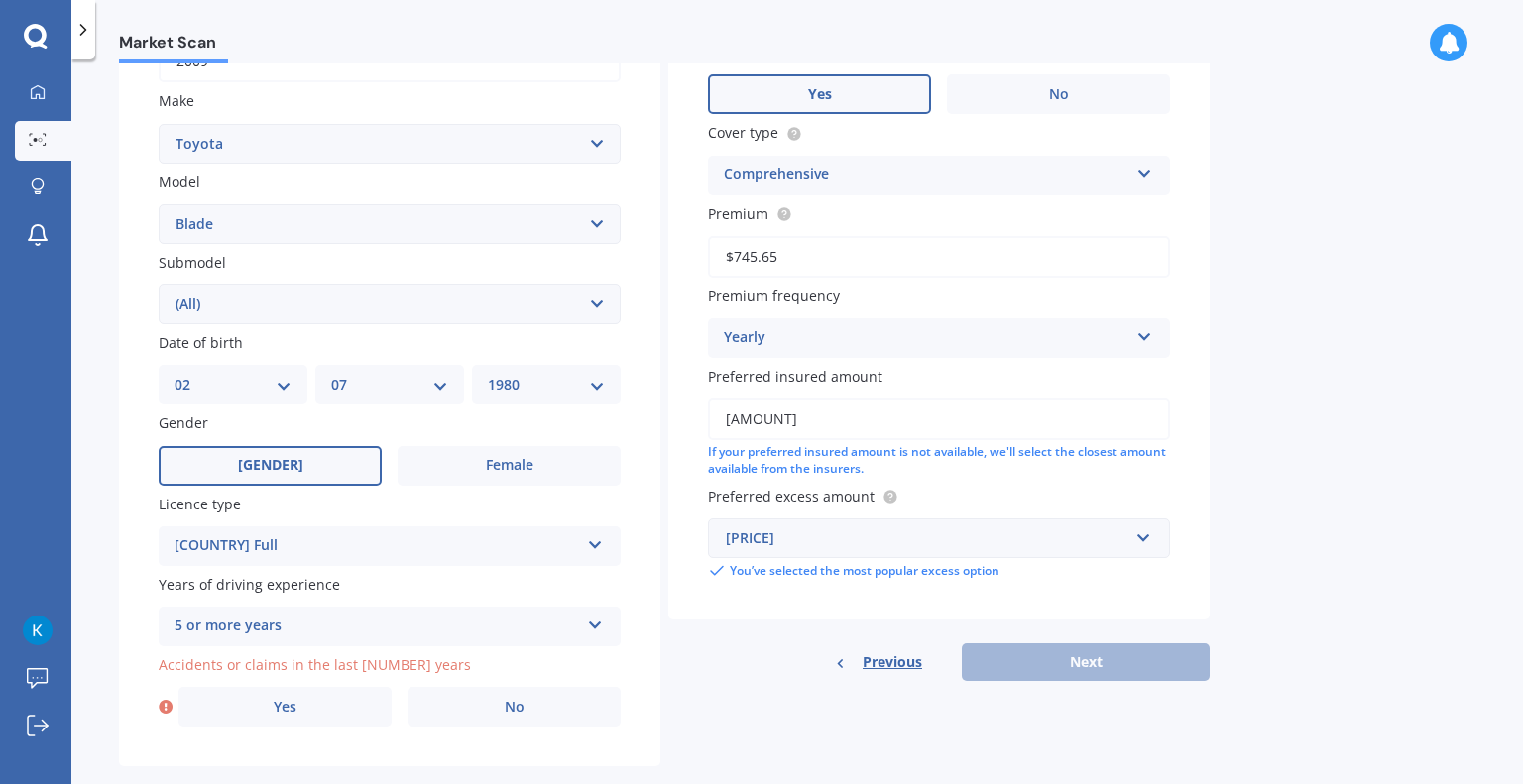 scroll, scrollTop: 383, scrollLeft: 0, axis: vertical 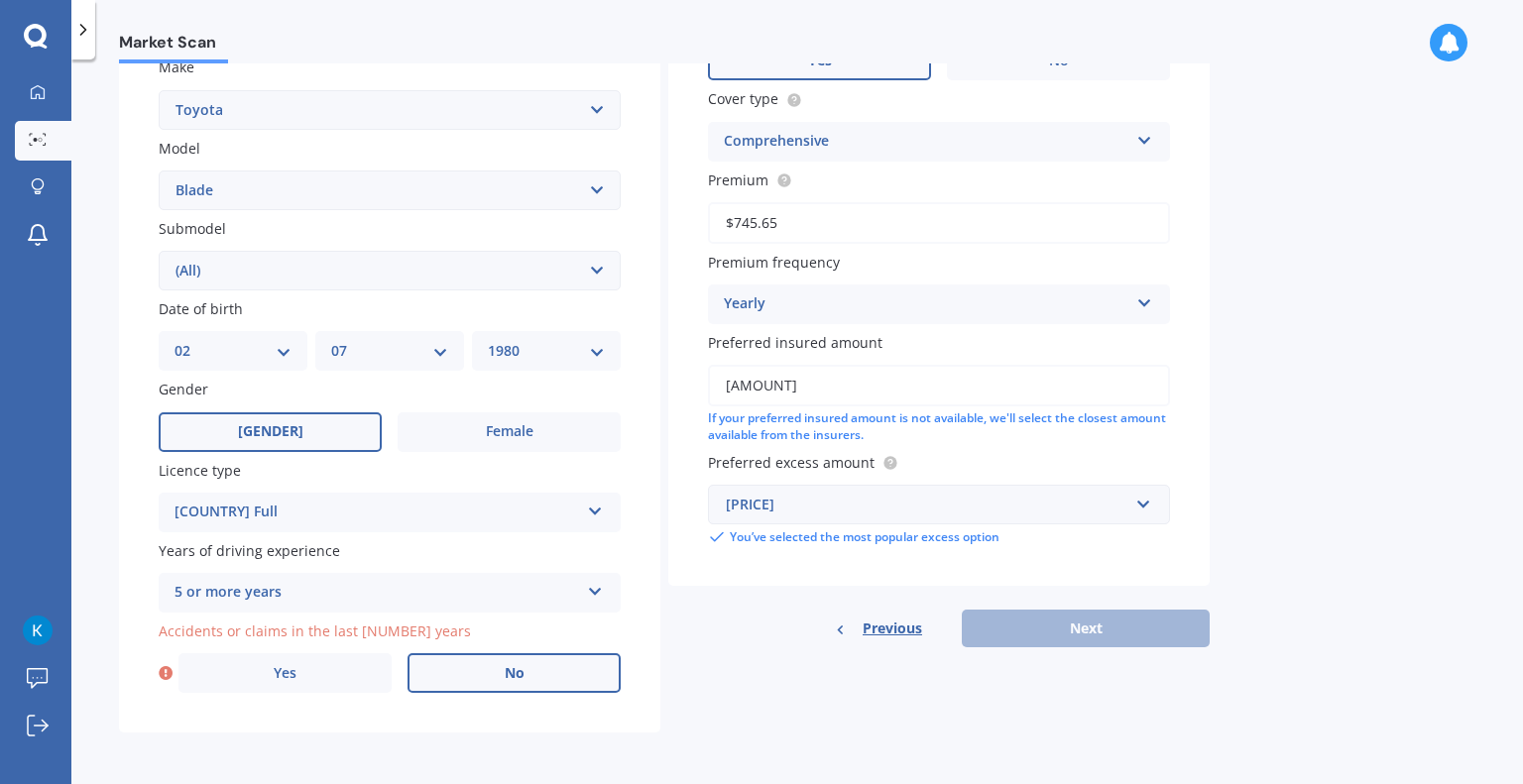 click on "No" at bounding box center [514, 673] 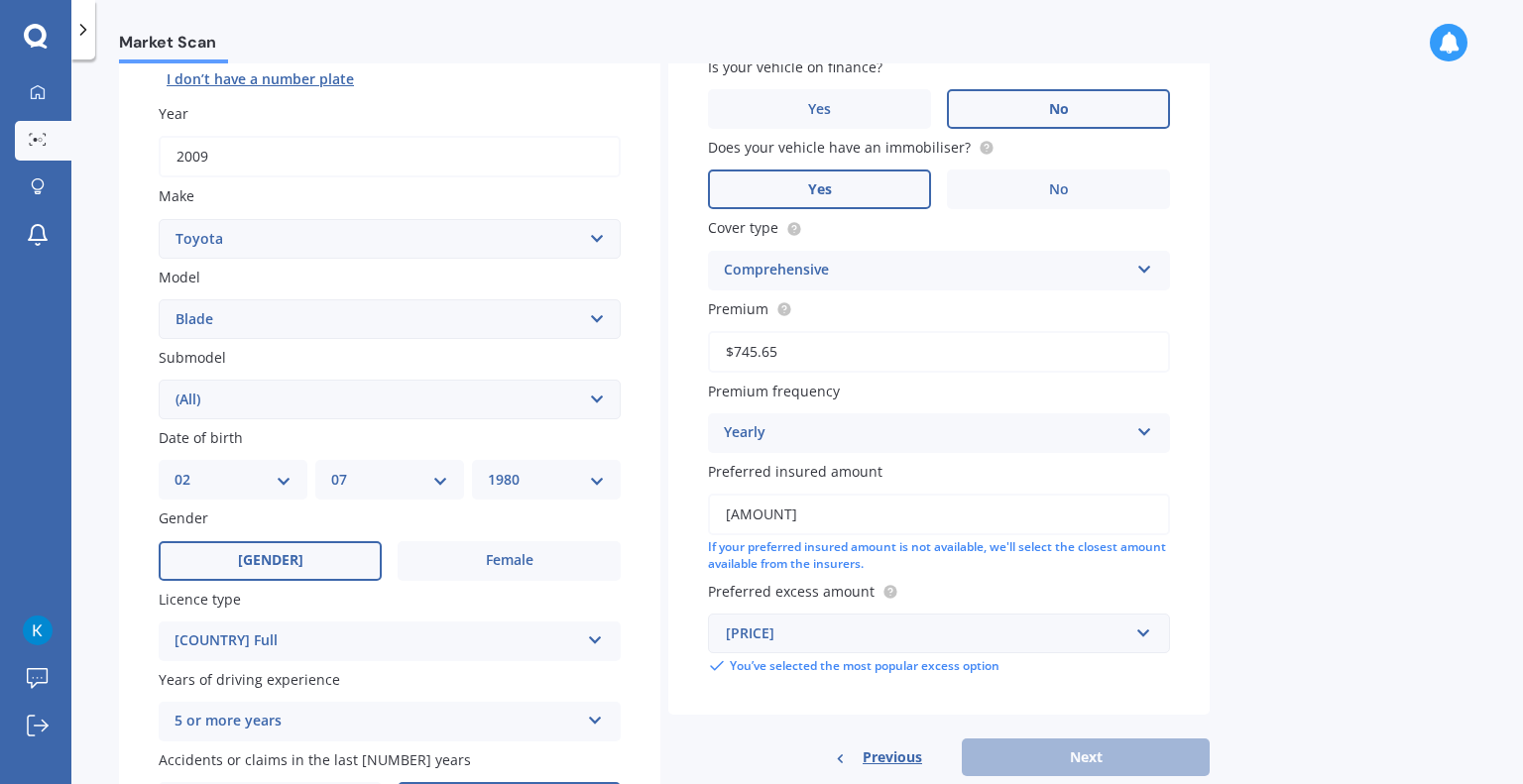 scroll, scrollTop: 383, scrollLeft: 0, axis: vertical 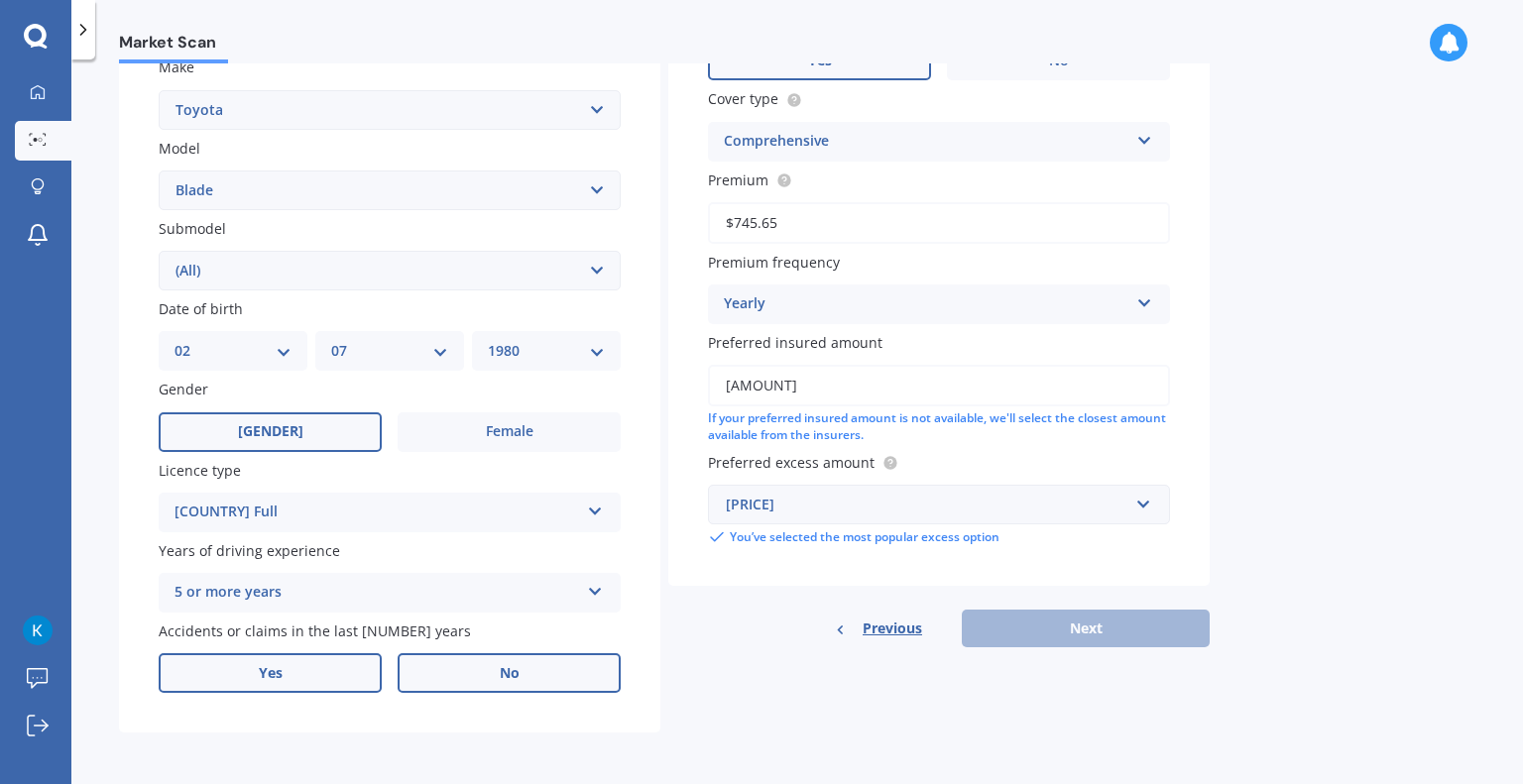 click on "Yes" at bounding box center (270, 432) 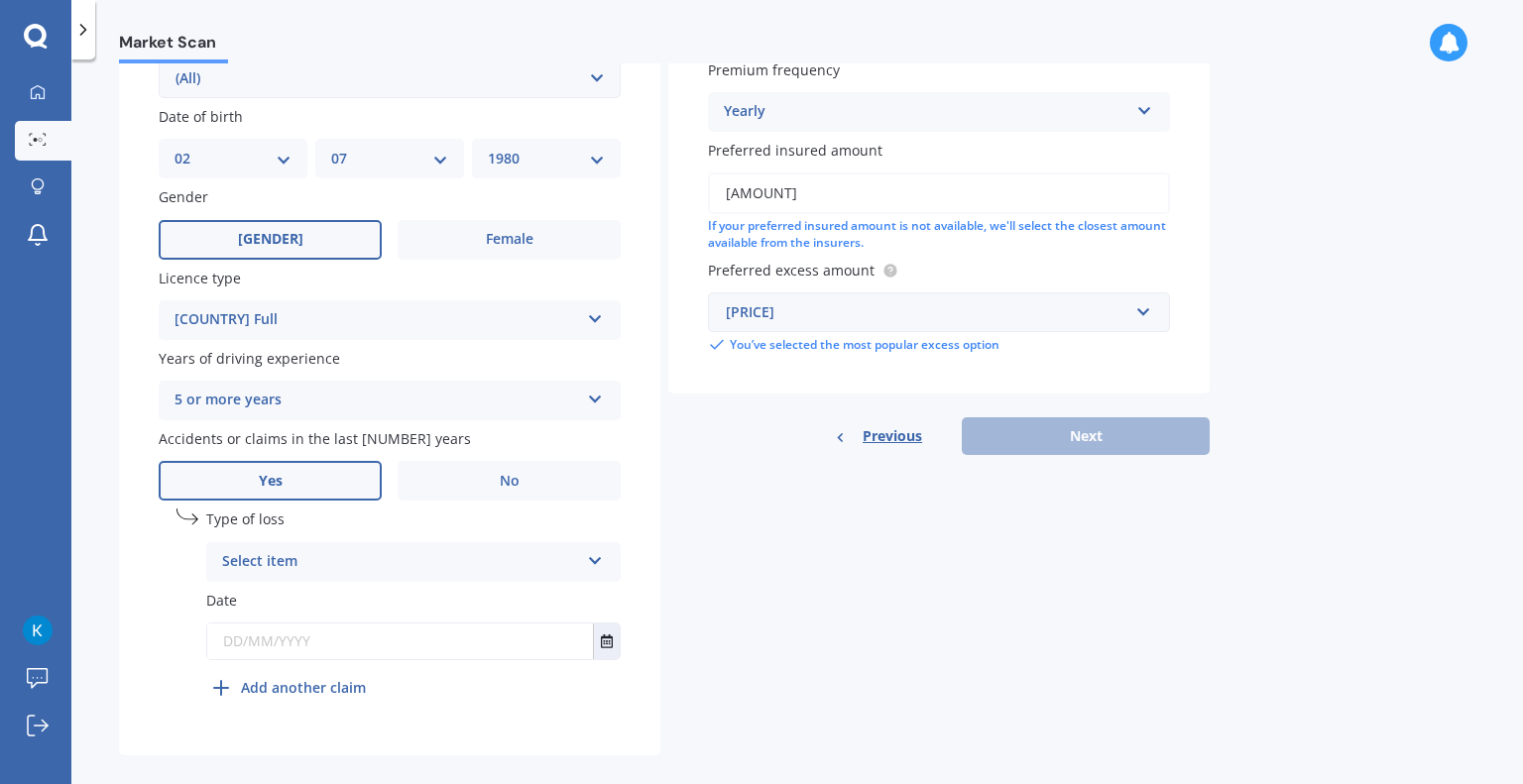 scroll, scrollTop: 575, scrollLeft: 0, axis: vertical 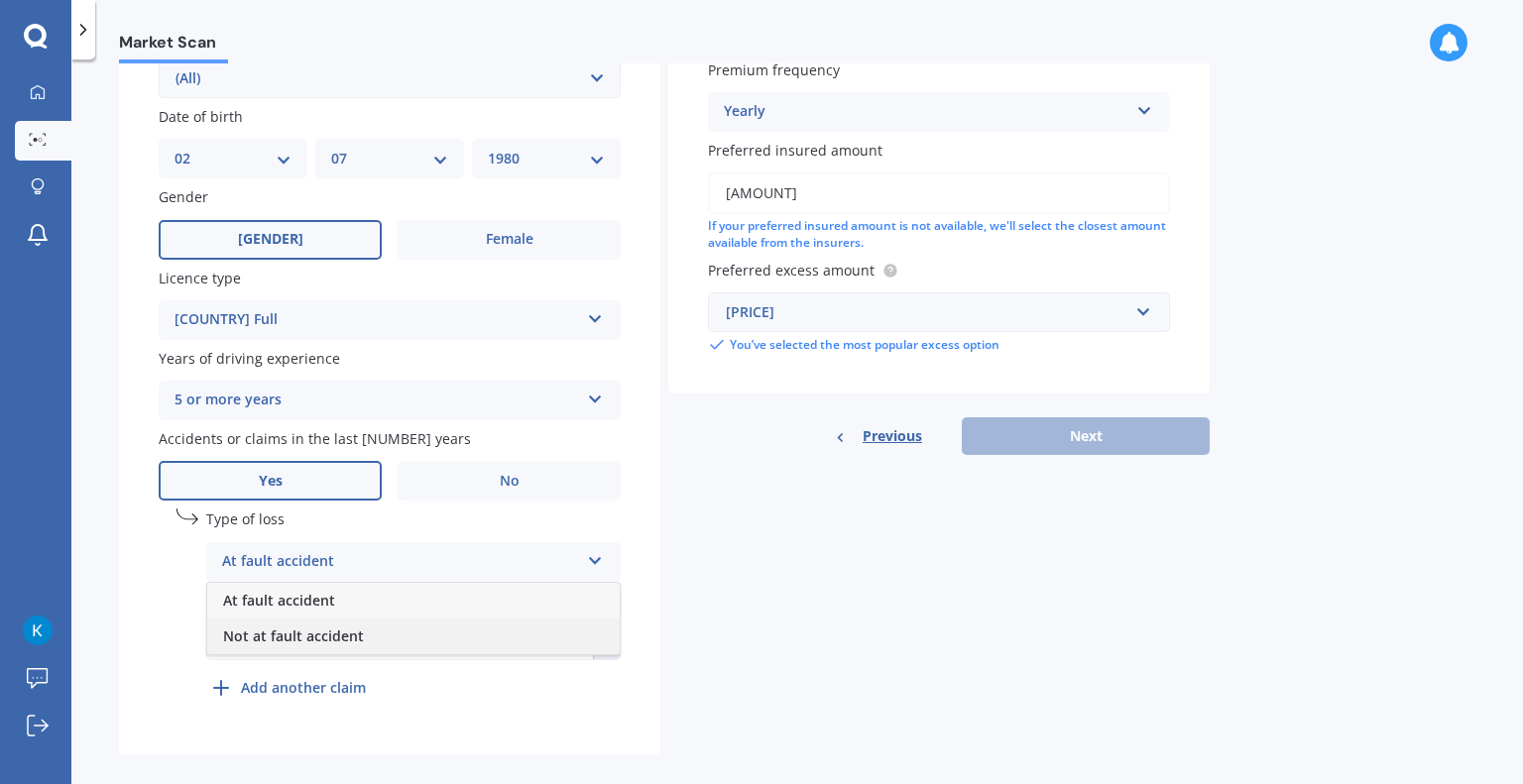 click on "Not at fault accident" at bounding box center (413, 636) 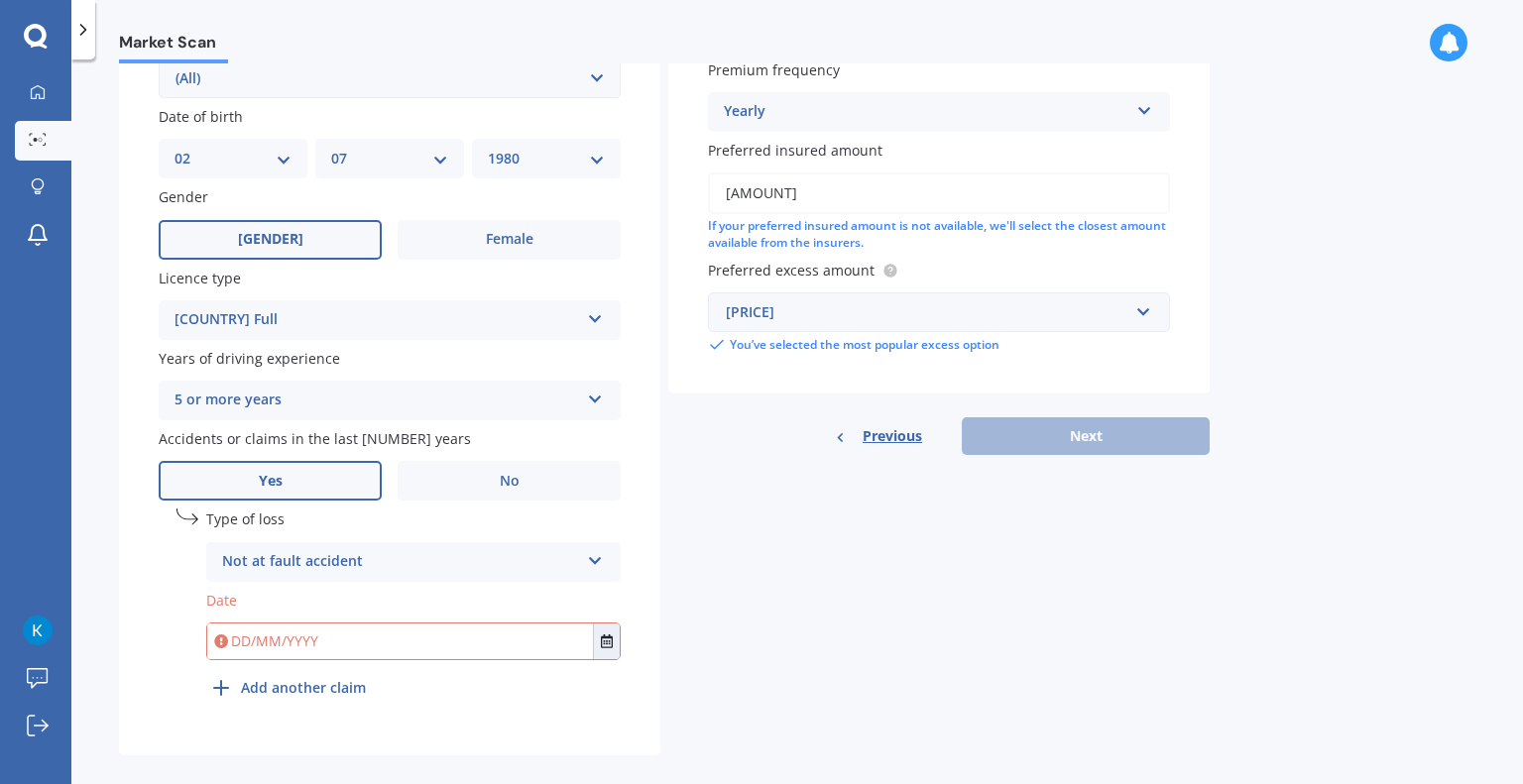 click at bounding box center (400, 641) 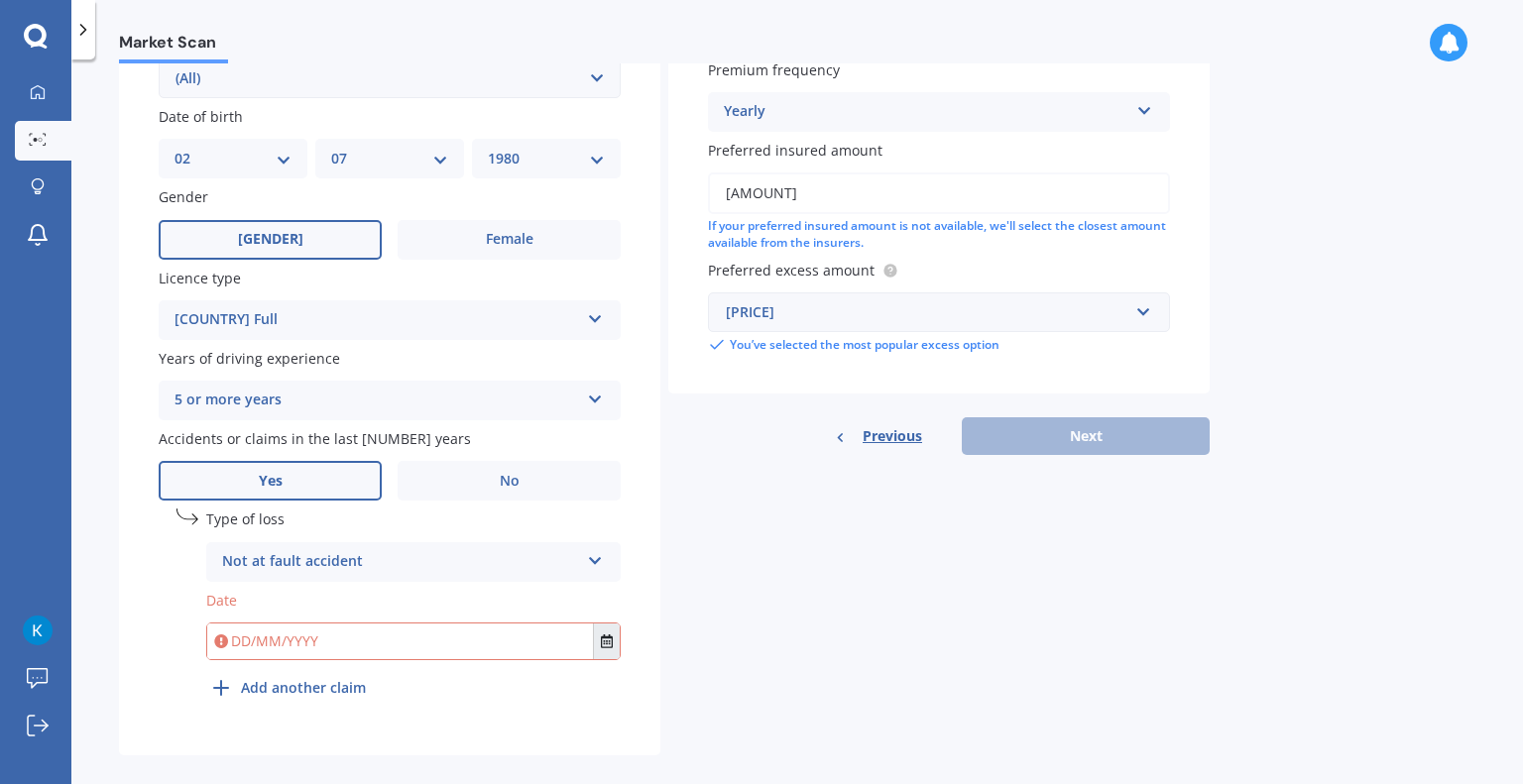 click at bounding box center (607, 641) 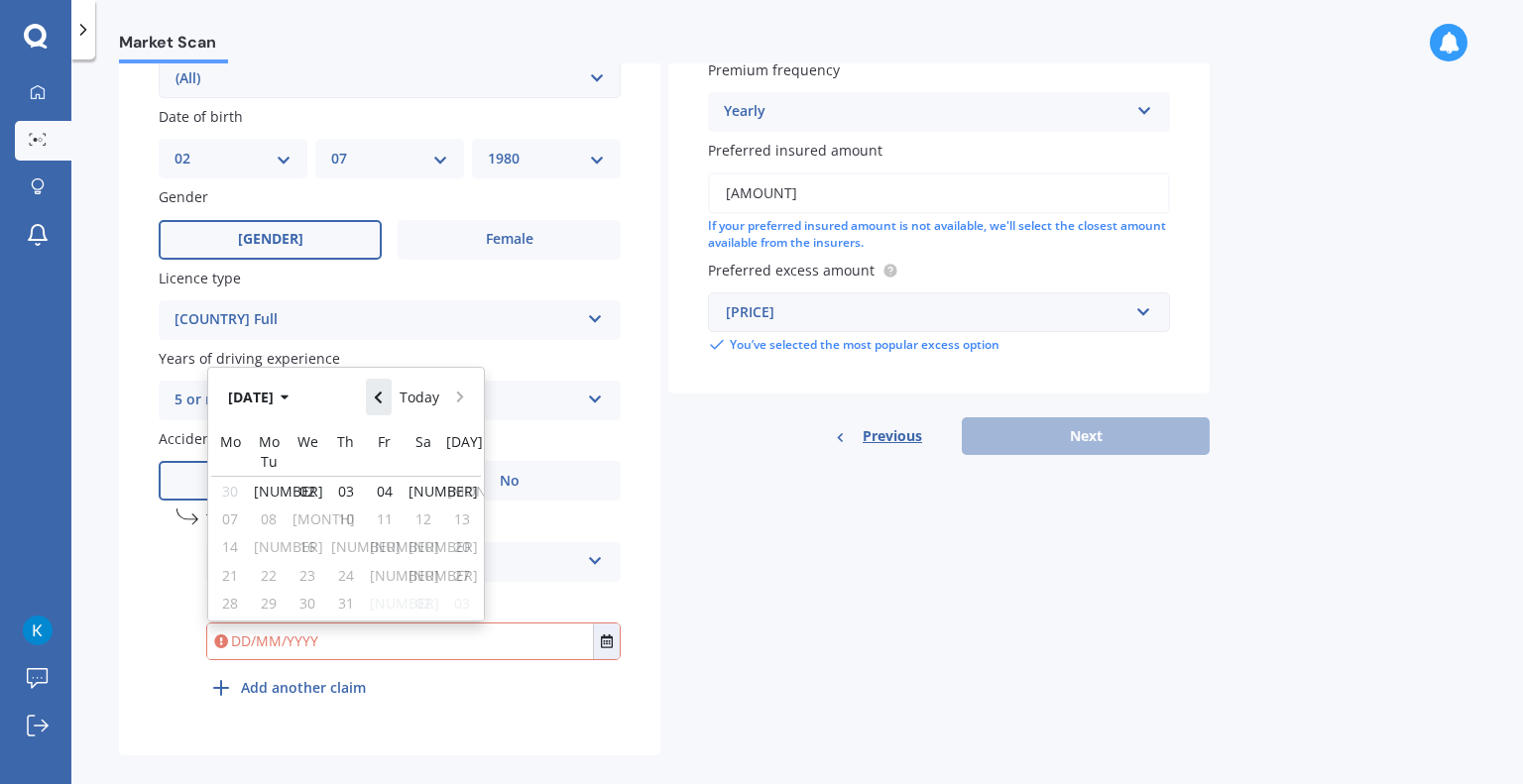 click at bounding box center [378, 397] 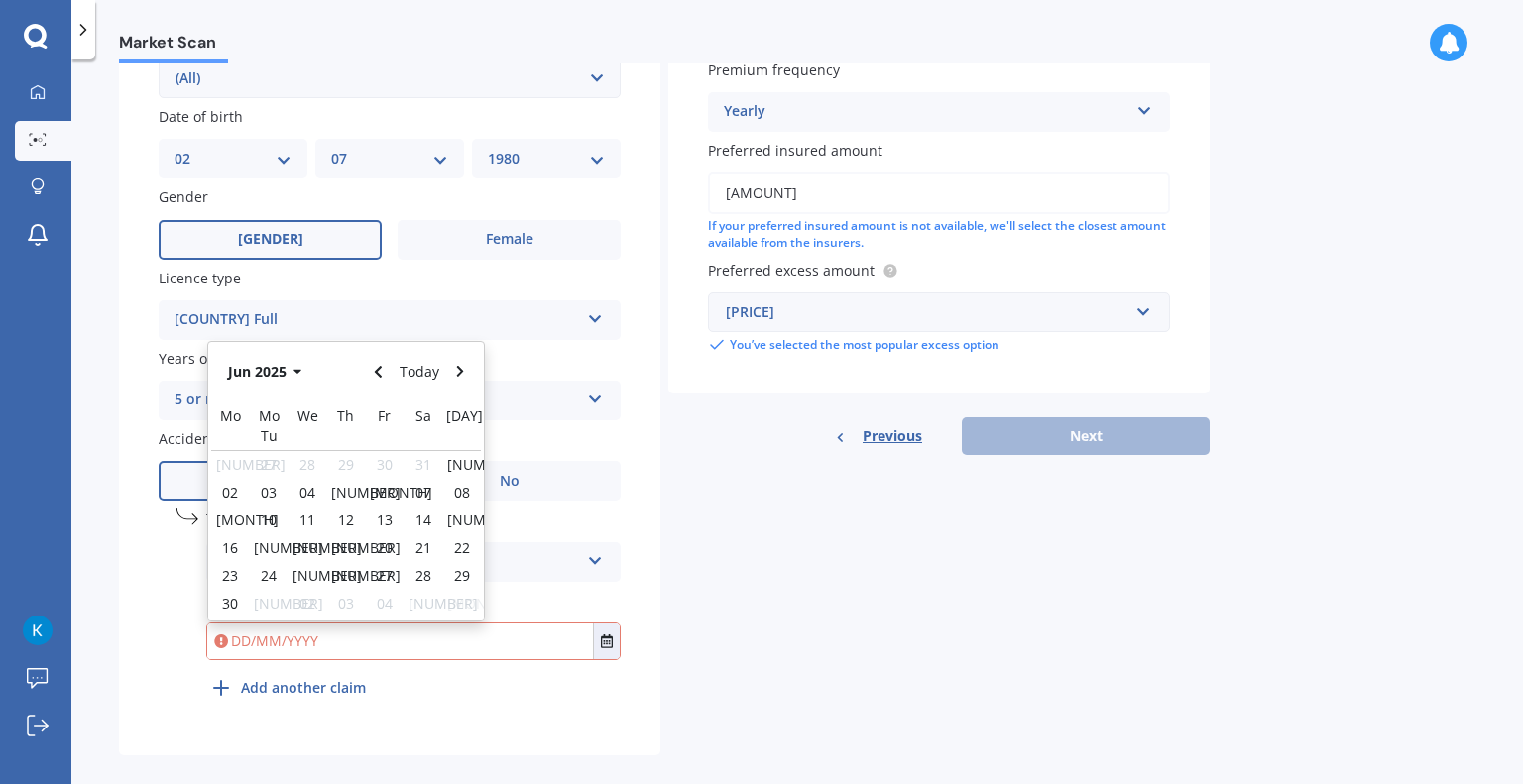 click on "[DATE] Today" at bounding box center (346, 371) 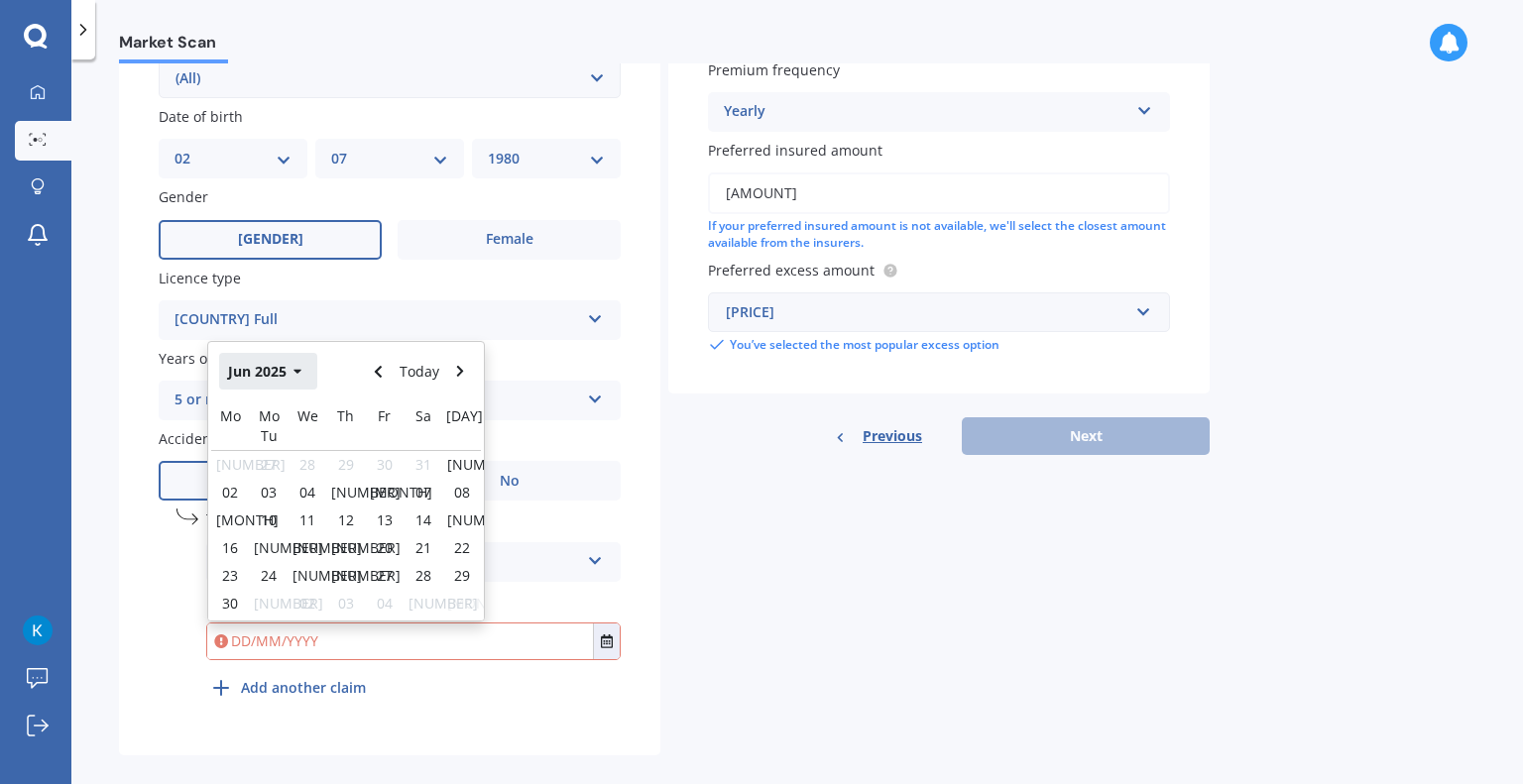 click on "Jun 2025" at bounding box center [268, 371] 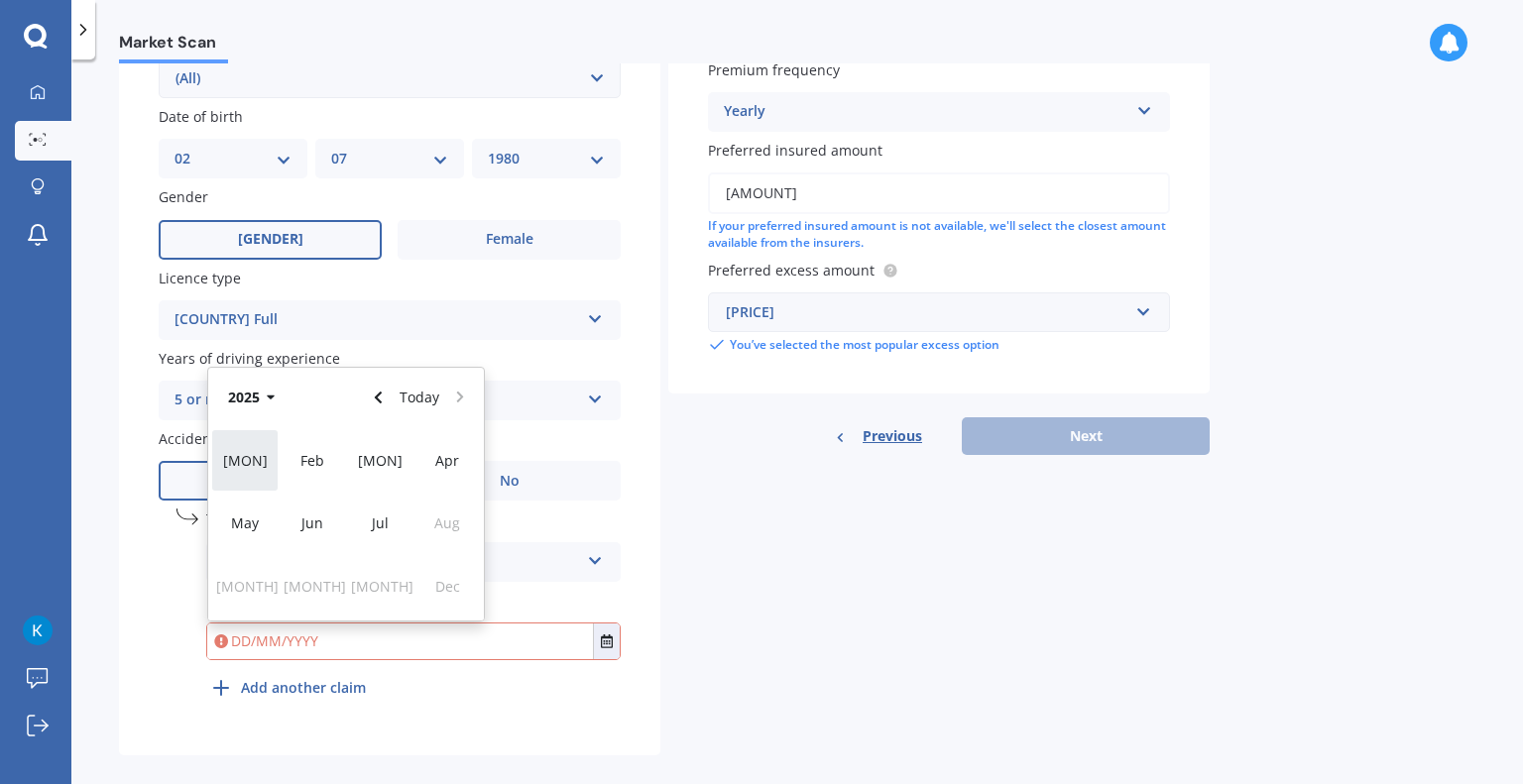 click on "[MON]" at bounding box center (245, 460) 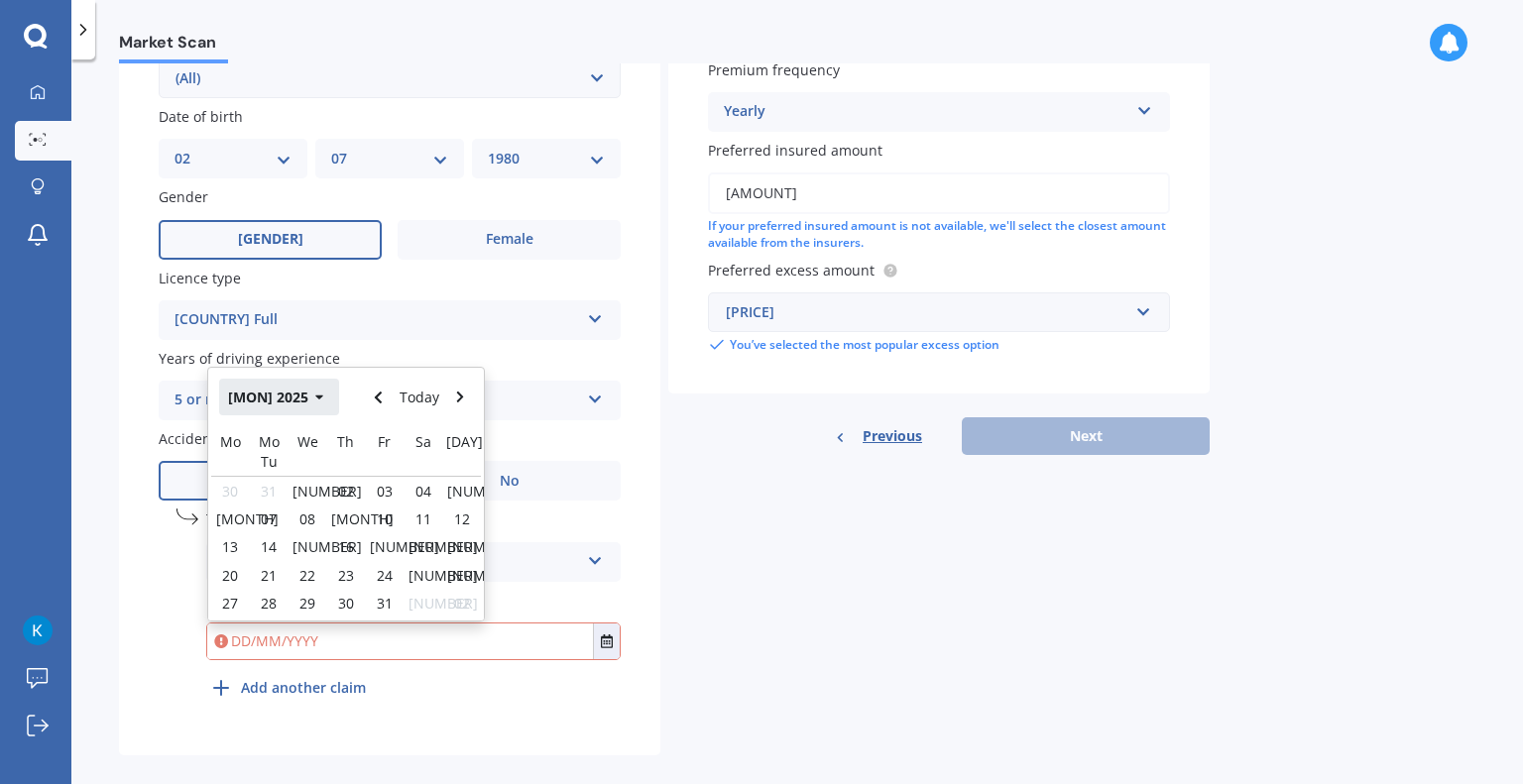 click on "[MON] 2025" at bounding box center [279, 396] 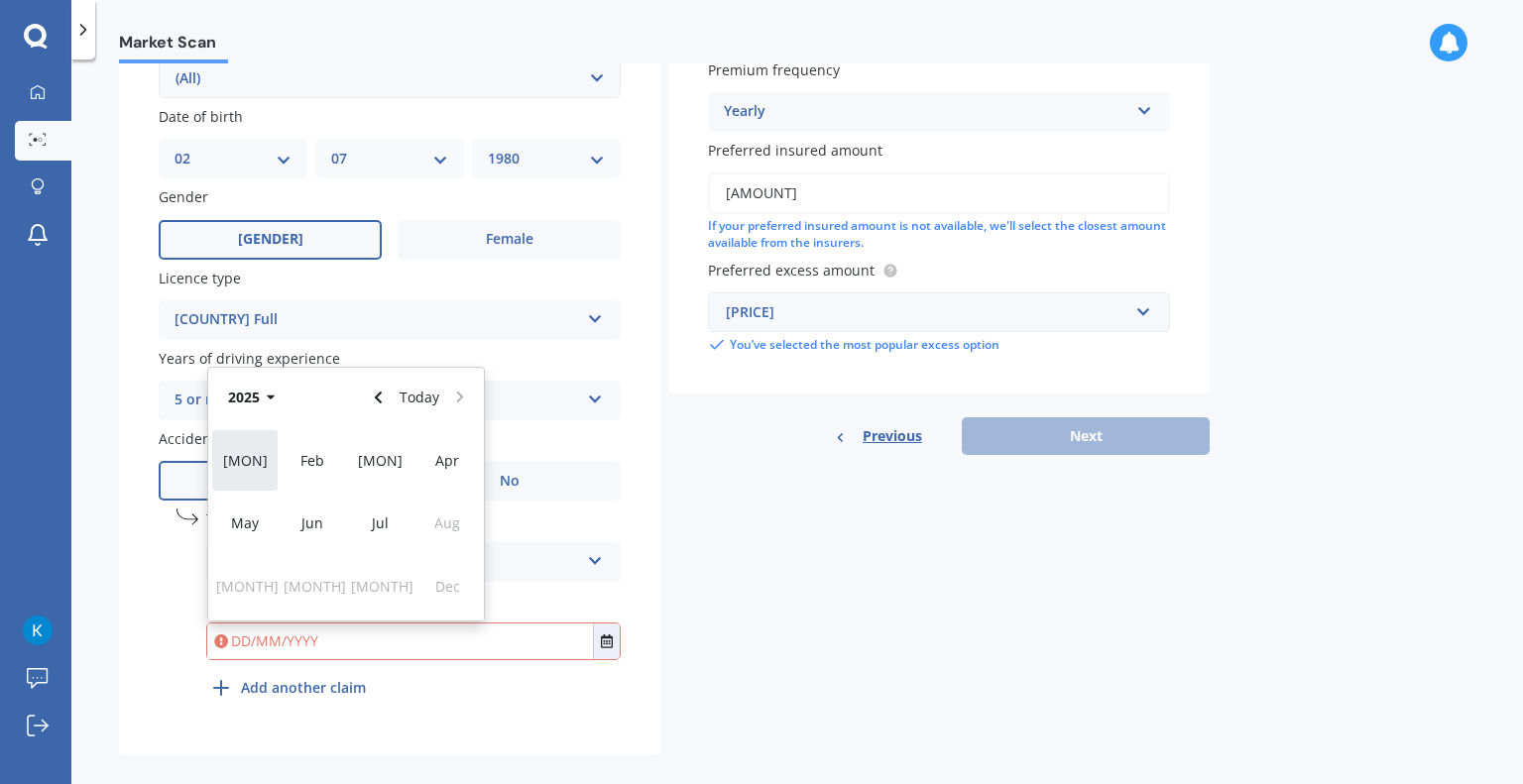 click on "[MON]" at bounding box center [245, 460] 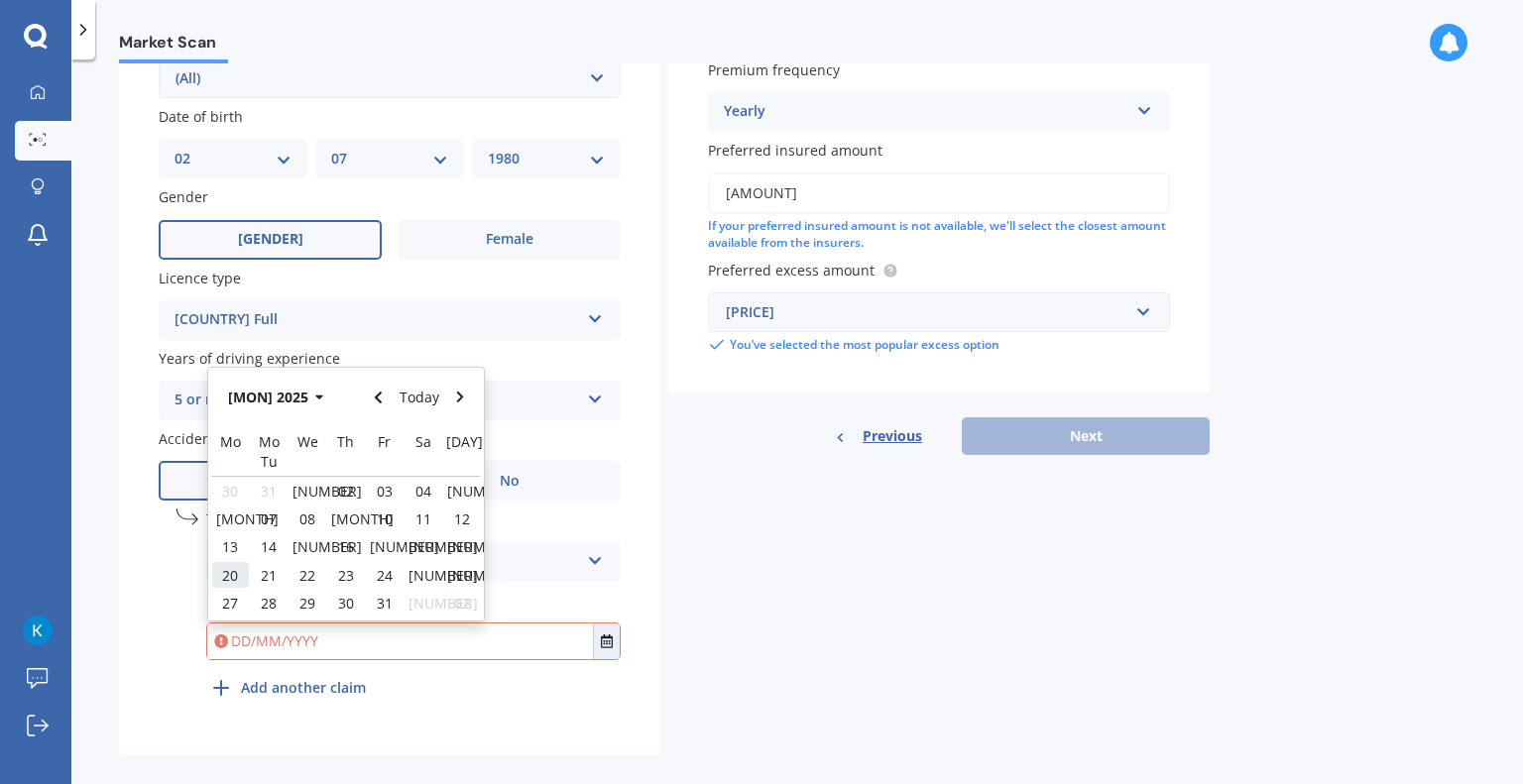 click on "20" at bounding box center (230, 575) 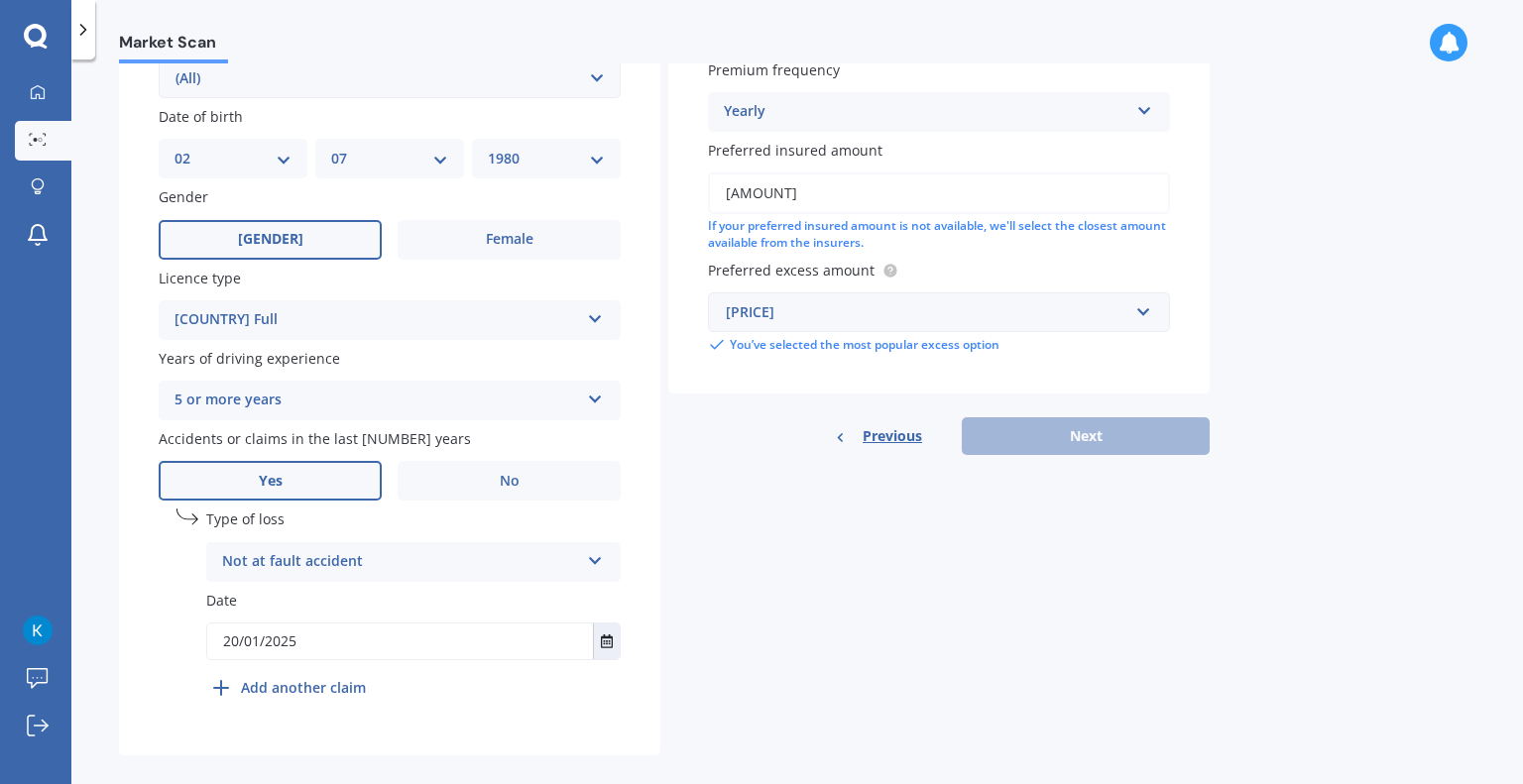 click on "20/01/2025" at bounding box center [400, 641] 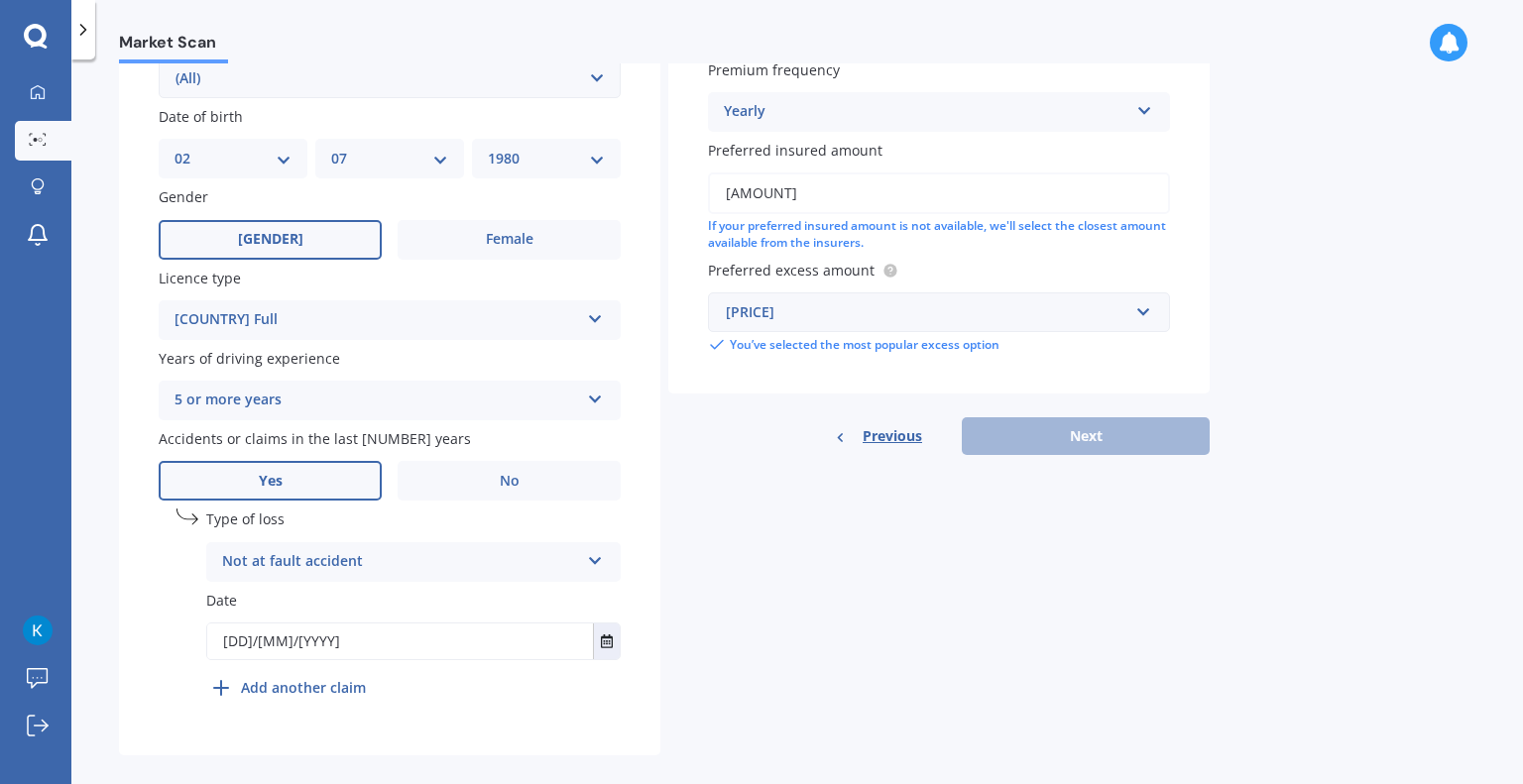 type on "[DD]/[MM]/[YYYY]" 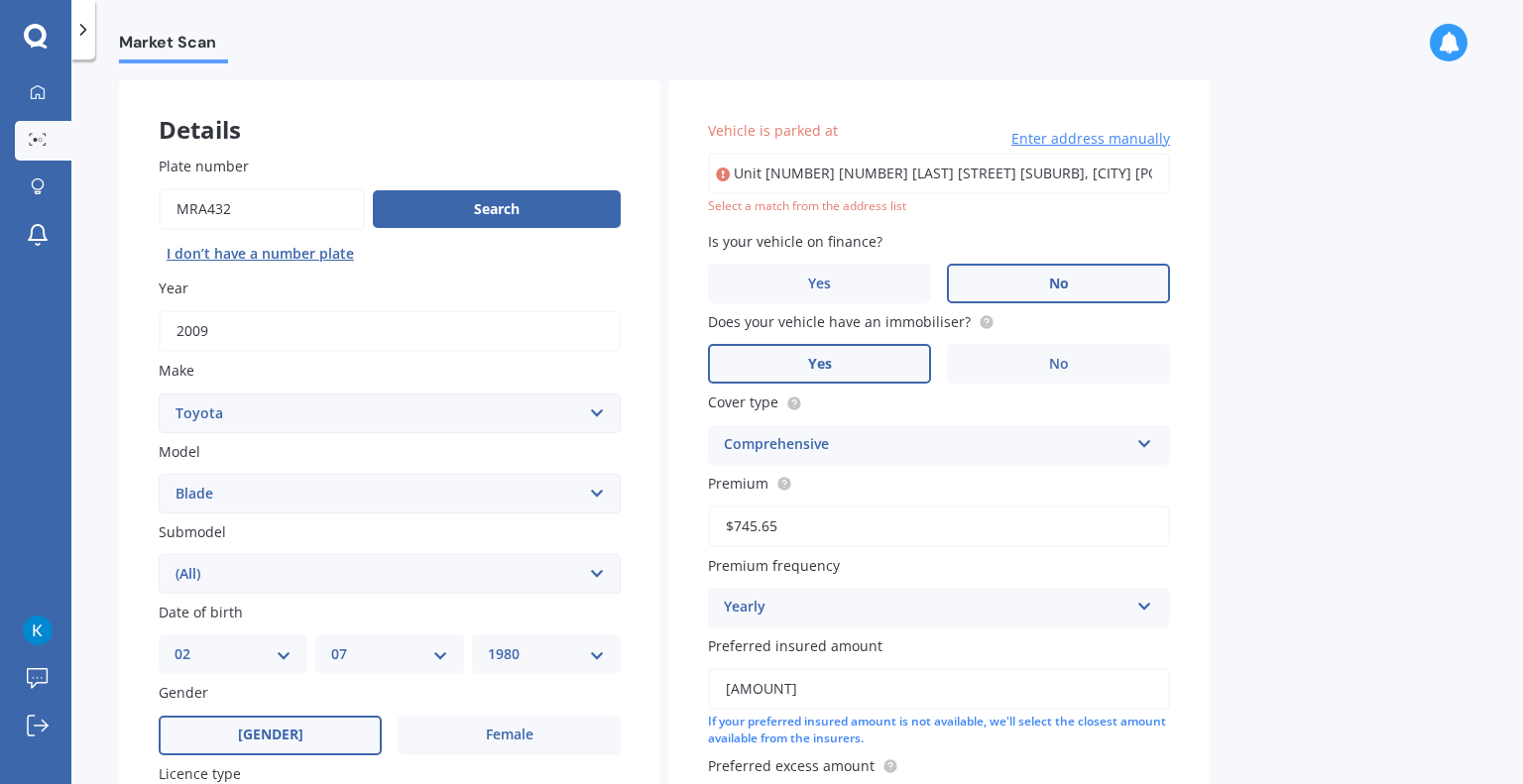 scroll, scrollTop: 0, scrollLeft: 0, axis: both 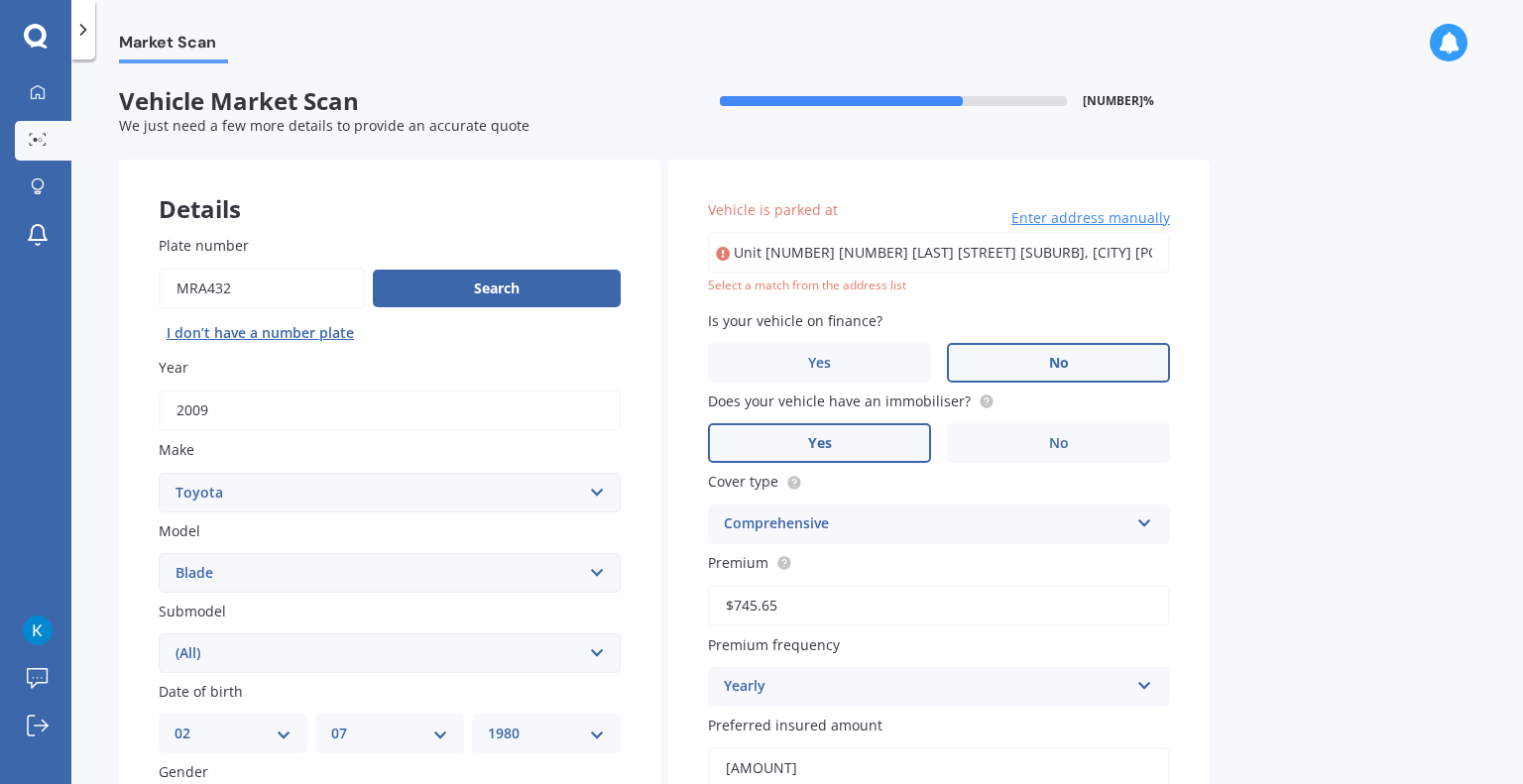 click on "Unit [NUMBER] [NUMBER] [LAST] [STREET] [SUBURB], [CITY] [POSTAL CODE]" at bounding box center [939, 253] 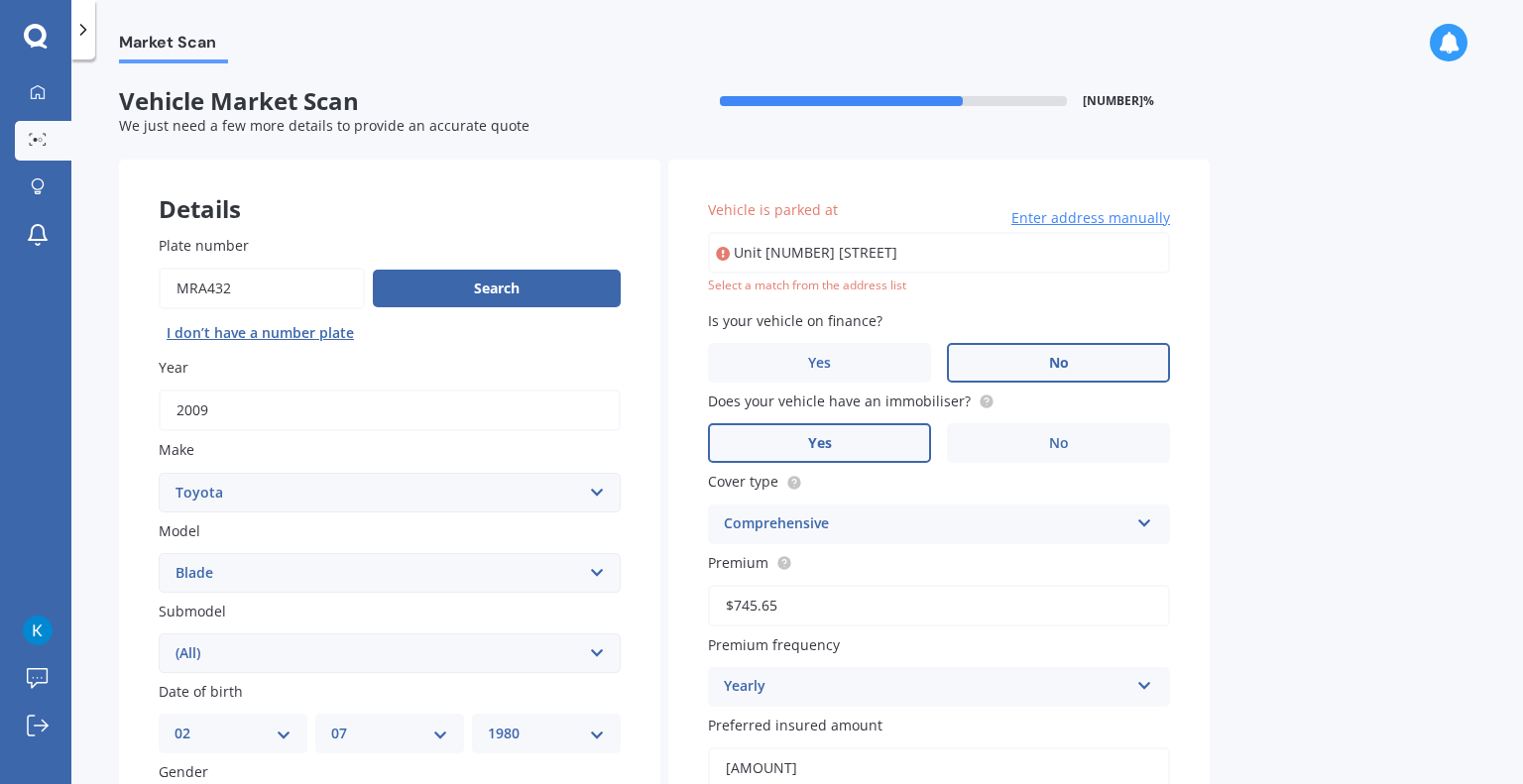 type on "Unit [NUMBER] [STREET]" 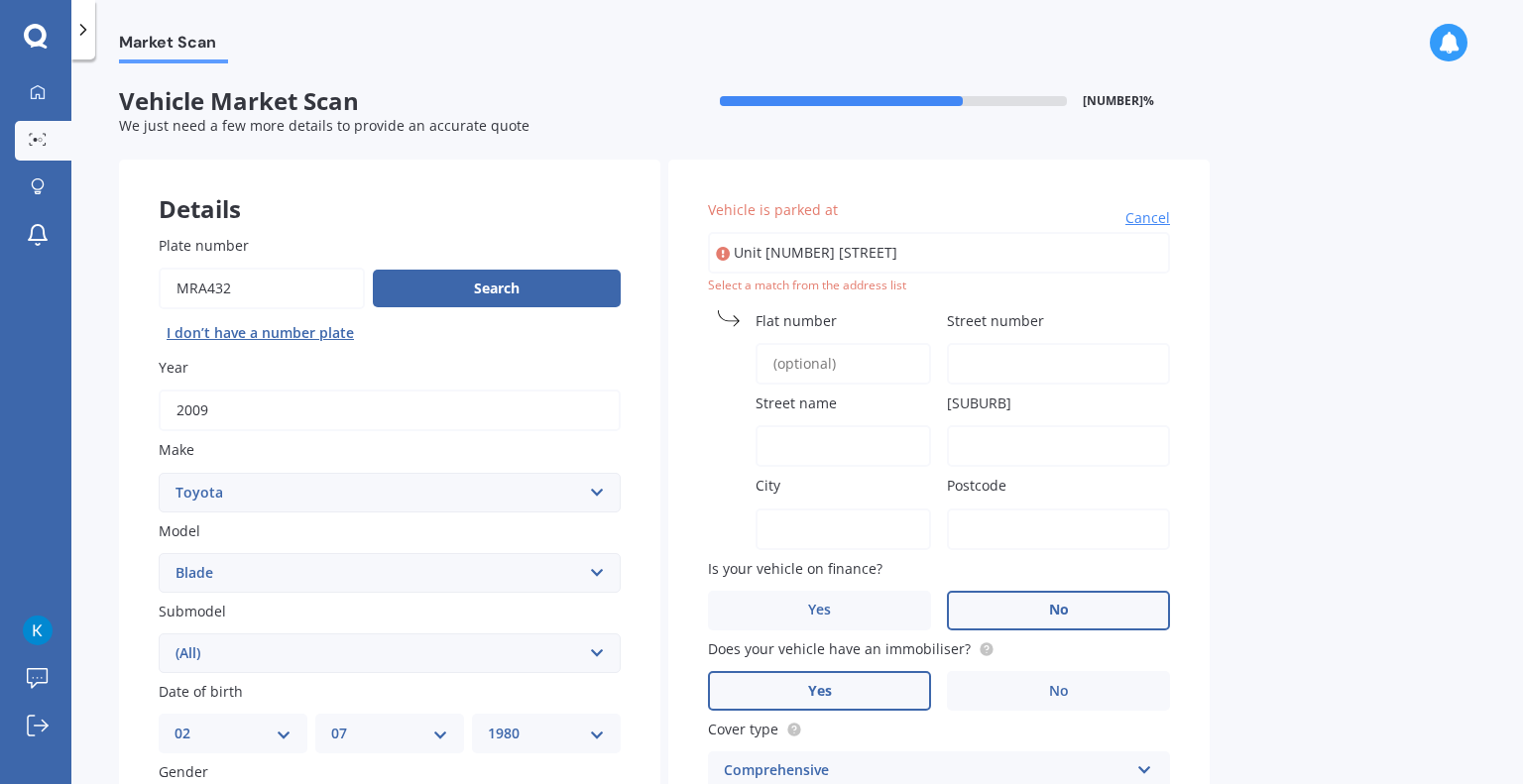 click on "Flat number" at bounding box center [843, 364] 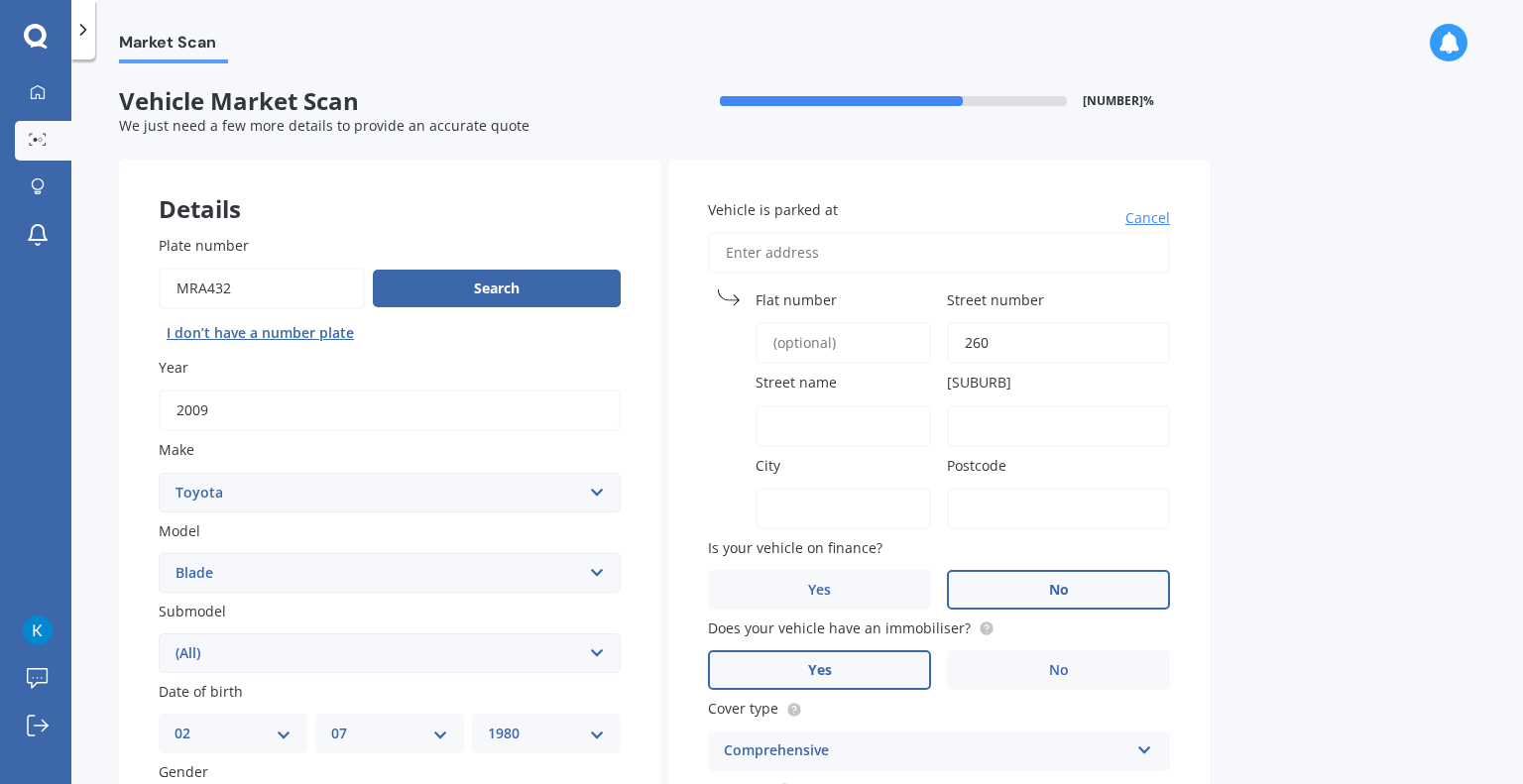 type on "260" 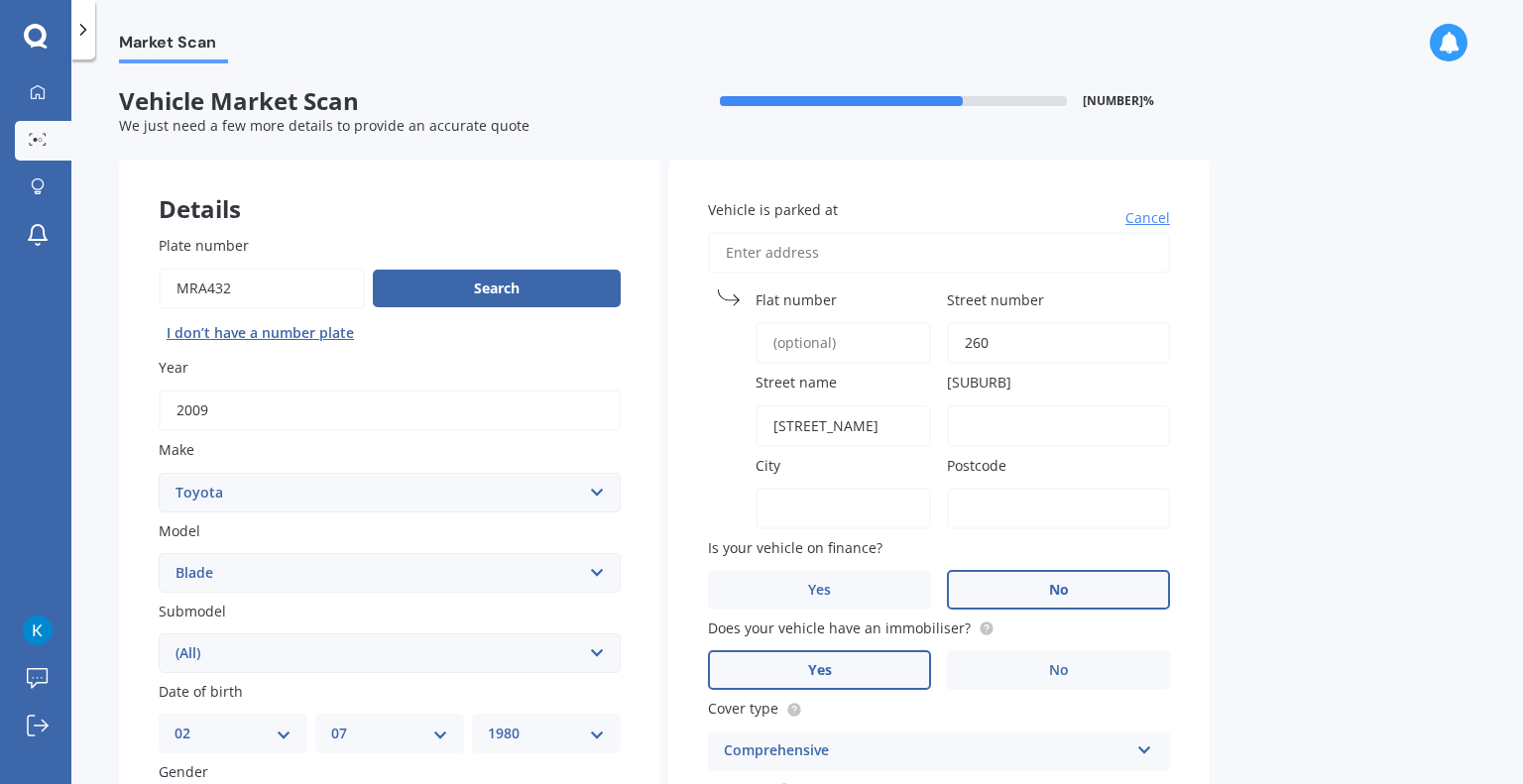 type on "[STREET_NAME]" 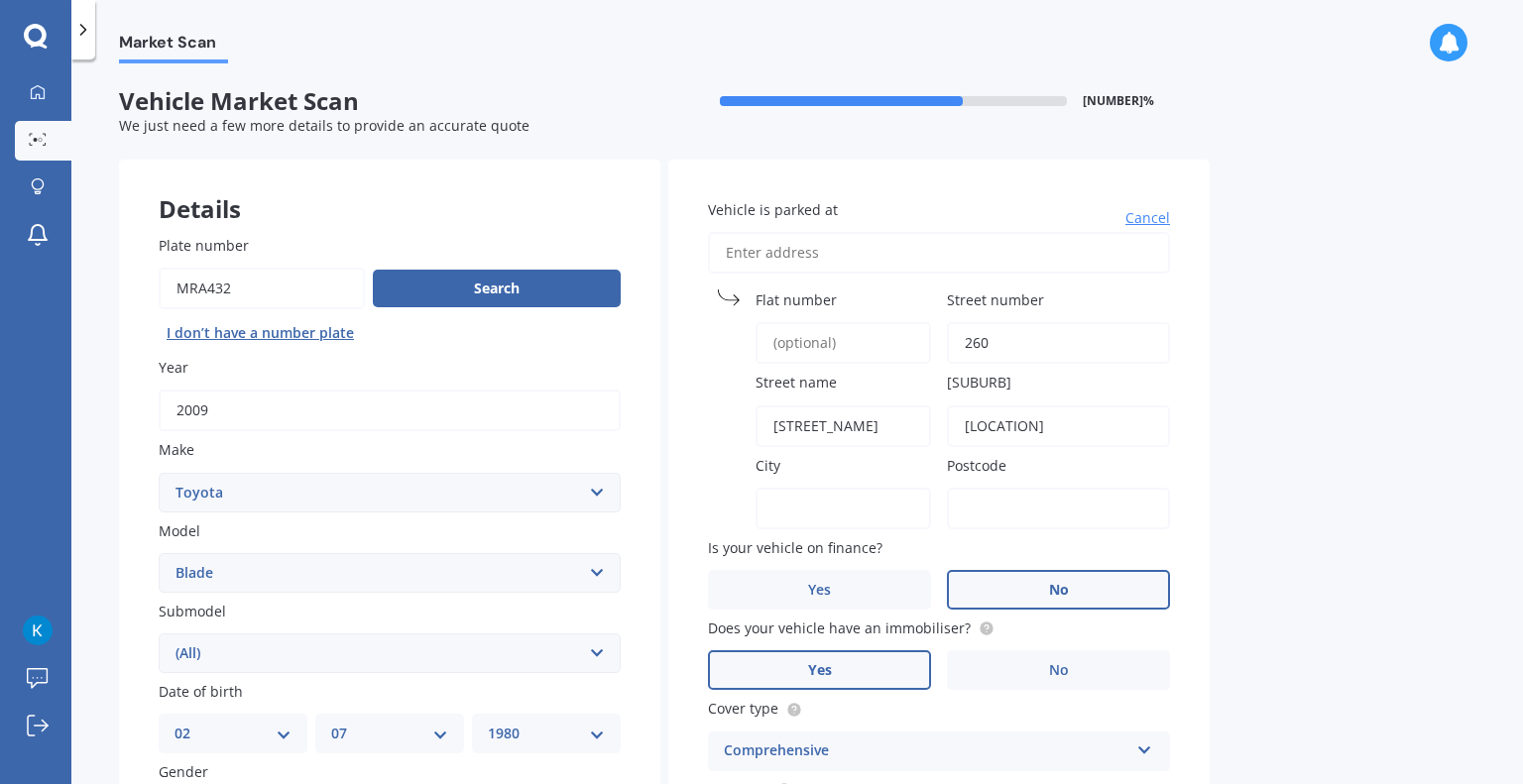 type on "[LOCATION]" 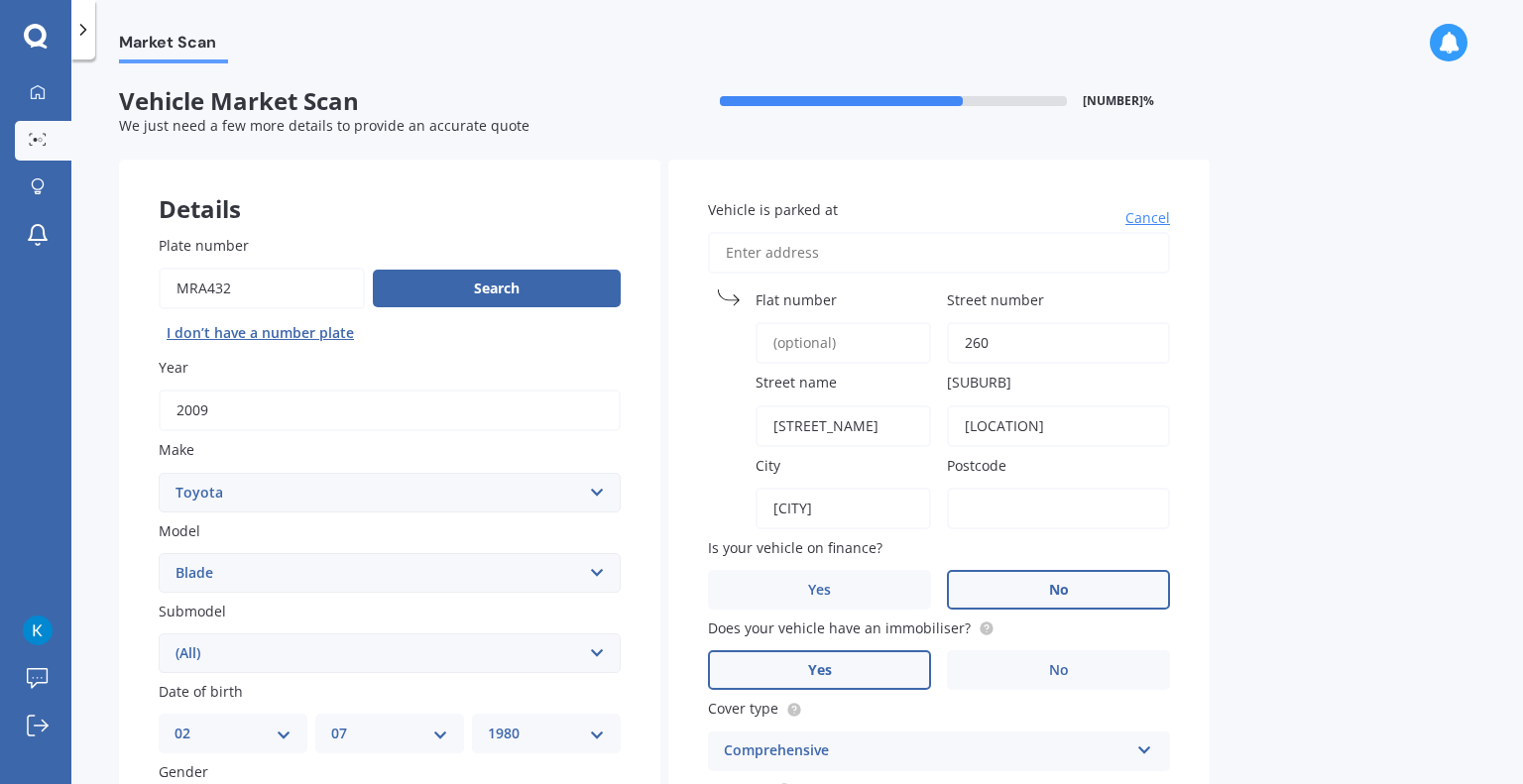 type on "[CITY]" 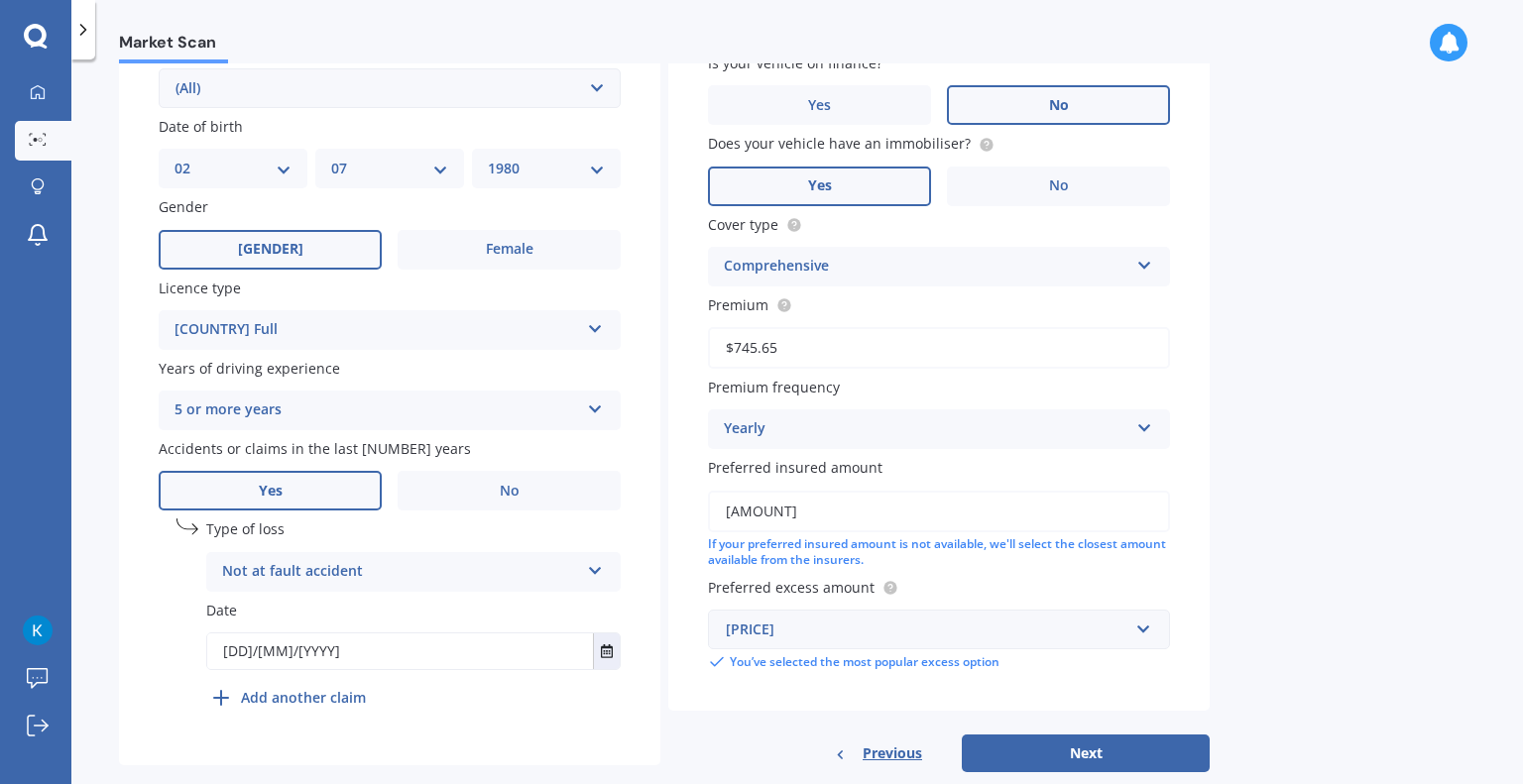 scroll, scrollTop: 603, scrollLeft: 0, axis: vertical 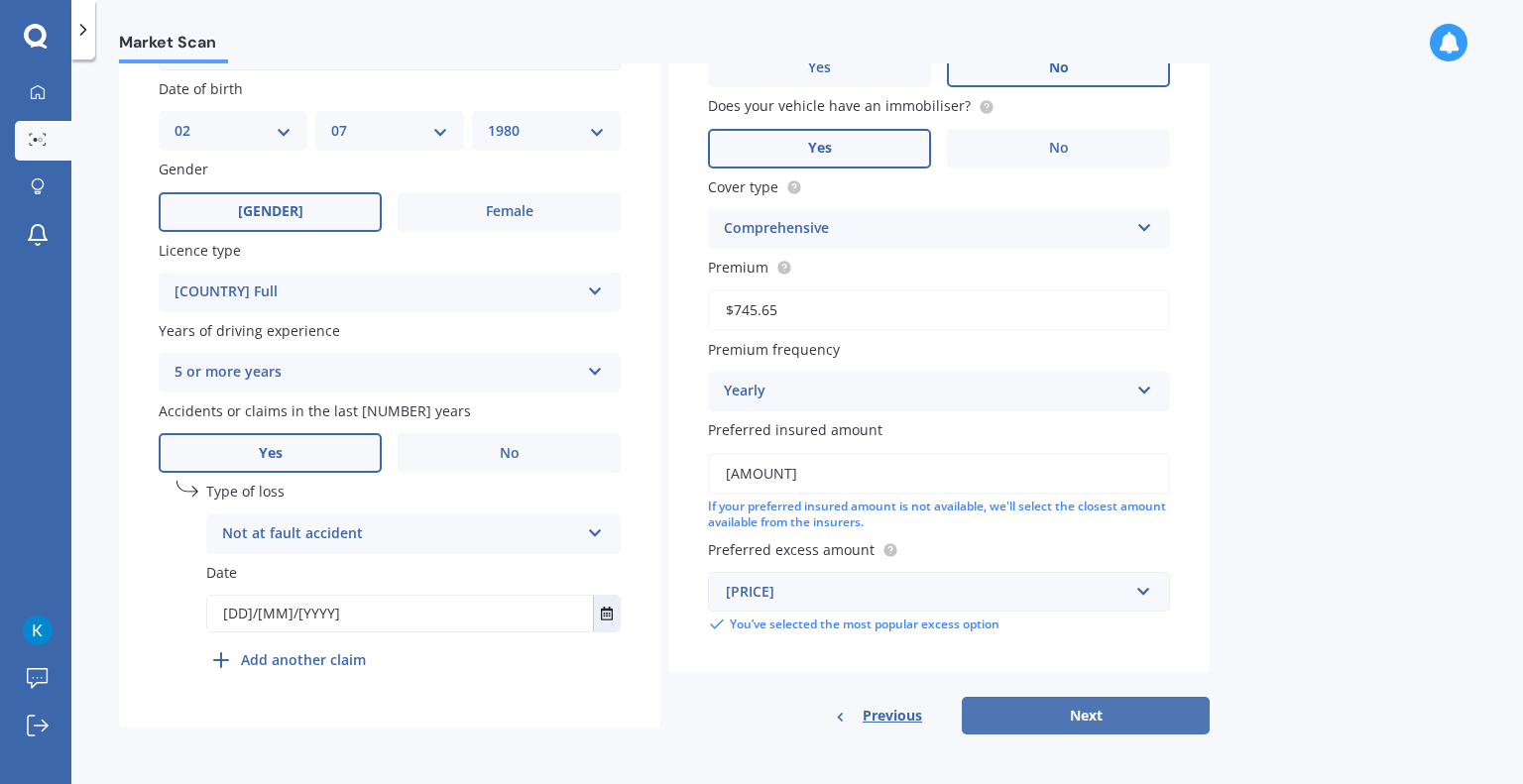 click on "Next" at bounding box center [1086, 716] 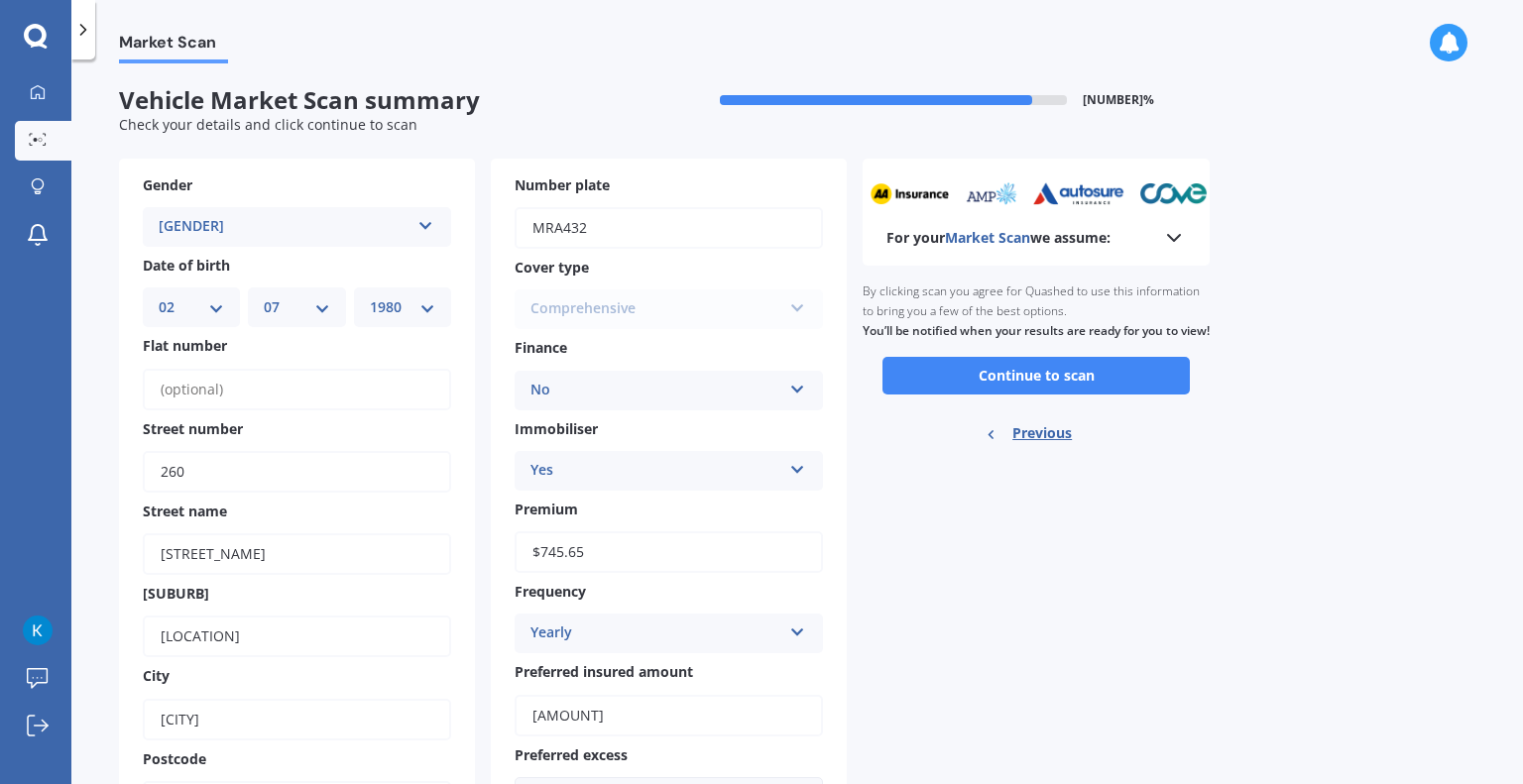scroll, scrollTop: 0, scrollLeft: 0, axis: both 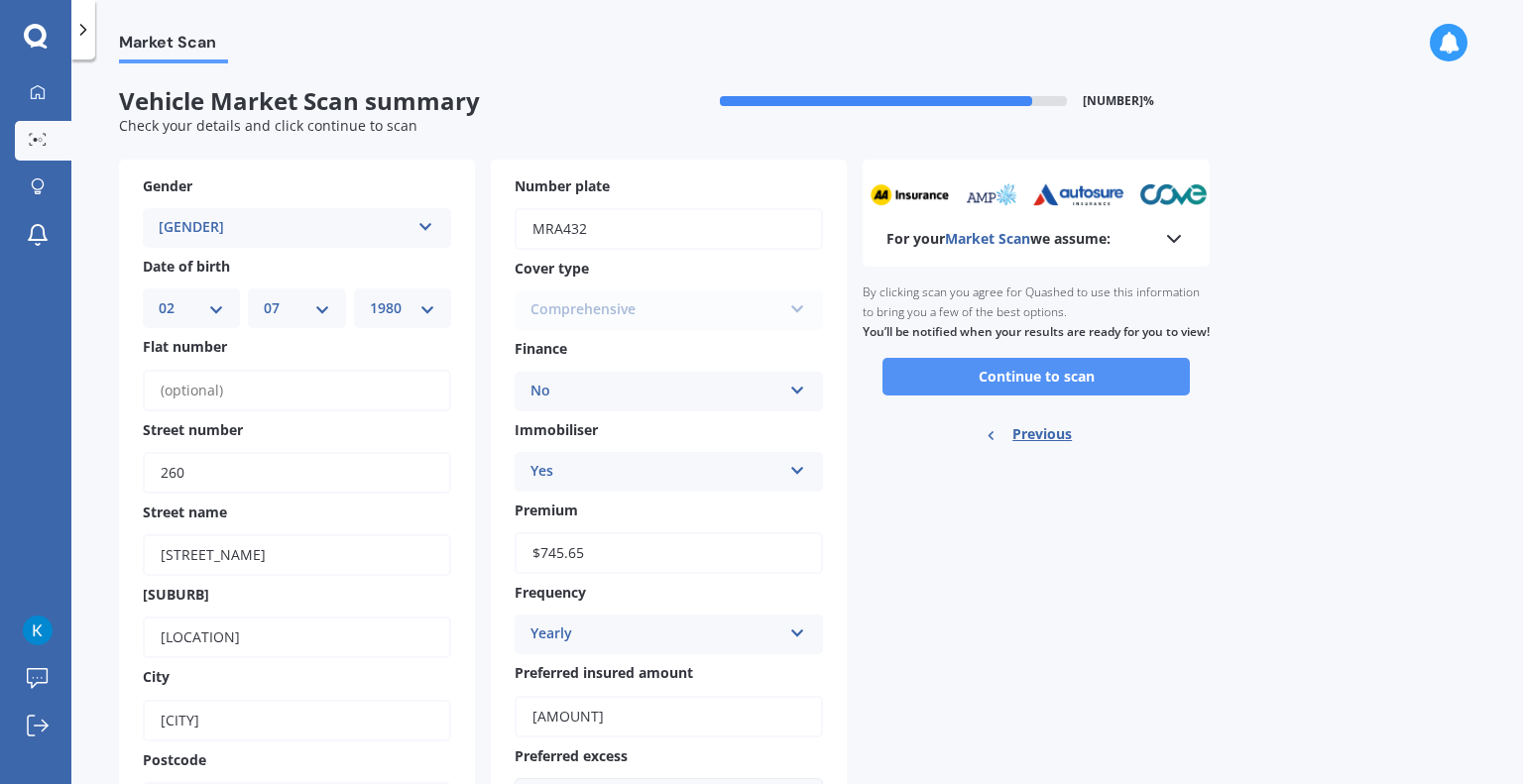 click on "Continue to scan" at bounding box center [1036, 377] 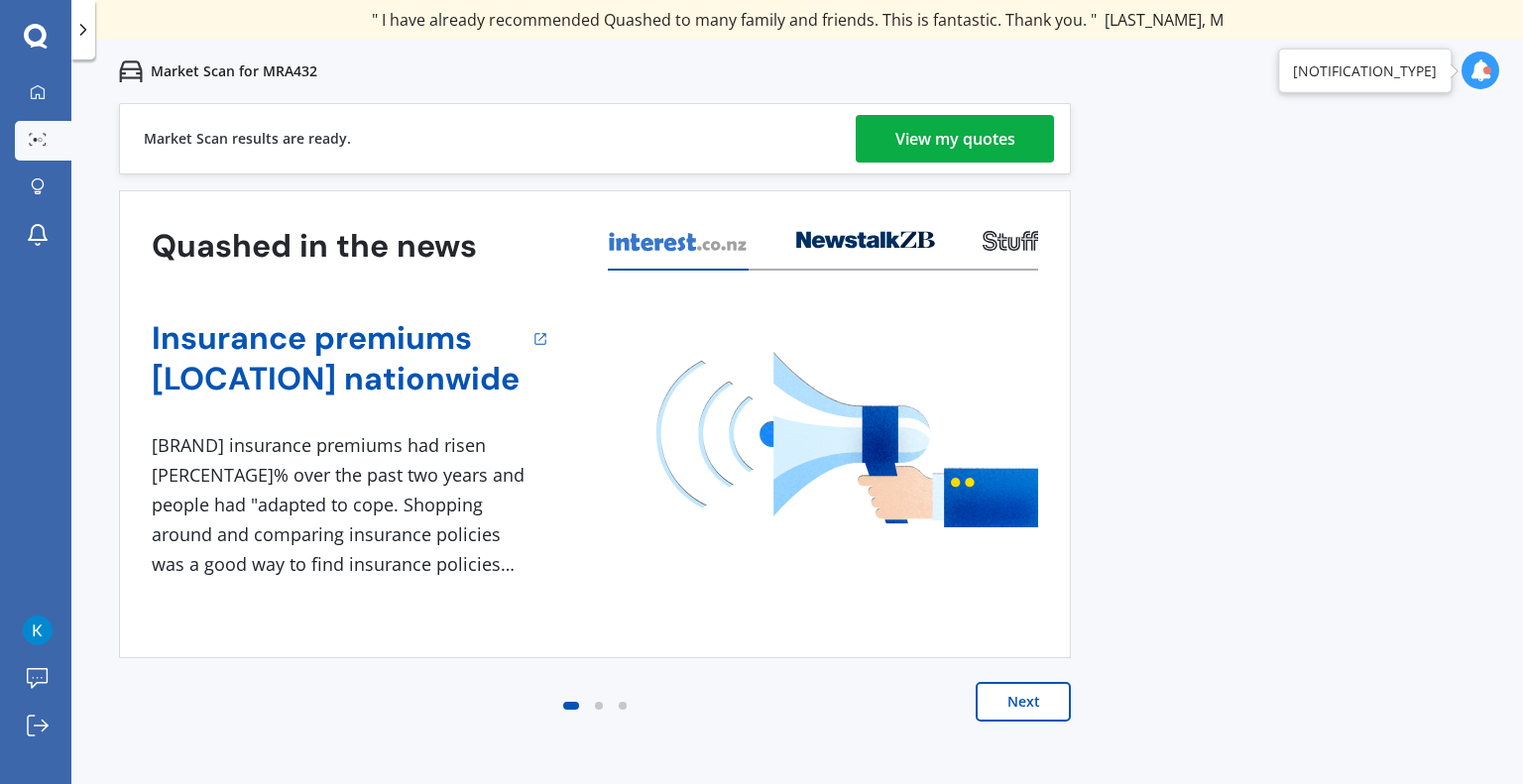 click on "View my quotes" at bounding box center [955, 139] 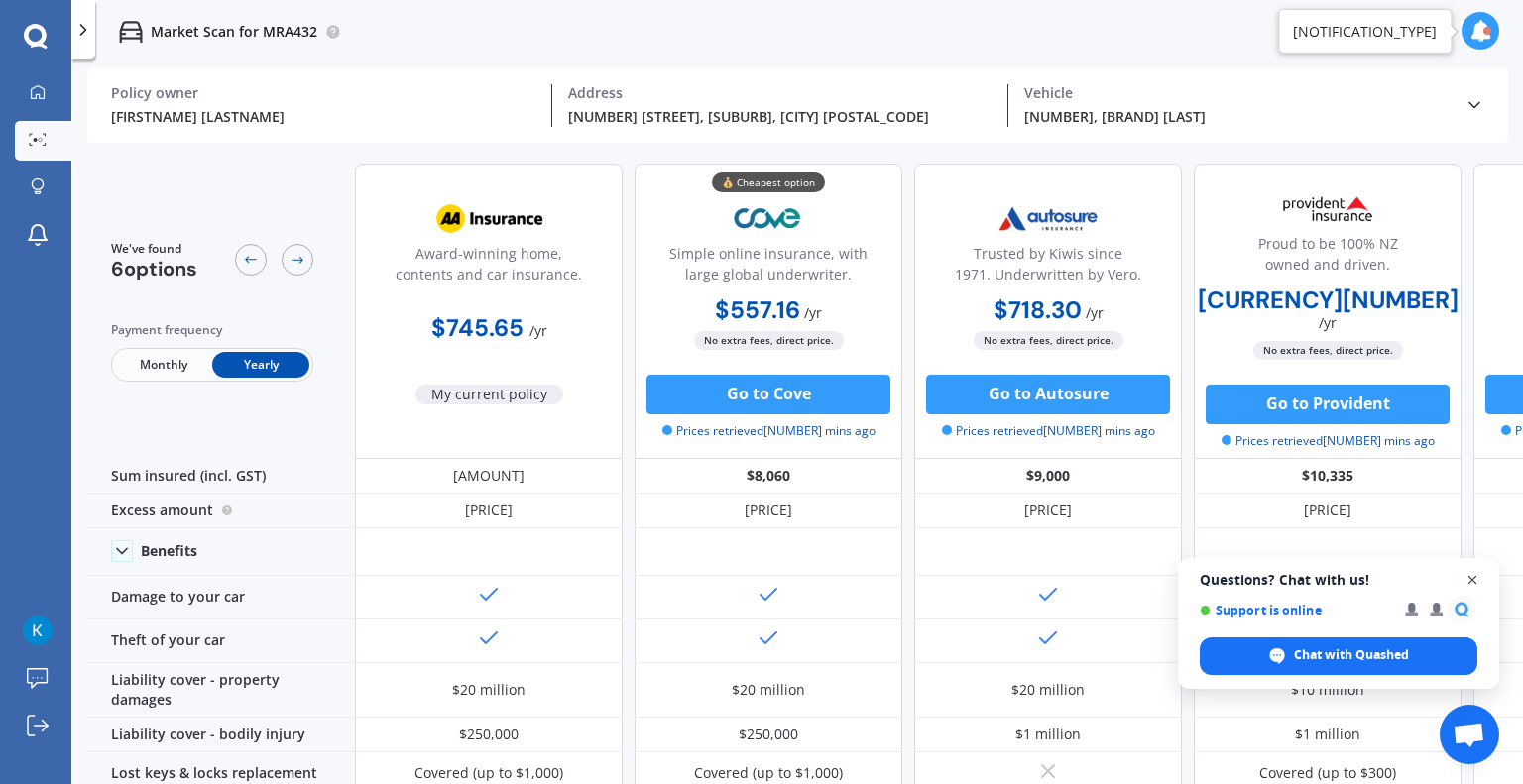 click at bounding box center [1472, 580] 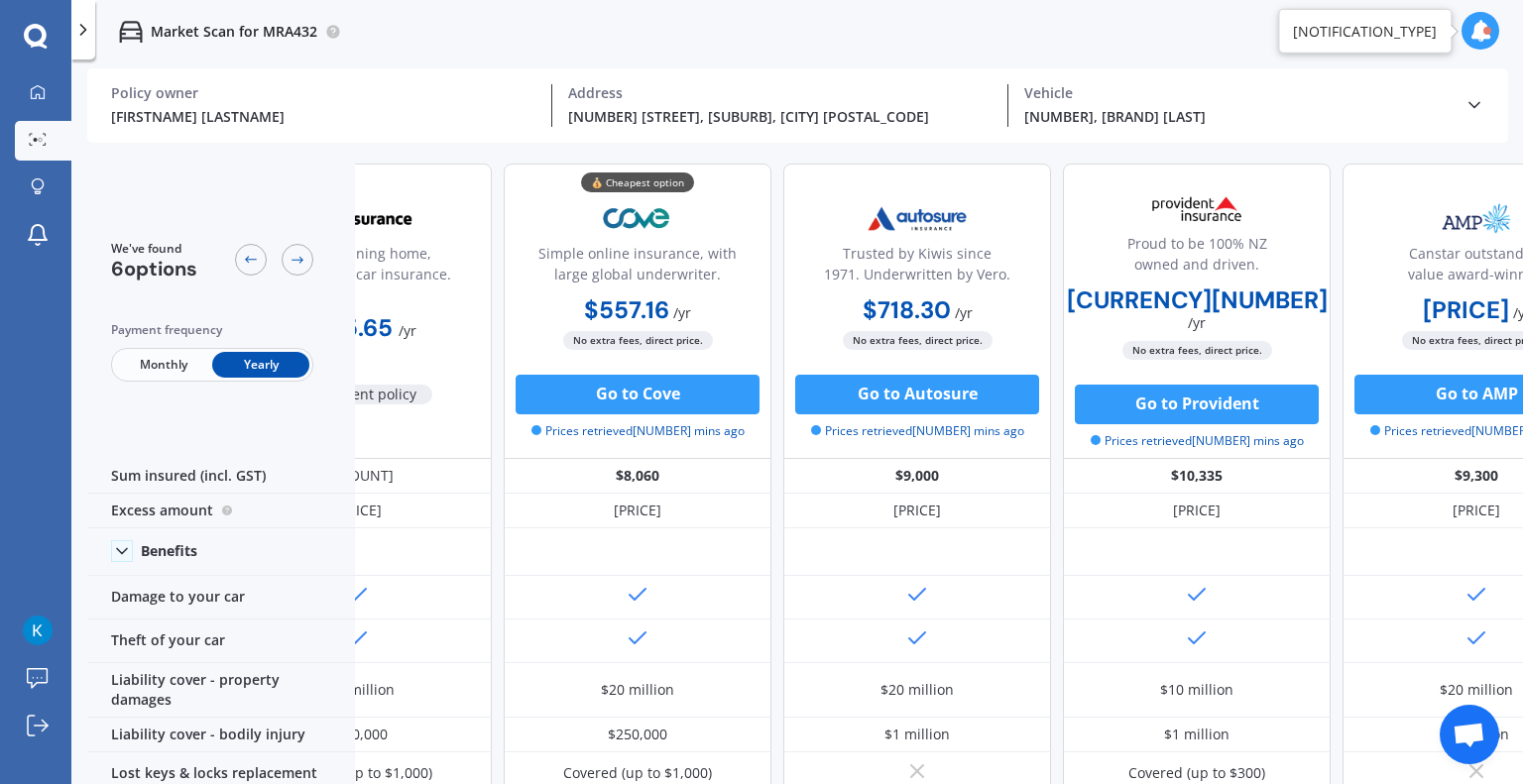 scroll, scrollTop: 0, scrollLeft: 0, axis: both 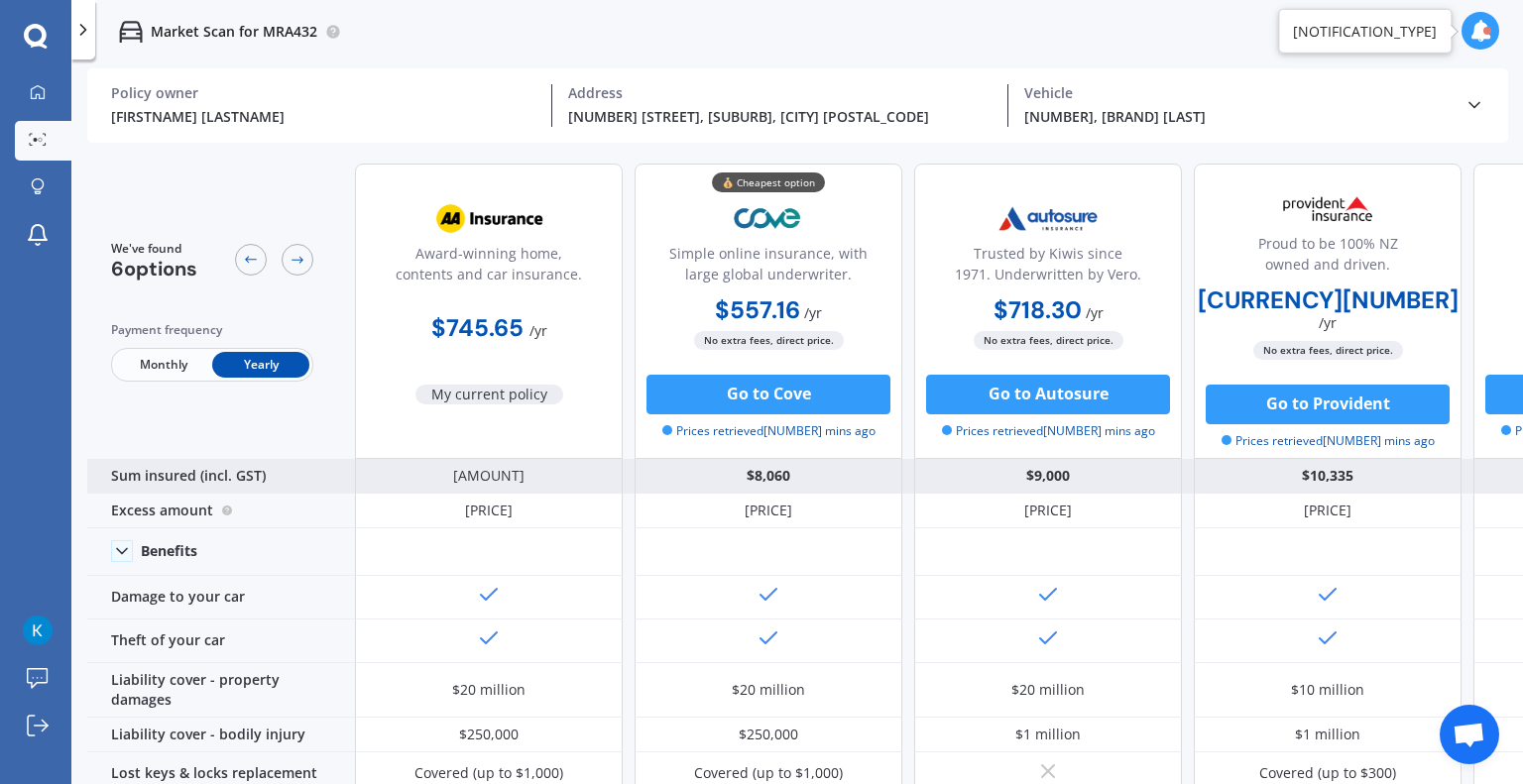 click on "[AMOUNT]" at bounding box center [489, 476] 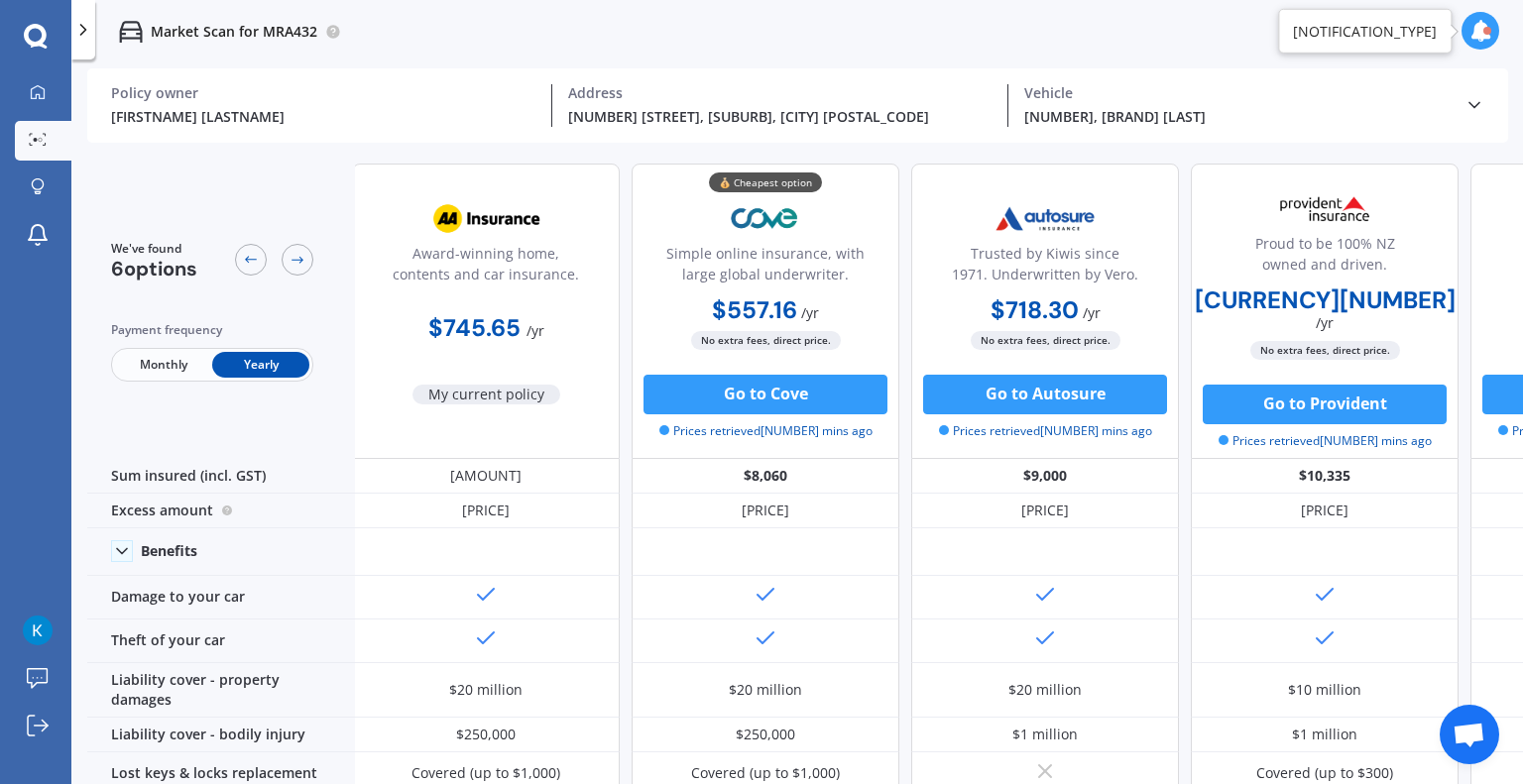 scroll, scrollTop: 0, scrollLeft: 0, axis: both 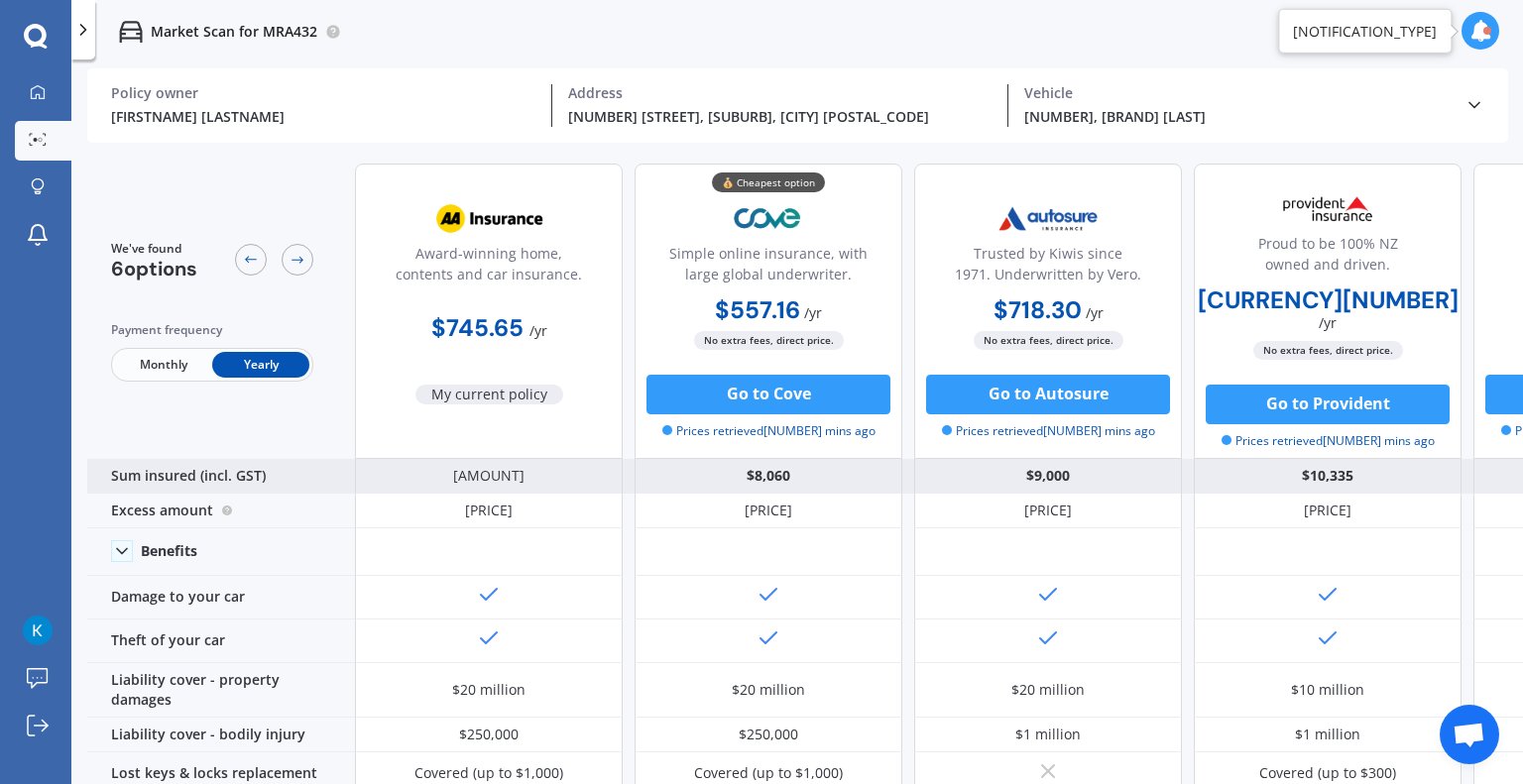 click on "$8,060" at bounding box center [768, 476] 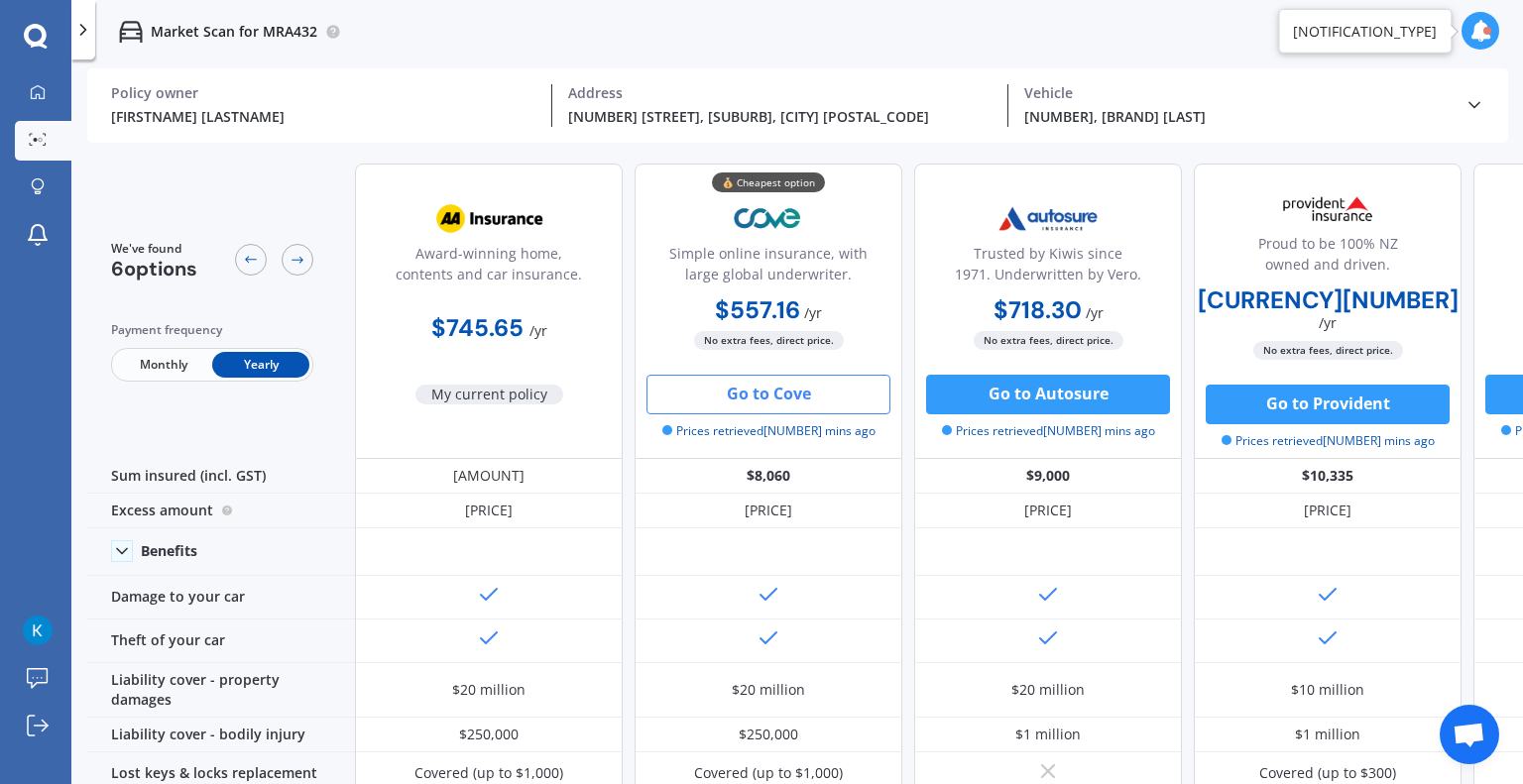 click on "Go to Cove" at bounding box center [768, 394] 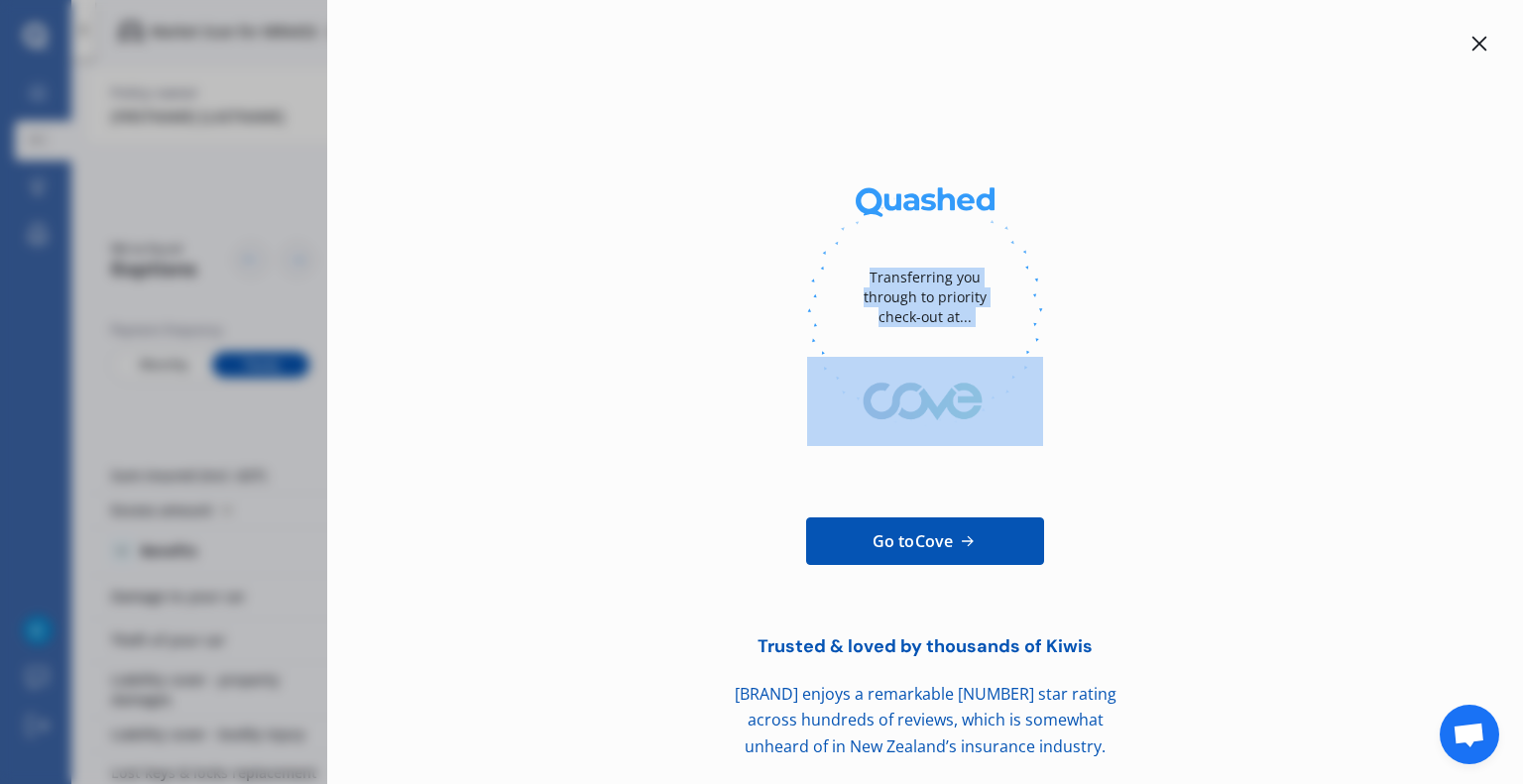 drag, startPoint x: 738, startPoint y: 304, endPoint x: 940, endPoint y: 463, distance: 257.07 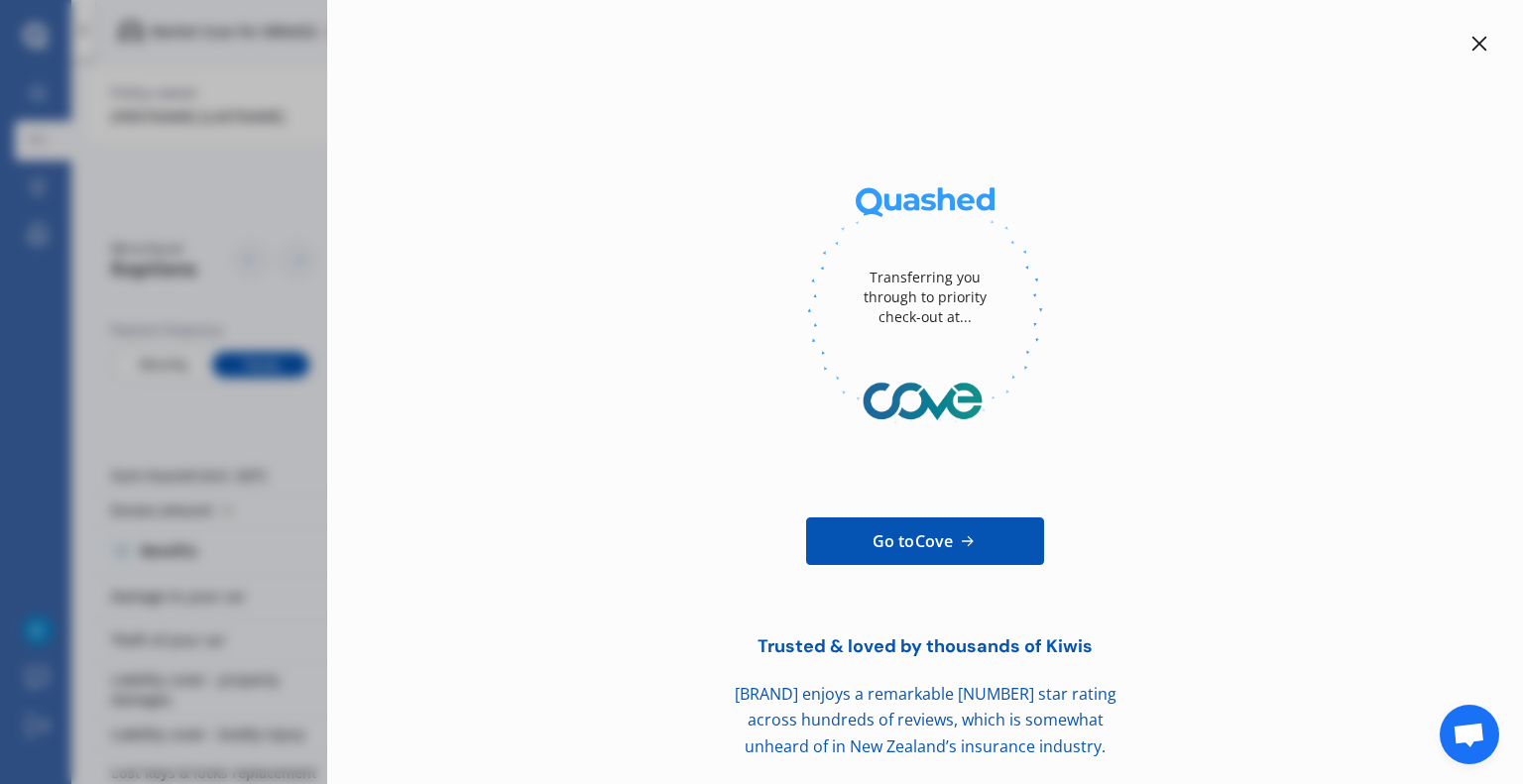 click at bounding box center [1479, 44] 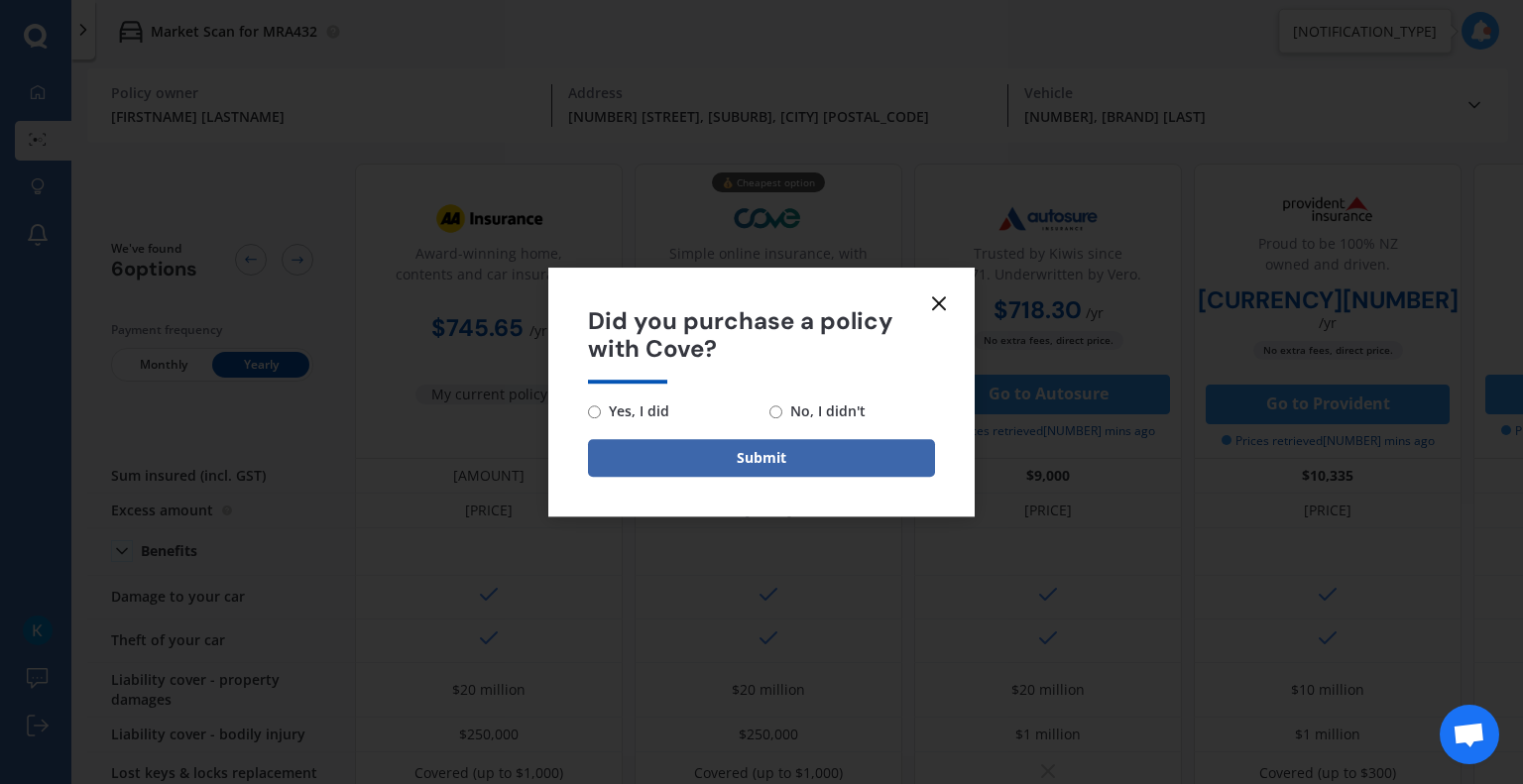 click on "No, I didn't" at bounding box center (635, 411) 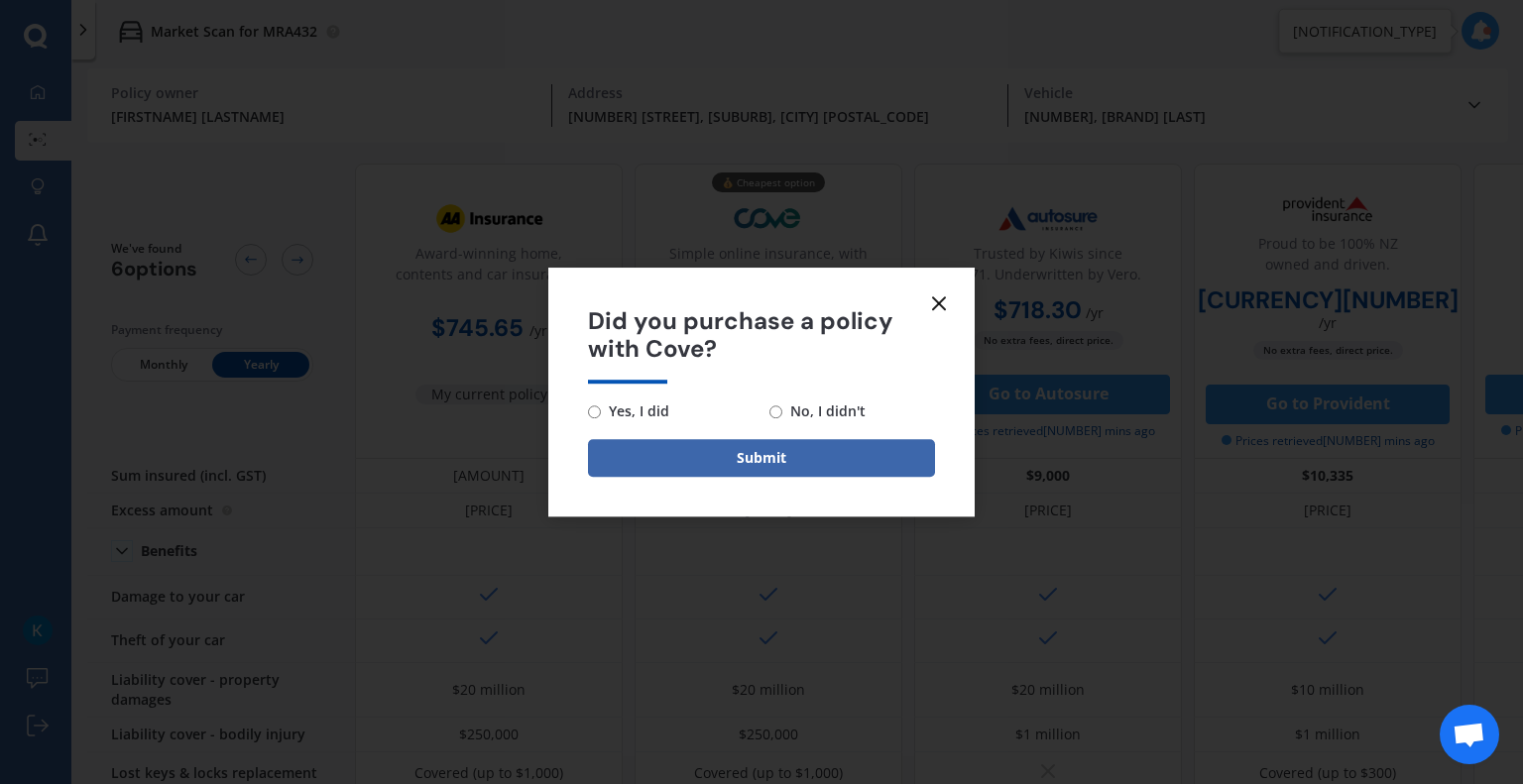 radio on "true" 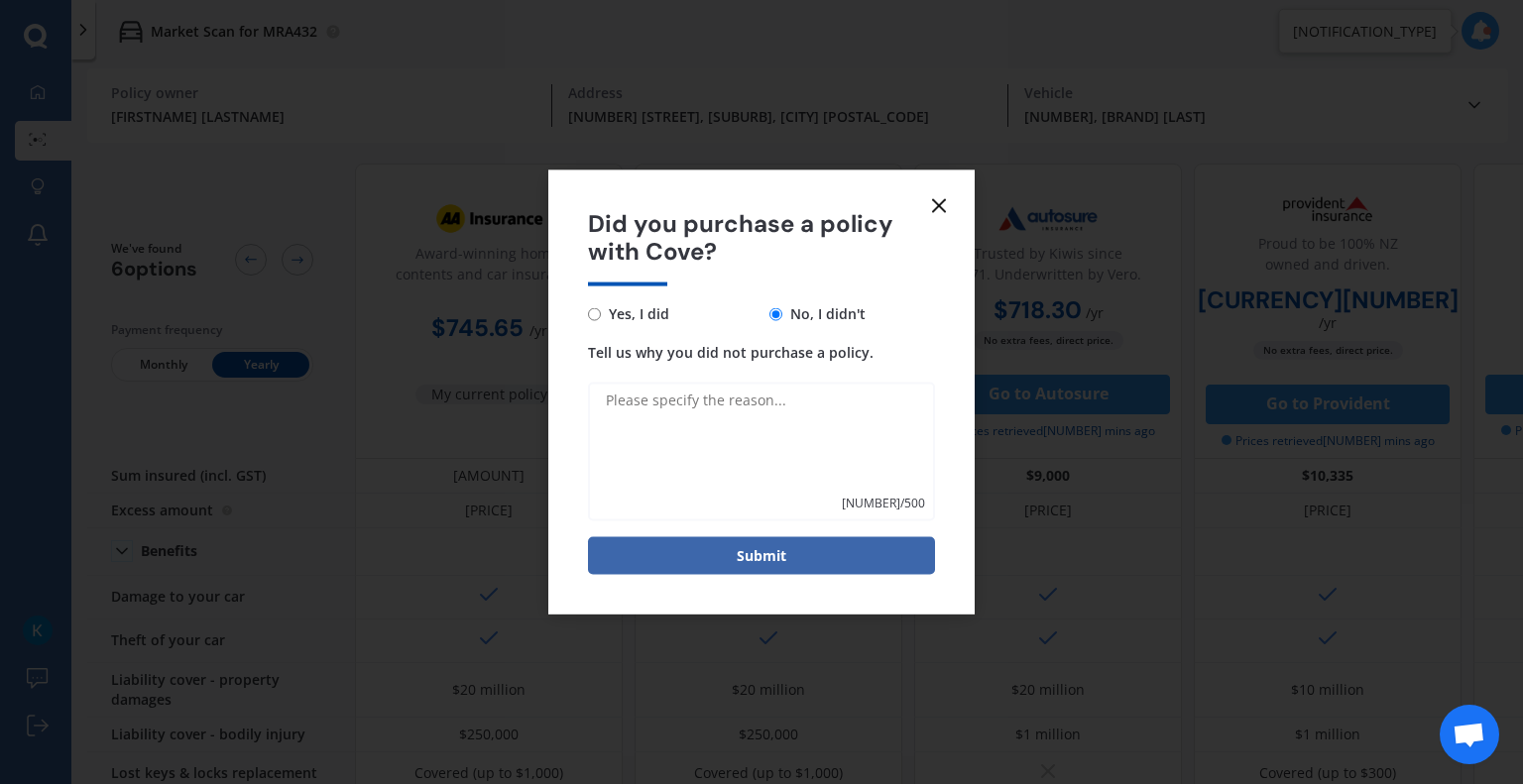 click on "Tell us why you did not purchase a policy." at bounding box center [762, 452] 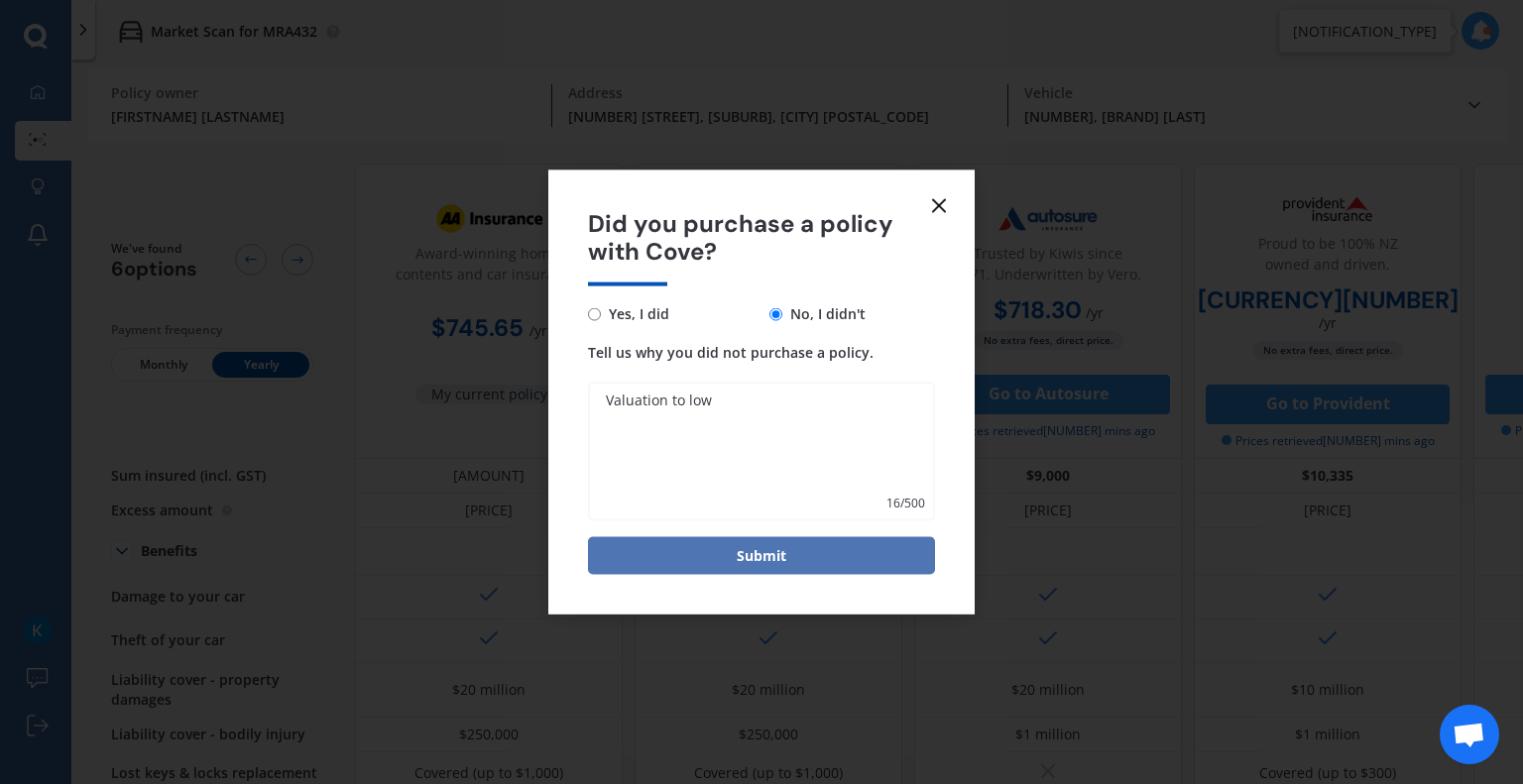 type on "Valuation to low" 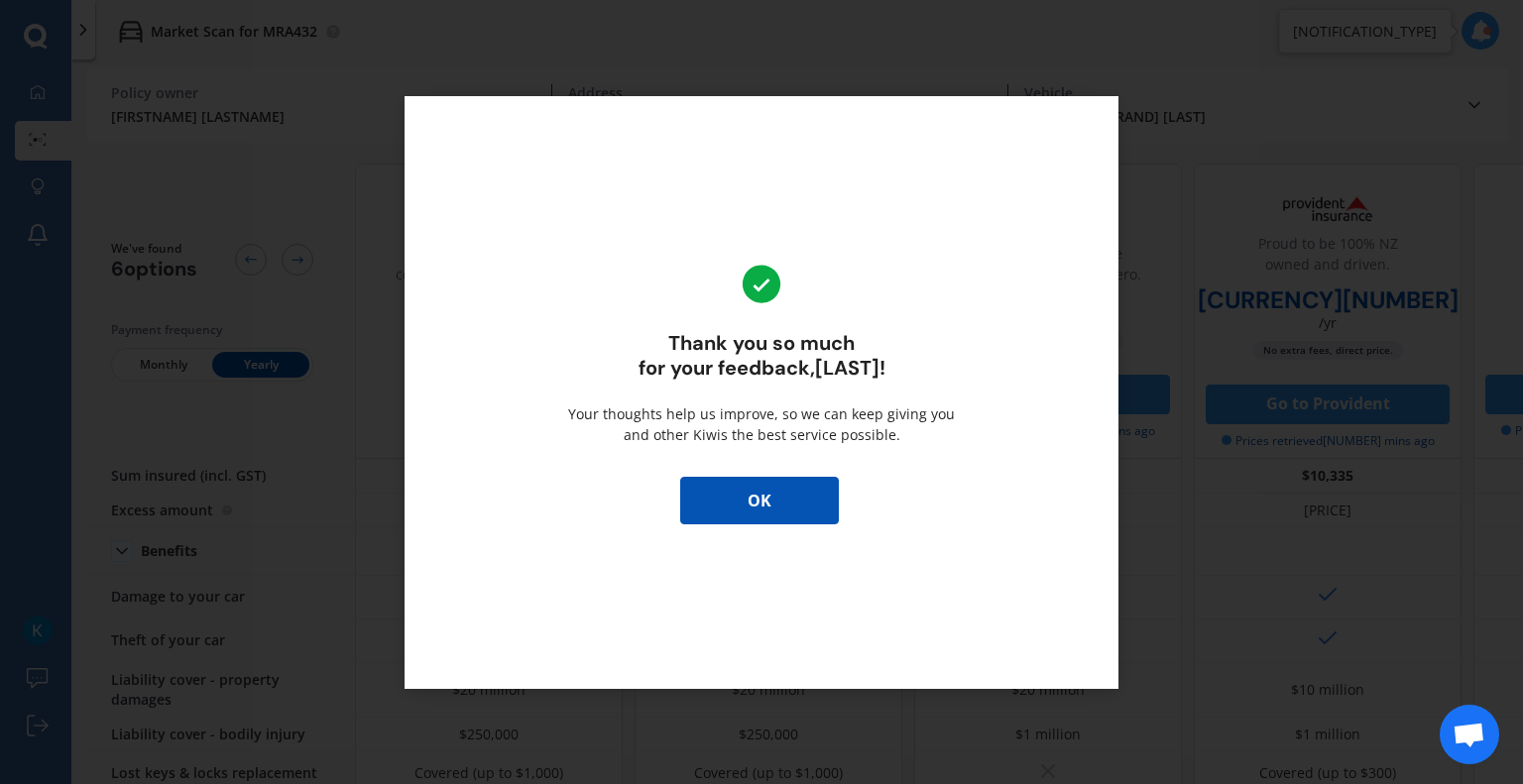 click on "OK" at bounding box center (760, 501) 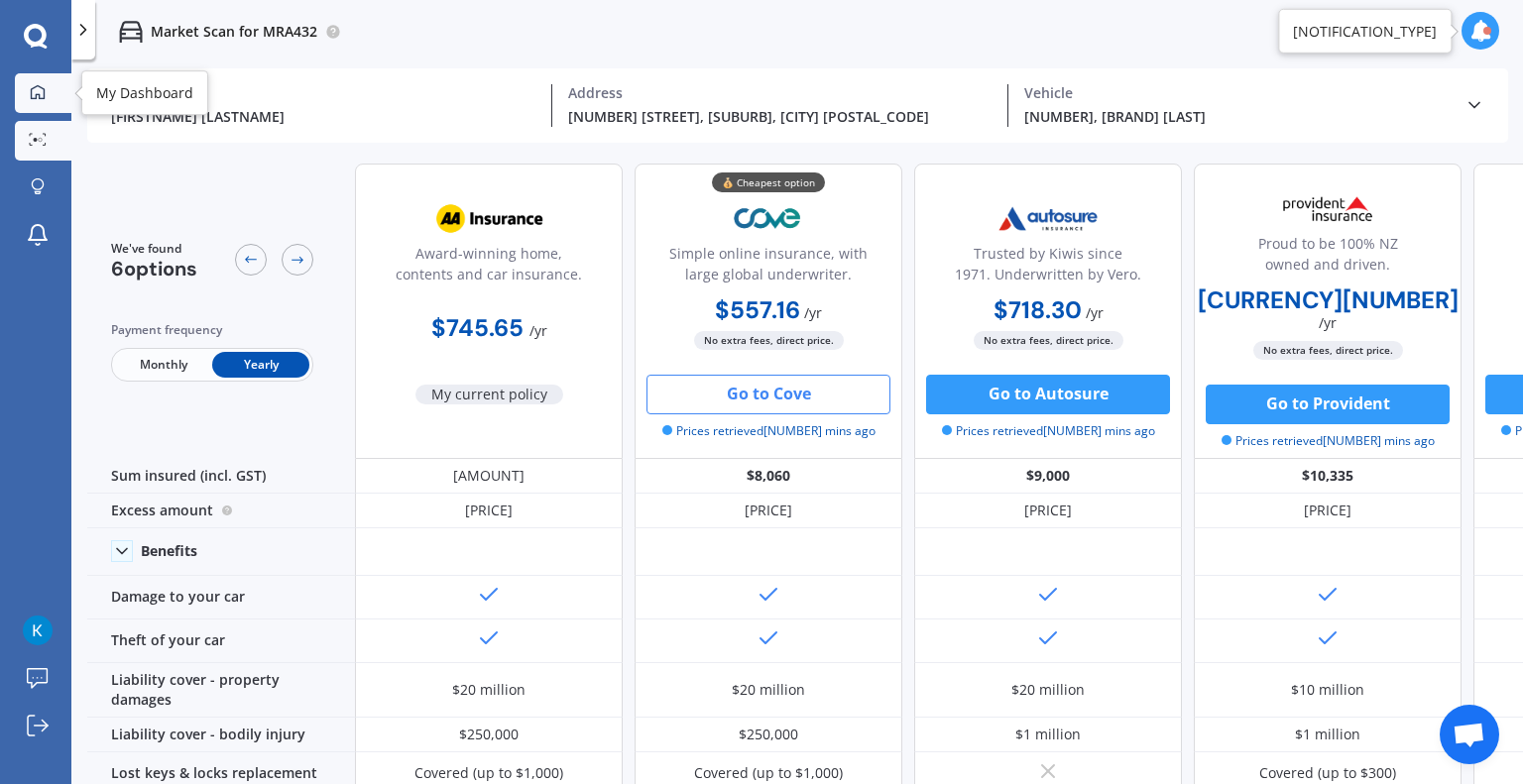 click at bounding box center (38, 93) 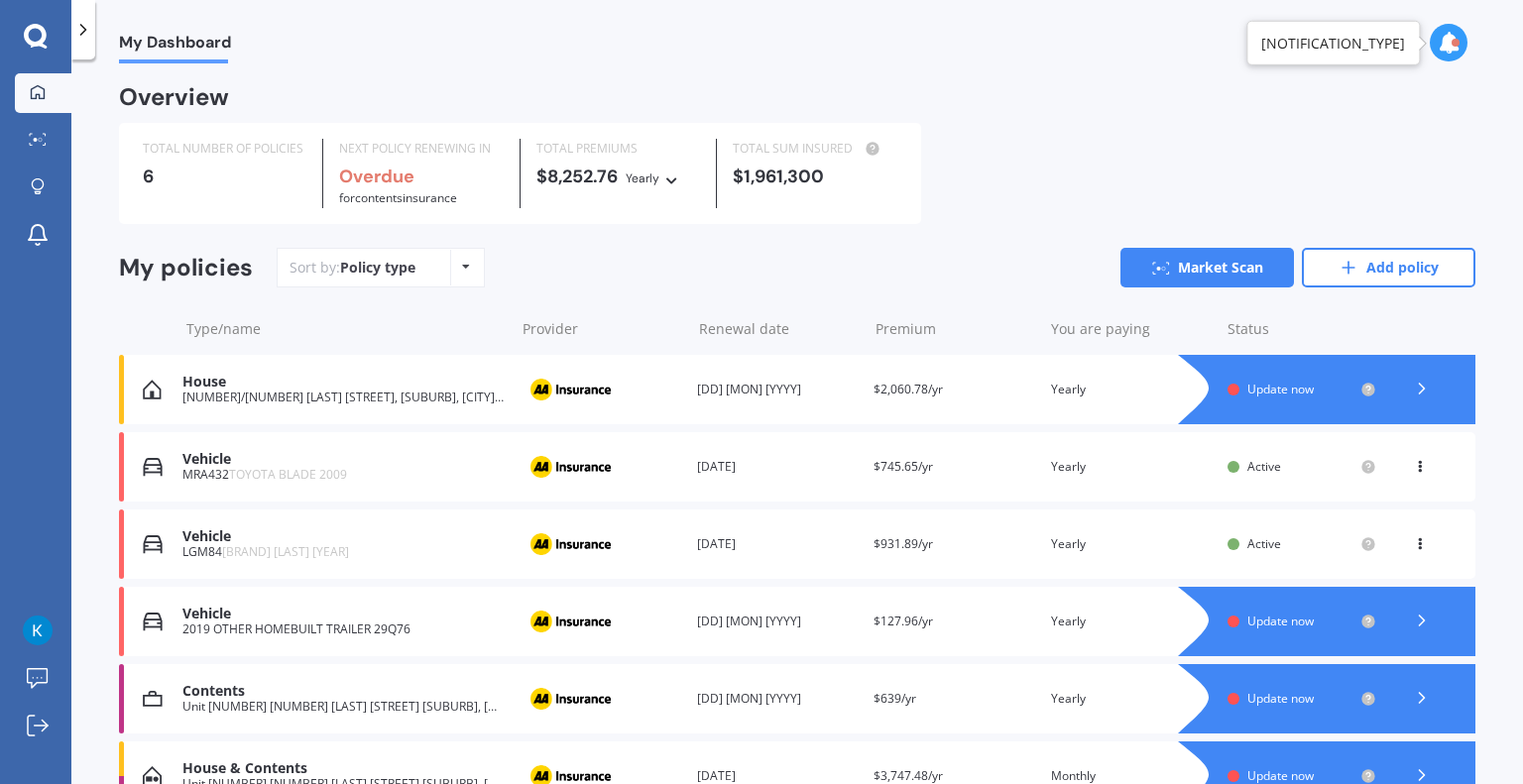 click at bounding box center (1420, 540) 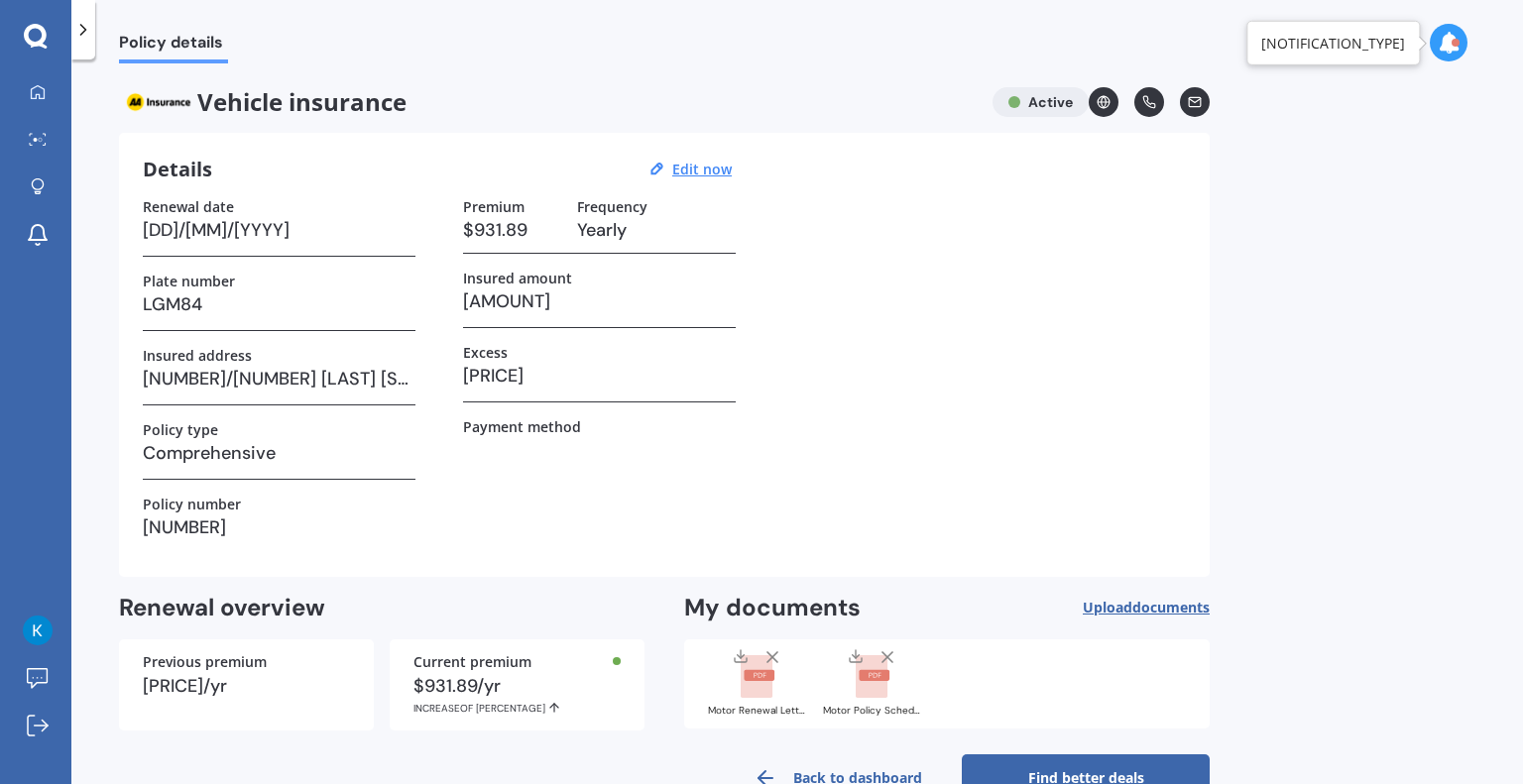 scroll, scrollTop: 52, scrollLeft: 0, axis: vertical 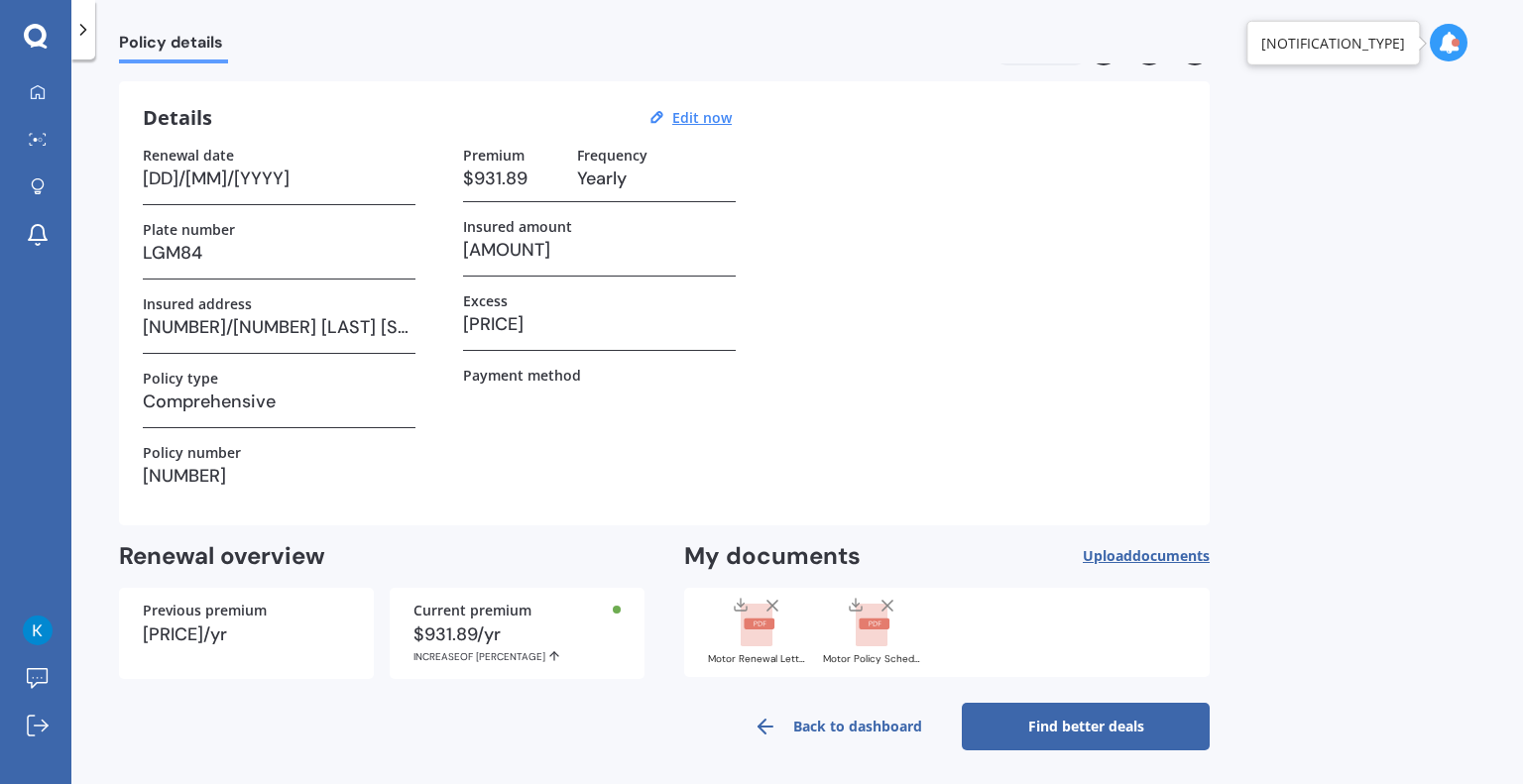 click on "Find better deals" at bounding box center [1086, 727] 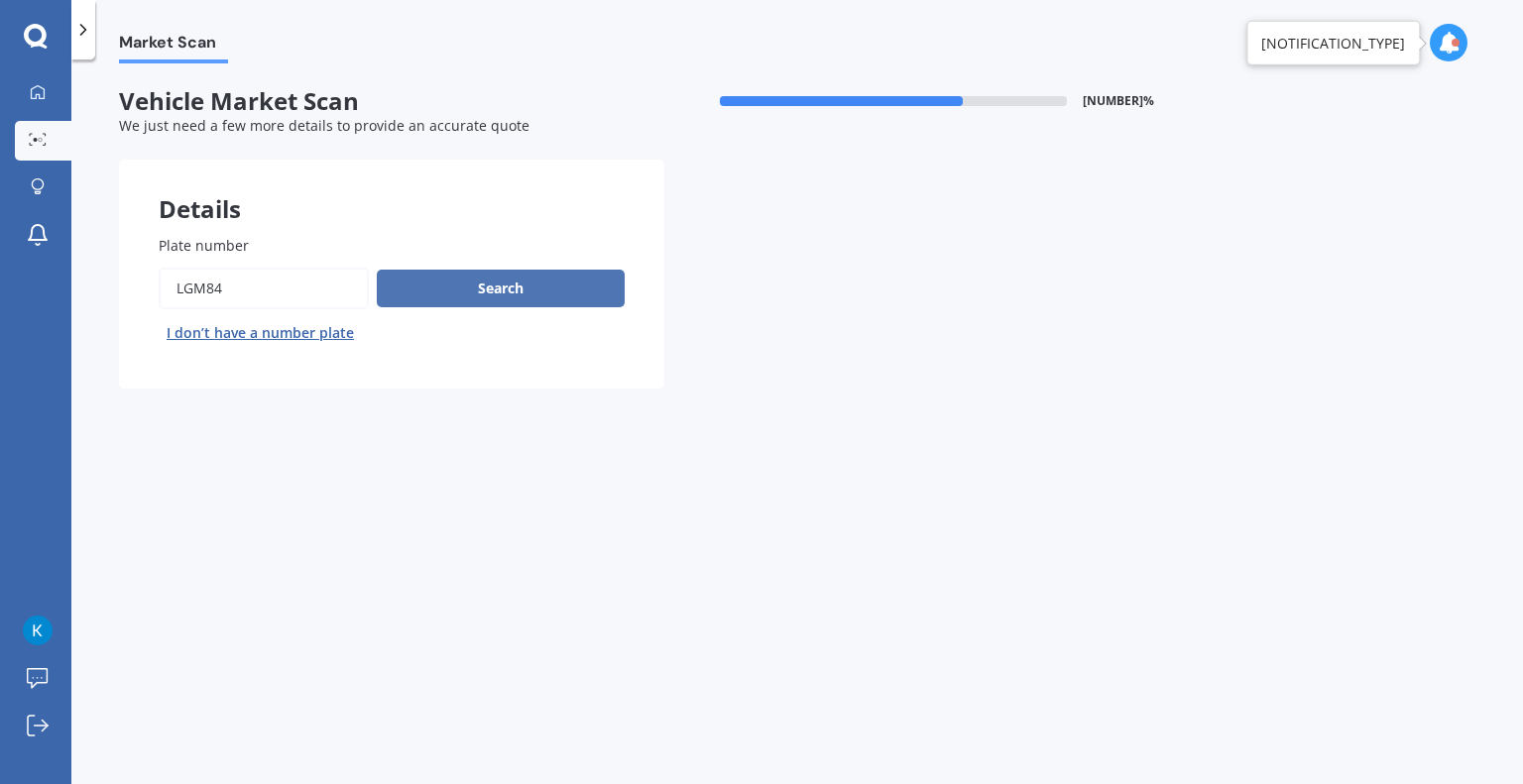 click on "Search" at bounding box center [501, 288] 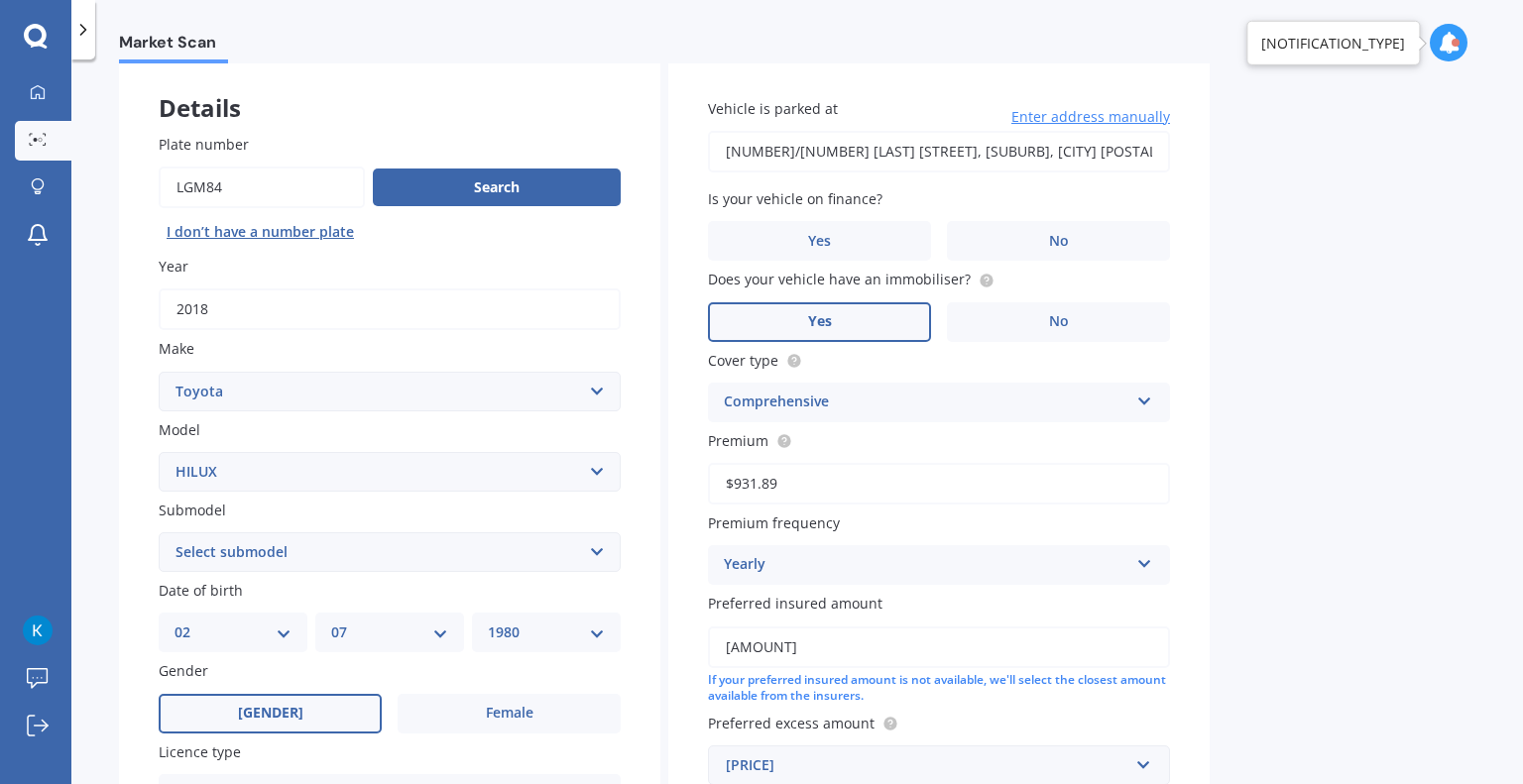 scroll, scrollTop: 103, scrollLeft: 0, axis: vertical 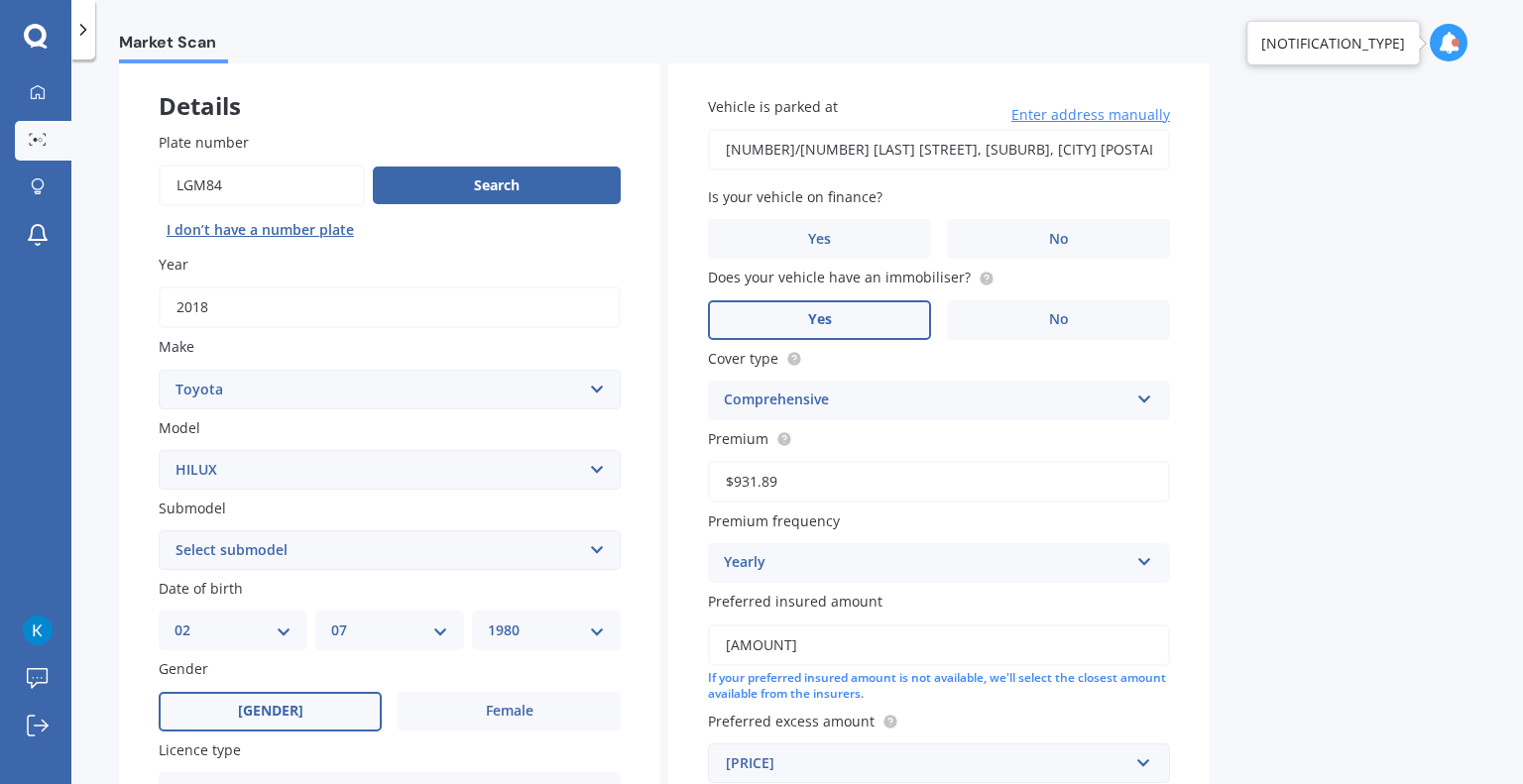click on "Plate number" at bounding box center (262, 185) 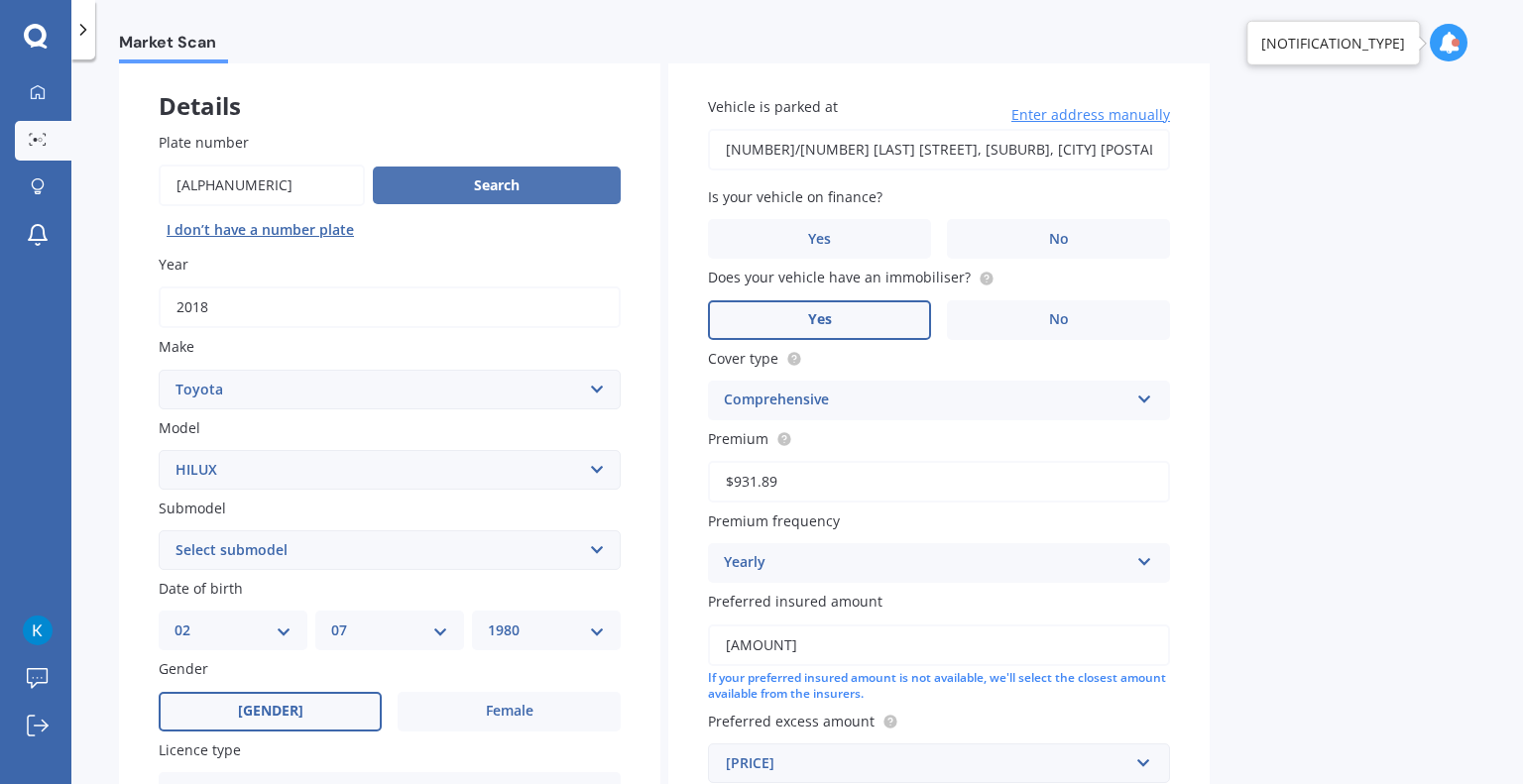 type on "[ALPHANUMERIC]" 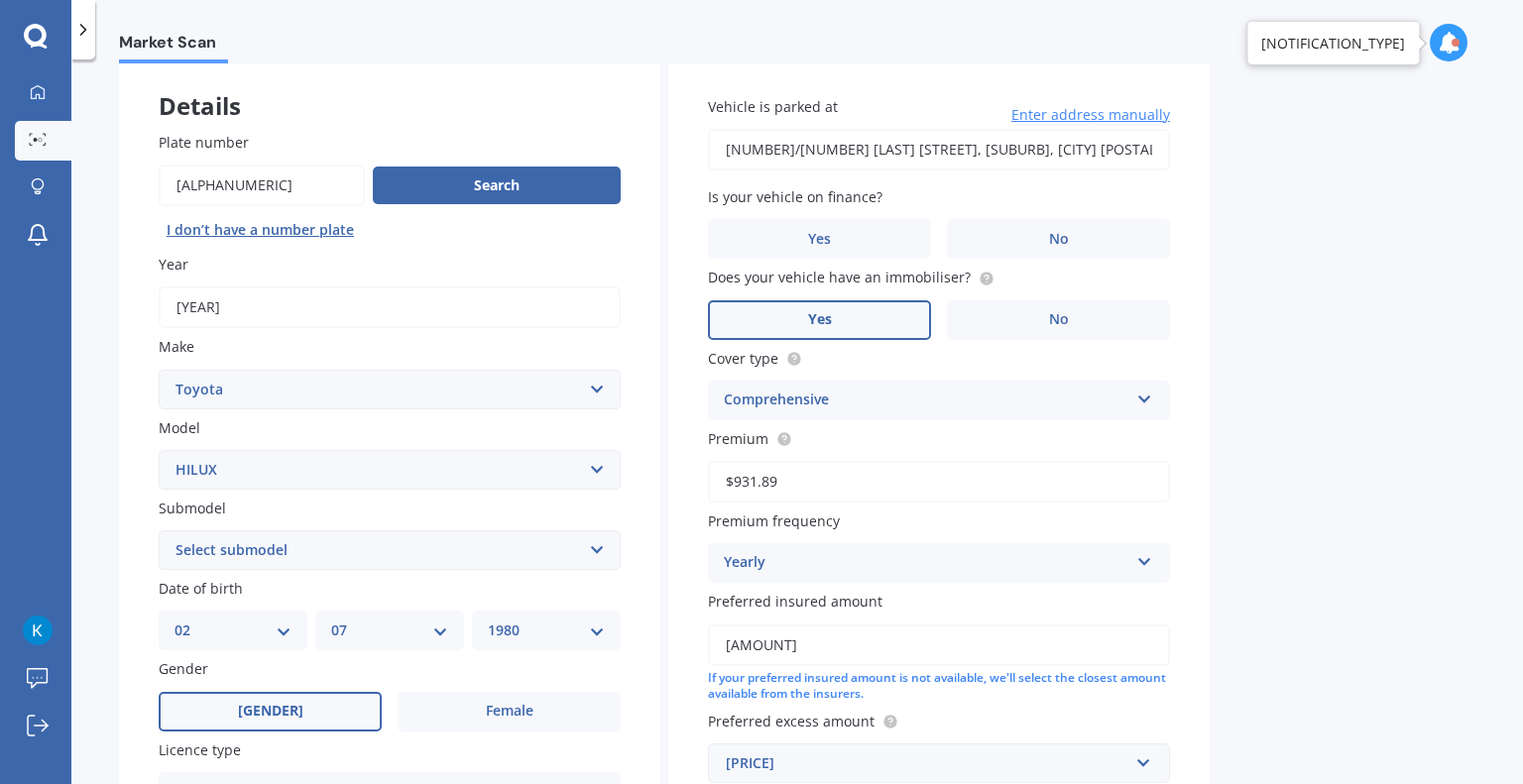 click on "Select submodel (All other) Hybrid Petrol V6 2WD Petrol V6 4WD" at bounding box center [390, 550] 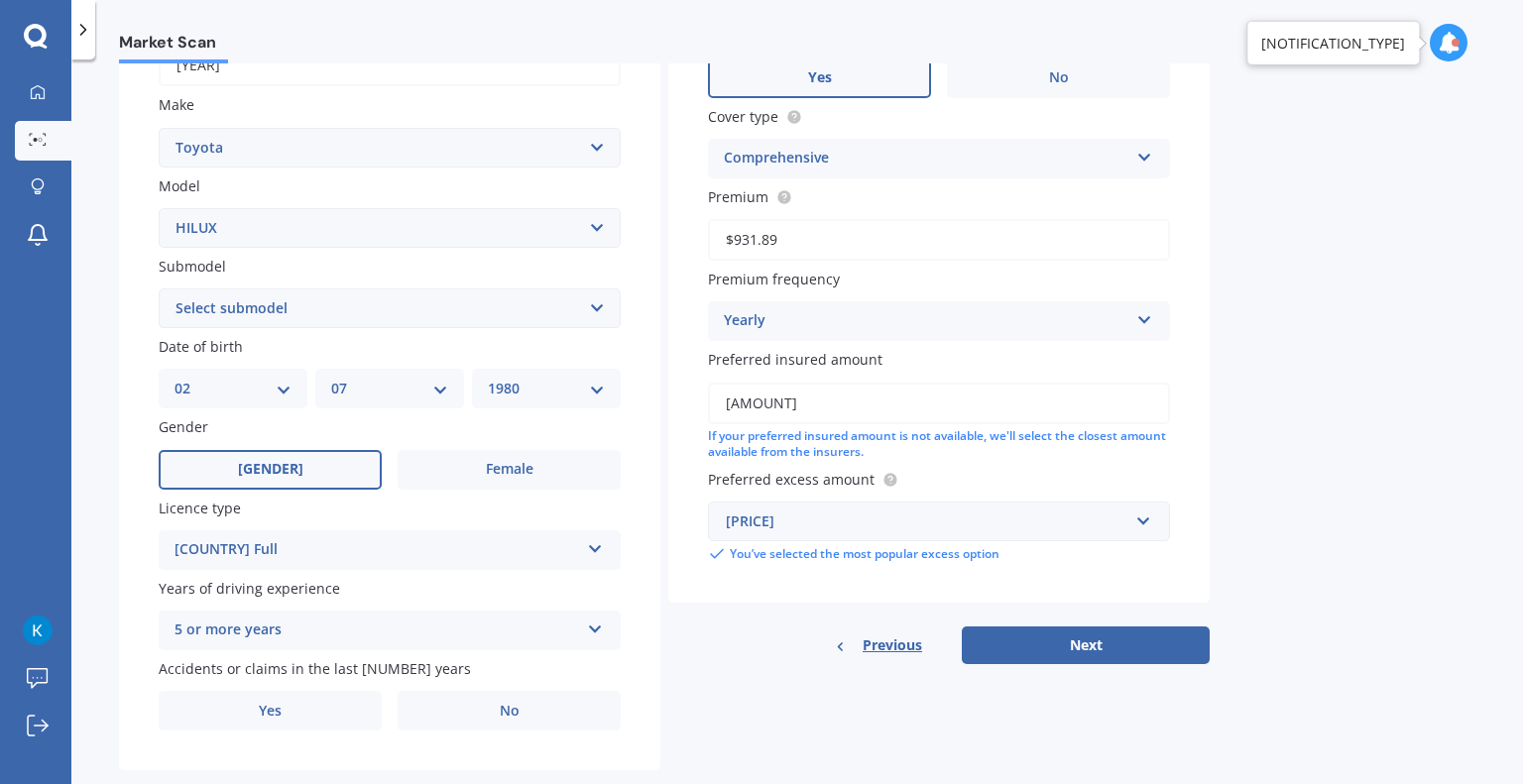 scroll, scrollTop: 383, scrollLeft: 0, axis: vertical 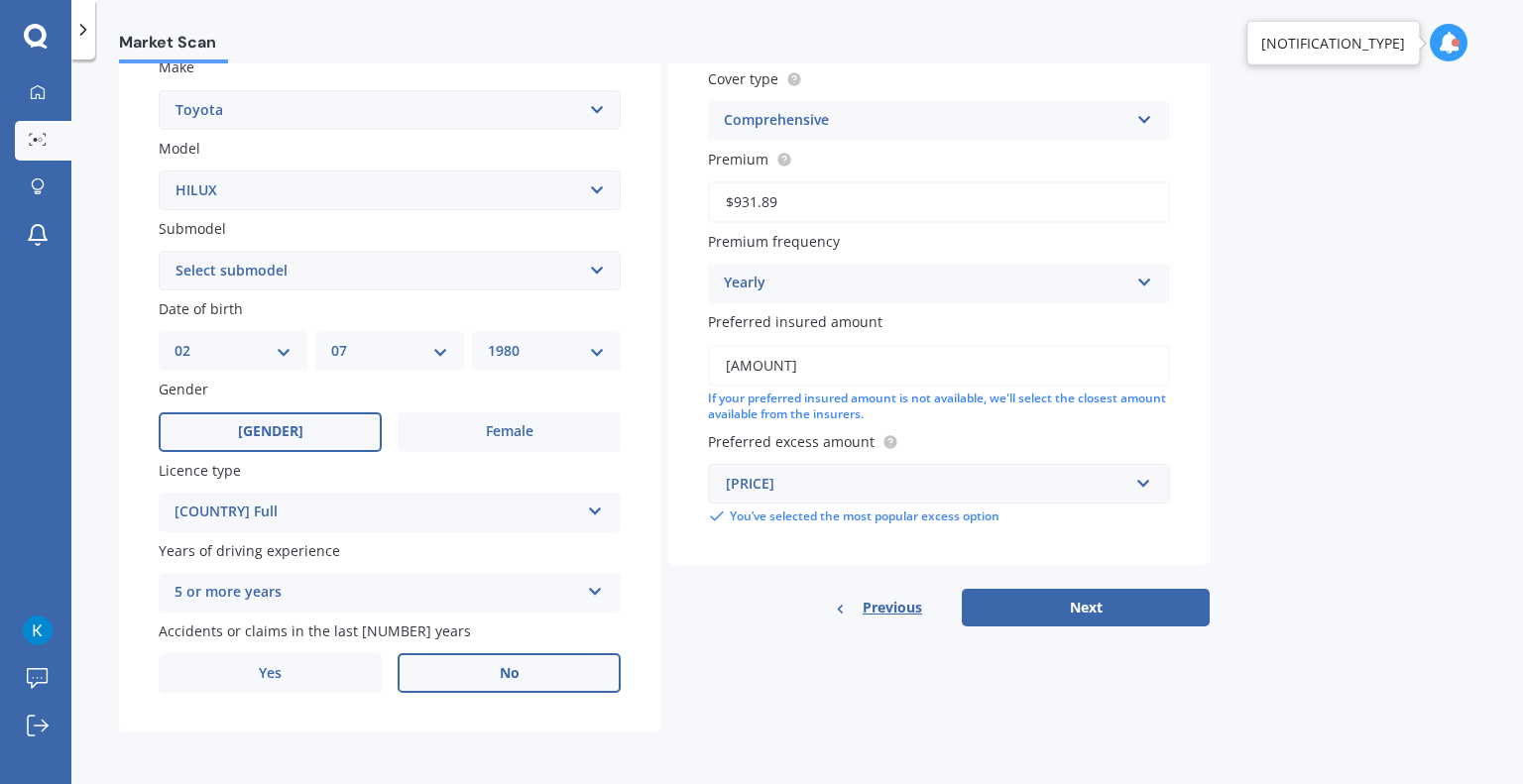 click on "No" at bounding box center (509, 432) 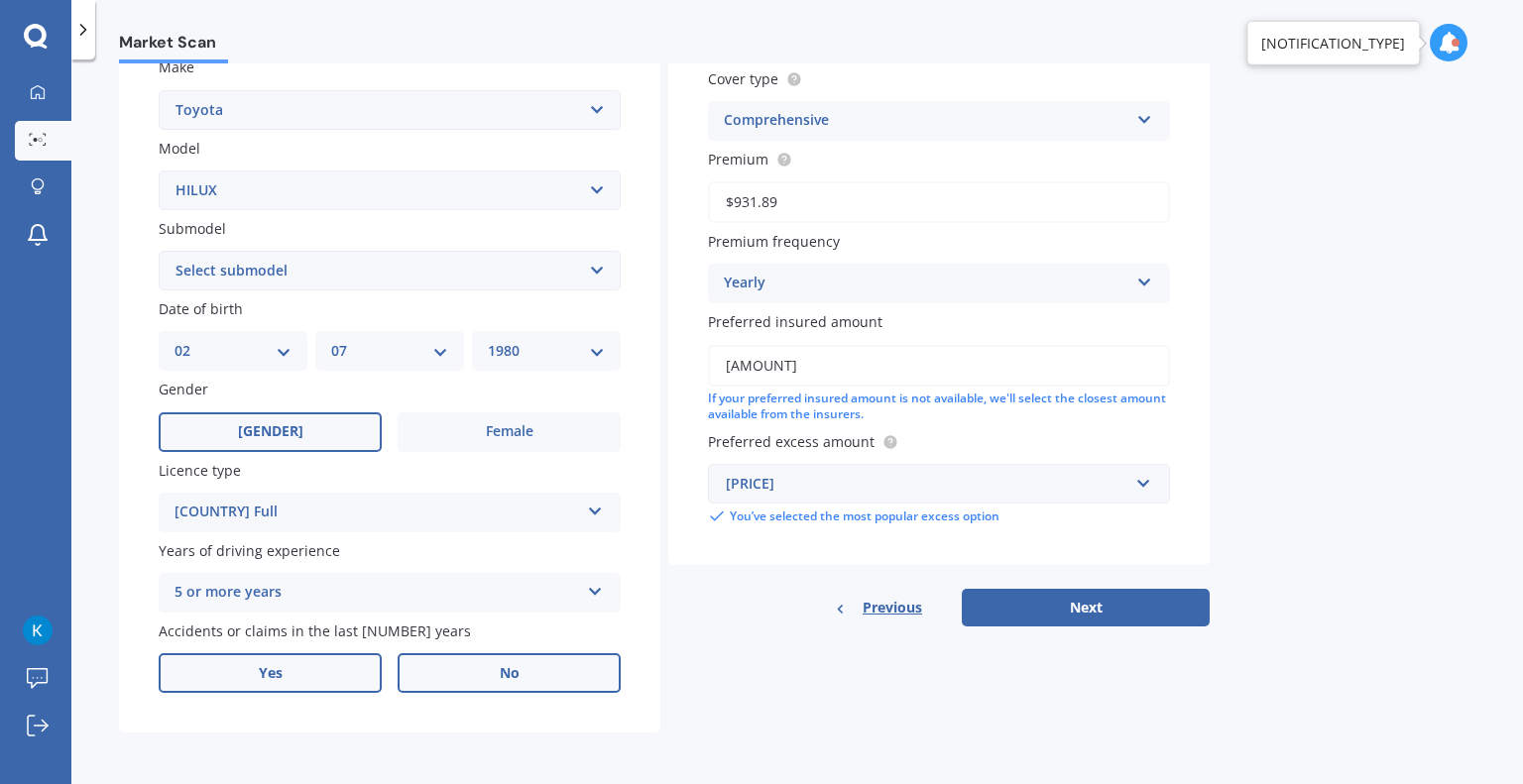 click on "Yes" at bounding box center (271, 431) 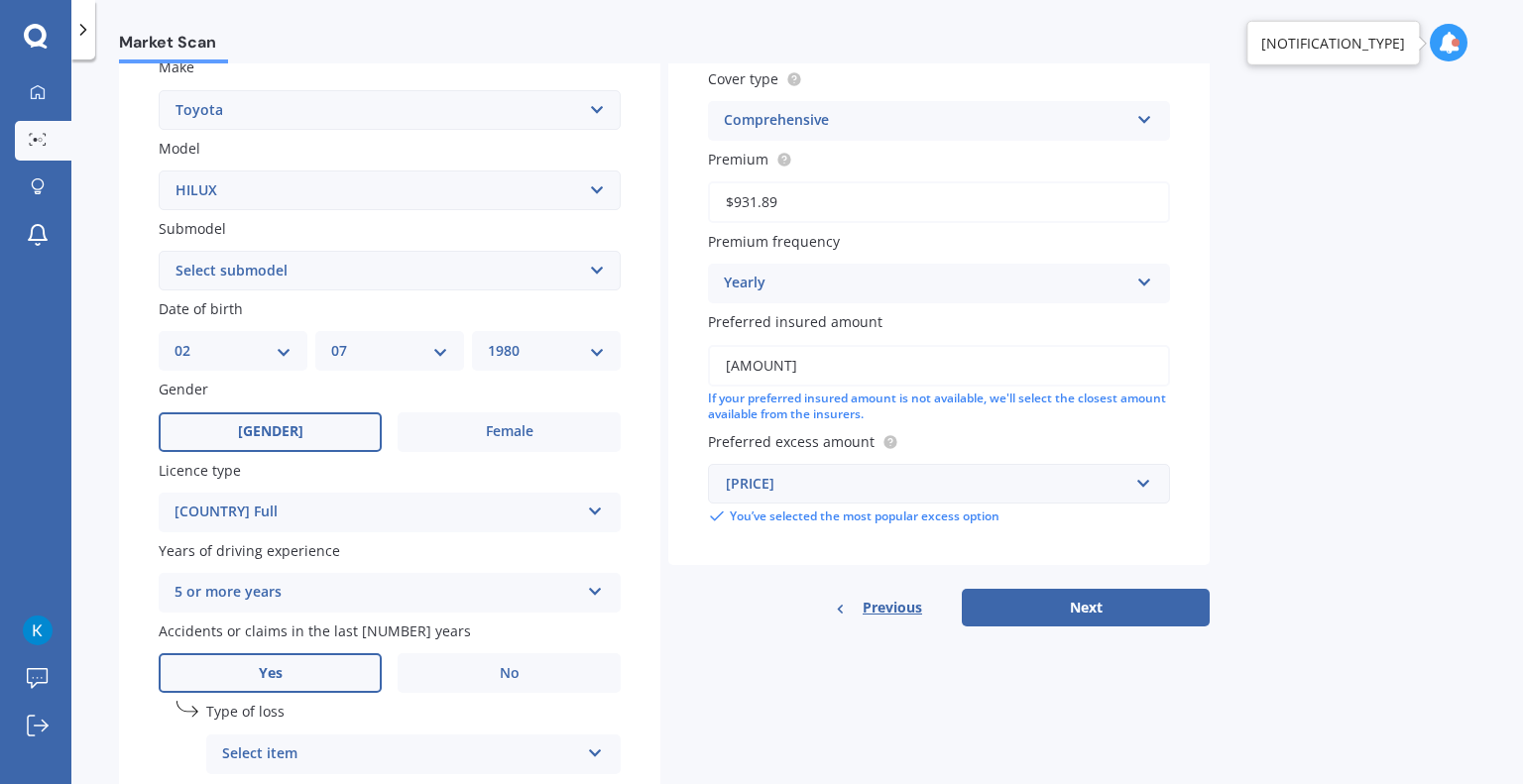 click on "Select item" at bounding box center (401, 754) 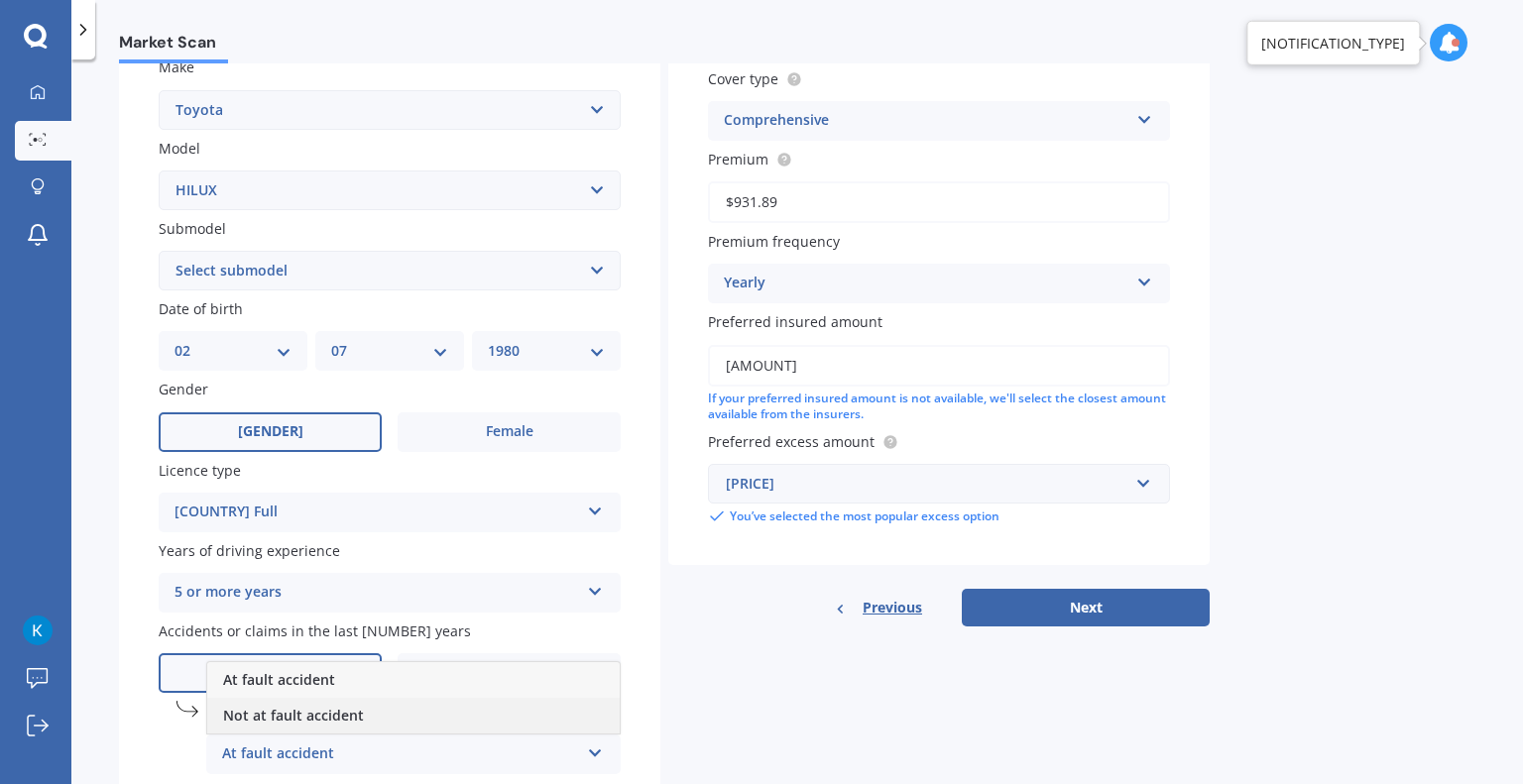 click on "Not at fault accident" at bounding box center [413, 716] 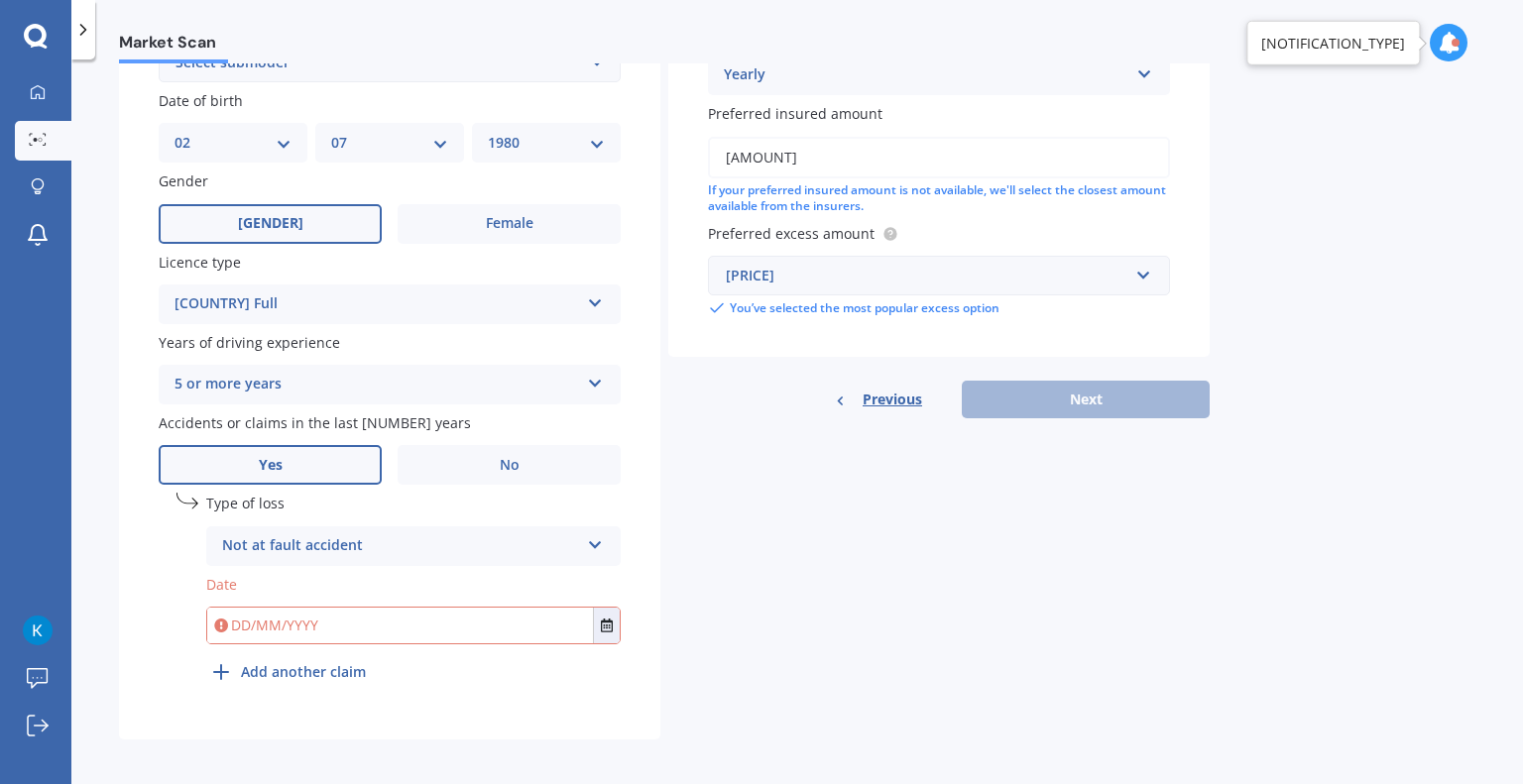 scroll, scrollTop: 598, scrollLeft: 0, axis: vertical 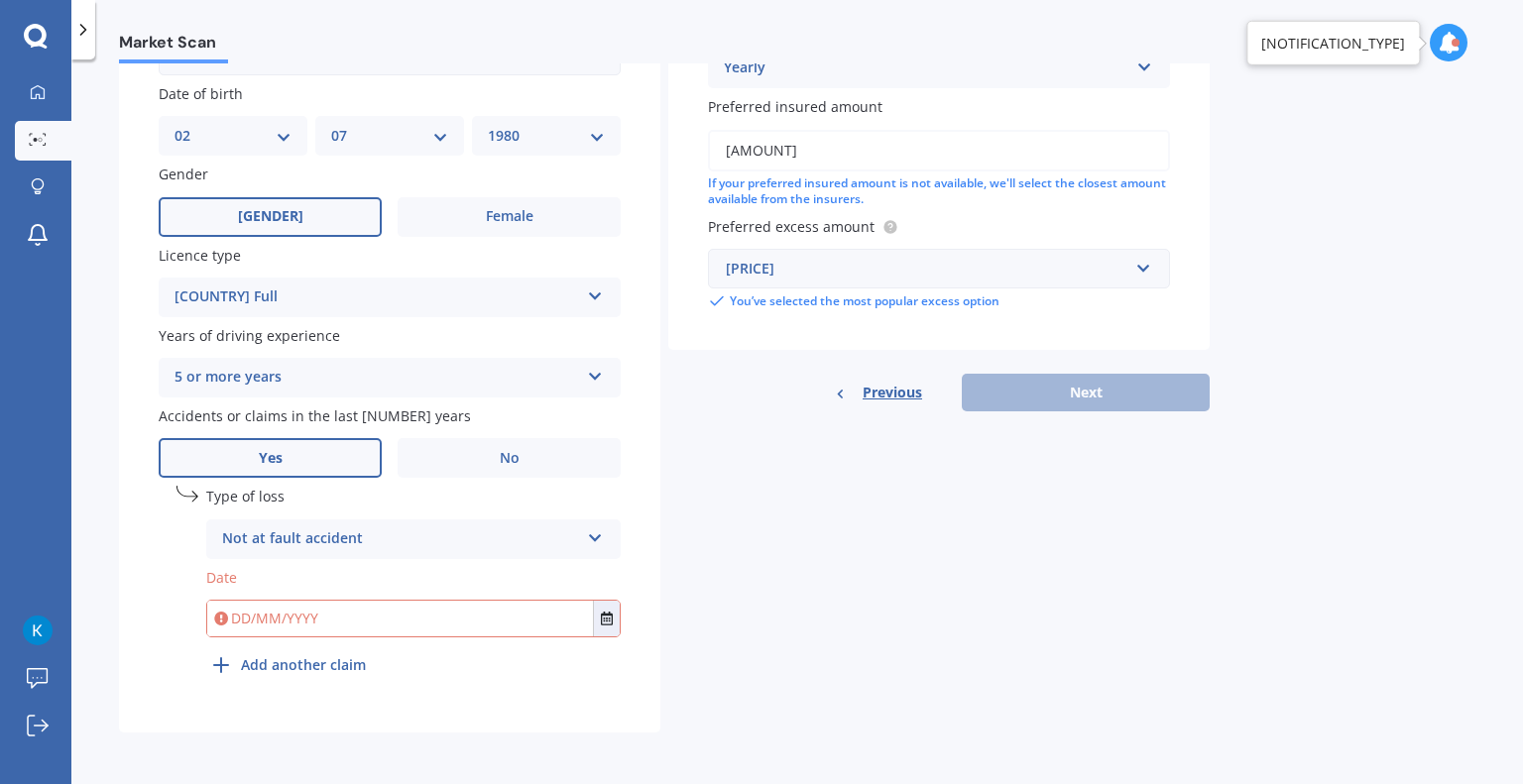 drag, startPoint x: 337, startPoint y: 617, endPoint x: 109, endPoint y: 603, distance: 228.42942 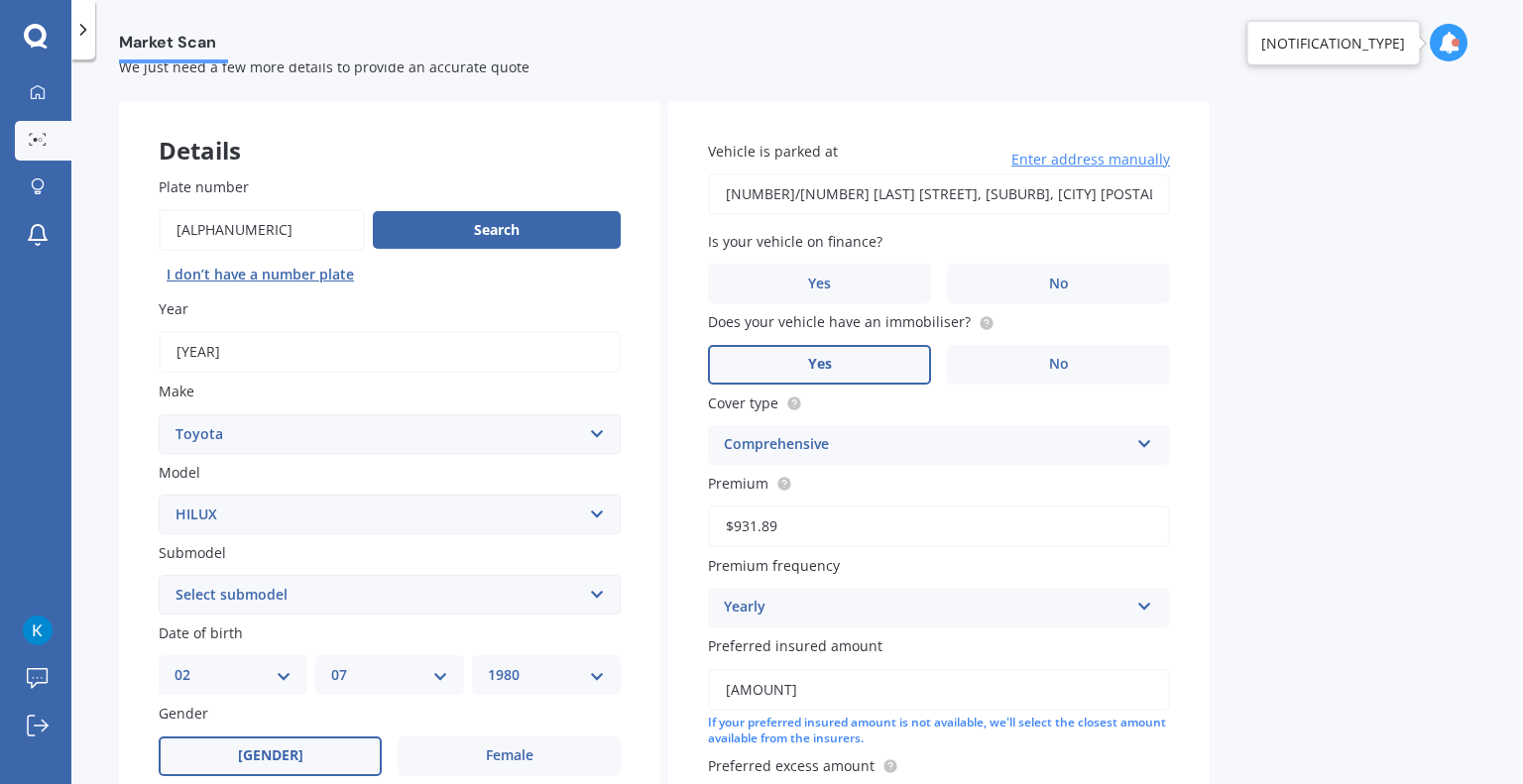 scroll, scrollTop: 33, scrollLeft: 0, axis: vertical 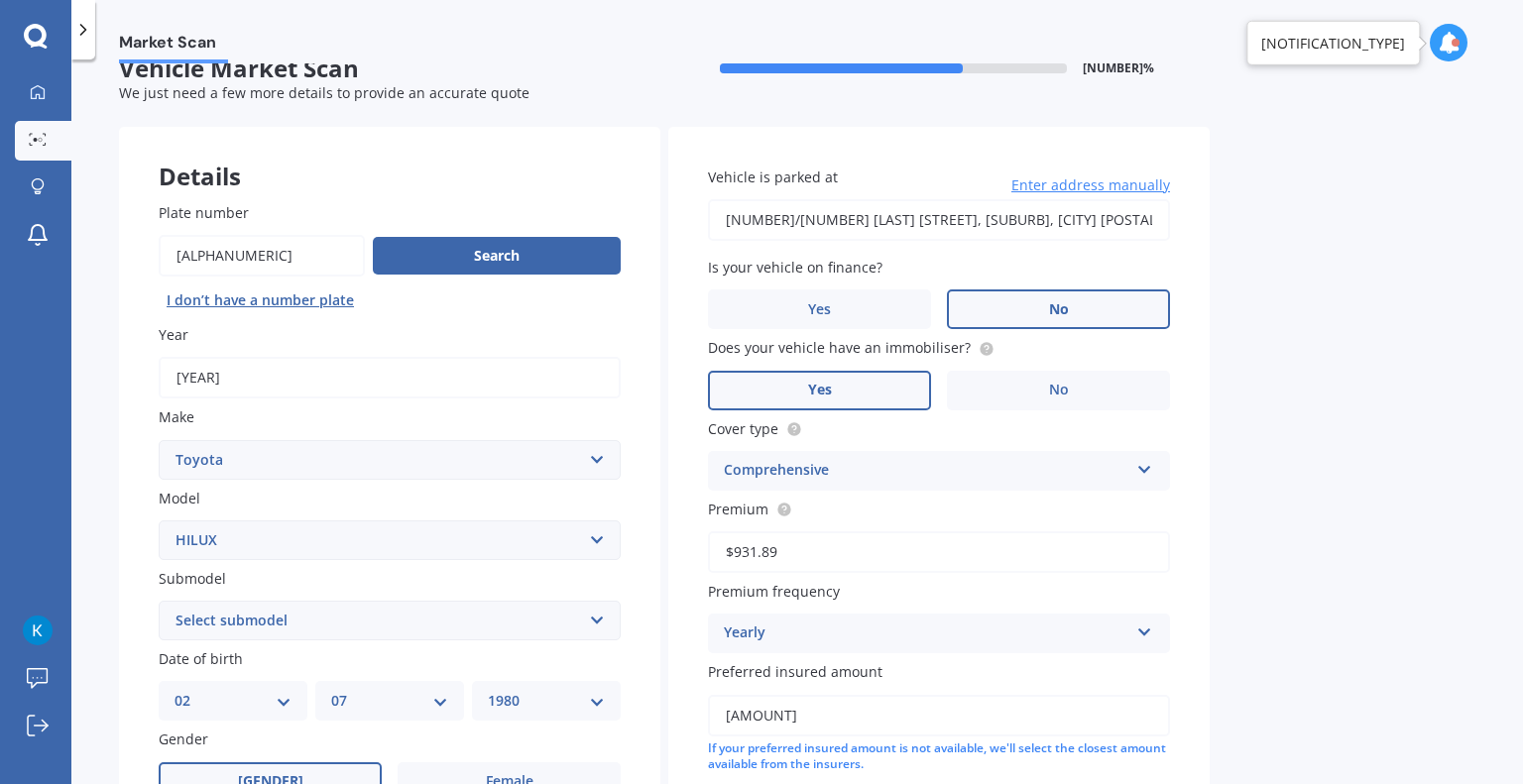 type on "[DD]/[MM]/[YYYY]" 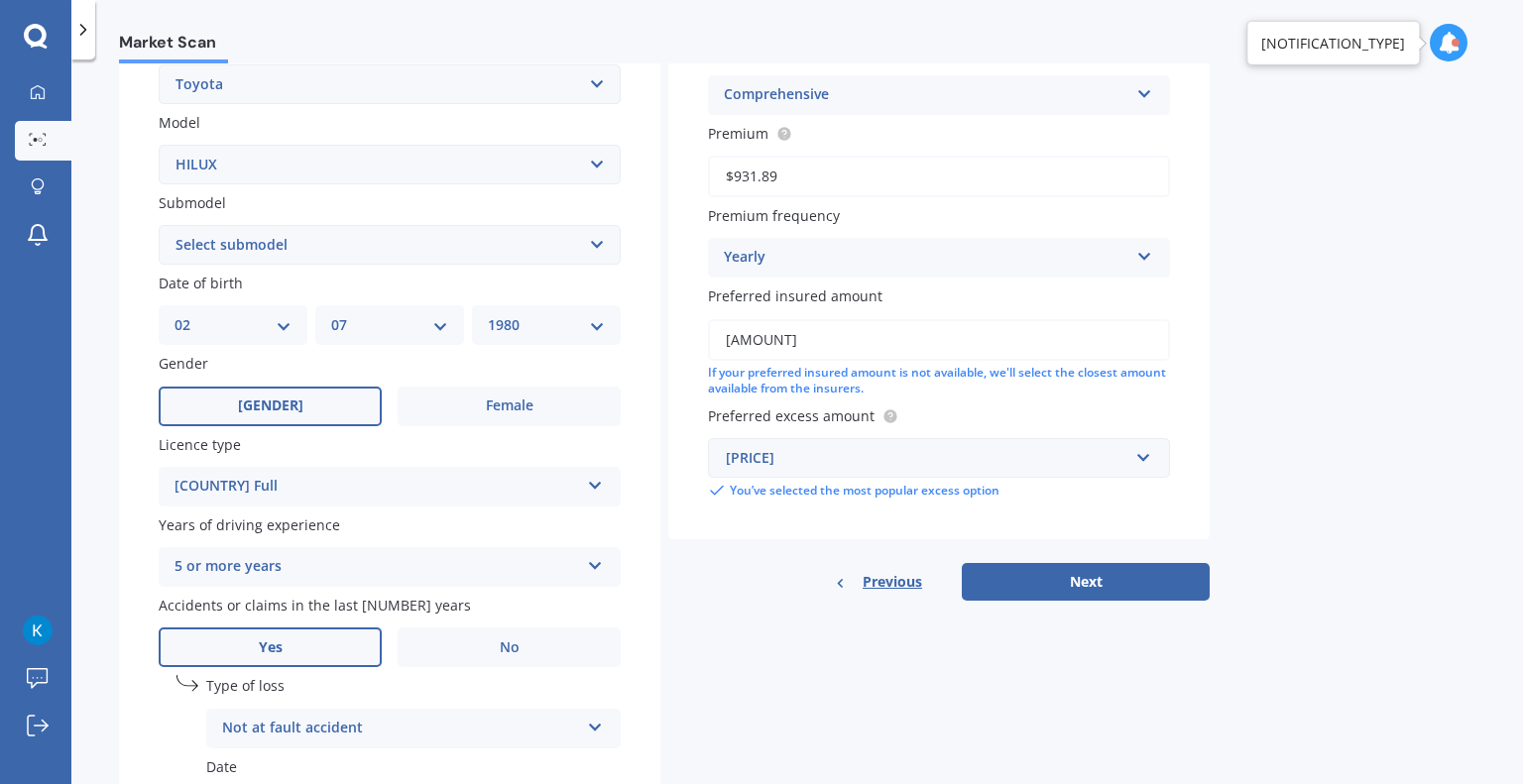 scroll, scrollTop: 406, scrollLeft: 0, axis: vertical 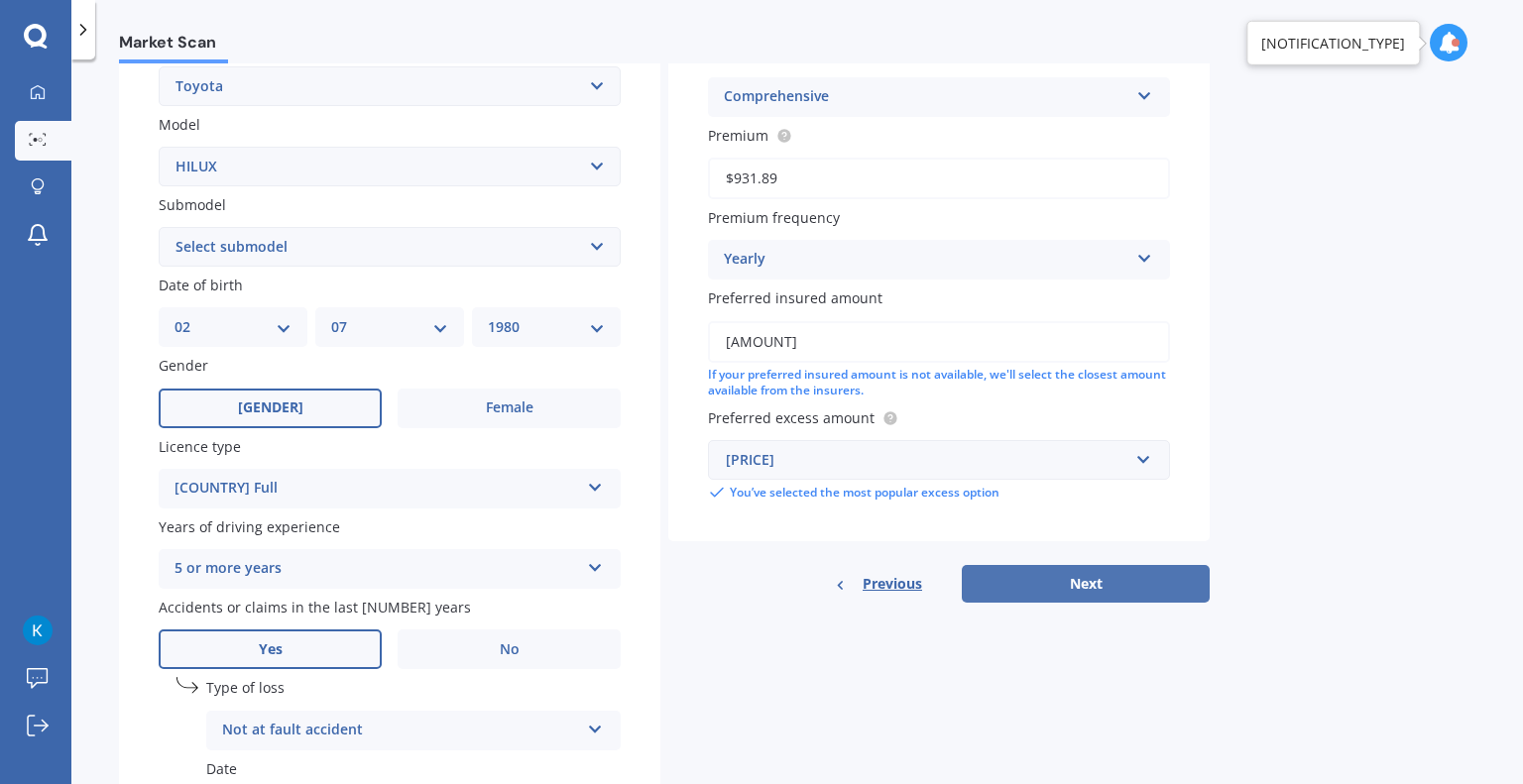 click on "Next" at bounding box center [1086, 584] 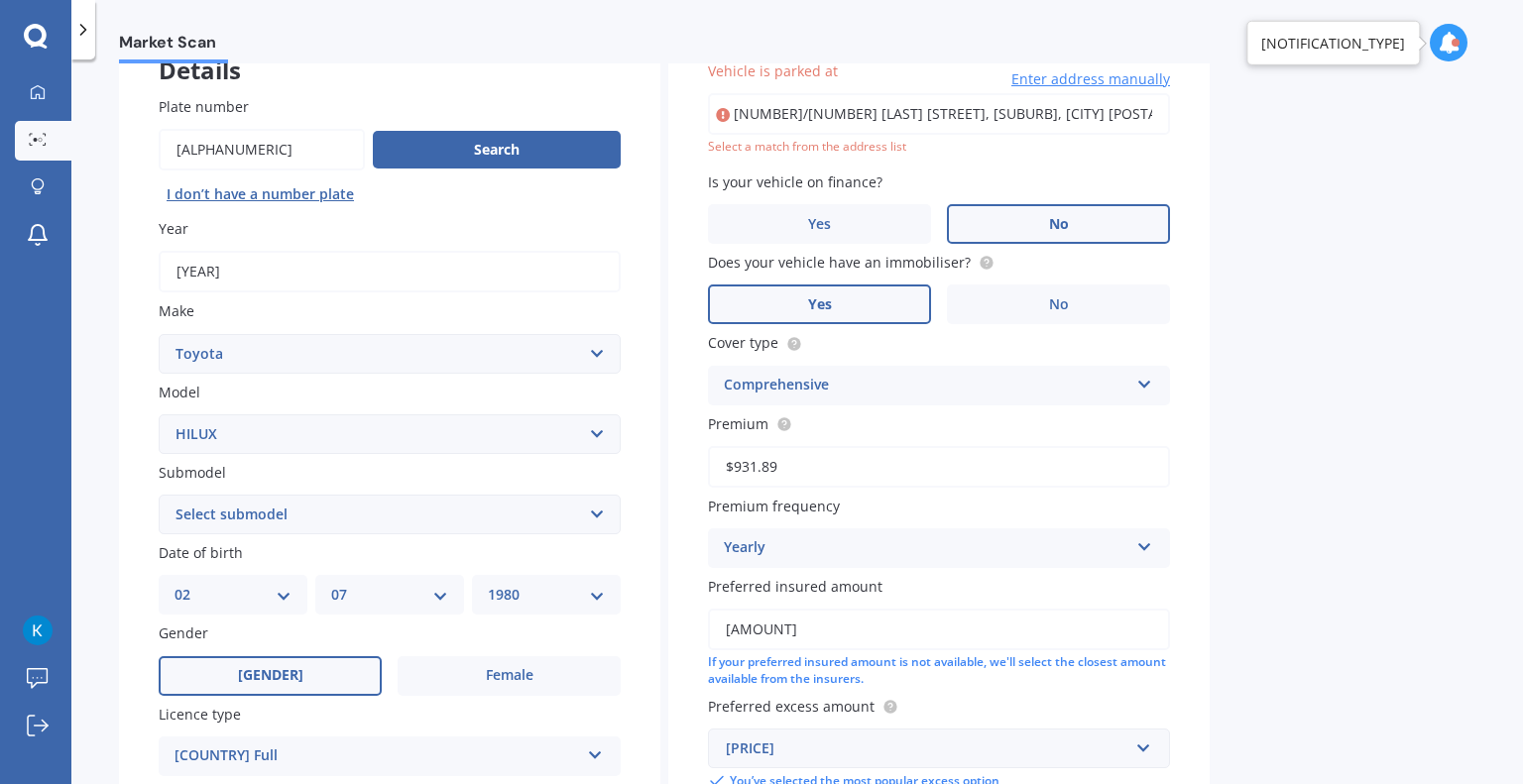 scroll, scrollTop: 135, scrollLeft: 0, axis: vertical 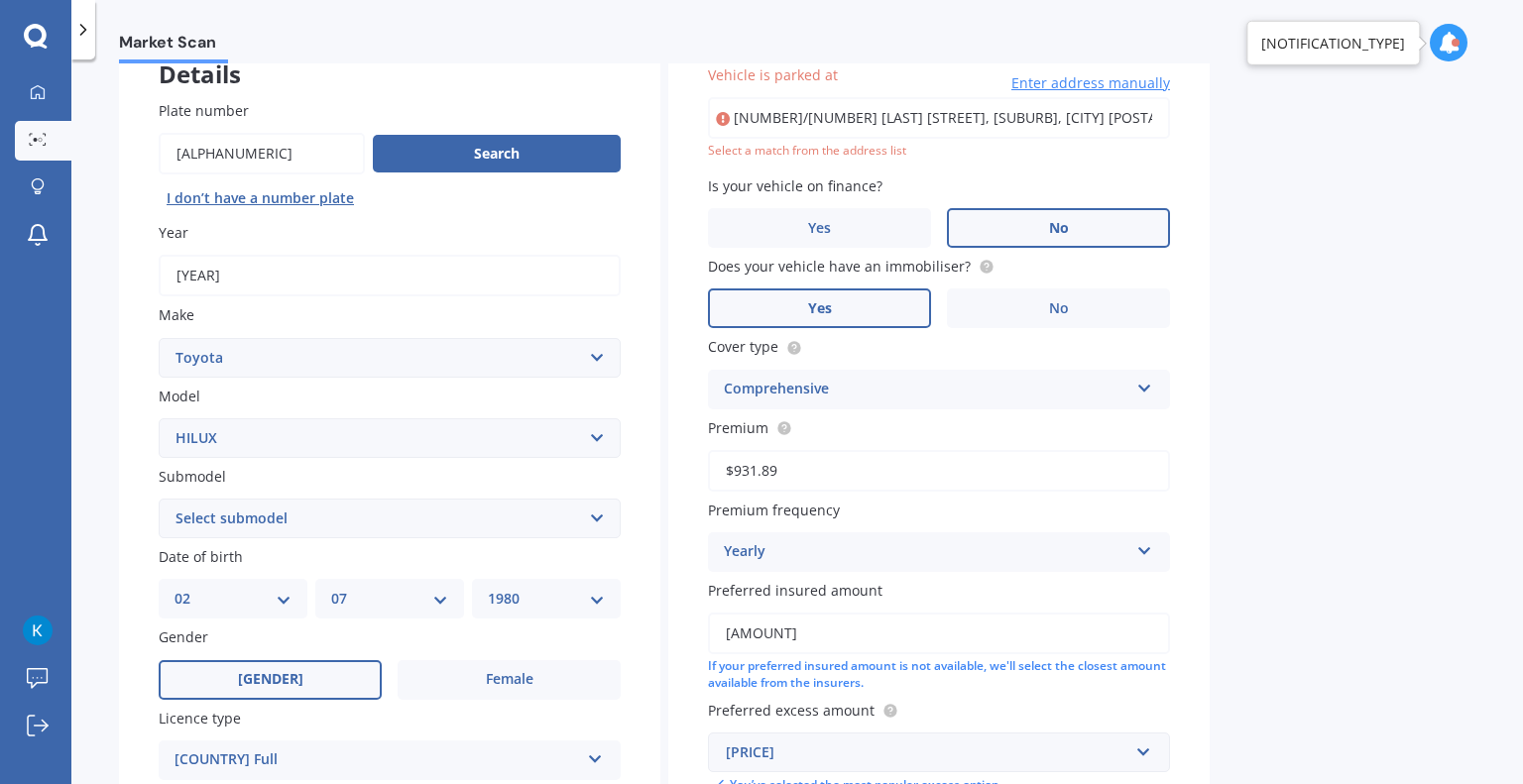 click on "Enter address manually" at bounding box center (1091, 83) 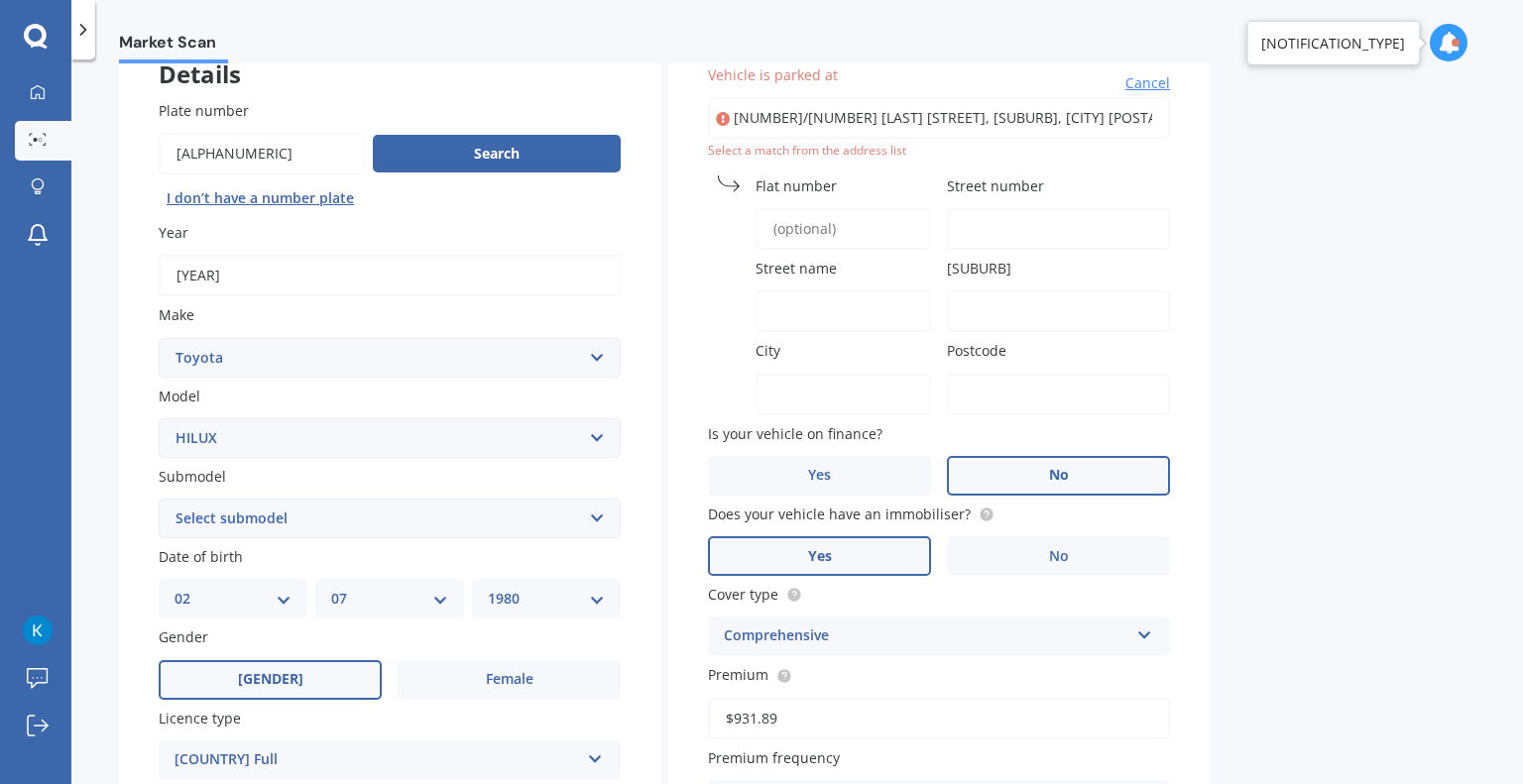 click on "Flat number" at bounding box center [843, 229] 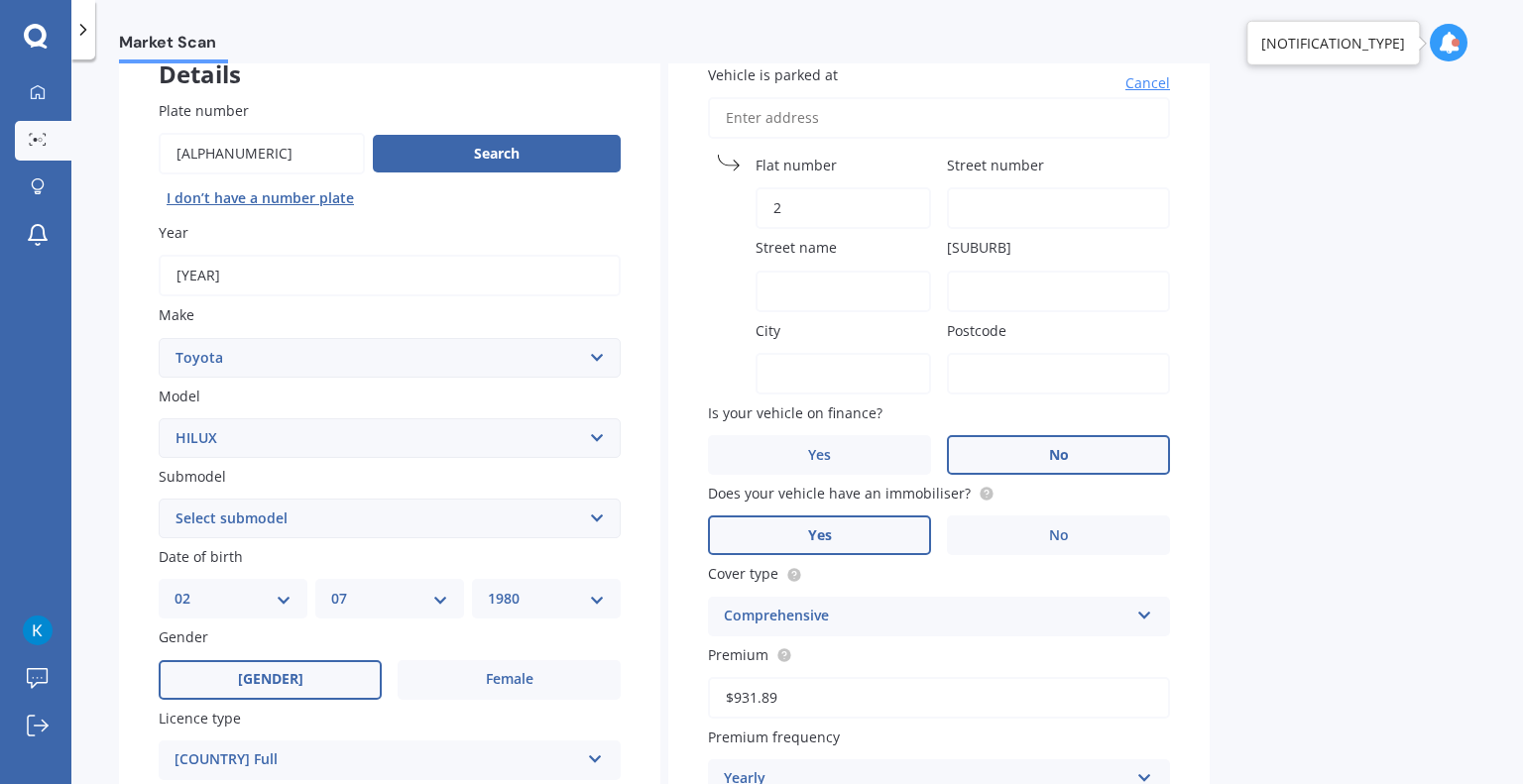 type on "2" 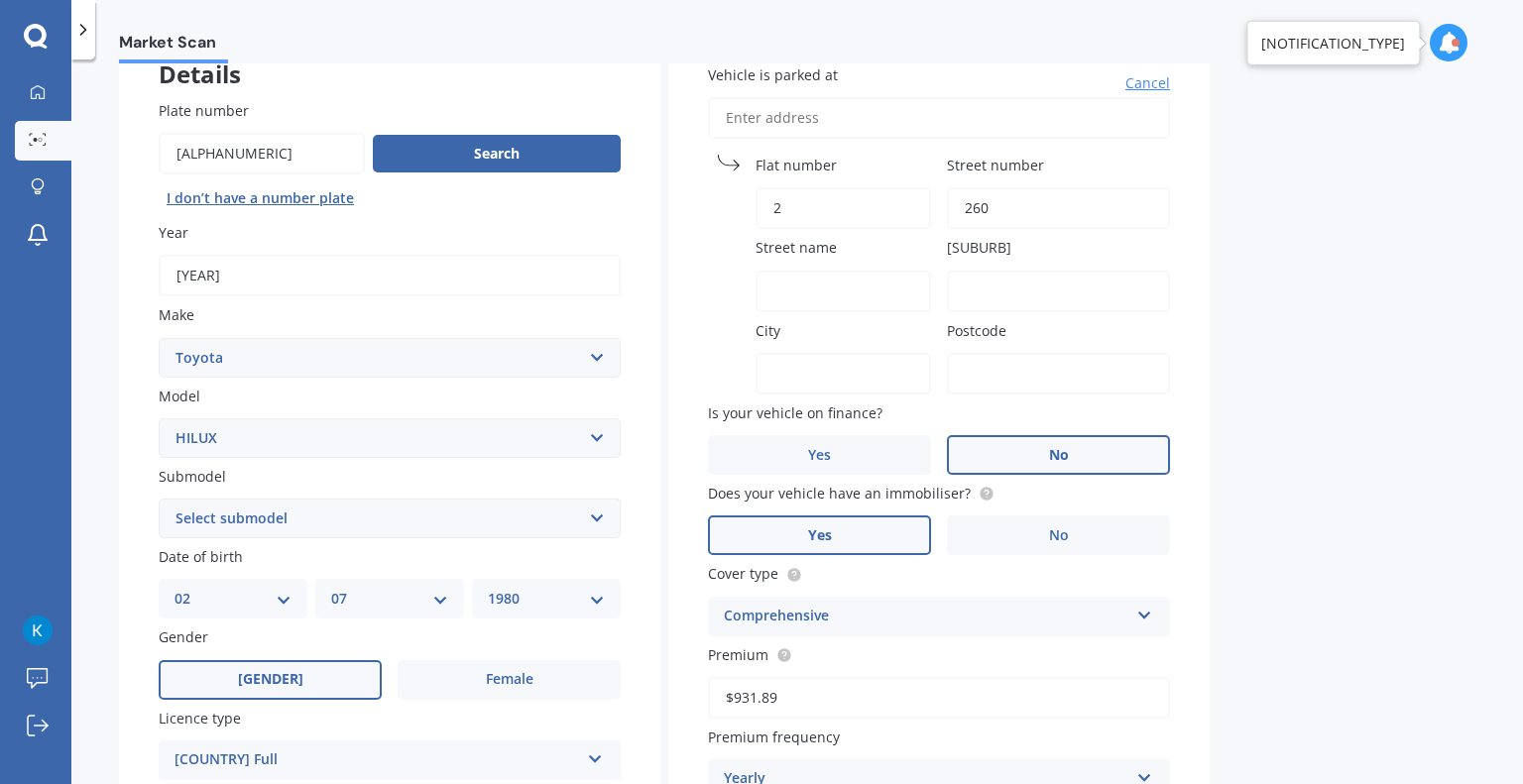 type on "260" 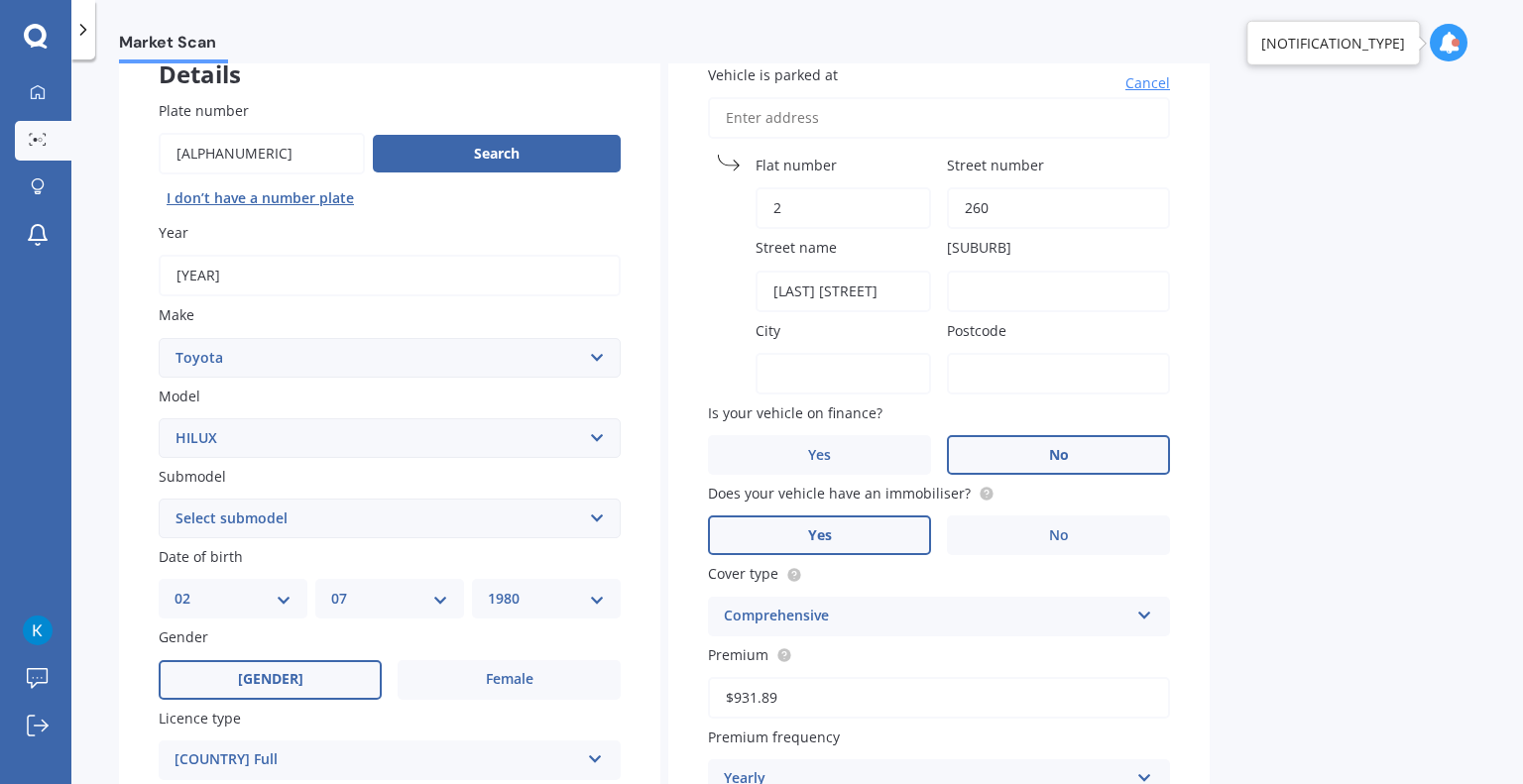 type on "[LAST] [STREET]" 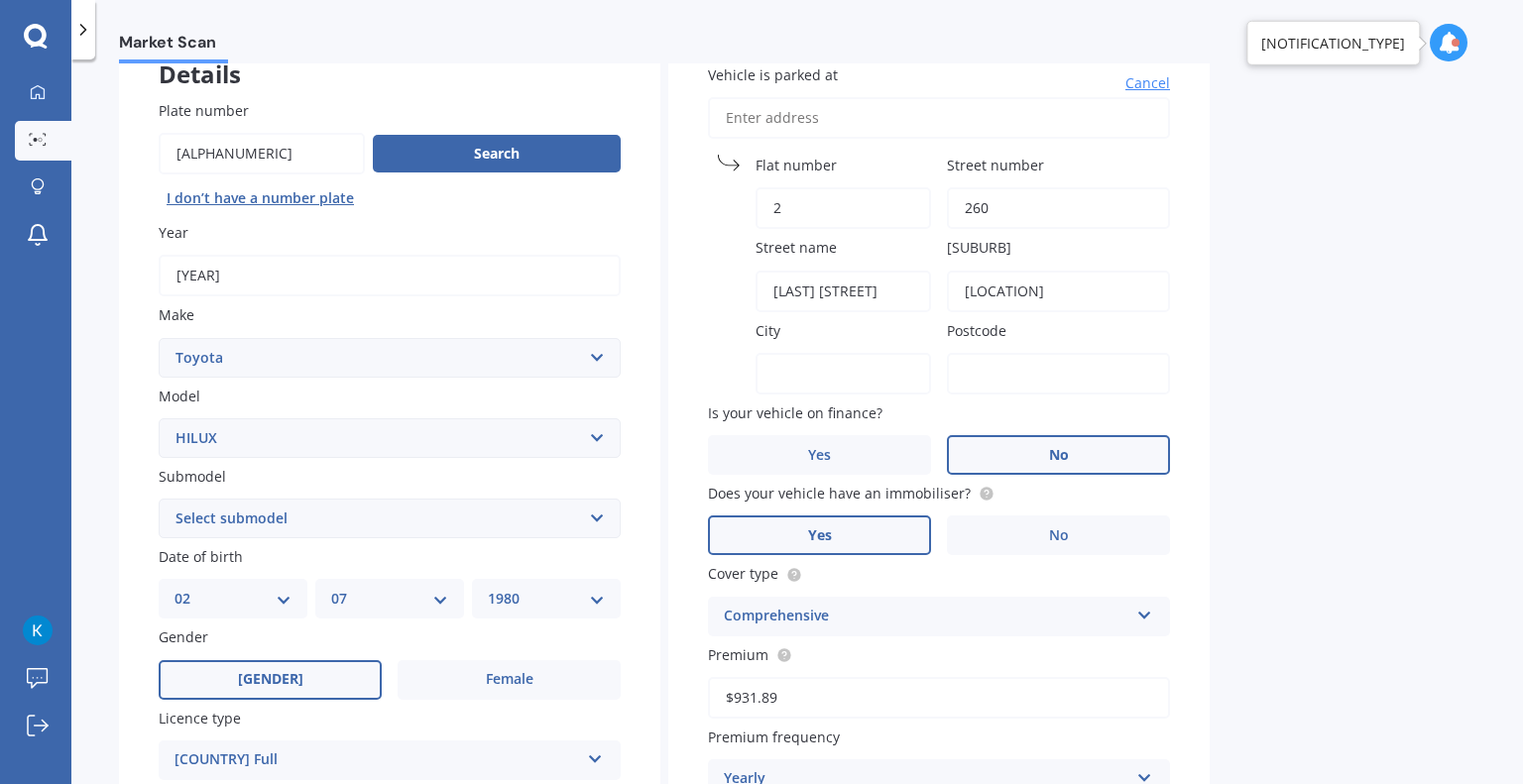 type on "[LOCATION]" 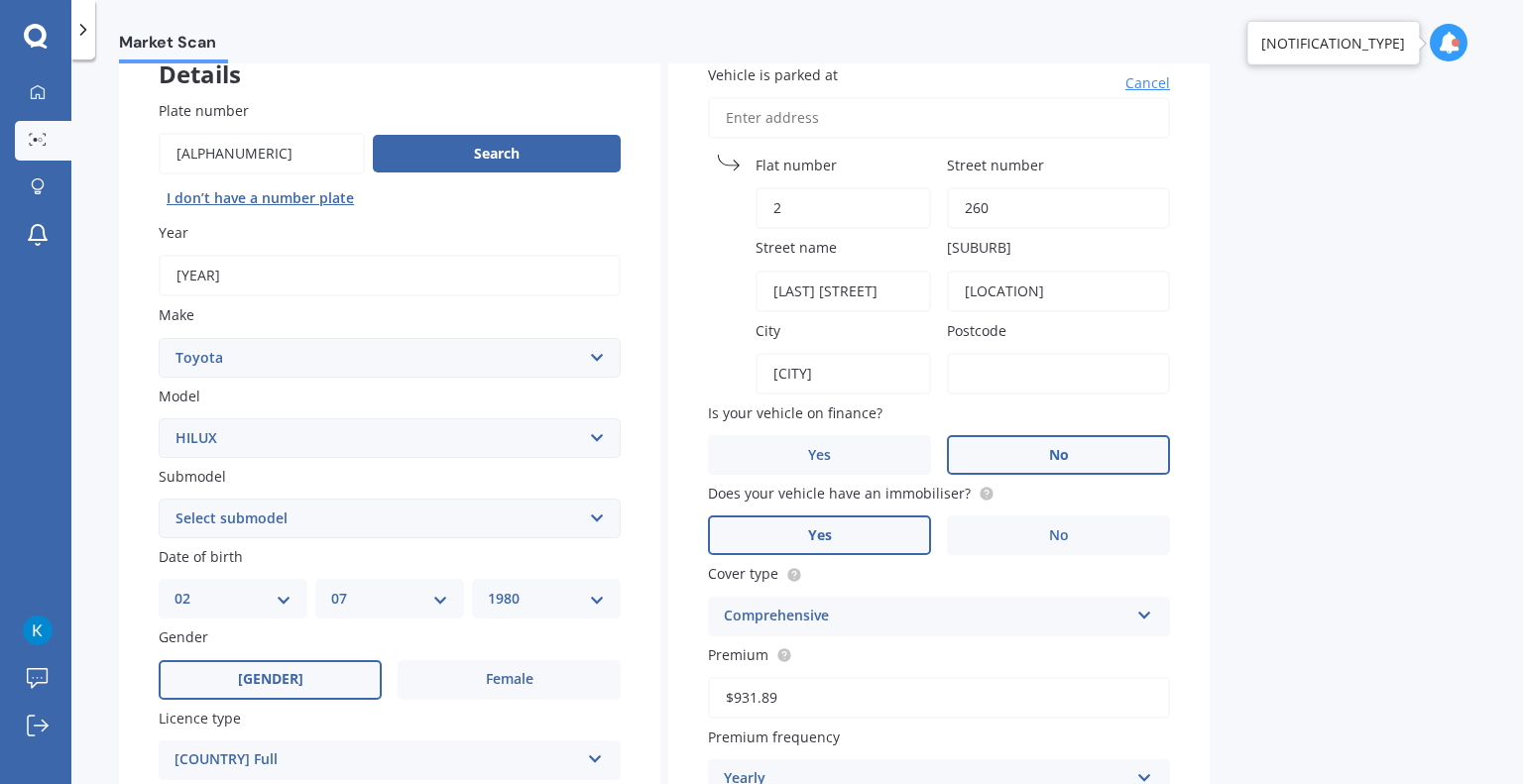 type on "[CITY]" 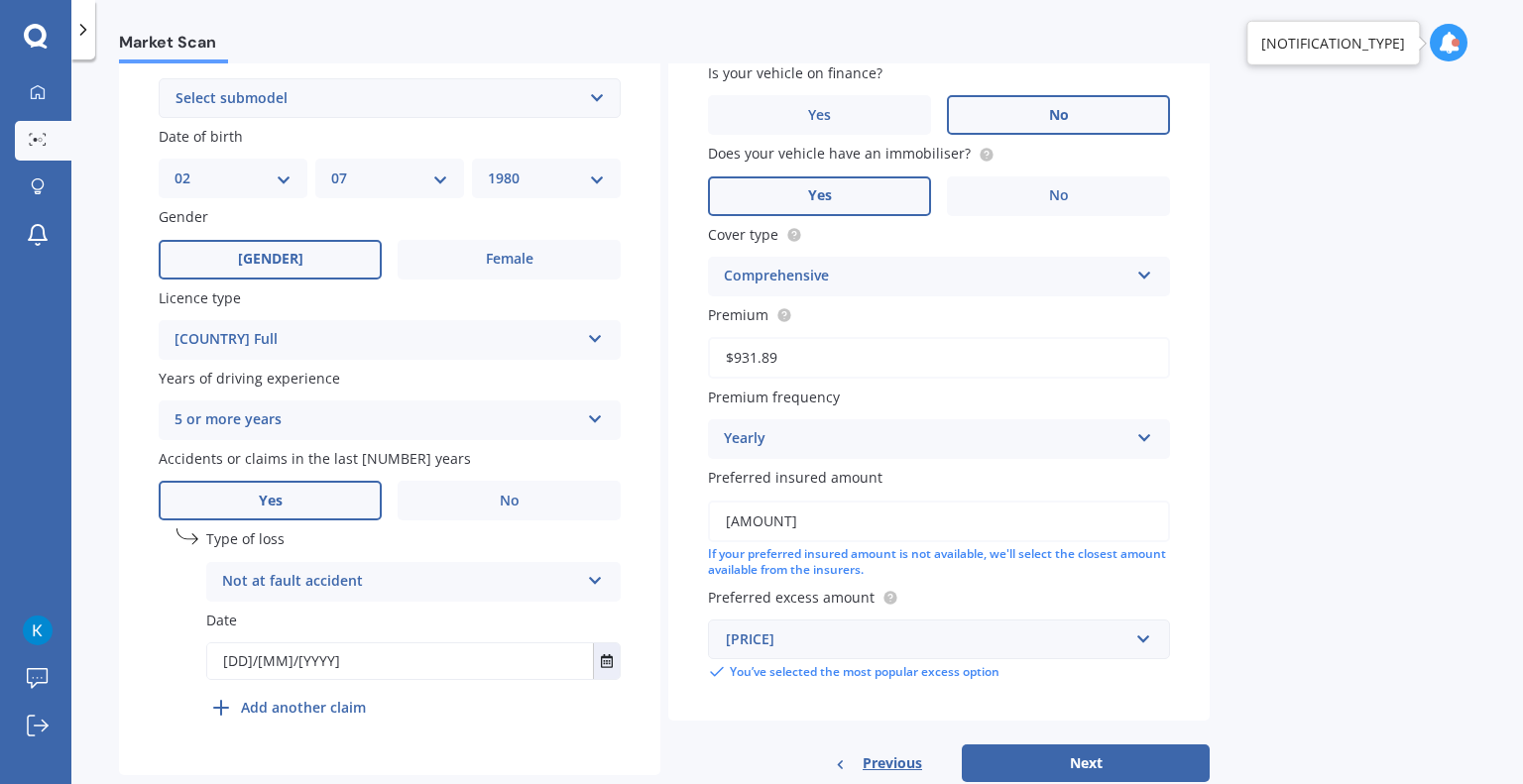 scroll, scrollTop: 603, scrollLeft: 0, axis: vertical 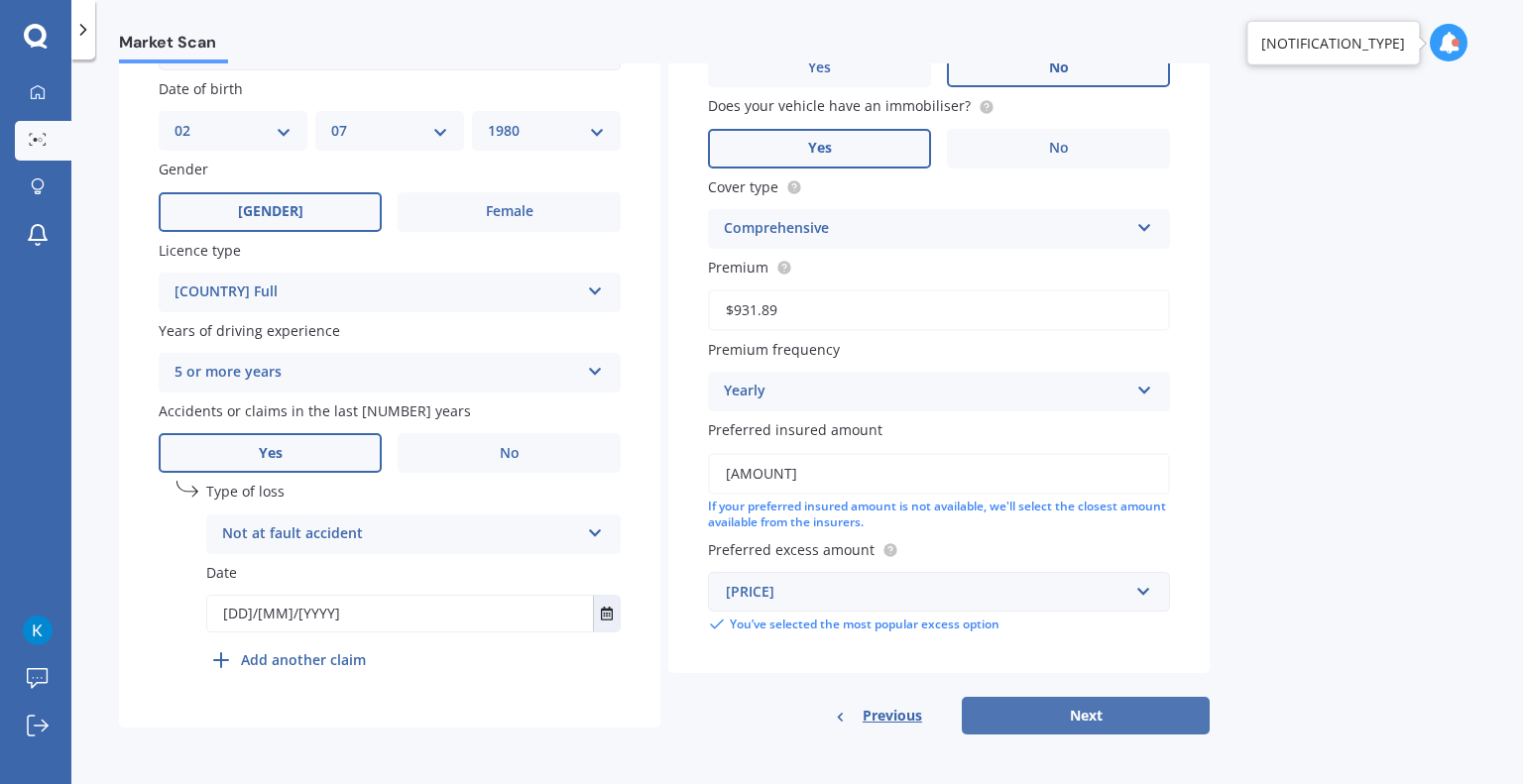 type on "[POSTAL_CODE]" 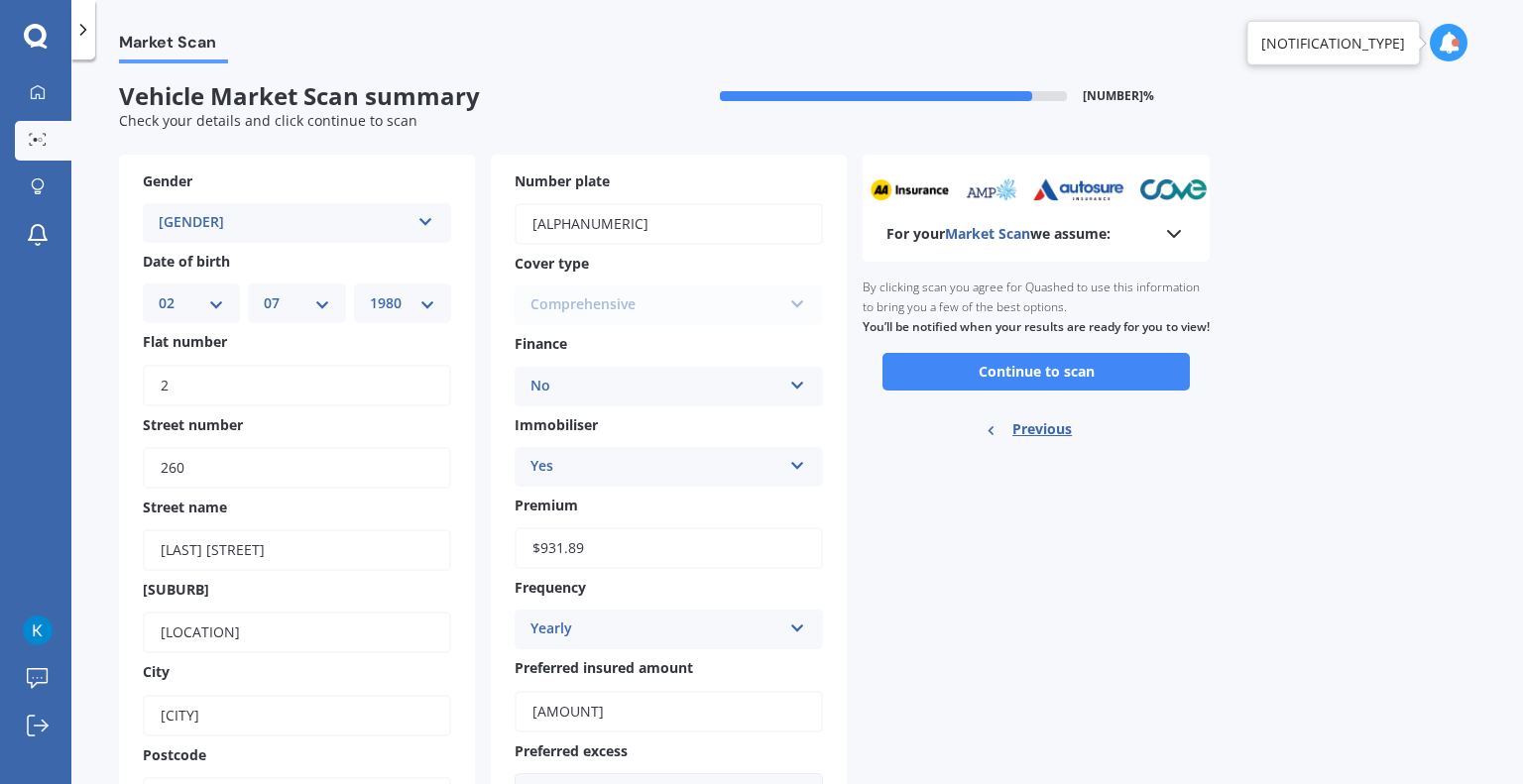 scroll, scrollTop: 0, scrollLeft: 0, axis: both 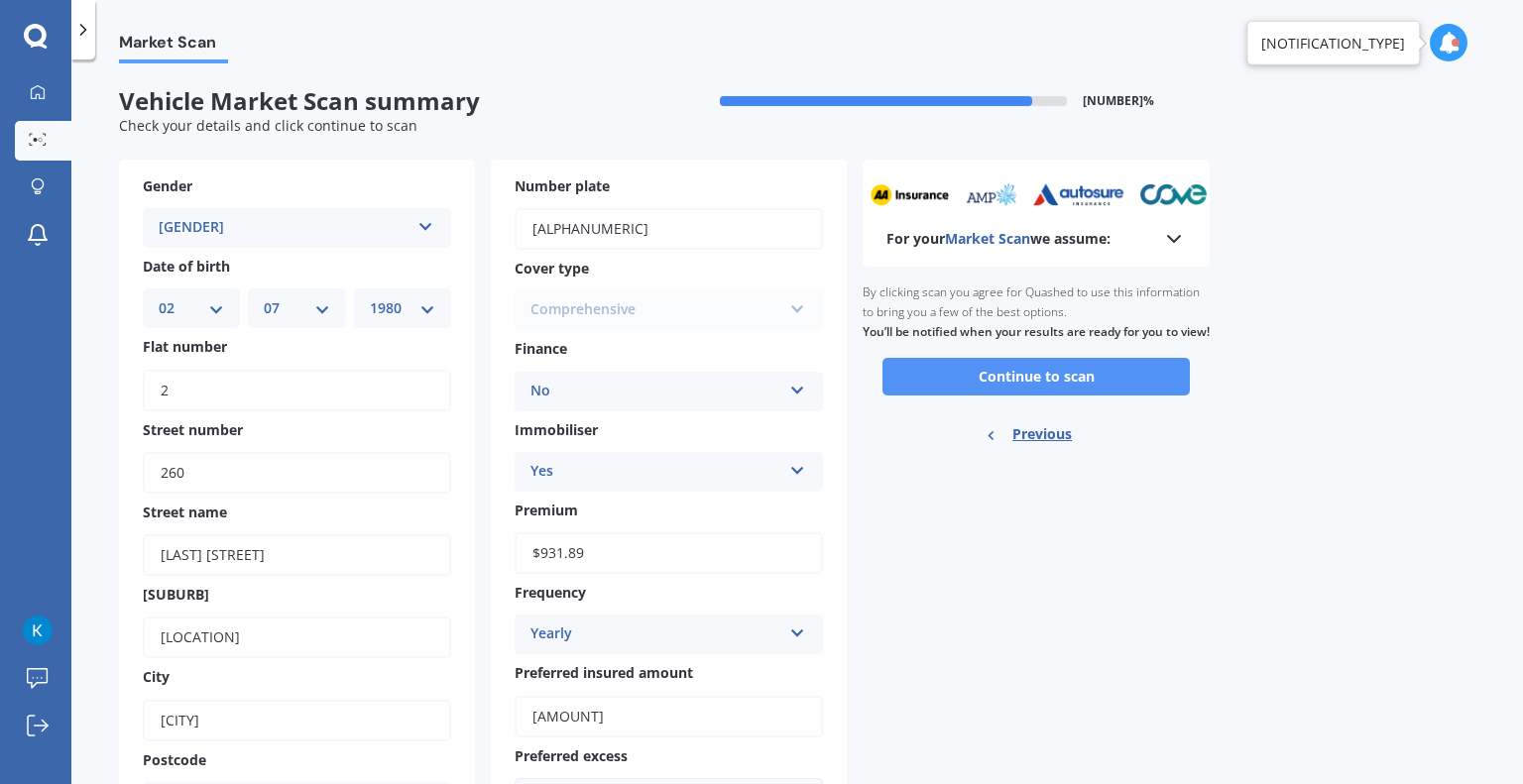 click on "Continue to scan" at bounding box center (1036, 377) 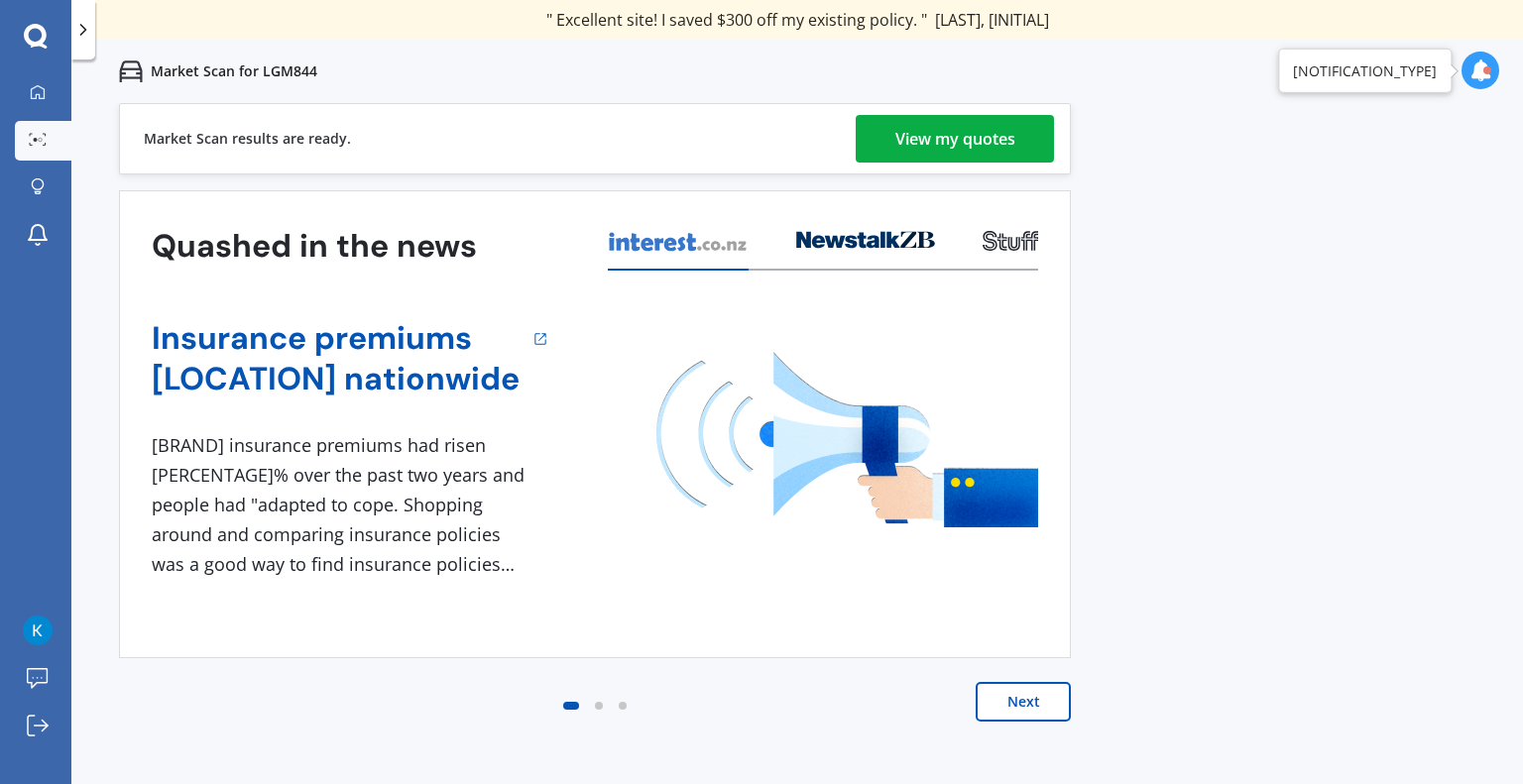 click on "View my quotes" at bounding box center (955, 139) 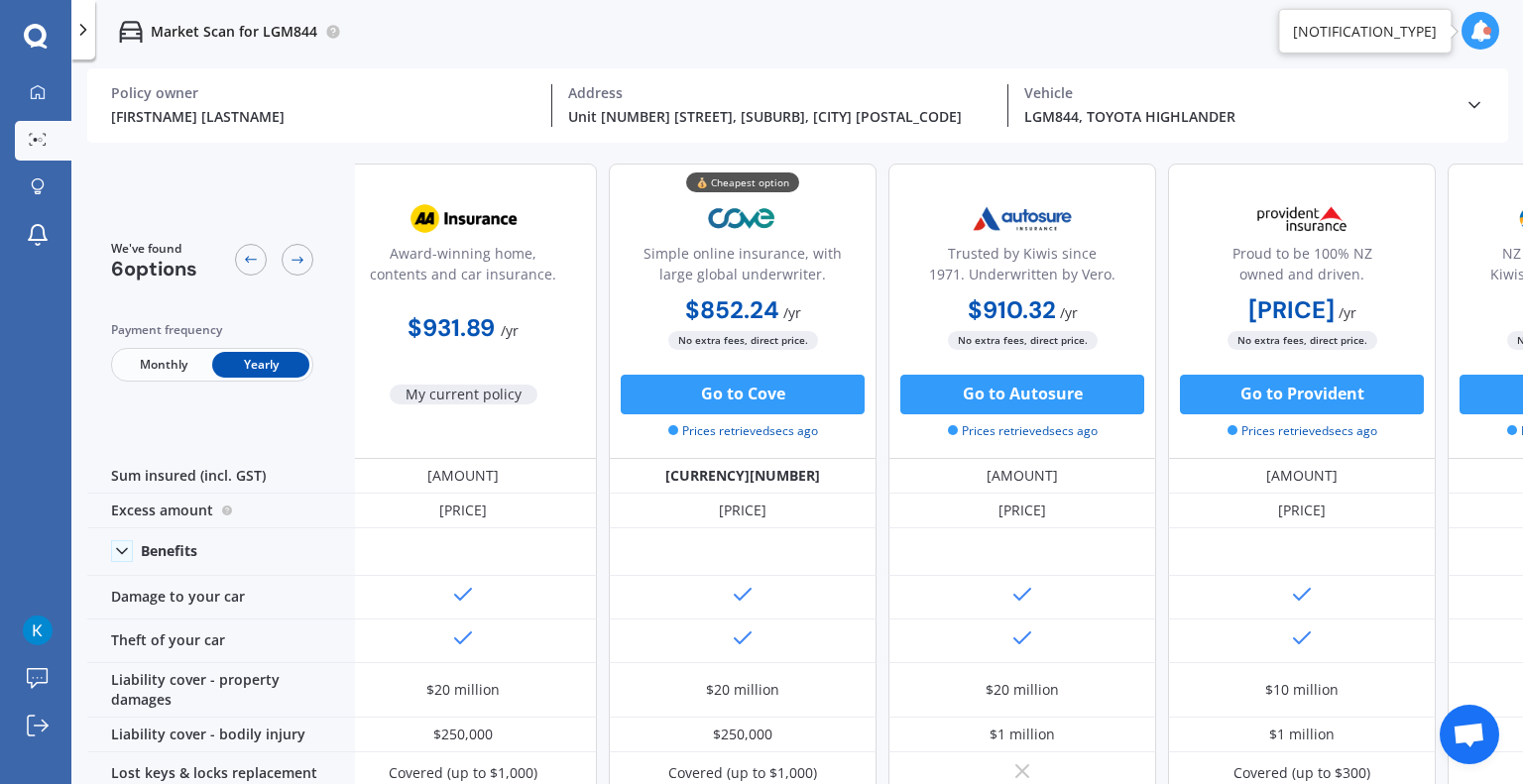 scroll, scrollTop: 0, scrollLeft: 0, axis: both 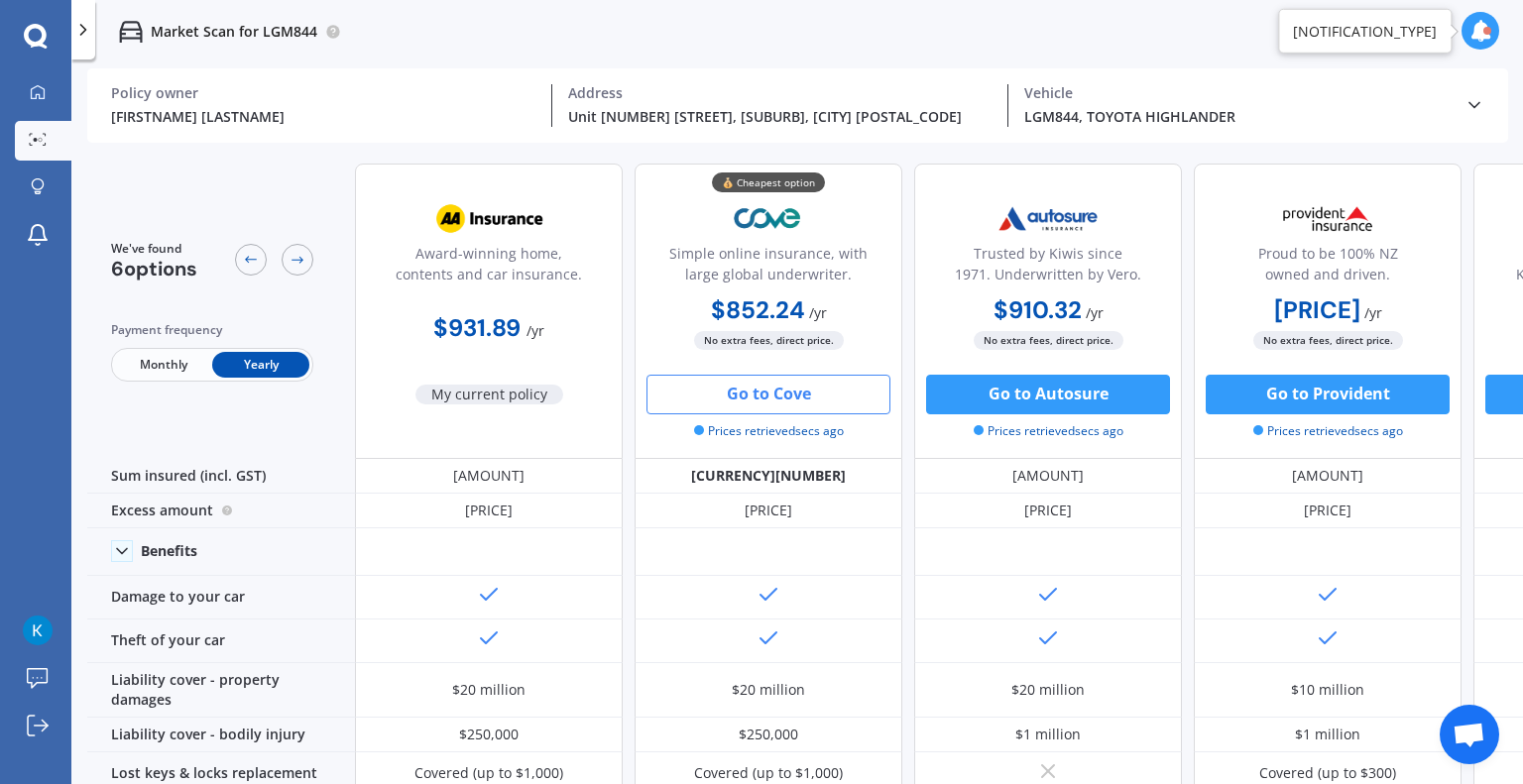 click on "Go to Cove" at bounding box center [768, 394] 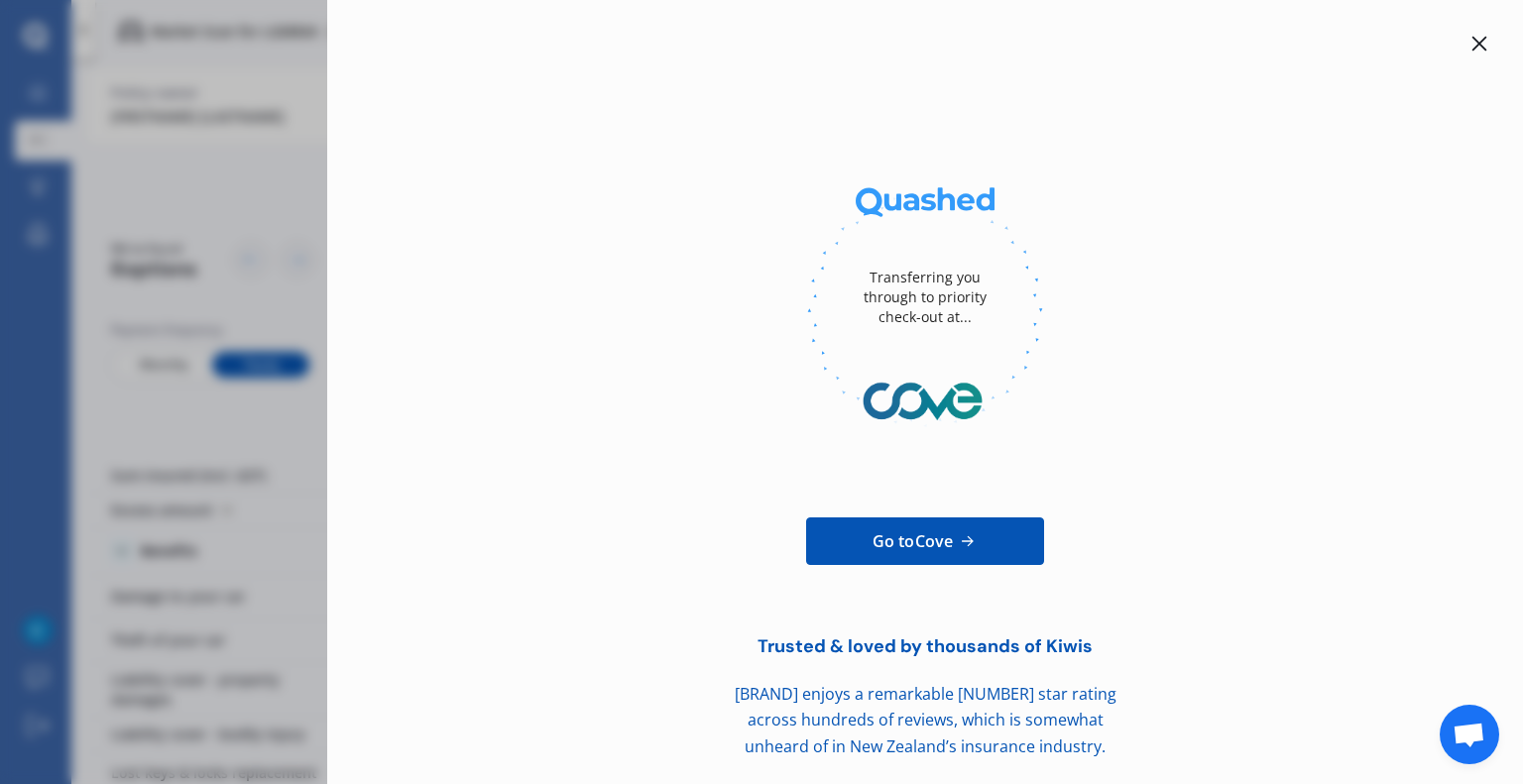 click at bounding box center (1479, 44) 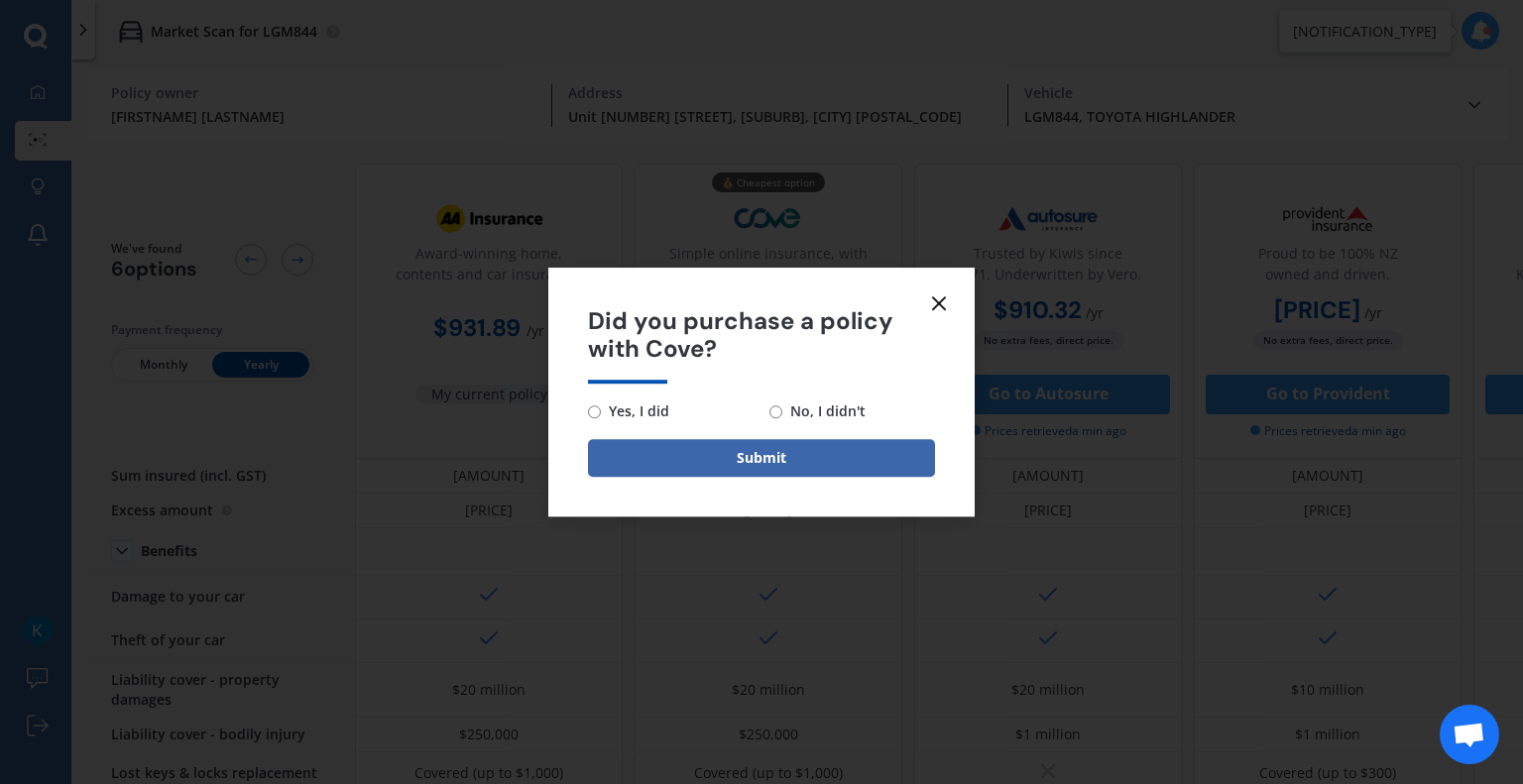 click on "No, I didn't" at bounding box center [594, 411] 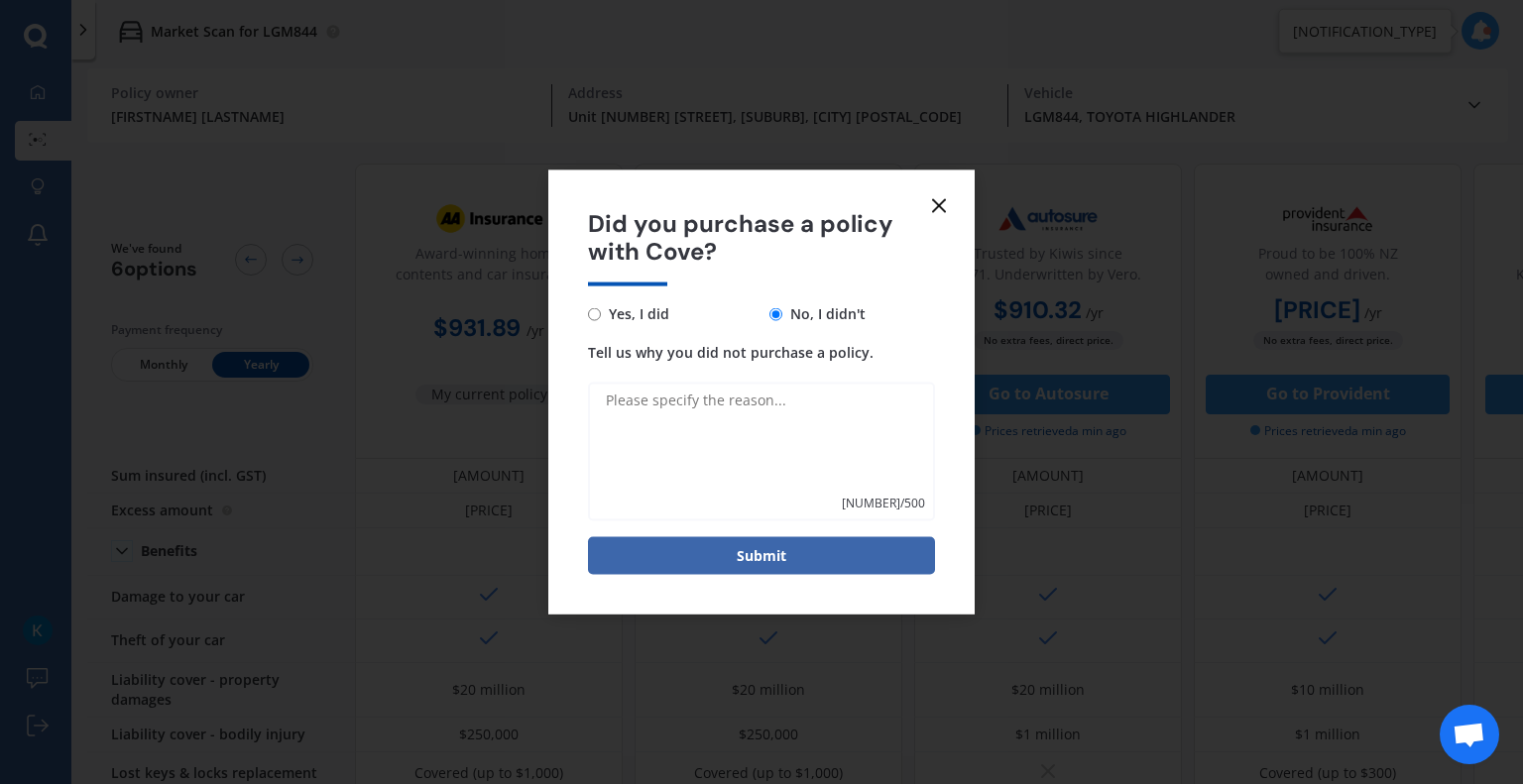click at bounding box center (939, 205) 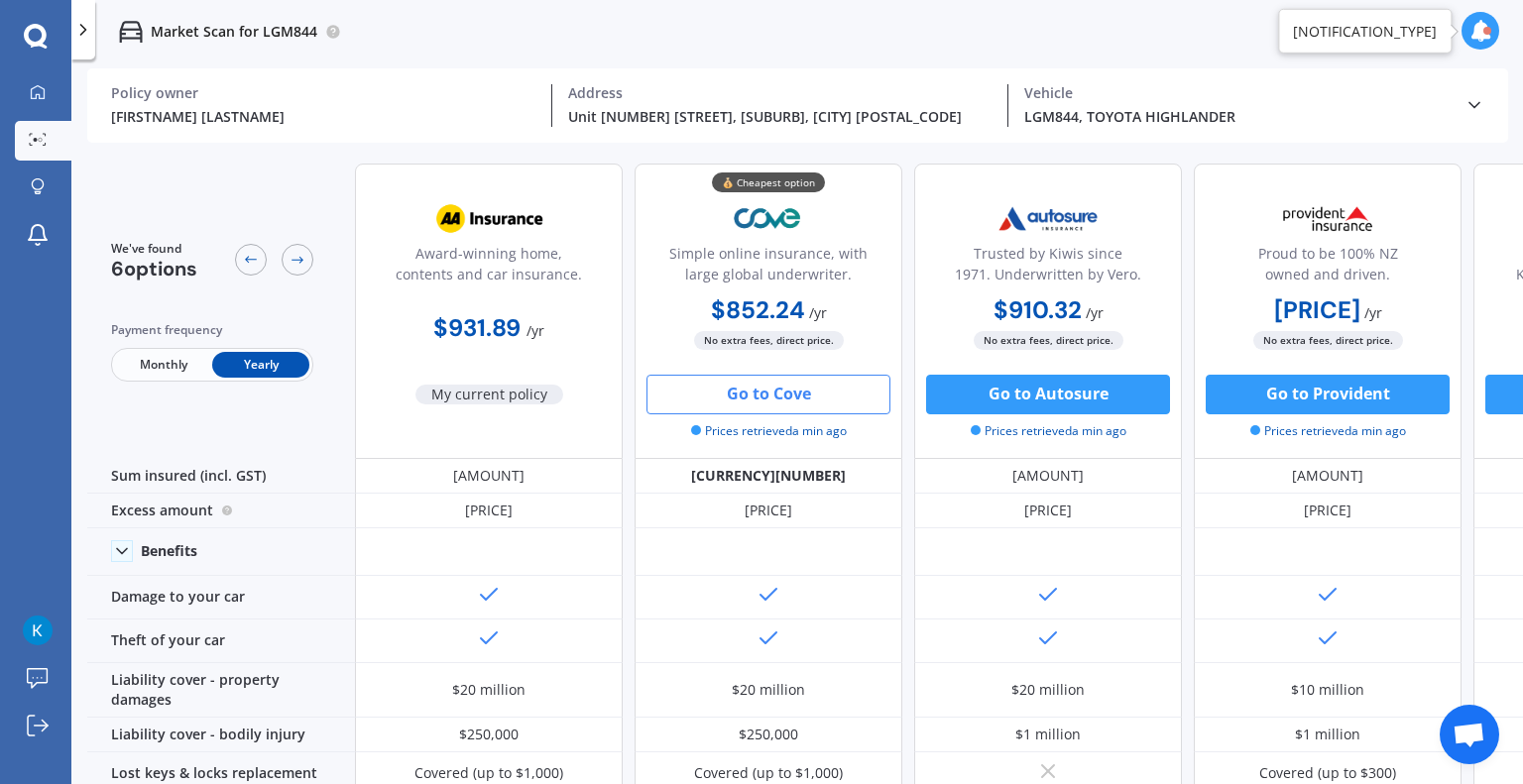 click on "Monthly" at bounding box center (164, 365) 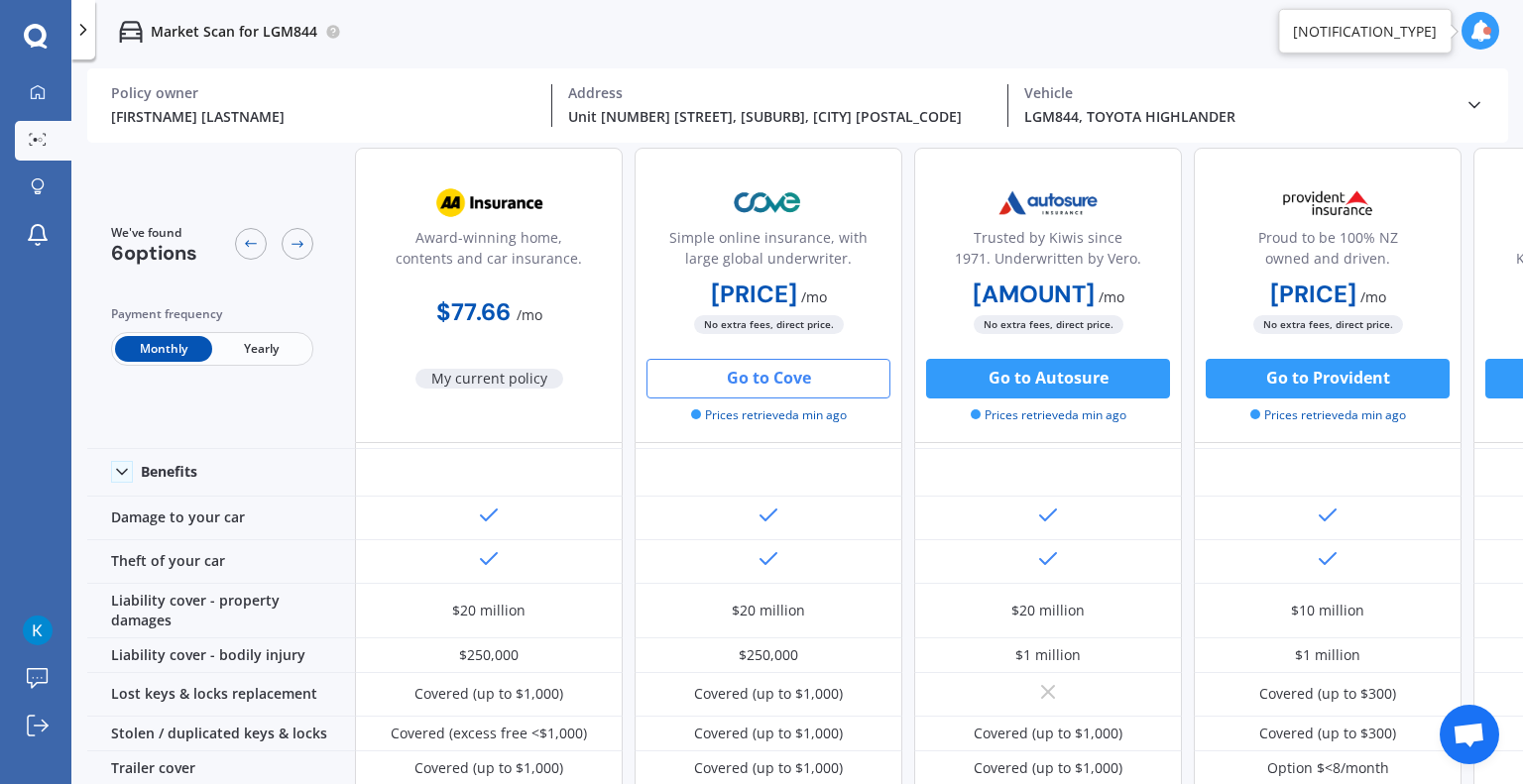scroll, scrollTop: 0, scrollLeft: 0, axis: both 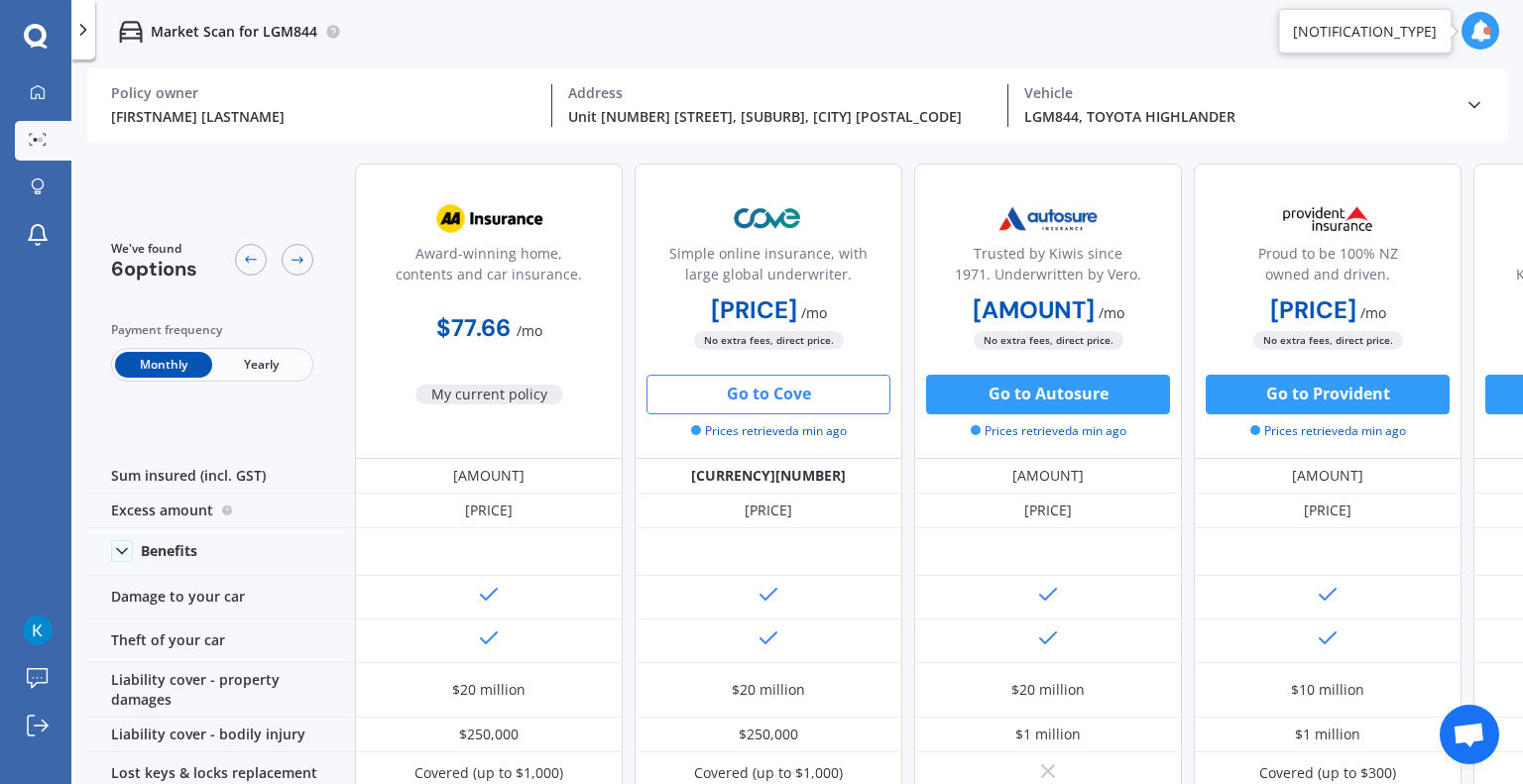 click on "Yearly" at bounding box center (261, 365) 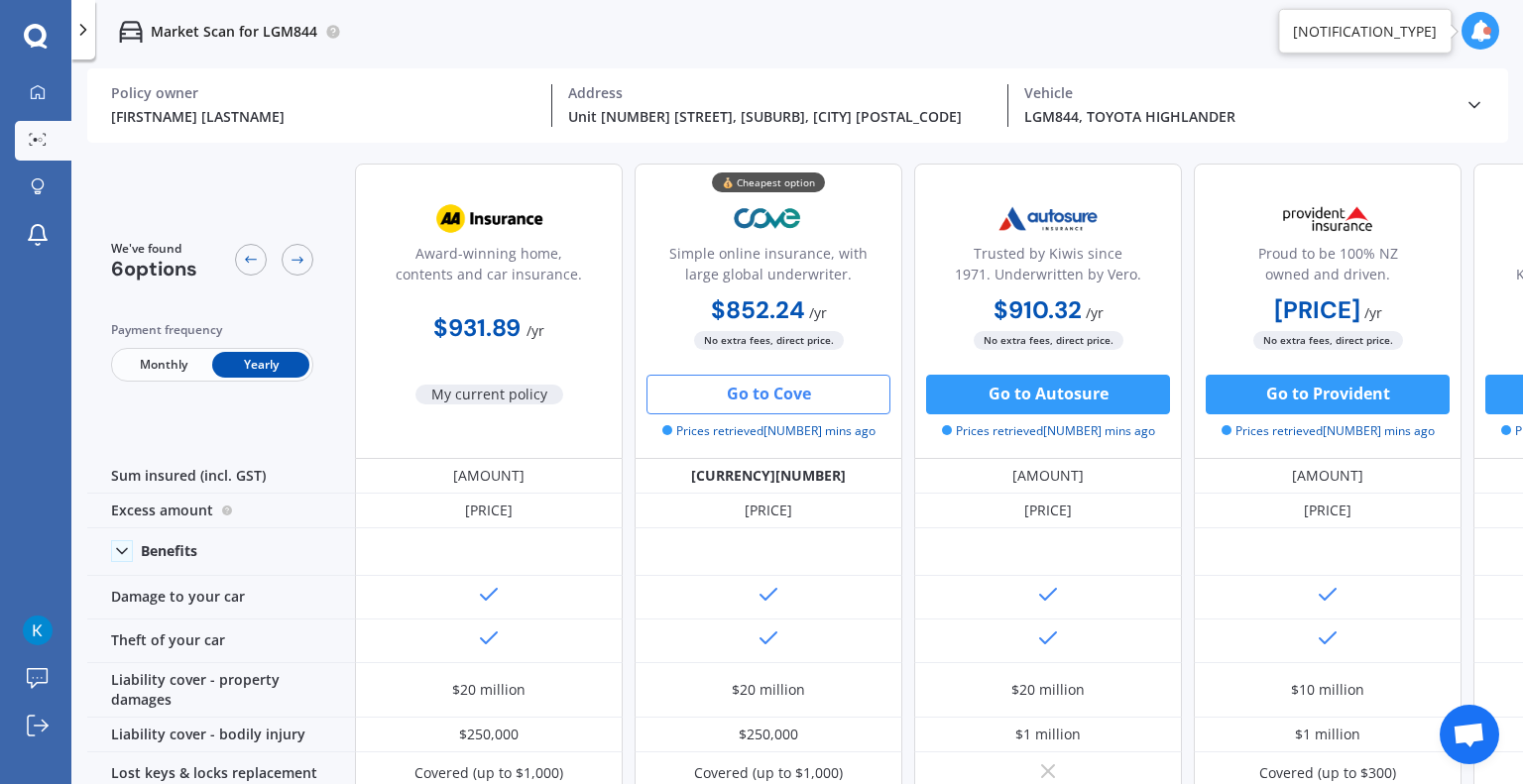 click on "Monthly" at bounding box center [164, 365] 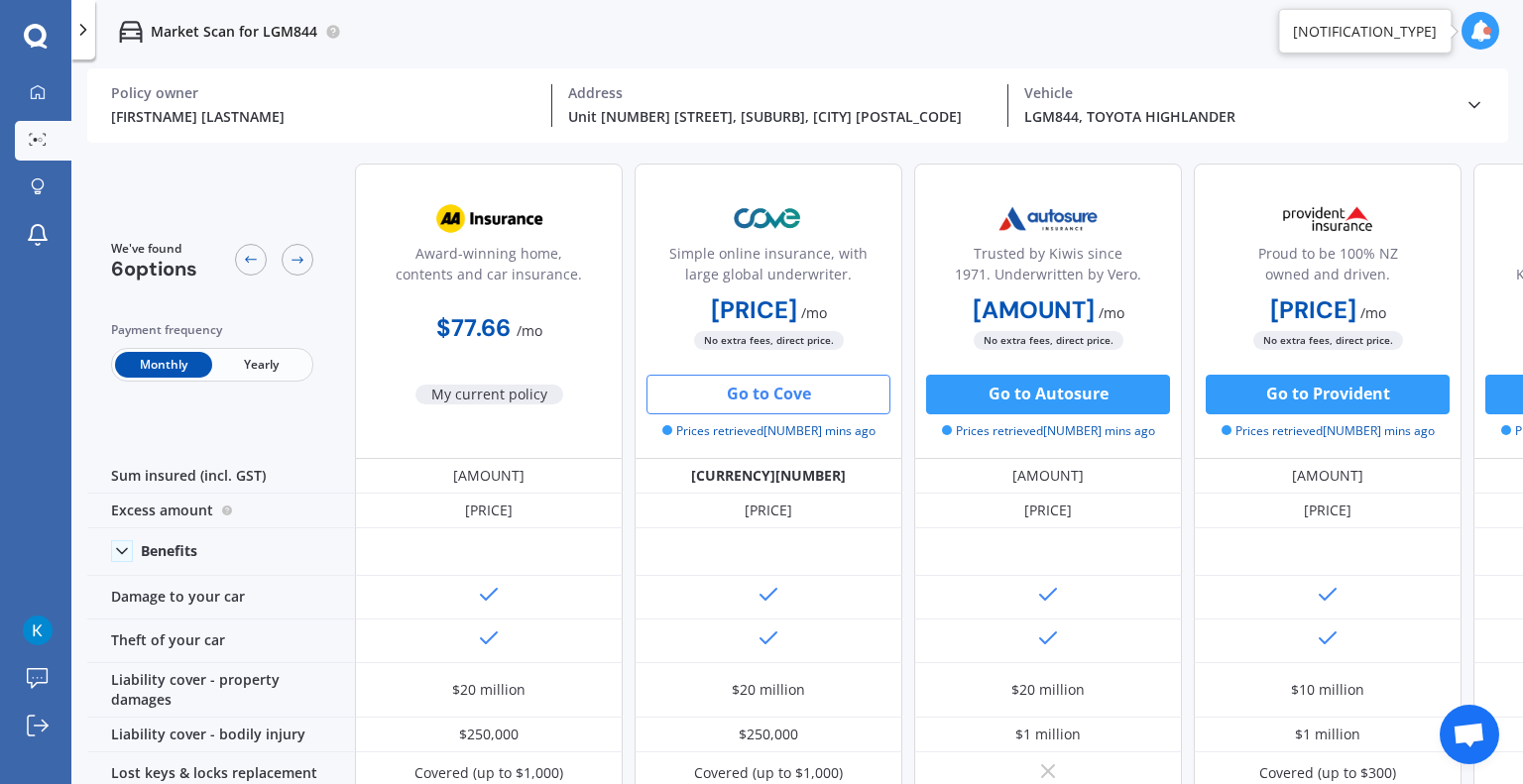 click on "Yearly" at bounding box center [261, 365] 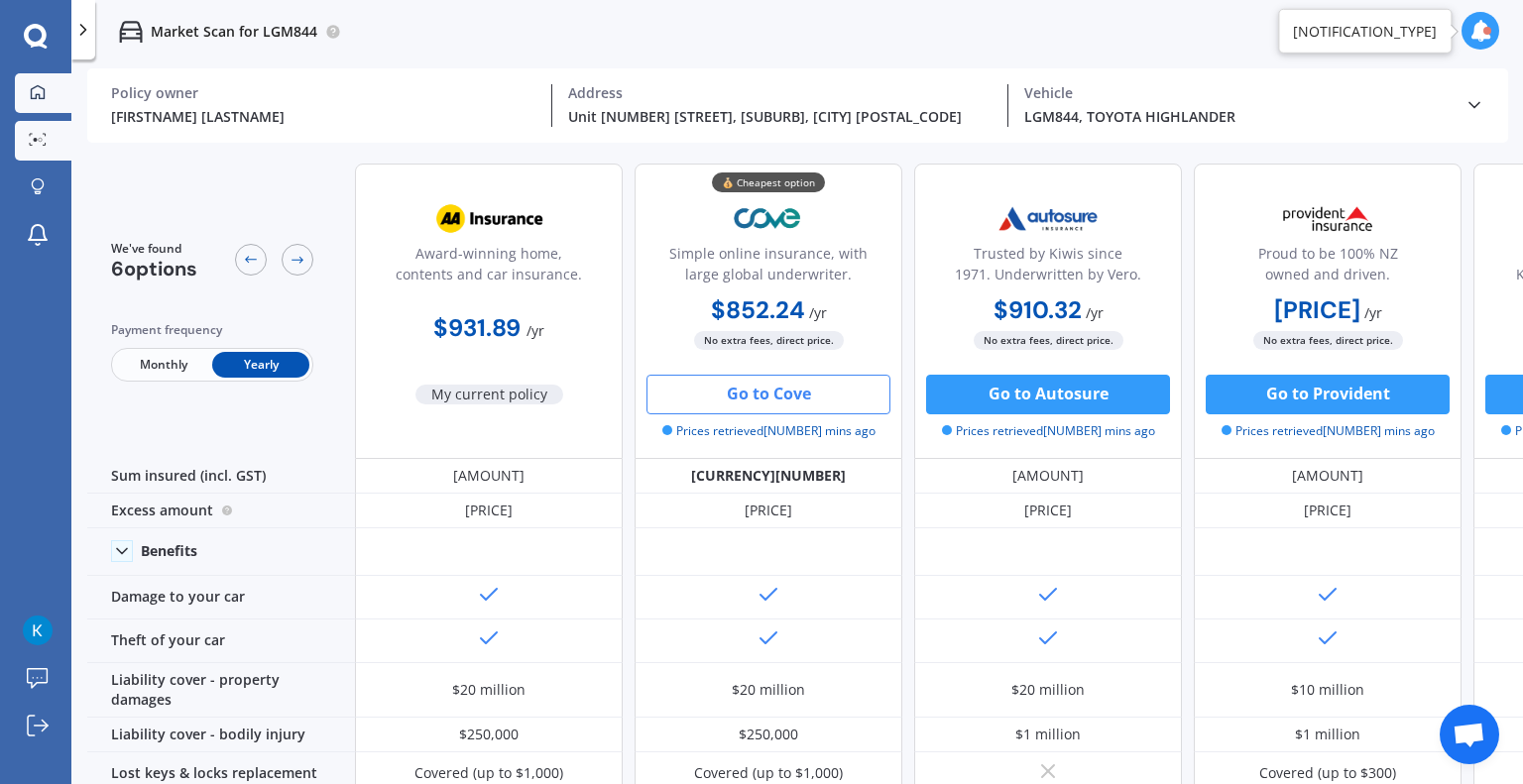 click at bounding box center [38, 92] 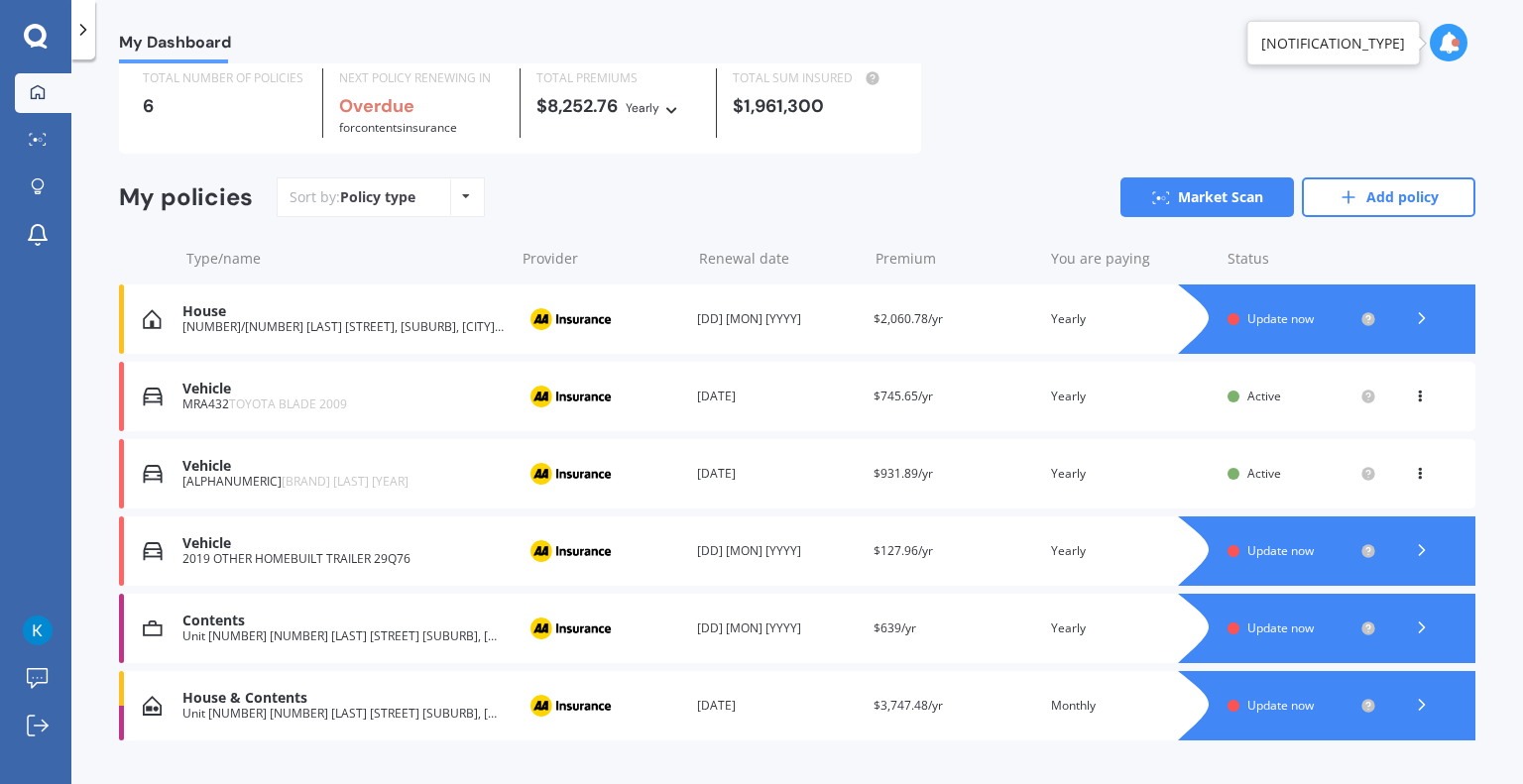 scroll, scrollTop: 74, scrollLeft: 0, axis: vertical 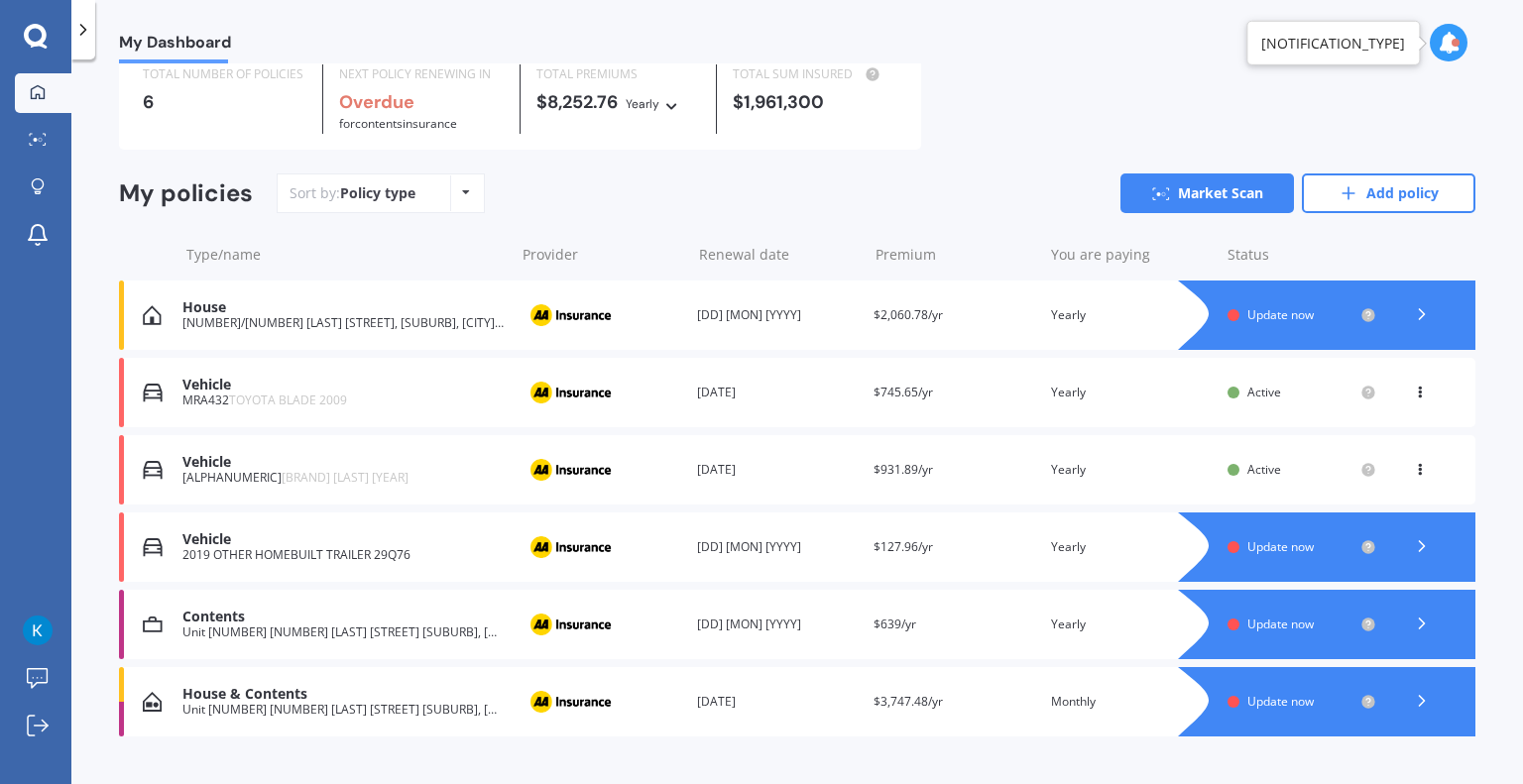 click on "Update now" at bounding box center [1280, 546] 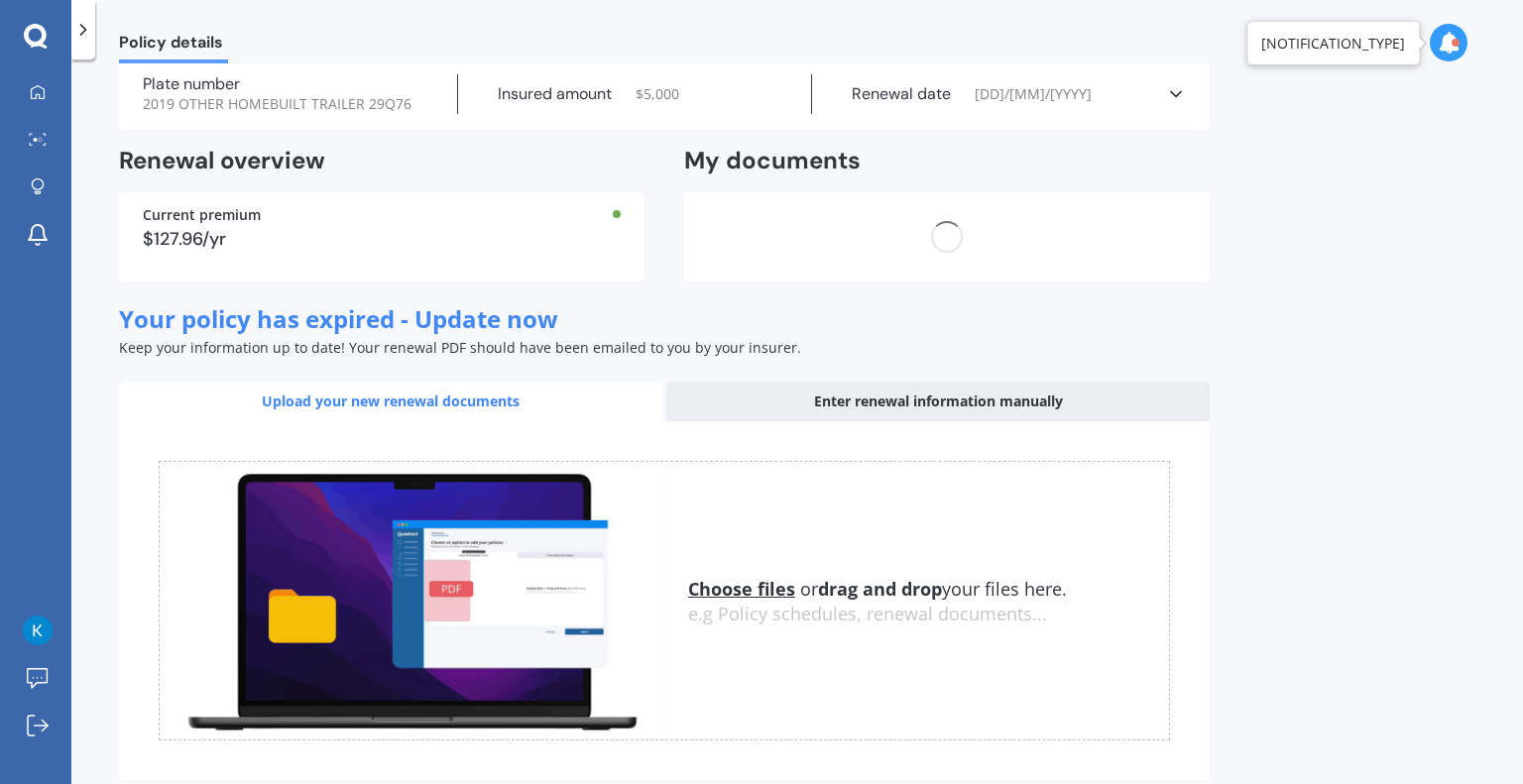 scroll, scrollTop: 0, scrollLeft: 0, axis: both 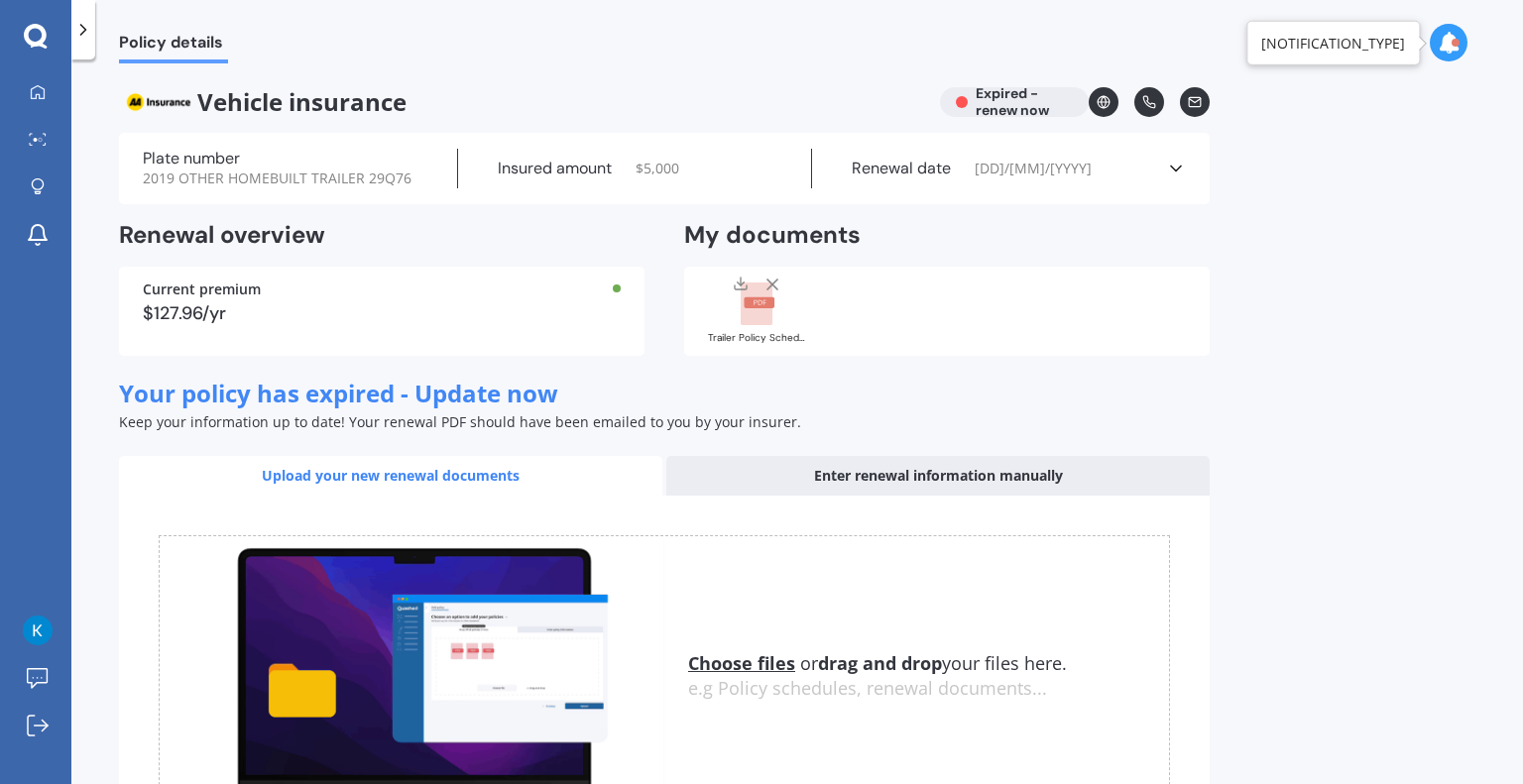 click on "Choose files" at bounding box center (742, 663) 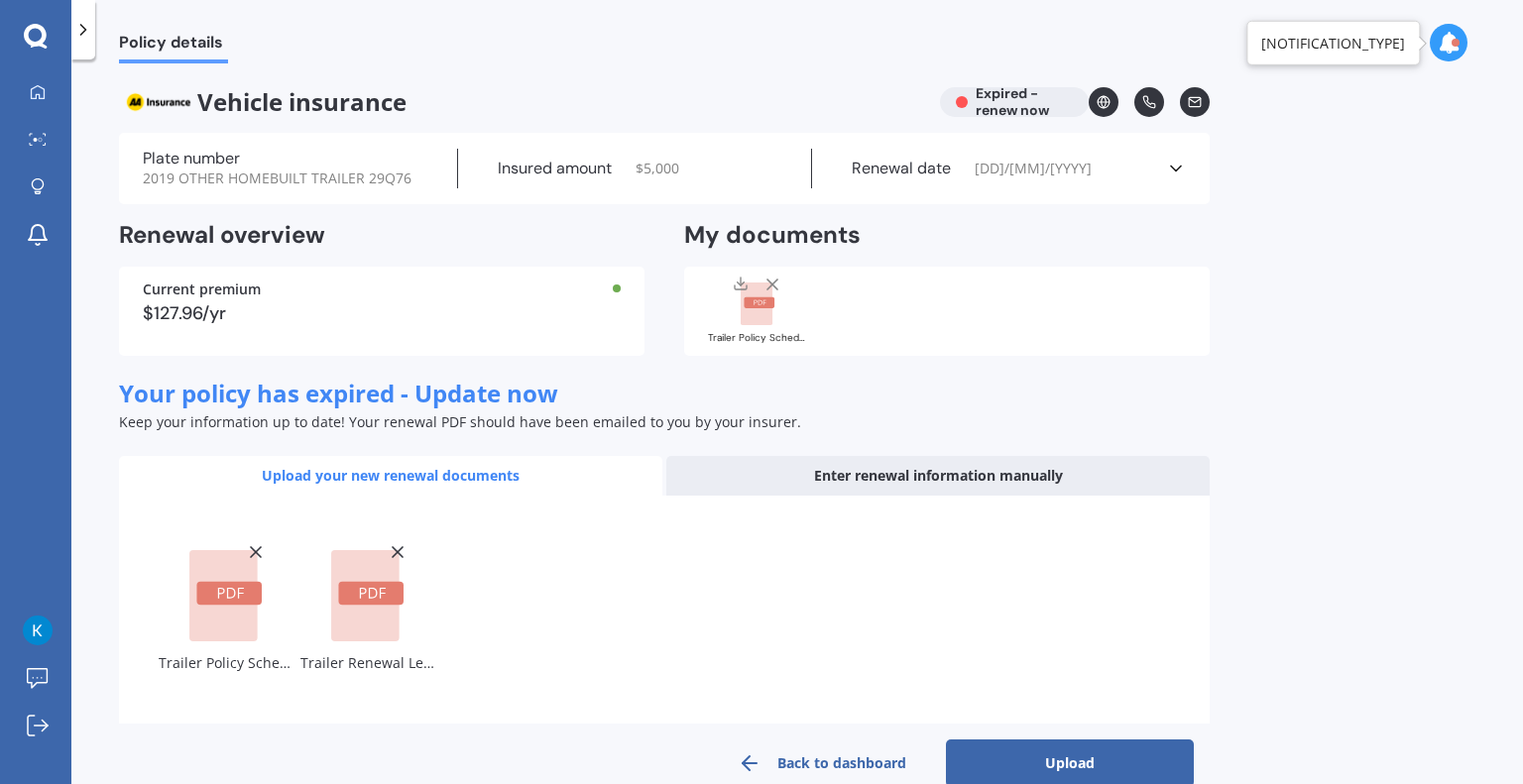 scroll, scrollTop: 38, scrollLeft: 0, axis: vertical 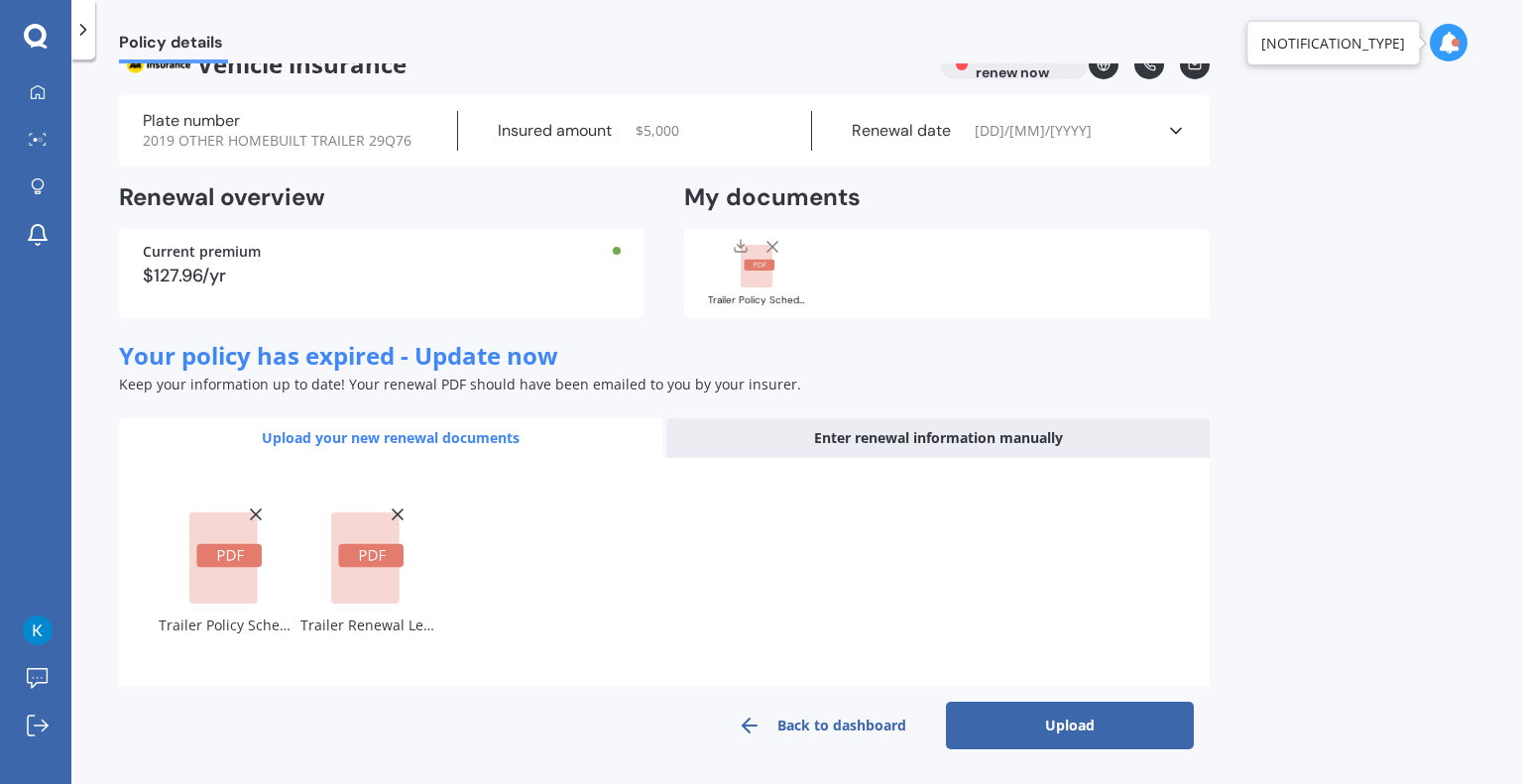 click on "Upload" at bounding box center [1070, 726] 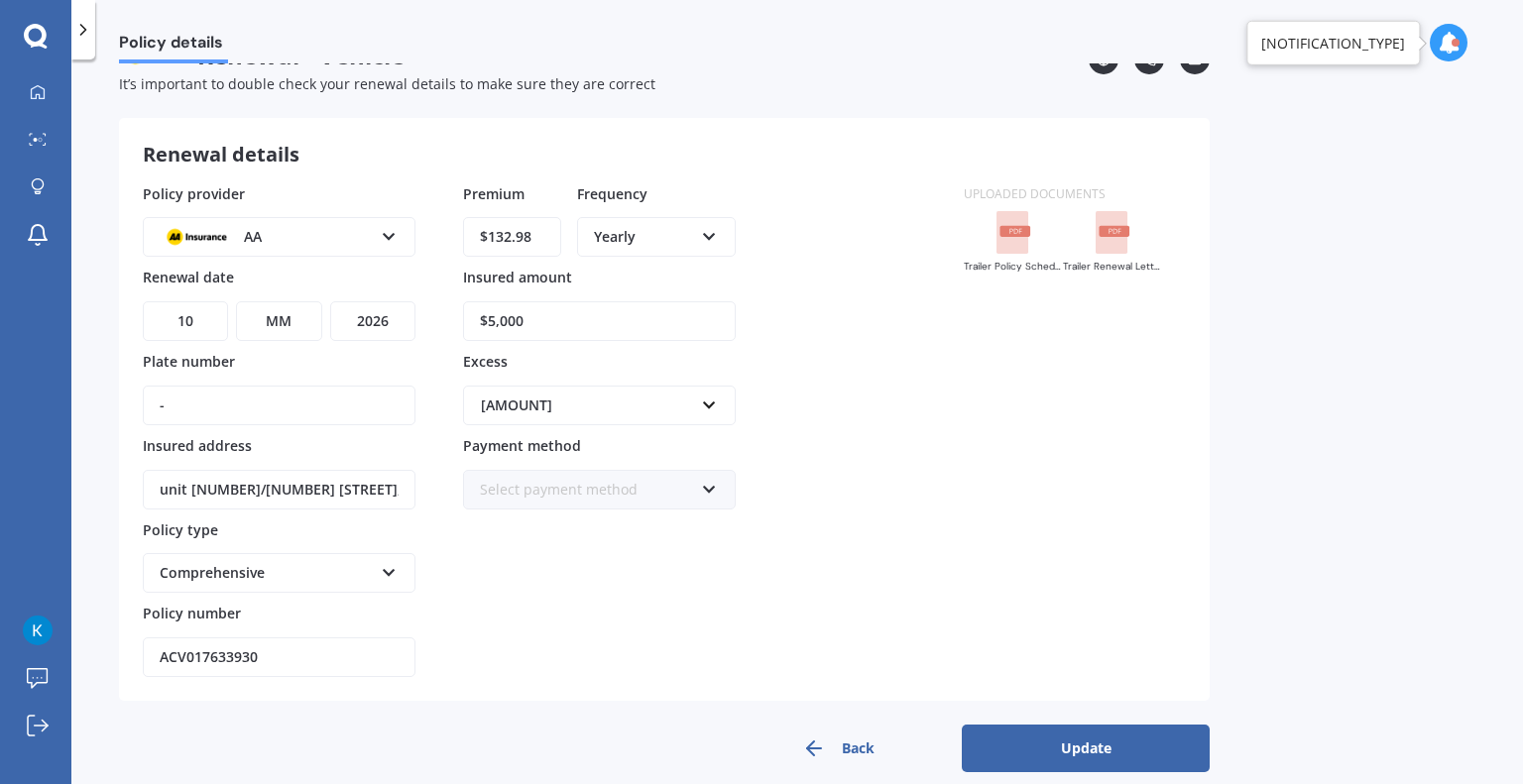 scroll, scrollTop: 65, scrollLeft: 0, axis: vertical 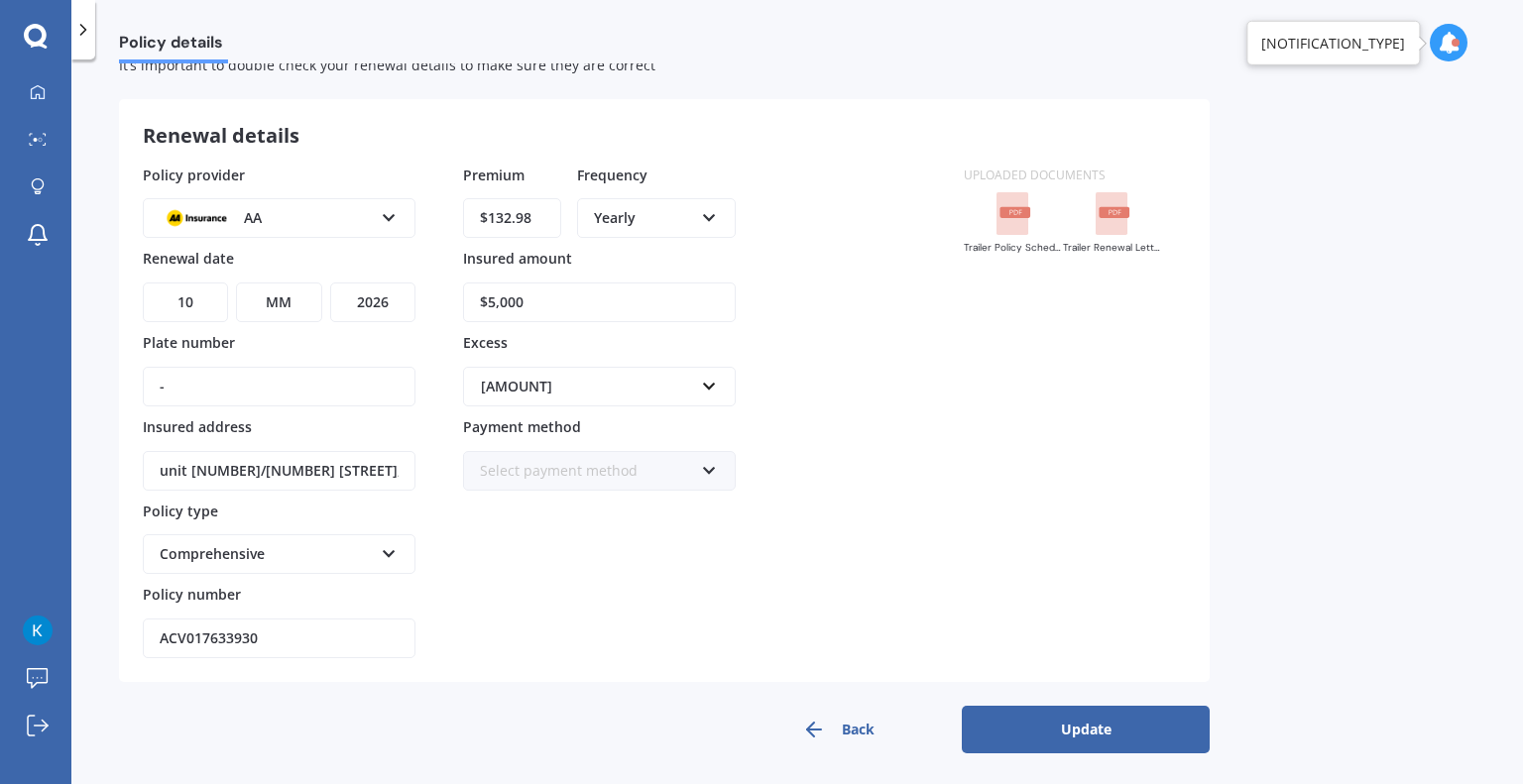 click on "Update" at bounding box center (1086, 729) 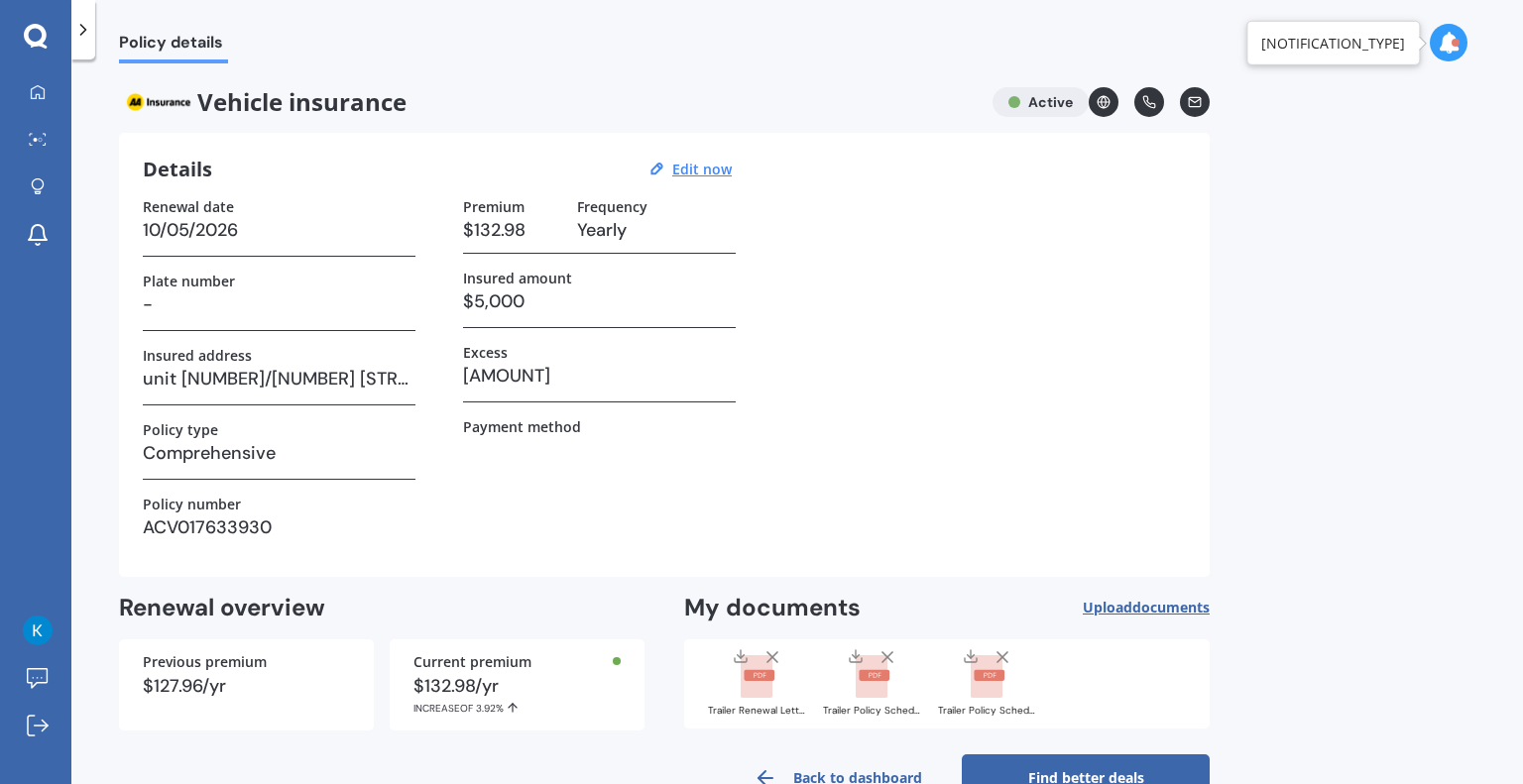 scroll, scrollTop: 52, scrollLeft: 0, axis: vertical 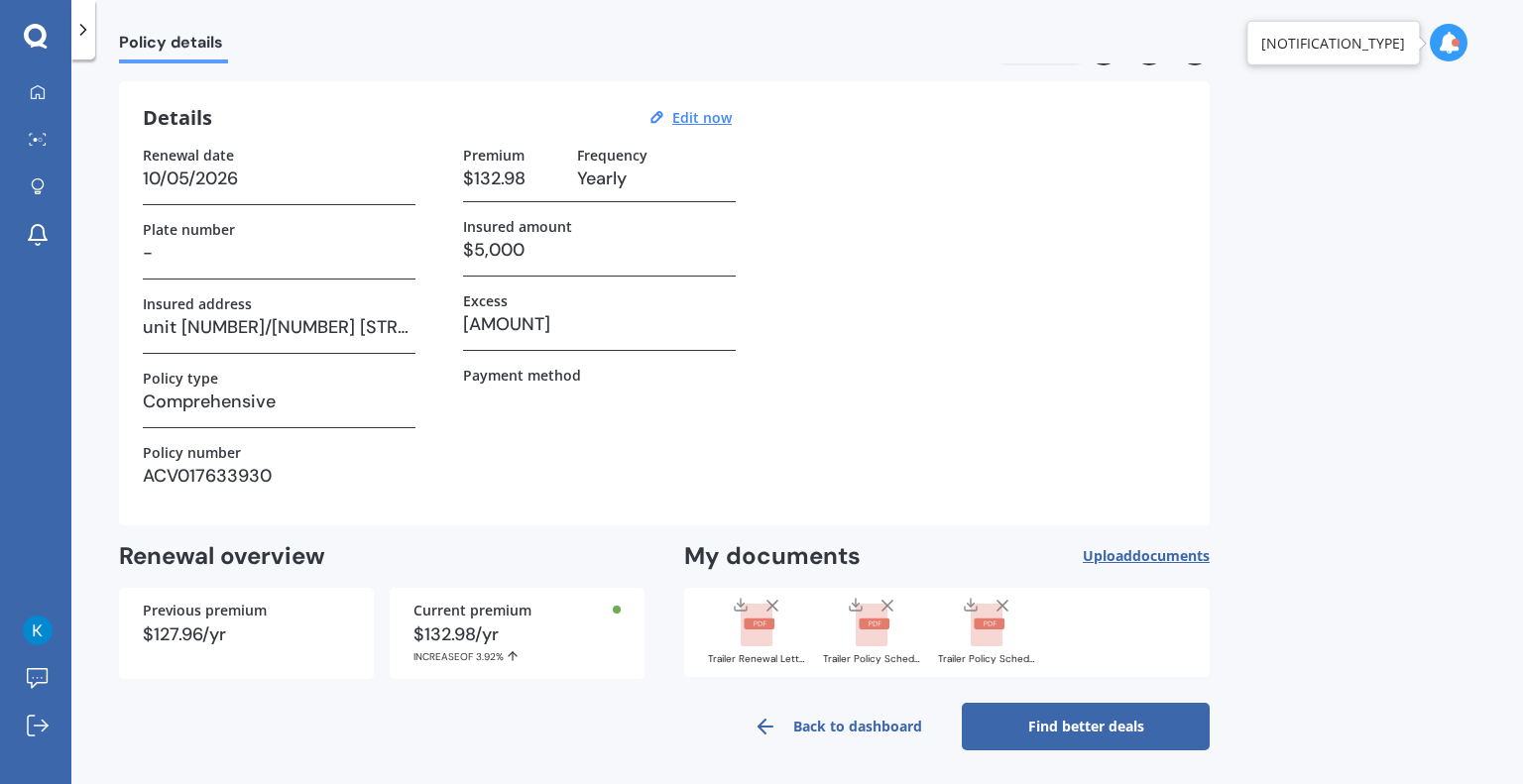 click on "Find better deals" at bounding box center (1086, 727) 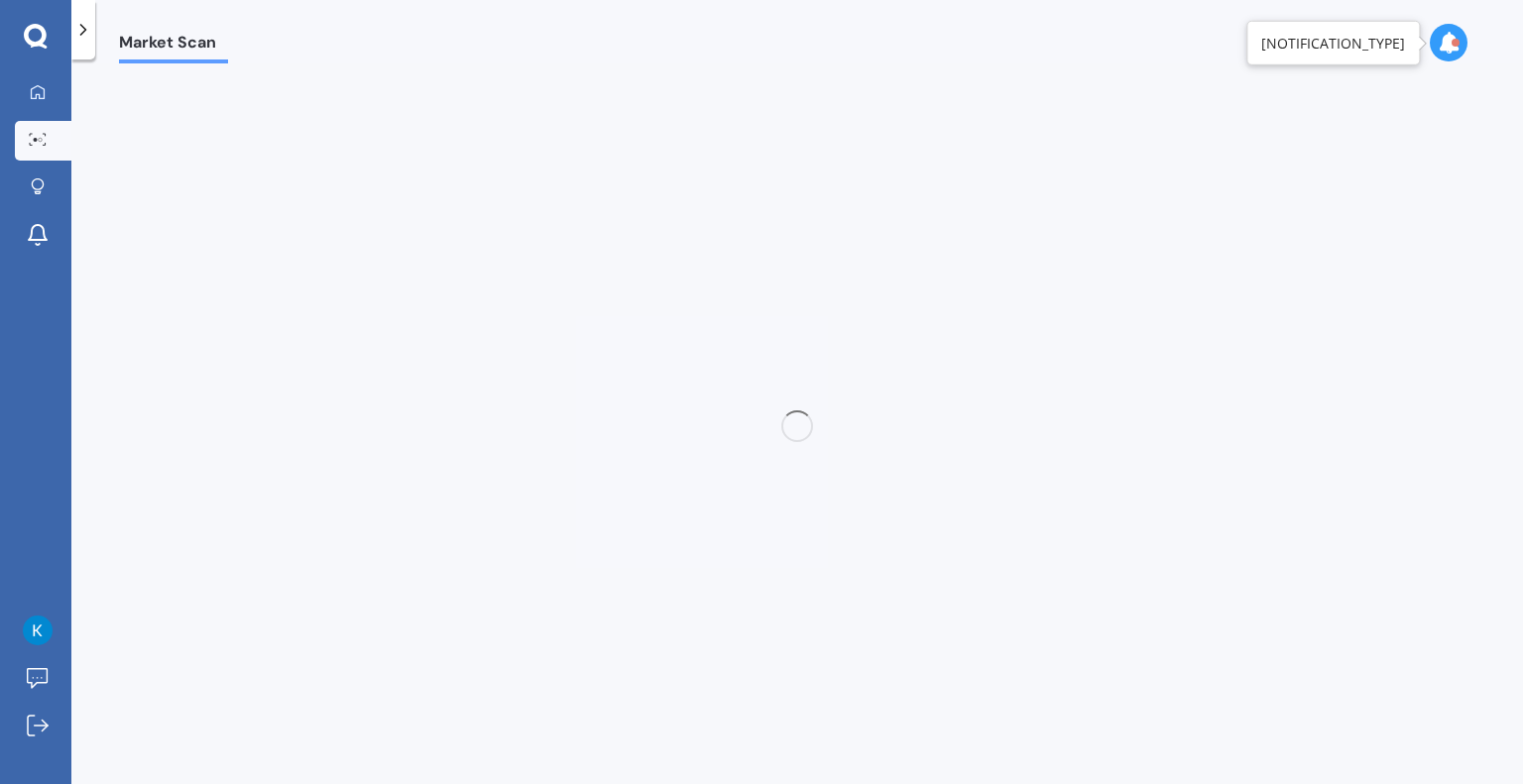 scroll, scrollTop: 0, scrollLeft: 0, axis: both 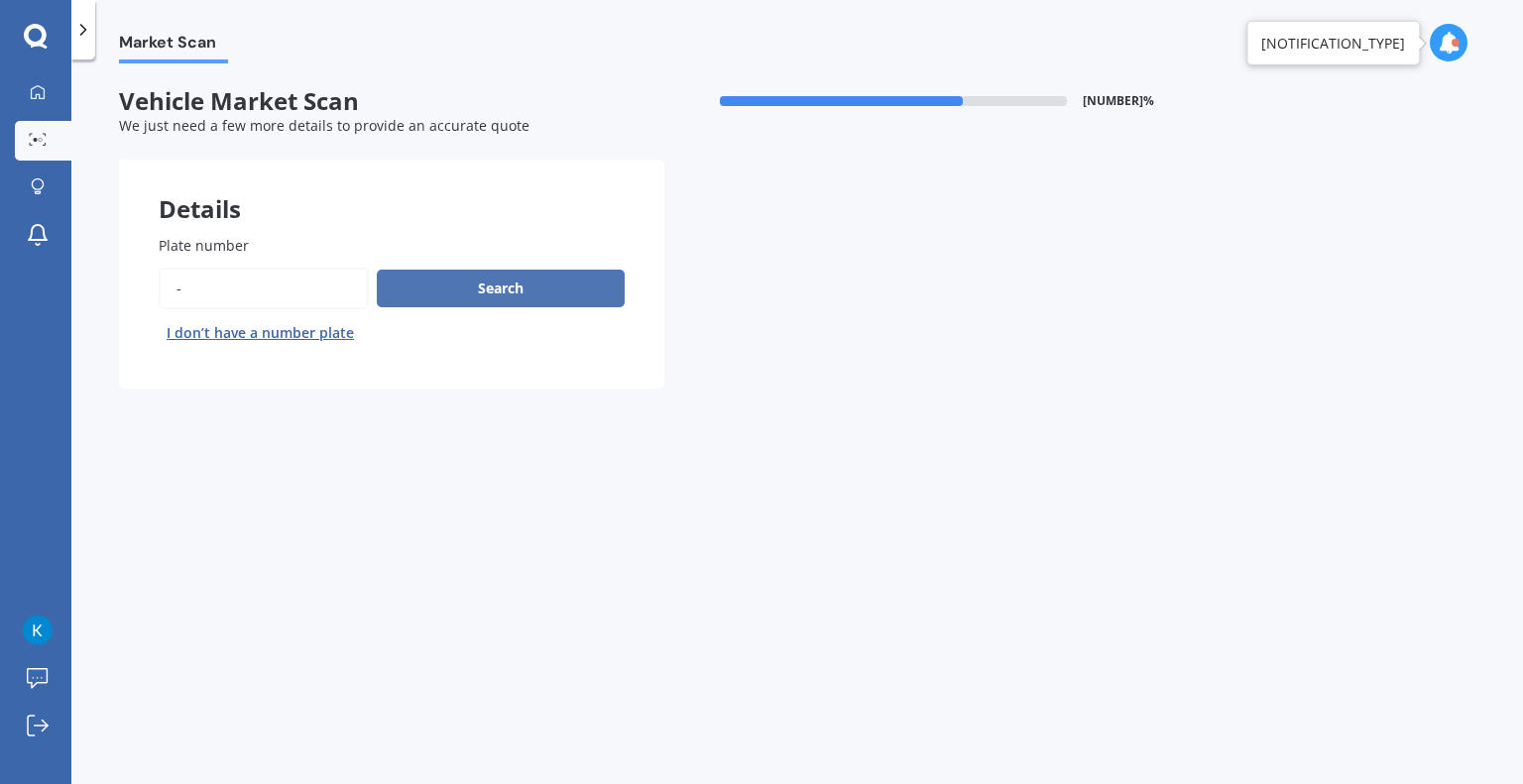 click on "Search" at bounding box center (501, 288) 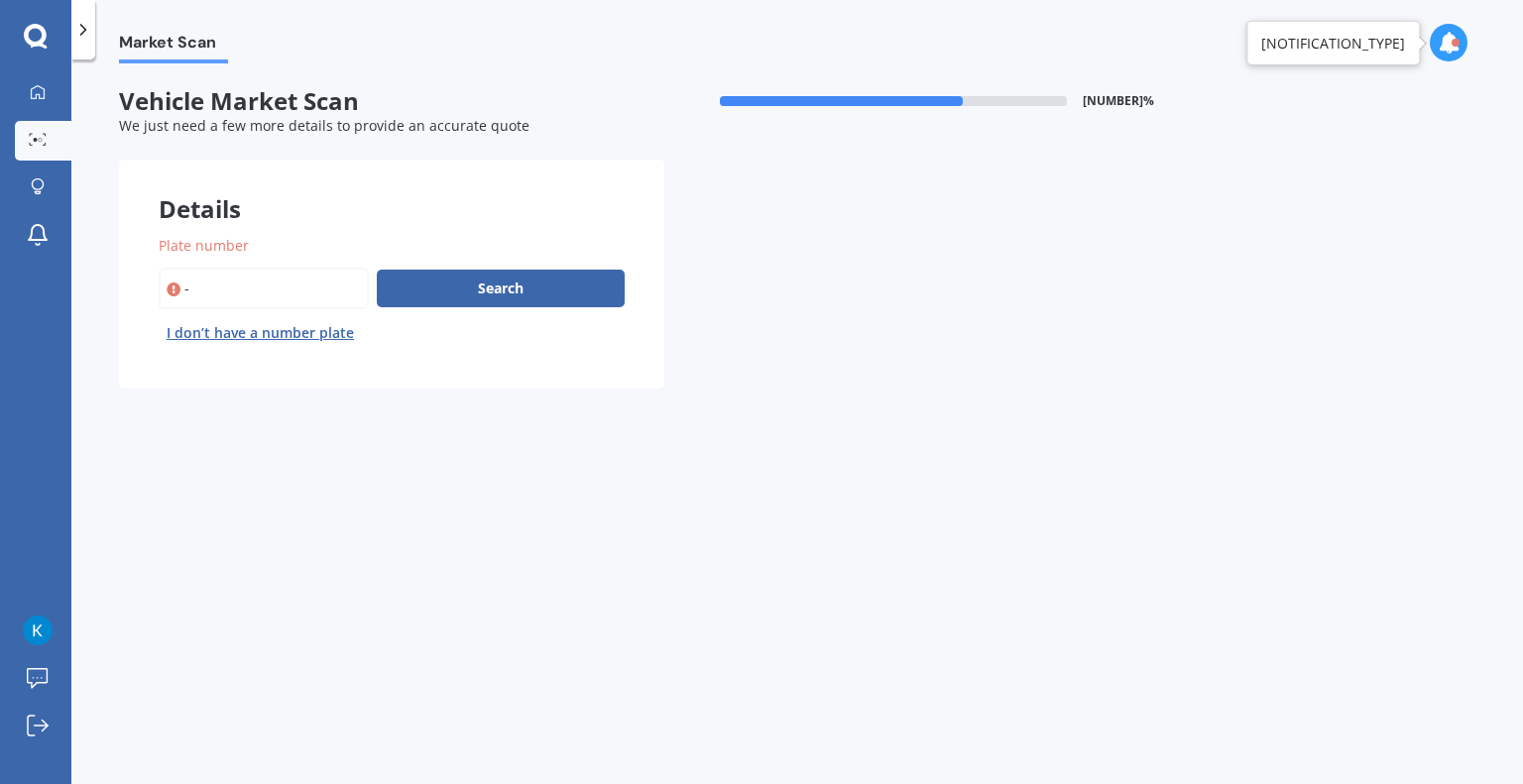 click on "Plate number" at bounding box center (264, 288) 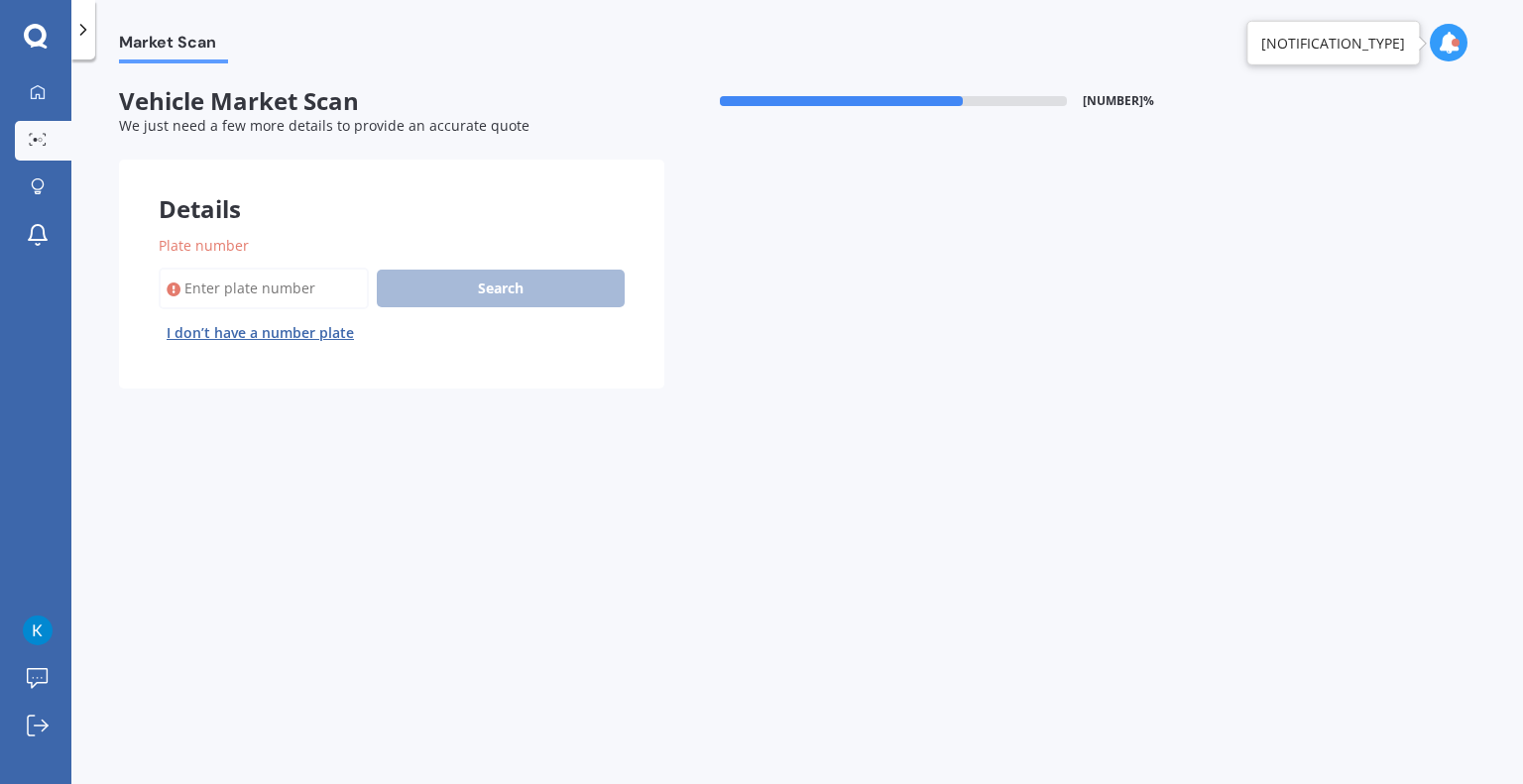paste on "29Q76" 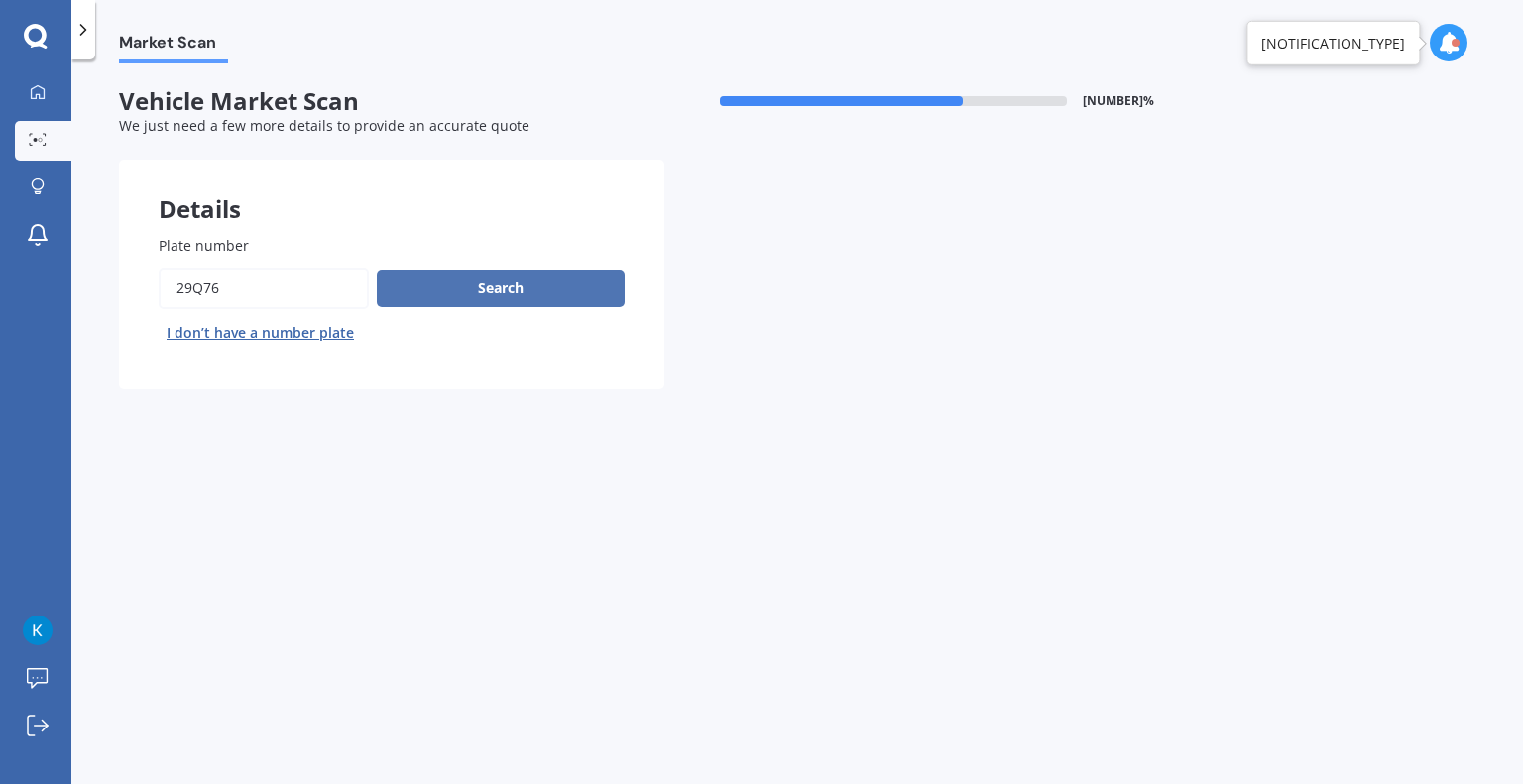 type on "29Q76" 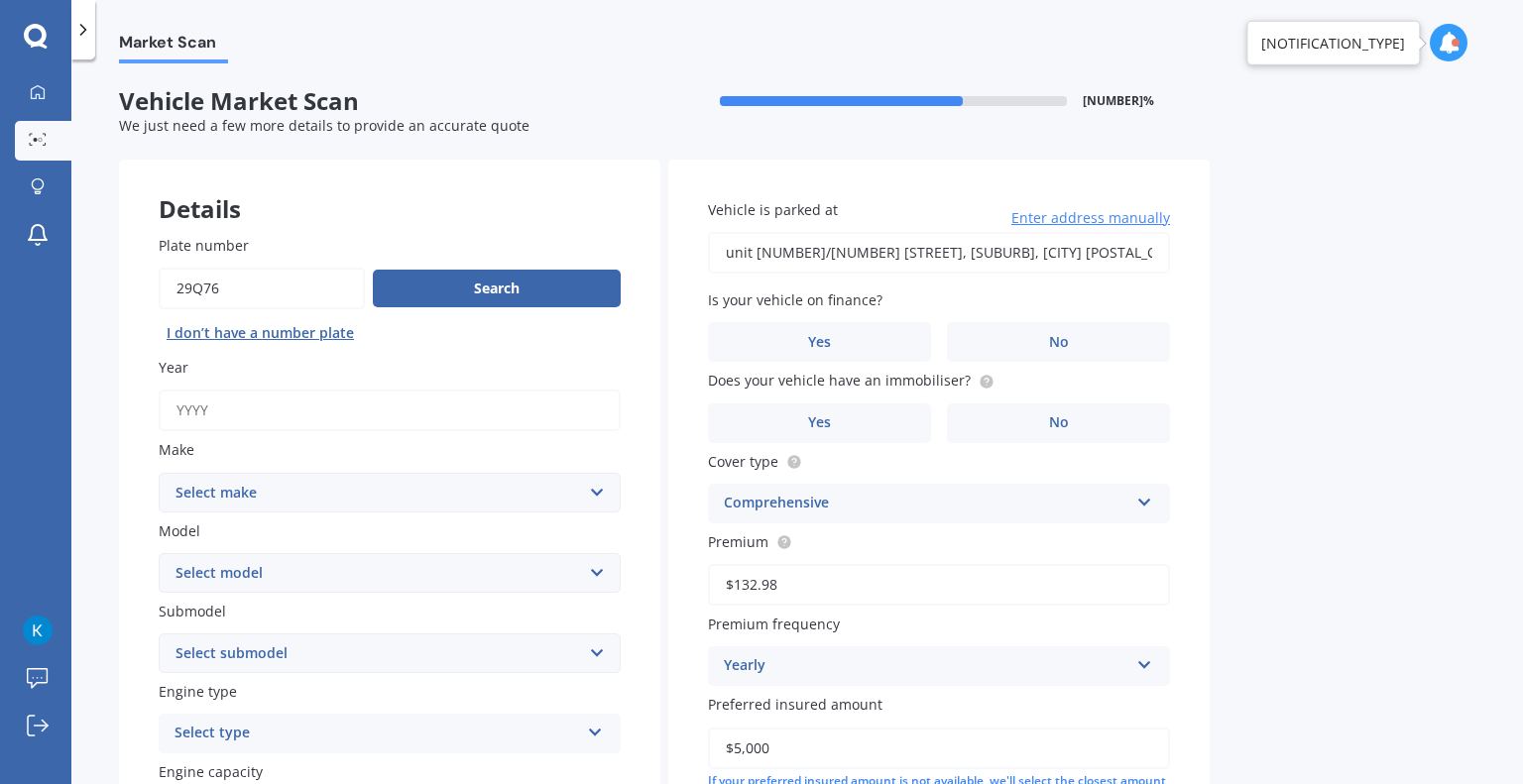 click on "Select make AC ALFA ROMEO ASTON MARTIN AUDI AUSTIN BEDFORD Bentley BMW BYD CADILLAC CAN-AM CHERY CHEVROLET CHRYSLER Citroen CRUISEAIR CUPRA DAEWOO DAIHATSU DAIMLER DAMON DIAHATSU DODGE EXOCET FACTORY FIVE FERRARI FIAT Fiord FLEETWOOD FORD FOTON FRASER GEELY GENESIS GEORGIE BOY GMC GREAT WALL GWM HAVAL HILLMAN HINO HOLDEN HOLIDAY RAMBLER HONDA HUMMER HYUNDAI INFINITI ISUZU IVECO JAC JAECOO JAGUAR JEEP KGM KIA LADA LAMBORGHINI LANCIA LANDROVER LDV LEXUS LINCOLN LOTUS LUNAR M.G M.G. MAHINDRA MASERATI MAZDA MCLAREN MERCEDES AMG Mercedes Benz MERCEDES-AMG MERCURY MINI MITSUBISHI MORGAN MORRIS NEWMAR NISSAN OMODA OPEL OXFORD PEUGEOT Plymouth Polestar PONTIAC PORSCHE PROTON RAM Range Rover Rayne RENAULT ROLLS ROYCE ROVER SAAB SATURN SEAT SHELBY SKODA SMART SSANGYONG SUBARU SUZUKI TATA TESLA TIFFIN Toyota TRIUMPH TVR Vauxhall VOLKSWAGEN VOLVO WESTFIELD WINNEBAGO ZX" at bounding box center (390, 493) 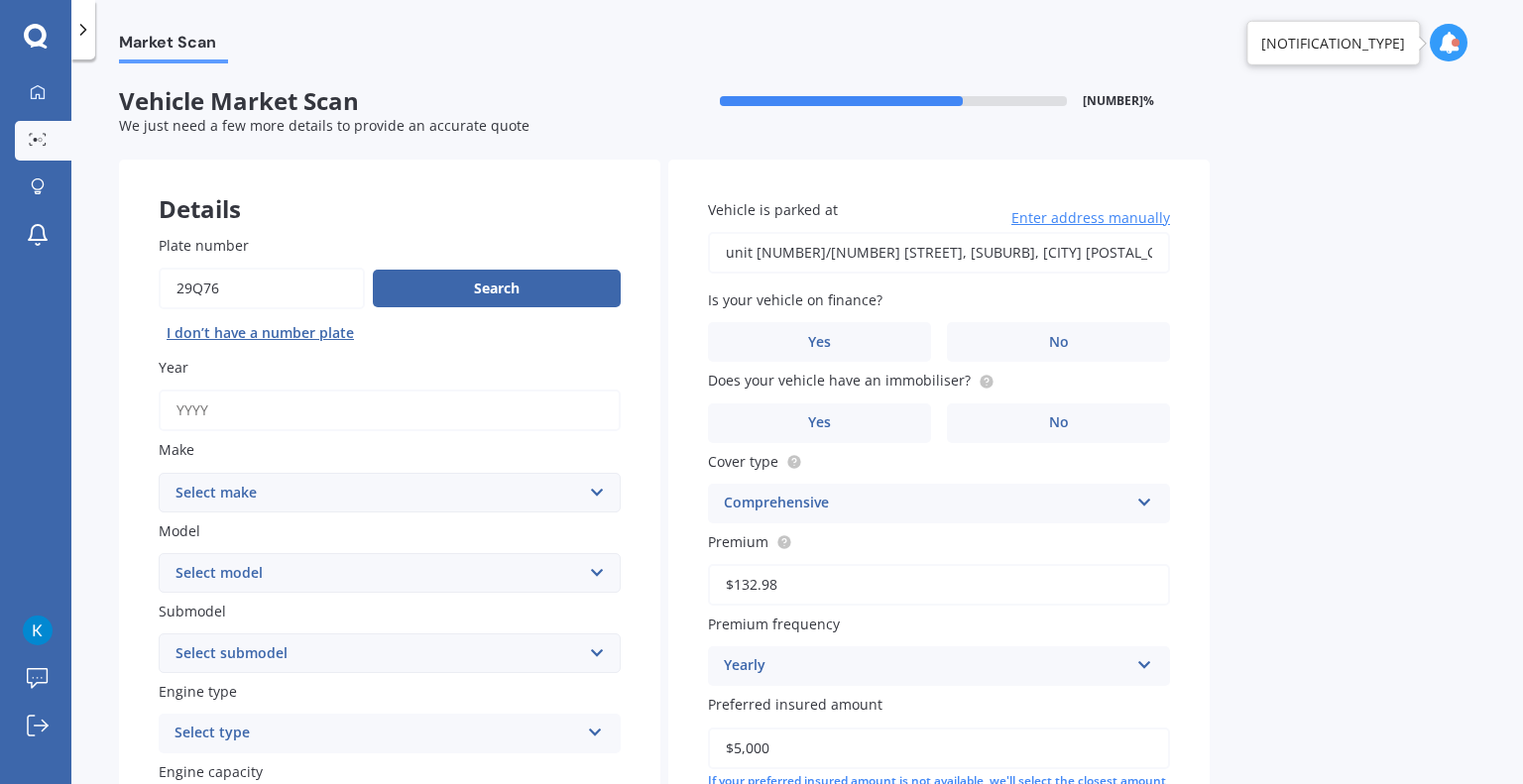 click on "Select make AC ALFA ROMEO ASTON MARTIN AUDI AUSTIN BEDFORD Bentley BMW BYD CADILLAC CAN-AM CHERY CHEVROLET CHRYSLER Citroen CRUISEAIR CUPRA DAEWOO DAIHATSU DAIMLER DAMON DIAHATSU DODGE EXOCET FACTORY FIVE FERRARI FIAT Fiord FLEETWOOD FORD FOTON FRASER GEELY GENESIS GEORGIE BOY GMC GREAT WALL GWM HAVAL HILLMAN HINO HOLDEN HOLIDAY RAMBLER HONDA HUMMER HYUNDAI INFINITI ISUZU IVECO JAC JAECOO JAGUAR JEEP KGM KIA LADA LAMBORGHINI LANCIA LANDROVER LDV LEXUS LINCOLN LOTUS LUNAR M.G M.G. MAHINDRA MASERATI MAZDA MCLAREN MERCEDES AMG Mercedes Benz MERCEDES-AMG MERCURY MINI MITSUBISHI MORGAN MORRIS NEWMAR NISSAN OMODA OPEL OXFORD PEUGEOT Plymouth Polestar PONTIAC PORSCHE PROTON RAM Range Rover Rayne RENAULT ROLLS ROYCE ROVER SAAB SATURN SEAT SHELBY SKODA SMART SSANGYONG SUBARU SUZUKI TATA TESLA TIFFIN Toyota TRIUMPH TVR Vauxhall VOLKSWAGEN VOLVO WESTFIELD WINNEBAGO ZX" at bounding box center [390, 493] 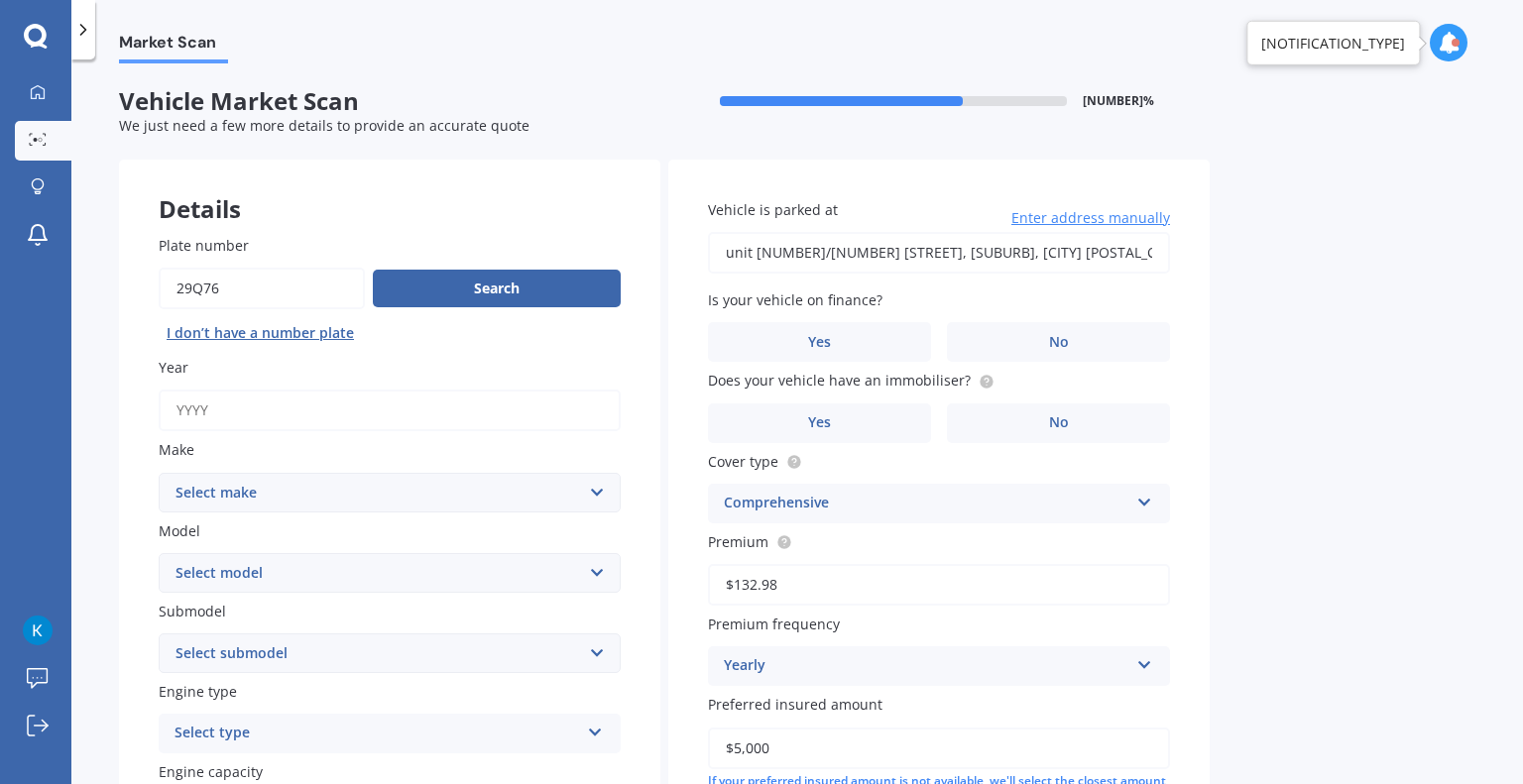 click on "Select model [LAST]" at bounding box center [390, 573] 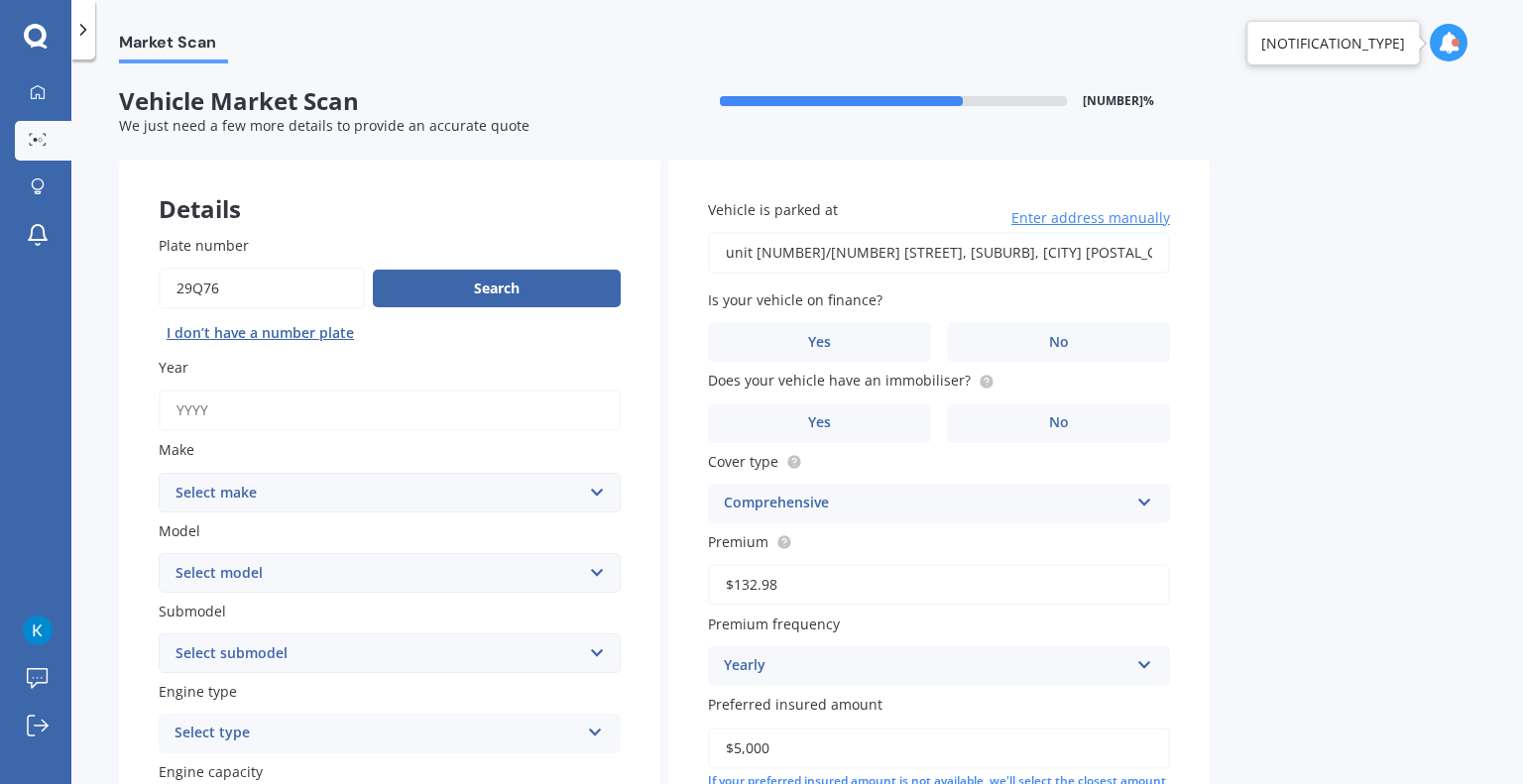 click on "Select make AC ALFA ROMEO ASTON MARTIN AUDI AUSTIN BEDFORD Bentley BMW BYD CADILLAC CAN-AM CHERY CHEVROLET CHRYSLER Citroen CRUISEAIR CUPRA DAEWOO DAIHATSU DAIMLER DAMON DIAHATSU DODGE EXOCET FACTORY FIVE FERRARI FIAT Fiord FLEETWOOD FORD FOTON FRASER GEELY GENESIS GEORGIE BOY GMC GREAT WALL GWM HAVAL HILLMAN HINO HOLDEN HOLIDAY RAMBLER HONDA HUMMER HYUNDAI INFINITI ISUZU IVECO JAC JAECOO JAGUAR JEEP KGM KIA LADA LAMBORGHINI LANCIA LANDROVER LDV LEXUS LINCOLN LOTUS LUNAR M.G M.G. MAHINDRA MASERATI MAZDA MCLAREN MERCEDES AMG Mercedes Benz MERCEDES-AMG MERCURY MINI MITSUBISHI MORGAN MORRIS NEWMAR NISSAN OMODA OPEL OXFORD PEUGEOT Plymouth Polestar PONTIAC PORSCHE PROTON RAM Range Rover Rayne RENAULT ROLLS ROYCE ROVER SAAB SATURN SEAT SHELBY SKODA SMART SSANGYONG SUBARU SUZUKI TATA TESLA TIFFIN Toyota TRIUMPH TVR Vauxhall VOLKSWAGEN VOLVO WESTFIELD WINNEBAGO ZX" at bounding box center [390, 493] 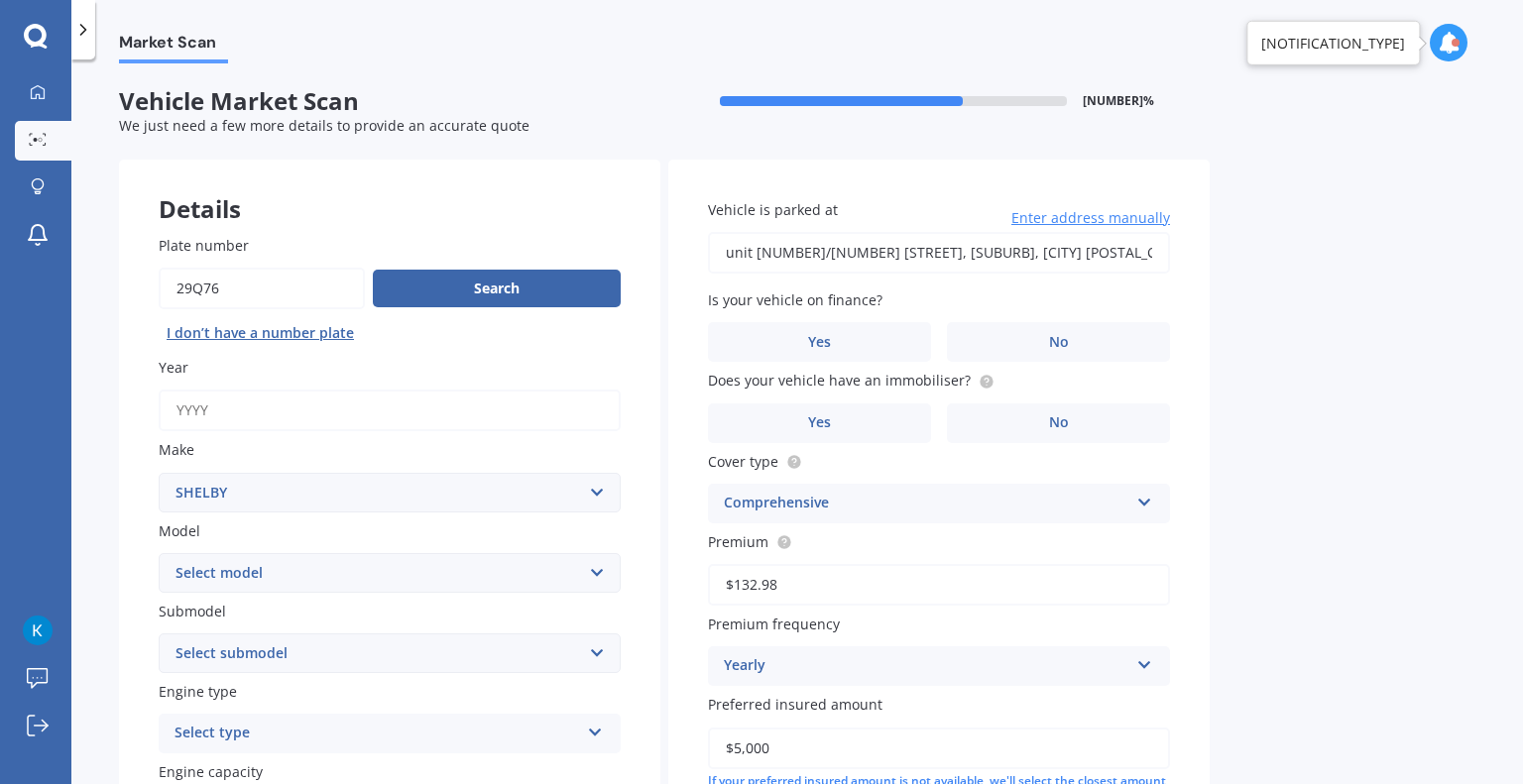 click on "Select make AC ALFA ROMEO ASTON MARTIN AUDI AUSTIN BEDFORD Bentley BMW BYD CADILLAC CAN-AM CHERY CHEVROLET CHRYSLER Citroen CRUISEAIR CUPRA DAEWOO DAIHATSU DAIMLER DAMON DIAHATSU DODGE EXOCET FACTORY FIVE FERRARI FIAT Fiord FLEETWOOD FORD FOTON FRASER GEELY GENESIS GEORGIE BOY GMC GREAT WALL GWM HAVAL HILLMAN HINO HOLDEN HOLIDAY RAMBLER HONDA HUMMER HYUNDAI INFINITI ISUZU IVECO JAC JAECOO JAGUAR JEEP KGM KIA LADA LAMBORGHINI LANCIA LANDROVER LDV LEXUS LINCOLN LOTUS LUNAR M.G M.G. MAHINDRA MASERATI MAZDA MCLAREN MERCEDES AMG Mercedes Benz MERCEDES-AMG MERCURY MINI MITSUBISHI MORGAN MORRIS NEWMAR NISSAN OMODA OPEL OXFORD PEUGEOT Plymouth Polestar PONTIAC PORSCHE PROTON RAM Range Rover Rayne RENAULT ROLLS ROYCE ROVER SAAB SATURN SEAT SHELBY SKODA SMART SSANGYONG SUBARU SUZUKI TATA TESLA TIFFIN Toyota TRIUMPH TVR Vauxhall VOLKSWAGEN VOLVO WESTFIELD WINNEBAGO ZX" at bounding box center [390, 493] 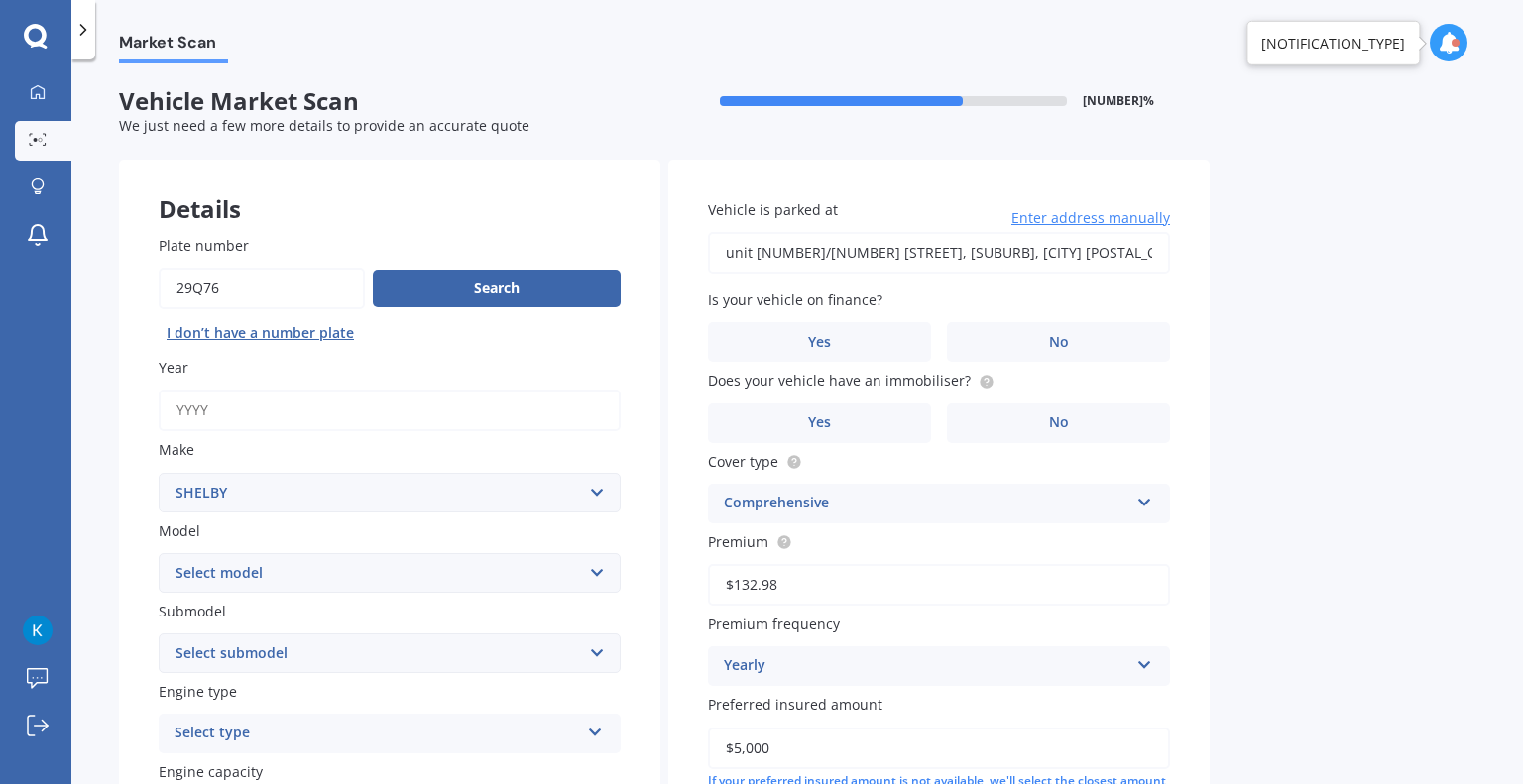 click on "Year" at bounding box center [390, 410] 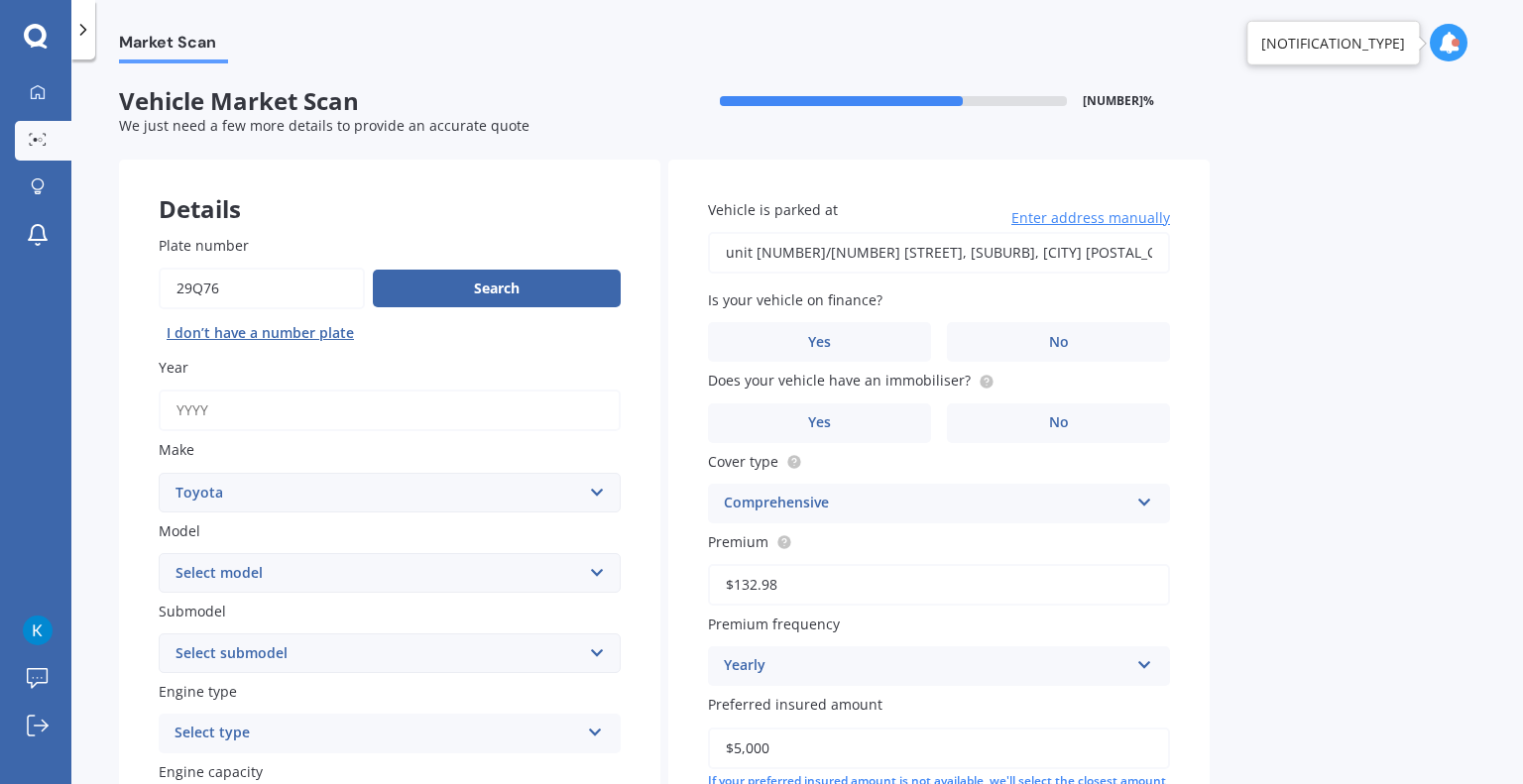 click on "Select make AC ALFA ROMEO ASTON MARTIN AUDI AUSTIN BEDFORD Bentley BMW BYD CADILLAC CAN-AM CHERY CHEVROLET CHRYSLER Citroen CRUISEAIR CUPRA DAEWOO DAIHATSU DAIMLER DAMON DIAHATSU DODGE EXOCET FACTORY FIVE FERRARI FIAT Fiord FLEETWOOD FORD FOTON FRASER GEELY GENESIS GEORGIE BOY GMC GREAT WALL GWM HAVAL HILLMAN HINO HOLDEN HOLIDAY RAMBLER HONDA HUMMER HYUNDAI INFINITI ISUZU IVECO JAC JAECOO JAGUAR JEEP KGM KIA LADA LAMBORGHINI LANCIA LANDROVER LDV LEXUS LINCOLN LOTUS LUNAR M.G M.G. MAHINDRA MASERATI MAZDA MCLAREN MERCEDES AMG Mercedes Benz MERCEDES-AMG MERCURY MINI MITSUBISHI MORGAN MORRIS NEWMAR NISSAN OMODA OPEL OXFORD PEUGEOT Plymouth Polestar PONTIAC PORSCHE PROTON RAM Range Rover Rayne RENAULT ROLLS ROYCE ROVER SAAB SATURN SEAT SHELBY SKODA SMART SSANGYONG SUBARU SUZUKI TATA TESLA TIFFIN Toyota TRIUMPH TVR Vauxhall VOLKSWAGEN VOLVO WESTFIELD WINNEBAGO ZX" at bounding box center [390, 493] 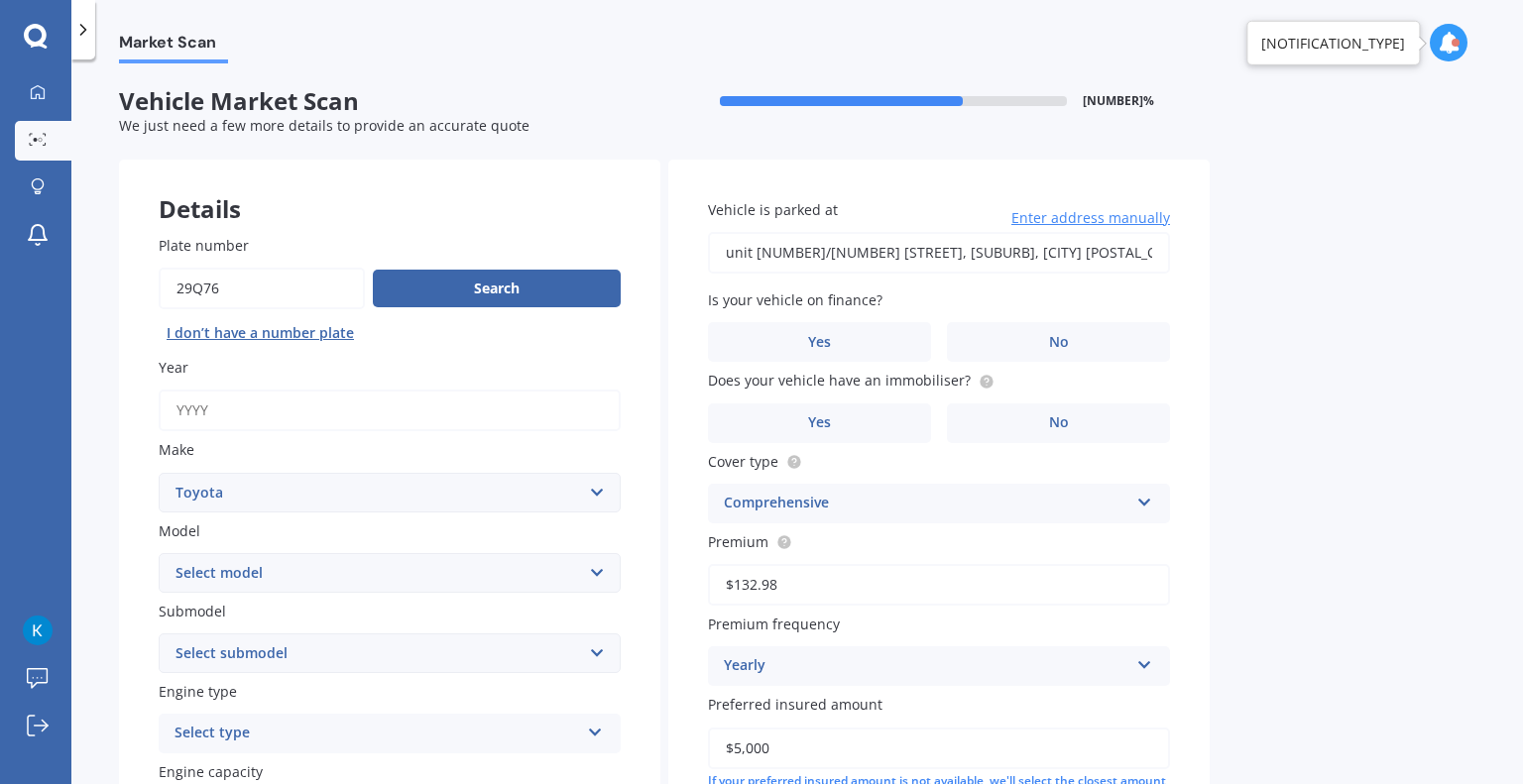 click on "Select model 4 Runner 86 Allex Allion Alphard Altezza Aqua Aristo Aurion Auris Avalon Avensis AYGO bB Belta Blade Blizzard 4WD Brevis Bundera 4WD C-HR Caldina Cami Camry Carib Carina Cavalier Celica Celsior Century Ceres Chaser Coaster Corolla Corona Corsa Cressida Cresta Crown Curren Cynos Deliboy Duet Dyna Echo Esquire Estima FJ Fortuner Funcargo Gaia Gracia Grande Granvia Harrier Hiace Highlander HILUX Ipsum iQ Isis IST Kluger Landcruiser LANDCRUISER PRADO Levin Liteace Marino Mark 2 Mark X Mirai MR-S MR2 Nadia Noah Nova Opa Paseo Passo Pixis Platz Porte Premio Previa MPV Prius Probox Progres Qualis Ractis RAIZE Raum RAV-4 Regius Van Runx Rush Sai Scepter Sera Sienta Soarer Spacio Spade Sprinter Starlet Succeed Supra Surf Tank Tarago Tercel Townace Toyo-ace Trueno Tundra Vanguard Vellfire Verossa Vienta Vista Vitz Voltz Voxy Will Windom Wish Yaris" at bounding box center (390, 573) 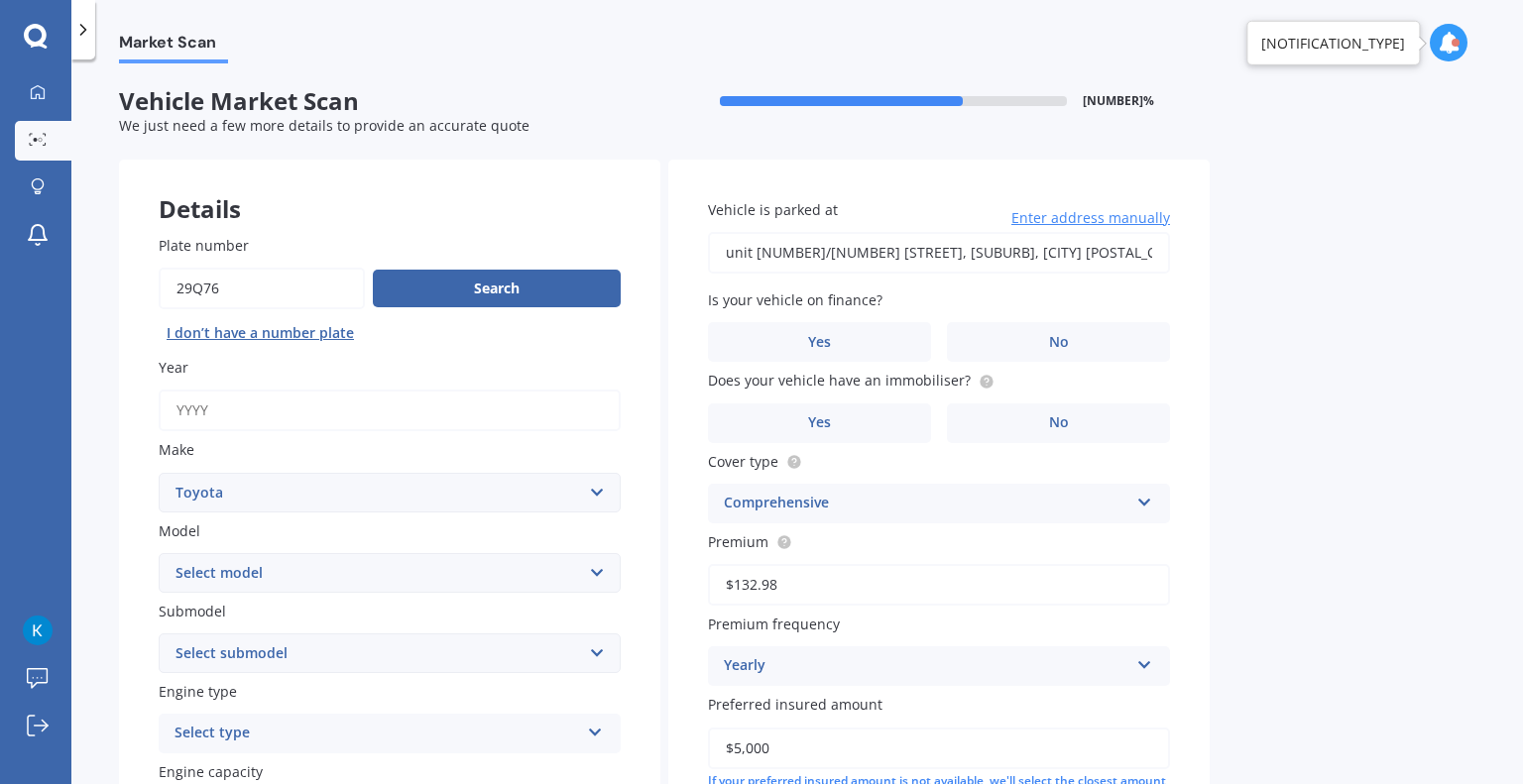 click on "Select model 4 Runner 86 Allex Allion Alphard Altezza Aqua Aristo Aurion Auris Avalon Avensis AYGO bB Belta Blade Blizzard 4WD Brevis Bundera 4WD C-HR Caldina Cami Camry Carib Carina Cavalier Celica Celsior Century Ceres Chaser Coaster Corolla Corona Corsa Cressida Cresta Crown Curren Cynos Deliboy Duet Dyna Echo Esquire Estima FJ Fortuner Funcargo Gaia Gracia Grande Granvia Harrier Hiace Highlander HILUX Ipsum iQ Isis IST Kluger Landcruiser LANDCRUISER PRADO Levin Liteace Marino Mark 2 Mark X Mirai MR-S MR2 Nadia Noah Nova Opa Paseo Passo Pixis Platz Porte Premio Previa MPV Prius Probox Progres Qualis Ractis RAIZE Raum RAV-4 Regius Van Runx Rush Sai Scepter Sera Sienta Soarer Spacio Spade Sprinter Starlet Succeed Supra Surf Tank Tarago Tercel Townace Toyo-ace Trueno Tundra Vanguard Vellfire Verossa Vienta Vista Vitz Voltz Voxy Will Windom Wish Yaris" at bounding box center (390, 573) 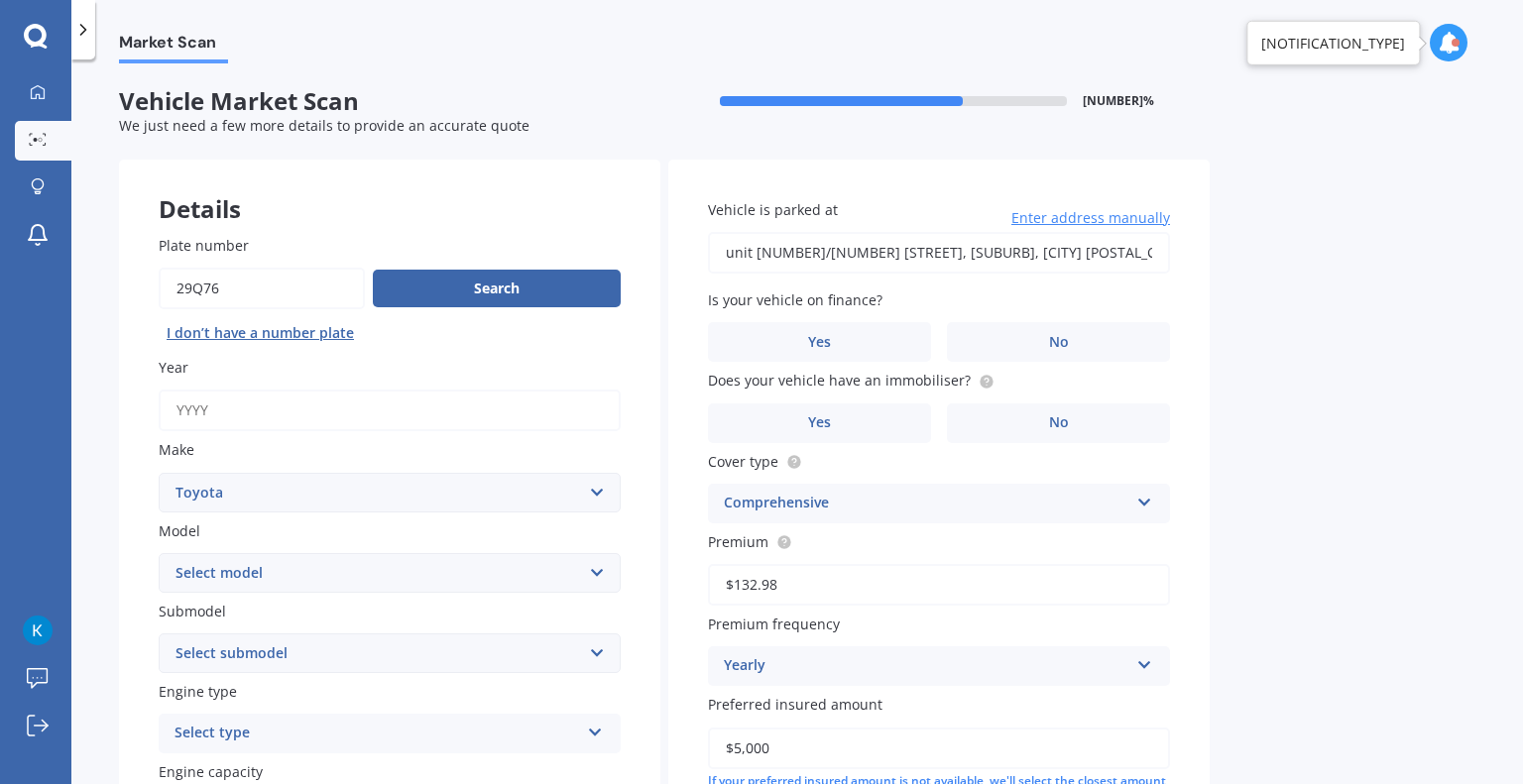 click on "Select make AC ALFA ROMEO ASTON MARTIN AUDI AUSTIN BEDFORD Bentley BMW BYD CADILLAC CAN-AM CHERY CHEVROLET CHRYSLER Citroen CRUISEAIR CUPRA DAEWOO DAIHATSU DAIMLER DAMON DIAHATSU DODGE EXOCET FACTORY FIVE FERRARI FIAT Fiord FLEETWOOD FORD FOTON FRASER GEELY GENESIS GEORGIE BOY GMC GREAT WALL GWM HAVAL HILLMAN HINO HOLDEN HOLIDAY RAMBLER HONDA HUMMER HYUNDAI INFINITI ISUZU IVECO JAC JAECOO JAGUAR JEEP KGM KIA LADA LAMBORGHINI LANCIA LANDROVER LDV LEXUS LINCOLN LOTUS LUNAR M.G M.G. MAHINDRA MASERATI MAZDA MCLAREN MERCEDES AMG Mercedes Benz MERCEDES-AMG MERCURY MINI MITSUBISHI MORGAN MORRIS NEWMAR NISSAN OMODA OPEL OXFORD PEUGEOT Plymouth Polestar PONTIAC PORSCHE PROTON RAM Range Rover Rayne RENAULT ROLLS ROYCE ROVER SAAB SATURN SEAT SHELBY SKODA SMART SSANGYONG SUBARU SUZUKI TATA TESLA TIFFIN Toyota TRIUMPH TVR Vauxhall VOLKSWAGEN VOLVO WESTFIELD WINNEBAGO ZX" at bounding box center (390, 493) 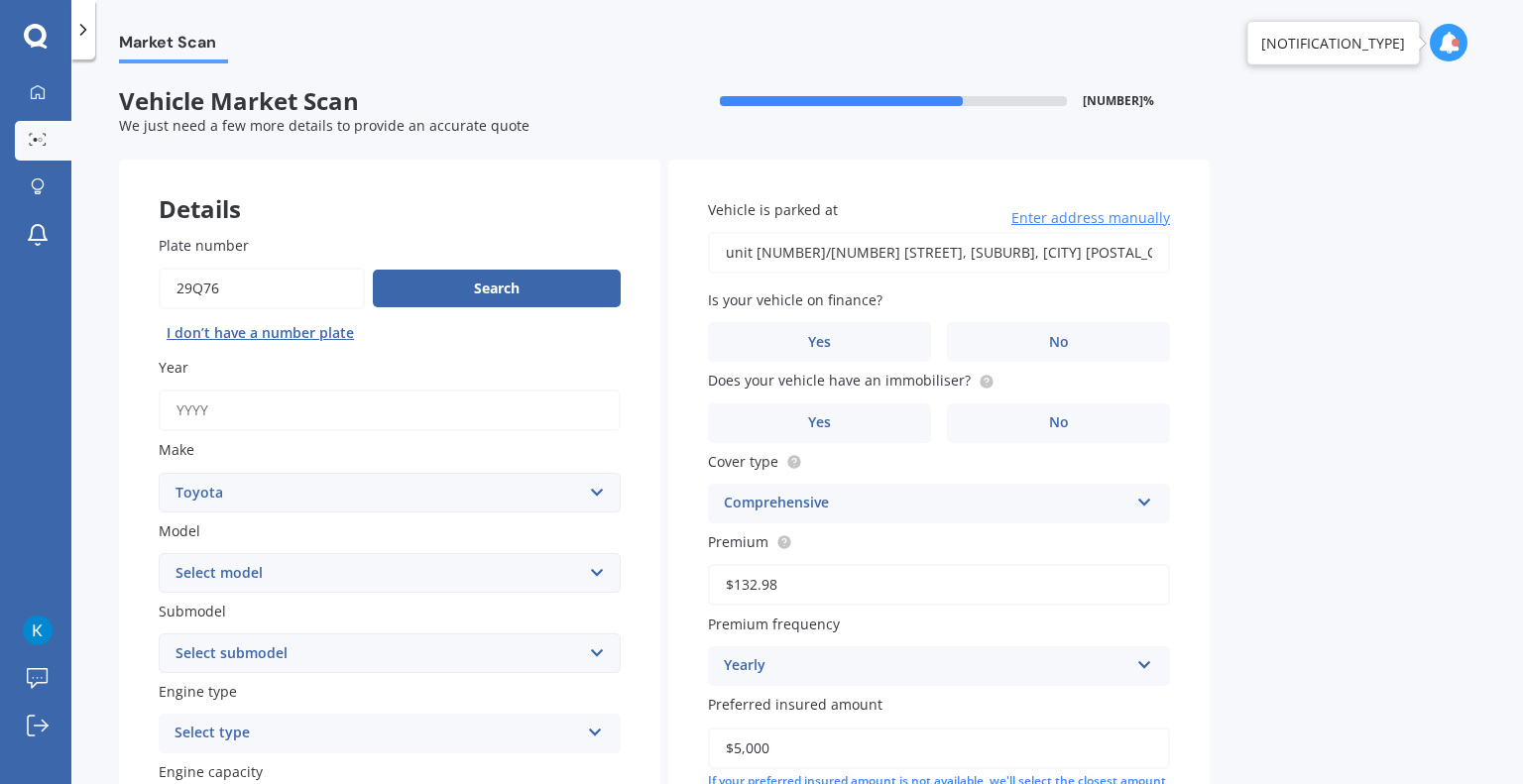 click on "Select make AC ALFA ROMEO ASTON MARTIN AUDI AUSTIN BEDFORD Bentley BMW BYD CADILLAC CAN-AM CHERY CHEVROLET CHRYSLER Citroen CRUISEAIR CUPRA DAEWOO DAIHATSU DAIMLER DAMON DIAHATSU DODGE EXOCET FACTORY FIVE FERRARI FIAT Fiord FLEETWOOD FORD FOTON FRASER GEELY GENESIS GEORGIE BOY GMC GREAT WALL GWM HAVAL HILLMAN HINO HOLDEN HOLIDAY RAMBLER HONDA HUMMER HYUNDAI INFINITI ISUZU IVECO JAC JAECOO JAGUAR JEEP KGM KIA LADA LAMBORGHINI LANCIA LANDROVER LDV LEXUS LINCOLN LOTUS LUNAR M.G M.G. MAHINDRA MASERATI MAZDA MCLAREN MERCEDES AMG Mercedes Benz MERCEDES-AMG MERCURY MINI MITSUBISHI MORGAN MORRIS NEWMAR NISSAN OMODA OPEL OXFORD PEUGEOT Plymouth Polestar PONTIAC PORSCHE PROTON RAM Range Rover Rayne RENAULT ROLLS ROYCE ROVER SAAB SATURN SEAT SHELBY SKODA SMART SSANGYONG SUBARU SUZUKI TATA TESLA TIFFIN Toyota TRIUMPH TVR Vauxhall VOLKSWAGEN VOLVO WESTFIELD WINNEBAGO ZX" at bounding box center (390, 493) 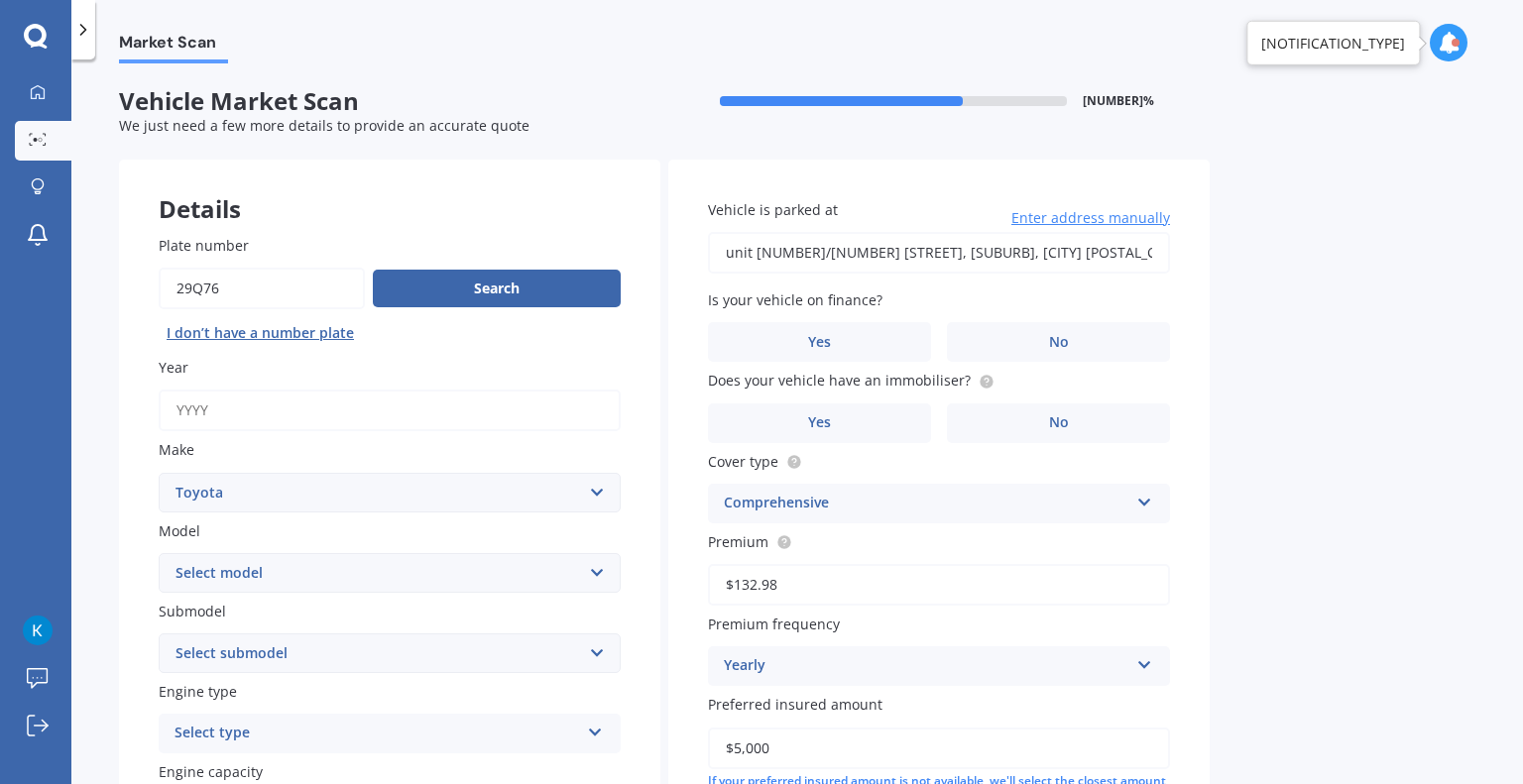 click on "Select model [LAST]" at bounding box center (390, 573) 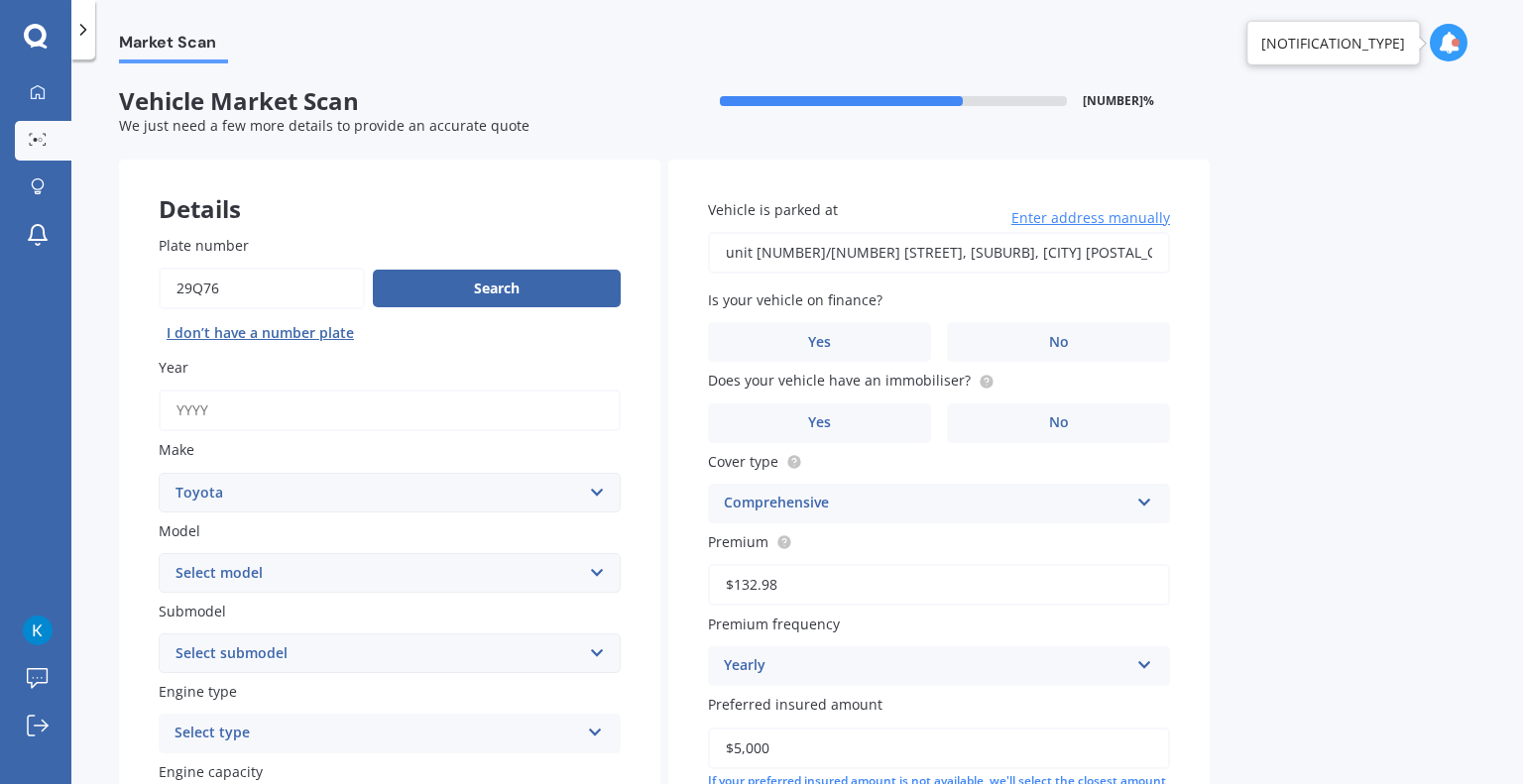 click on "Select make AC ALFA ROMEO ASTON MARTIN AUDI AUSTIN BEDFORD Bentley BMW BYD CADILLAC CAN-AM CHERY CHEVROLET CHRYSLER Citroen CRUISEAIR CUPRA DAEWOO DAIHATSU DAIMLER DAMON DIAHATSU DODGE EXOCET FACTORY FIVE FERRARI FIAT Fiord FLEETWOOD FORD FOTON FRASER GEELY GENESIS GEORGIE BOY GMC GREAT WALL GWM HAVAL HILLMAN HINO HOLDEN HOLIDAY RAMBLER HONDA HUMMER HYUNDAI INFINITI ISUZU IVECO JAC JAECOO JAGUAR JEEP KGM KIA LADA LAMBORGHINI LANCIA LANDROVER LDV LEXUS LINCOLN LOTUS LUNAR M.G M.G. MAHINDRA MASERATI MAZDA MCLAREN MERCEDES AMG Mercedes Benz MERCEDES-AMG MERCURY MINI MITSUBISHI MORGAN MORRIS NEWMAR NISSAN OMODA OPEL OXFORD PEUGEOT Plymouth Polestar PONTIAC PORSCHE PROTON RAM Range Rover Rayne RENAULT ROLLS ROYCE ROVER SAAB SATURN SEAT SHELBY SKODA SMART SSANGYONG SUBARU SUZUKI TATA TESLA TIFFIN Toyota TRIUMPH TVR Vauxhall VOLKSWAGEN VOLVO WESTFIELD WINNEBAGO ZX" at bounding box center [390, 493] 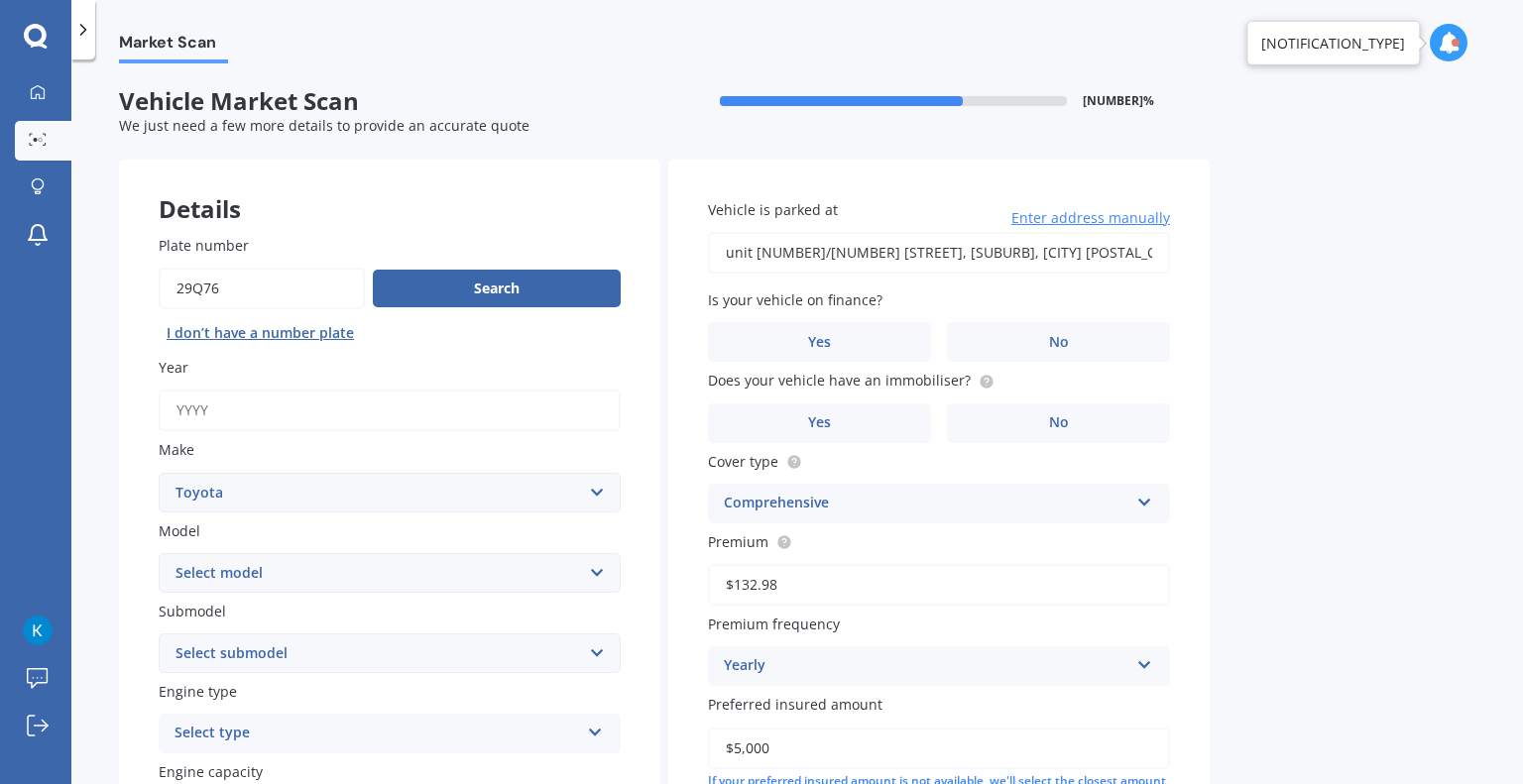 select on "BYD" 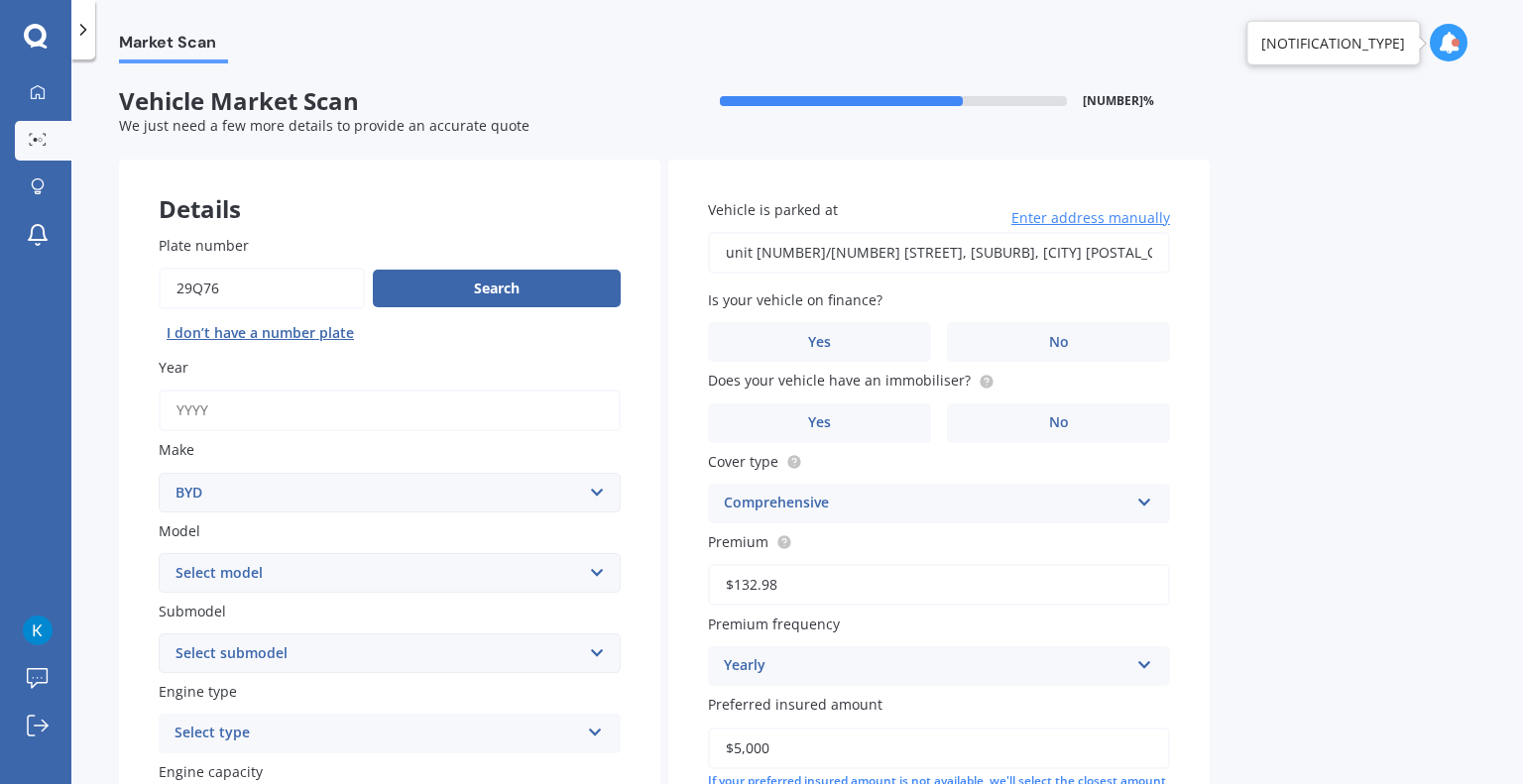 click on "Select make AC ALFA ROMEO ASTON MARTIN AUDI AUSTIN BEDFORD Bentley BMW BYD CADILLAC CAN-AM CHERY CHEVROLET CHRYSLER Citroen CRUISEAIR CUPRA DAEWOO DAIHATSU DAIMLER DAMON DIAHATSU DODGE EXOCET FACTORY FIVE FERRARI FIAT Fiord FLEETWOOD FORD FOTON FRASER GEELY GENESIS GEORGIE BOY GMC GREAT WALL GWM HAVAL HILLMAN HINO HOLDEN HOLIDAY RAMBLER HONDA HUMMER HYUNDAI INFINITI ISUZU IVECO JAC JAECOO JAGUAR JEEP KGM KIA LADA LAMBORGHINI LANCIA LANDROVER LDV LEXUS LINCOLN LOTUS LUNAR M.G M.G. MAHINDRA MASERATI MAZDA MCLAREN MERCEDES AMG Mercedes Benz MERCEDES-AMG MERCURY MINI MITSUBISHI MORGAN MORRIS NEWMAR NISSAN OMODA OPEL OXFORD PEUGEOT Plymouth Polestar PONTIAC PORSCHE PROTON RAM Range Rover Rayne RENAULT ROLLS ROYCE ROVER SAAB SATURN SEAT SHELBY SKODA SMART SSANGYONG SUBARU SUZUKI TATA TESLA TIFFIN Toyota TRIUMPH TVR Vauxhall VOLKSWAGEN VOLVO WESTFIELD WINNEBAGO ZX" at bounding box center (390, 493) 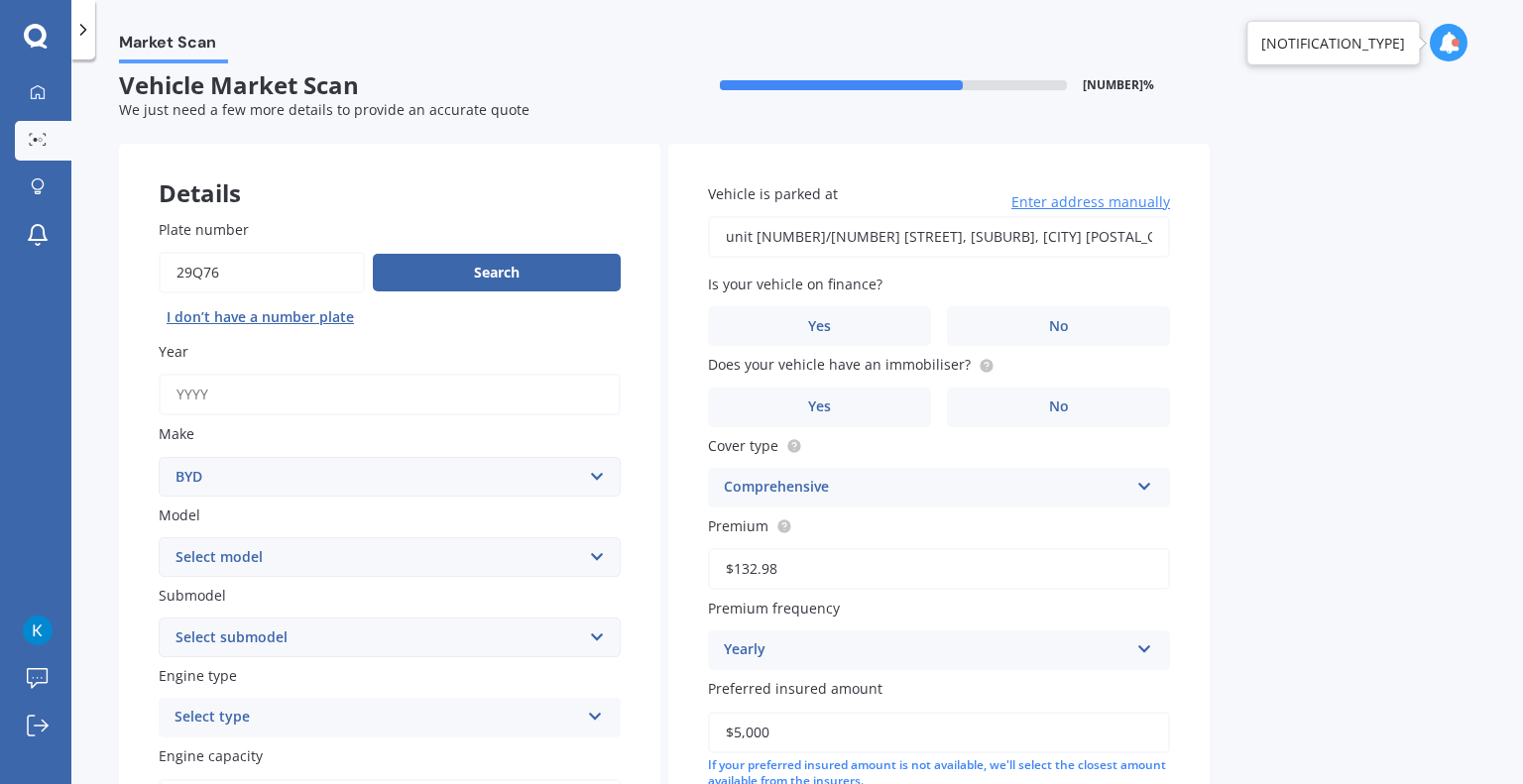 scroll, scrollTop: 0, scrollLeft: 0, axis: both 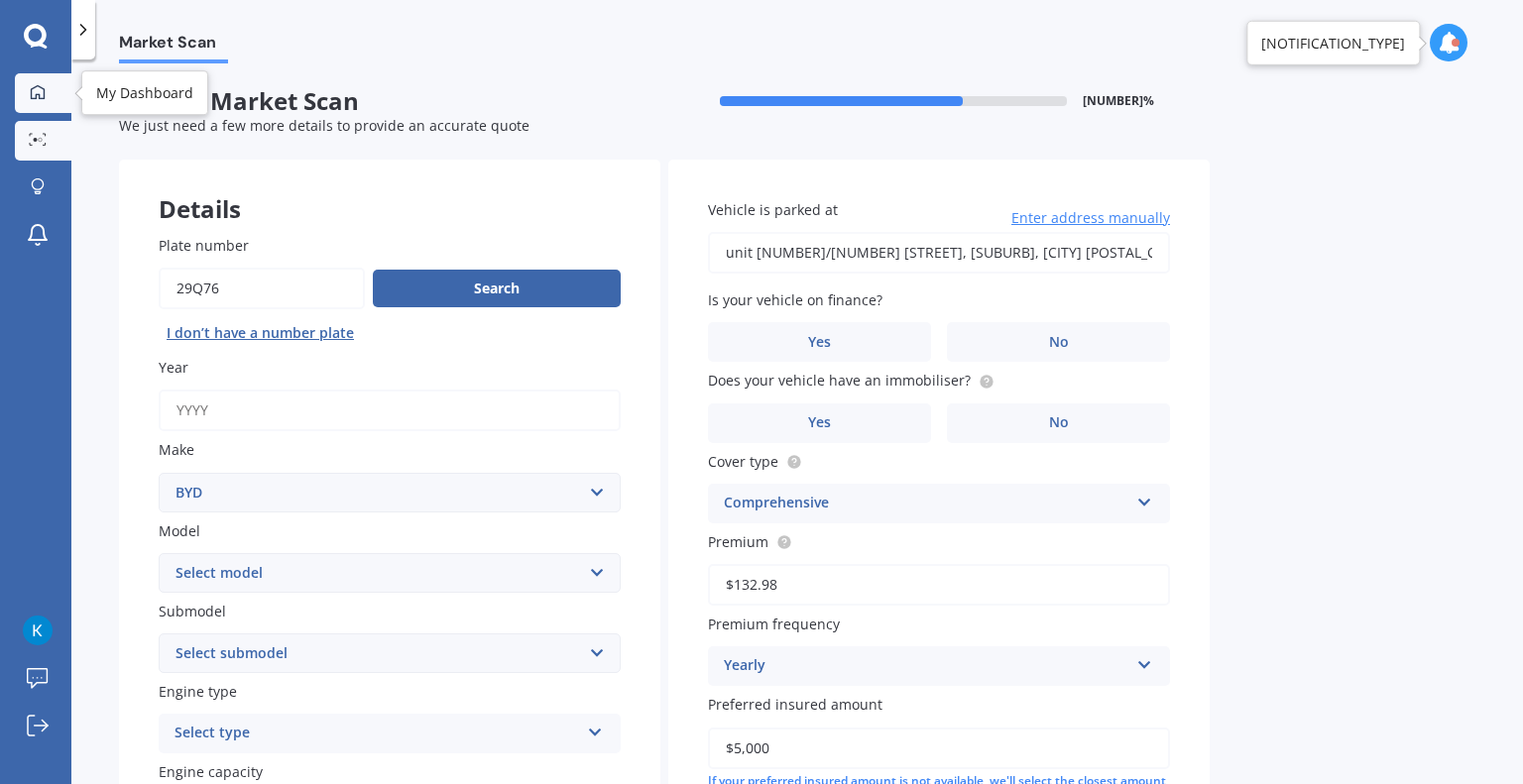click at bounding box center [38, 93] 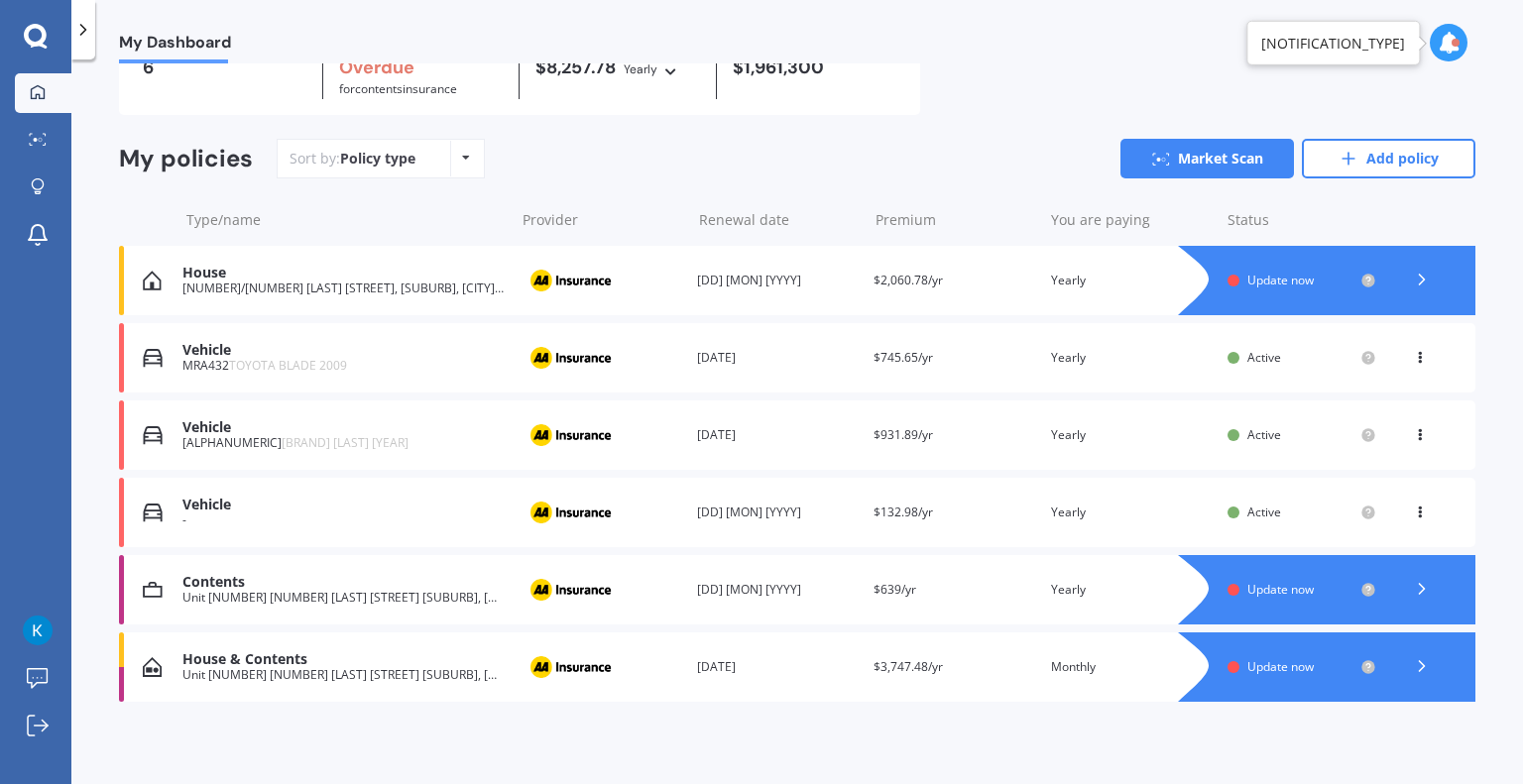 scroll, scrollTop: 111, scrollLeft: 0, axis: vertical 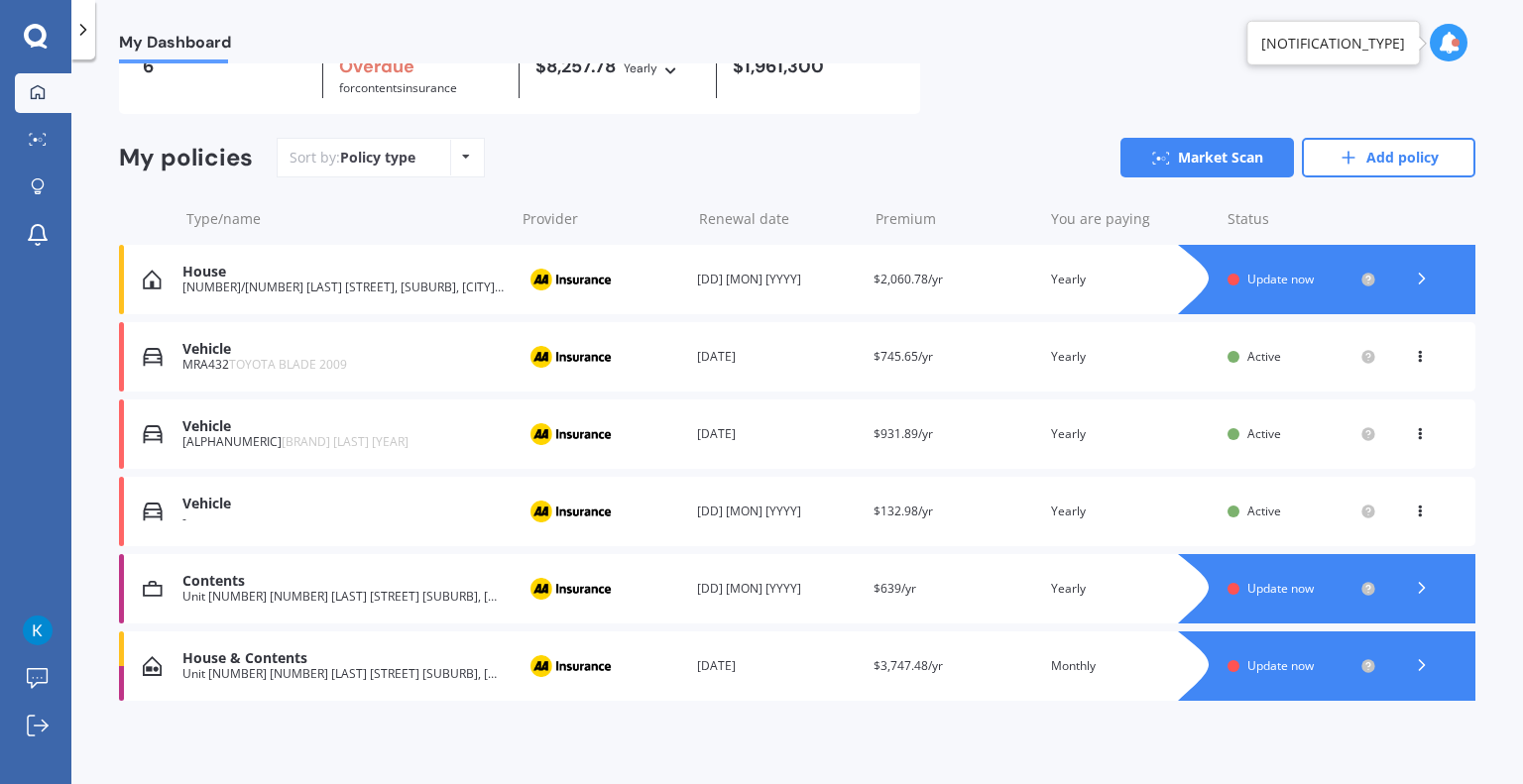 click at bounding box center (1421, 279) 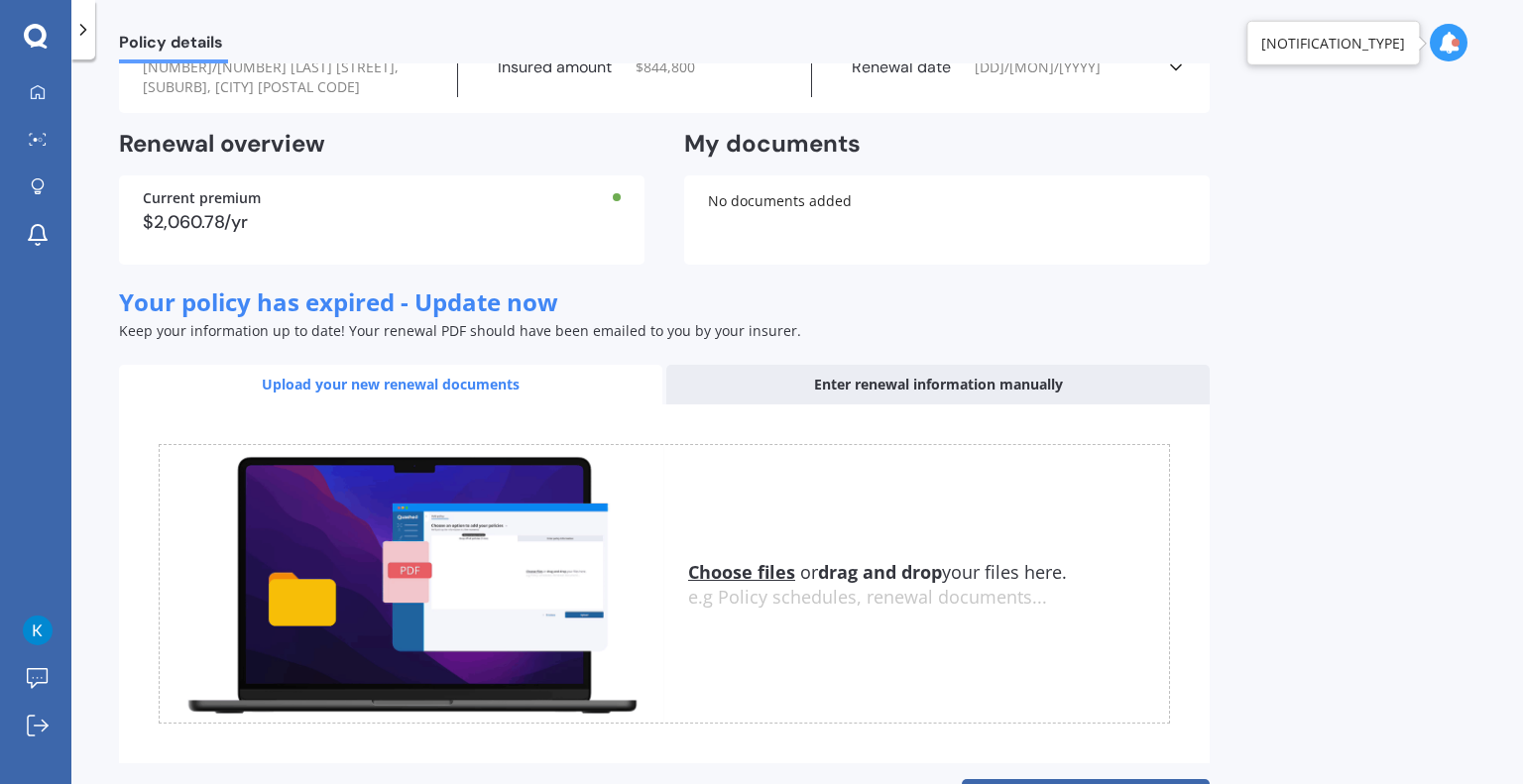 scroll, scrollTop: 0, scrollLeft: 0, axis: both 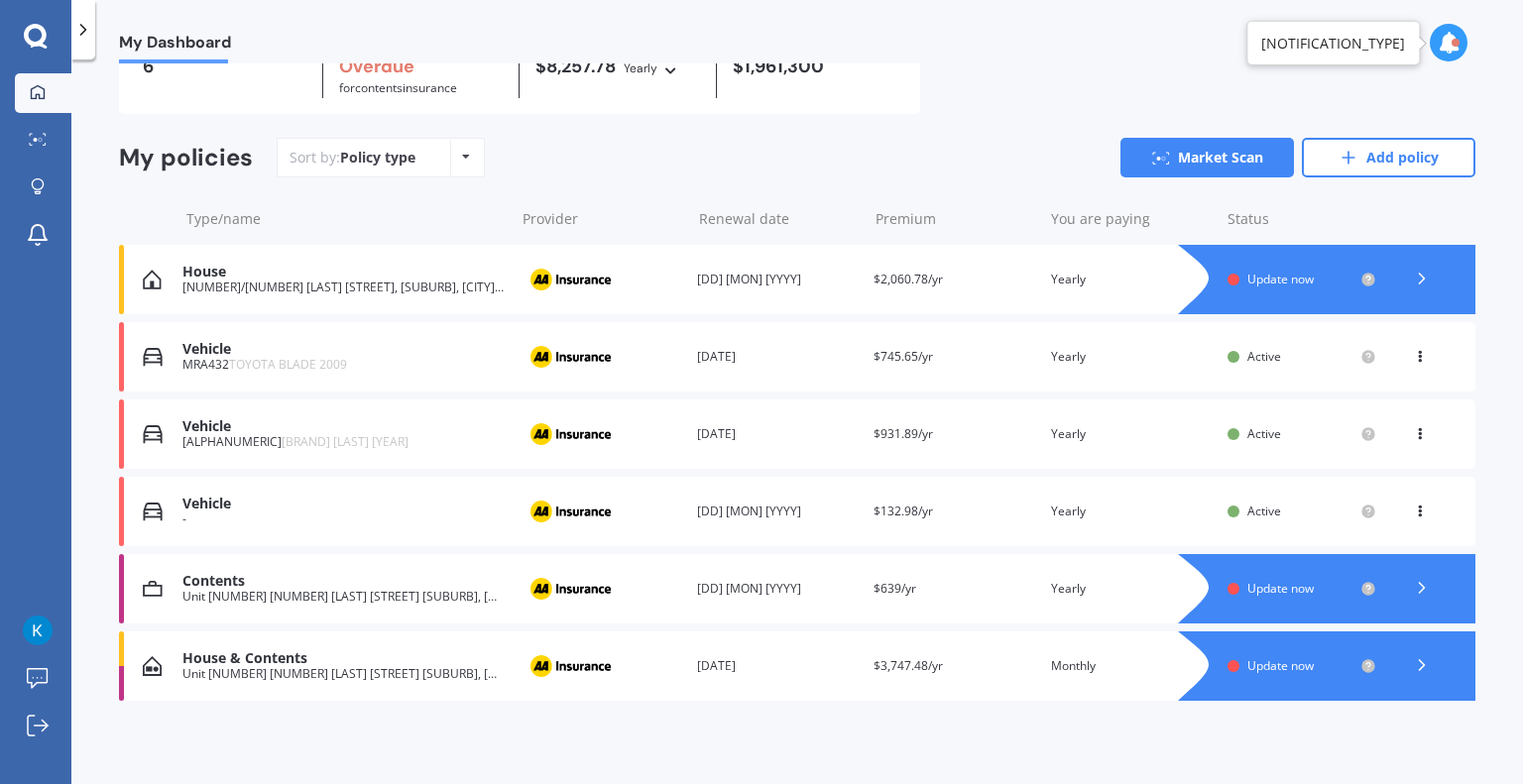 click on "House & Contents" at bounding box center [343, 658] 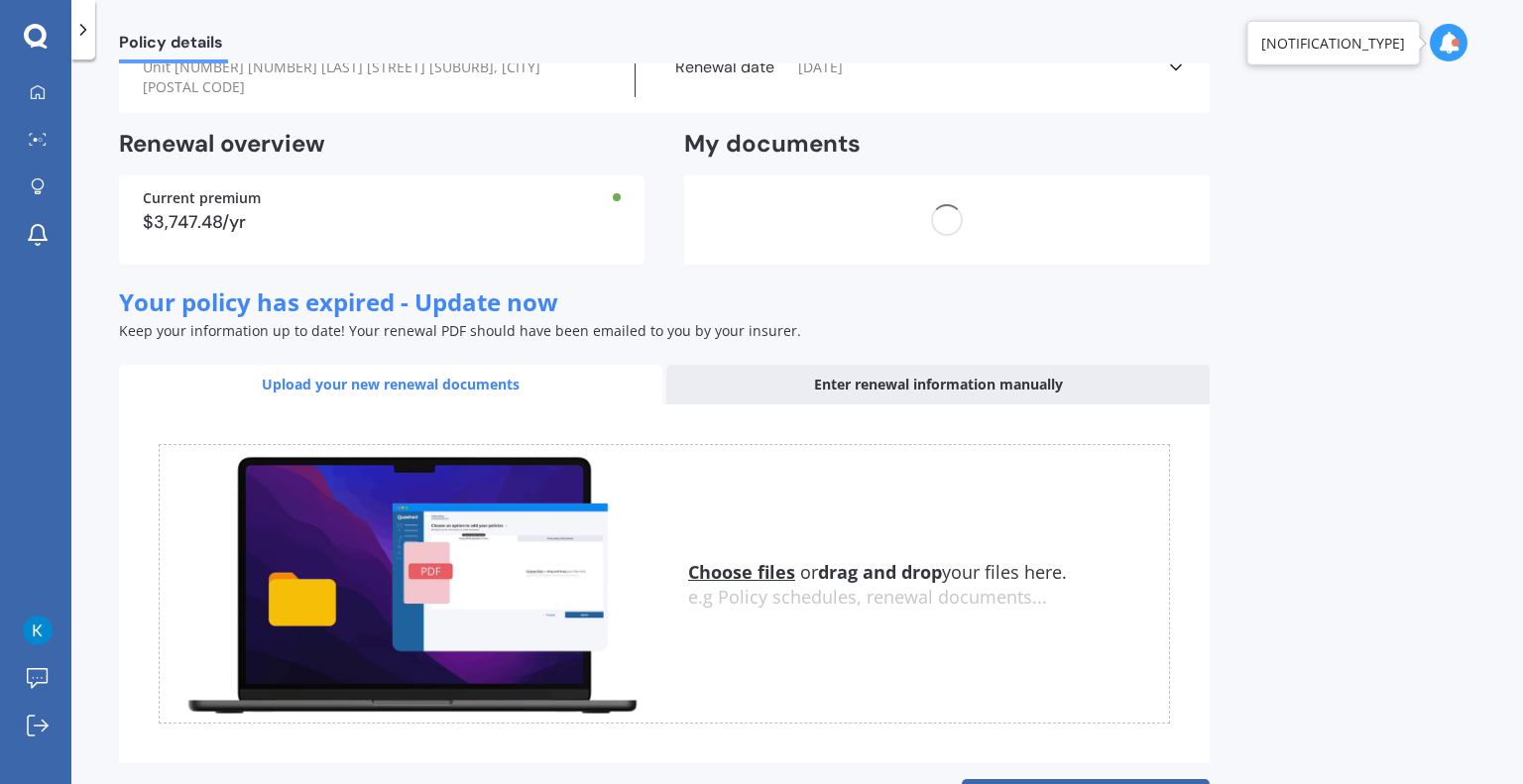 scroll, scrollTop: 0, scrollLeft: 0, axis: both 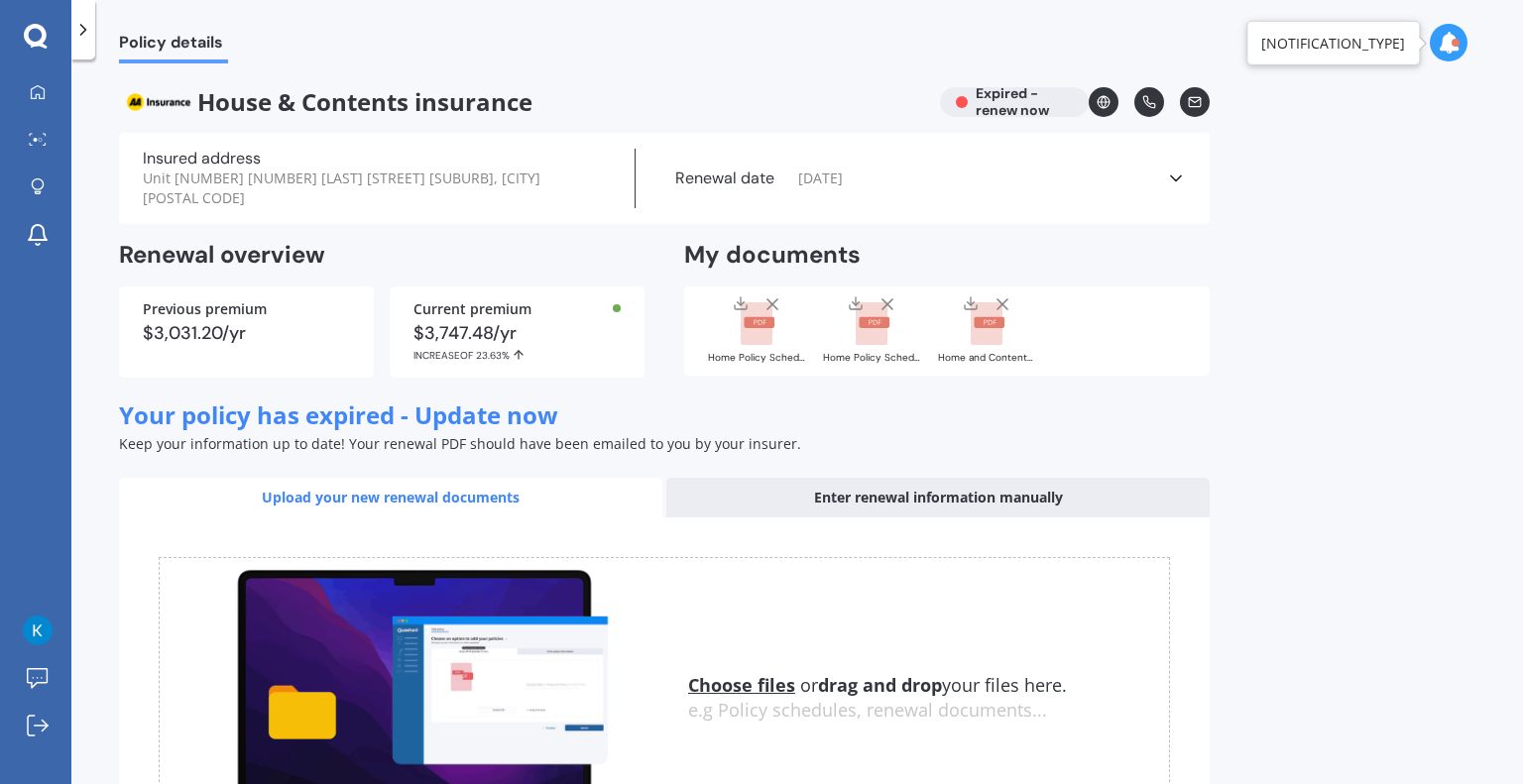 click at bounding box center [772, 304] 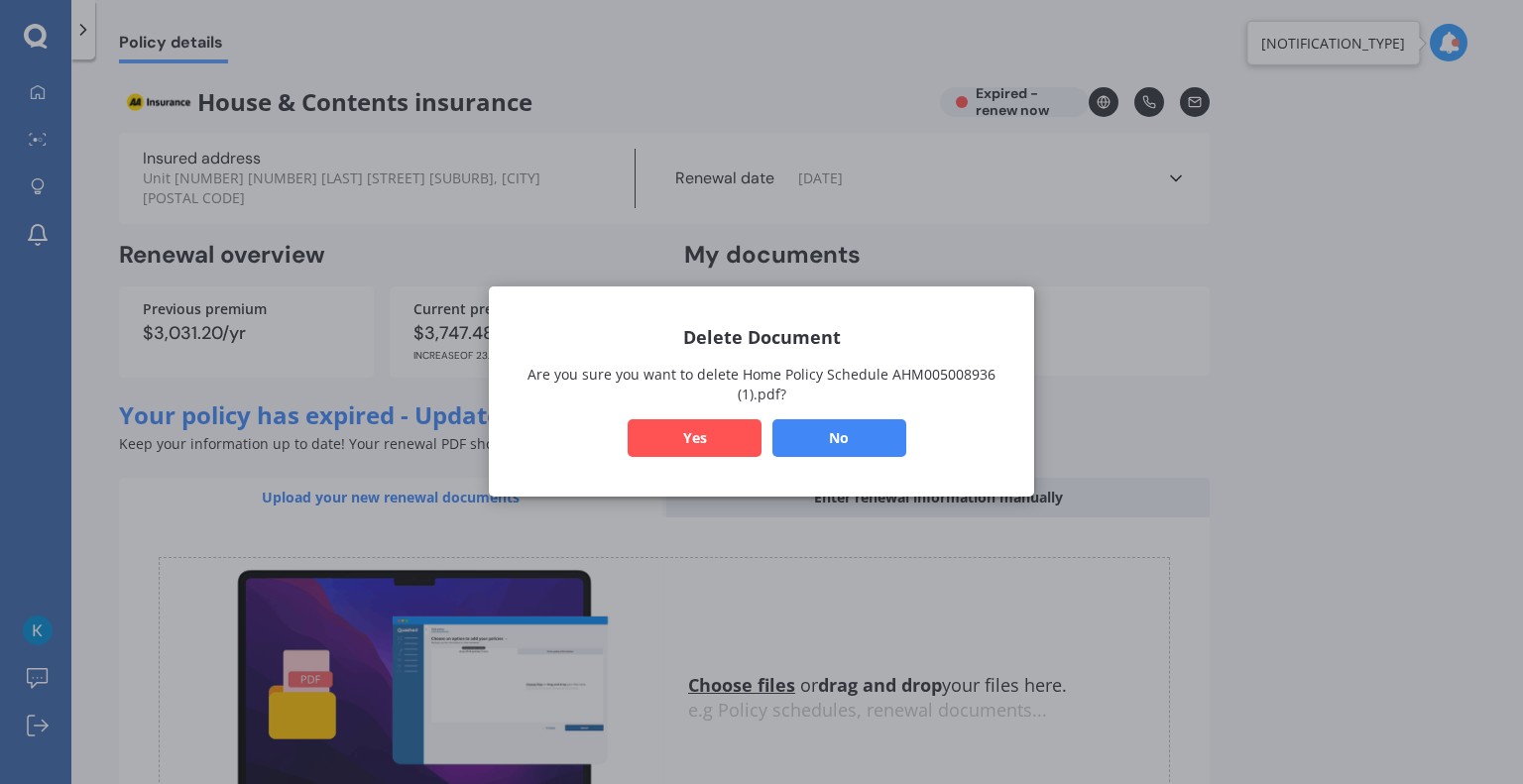click on "Yes" at bounding box center (694, 439) 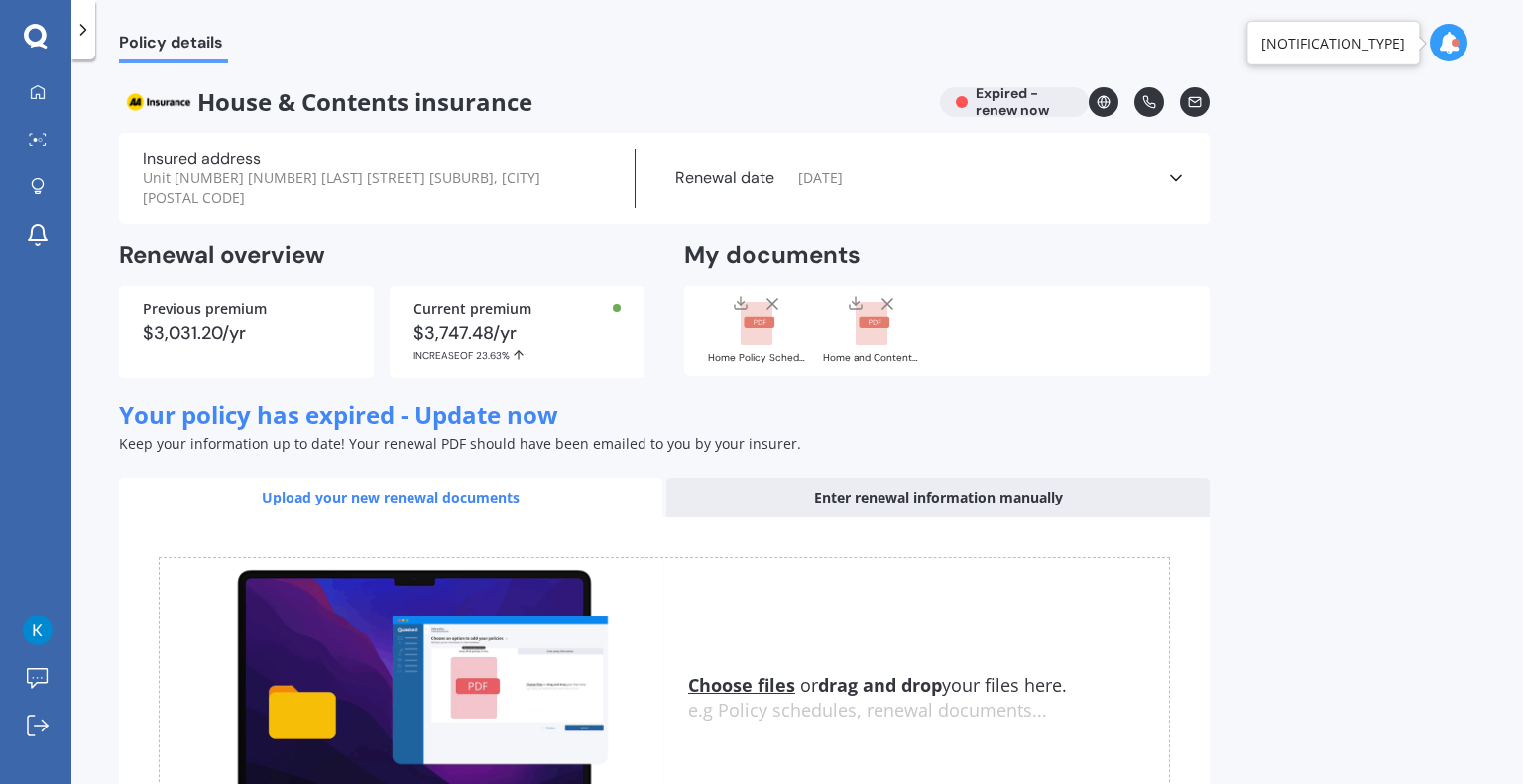 click at bounding box center [772, 304] 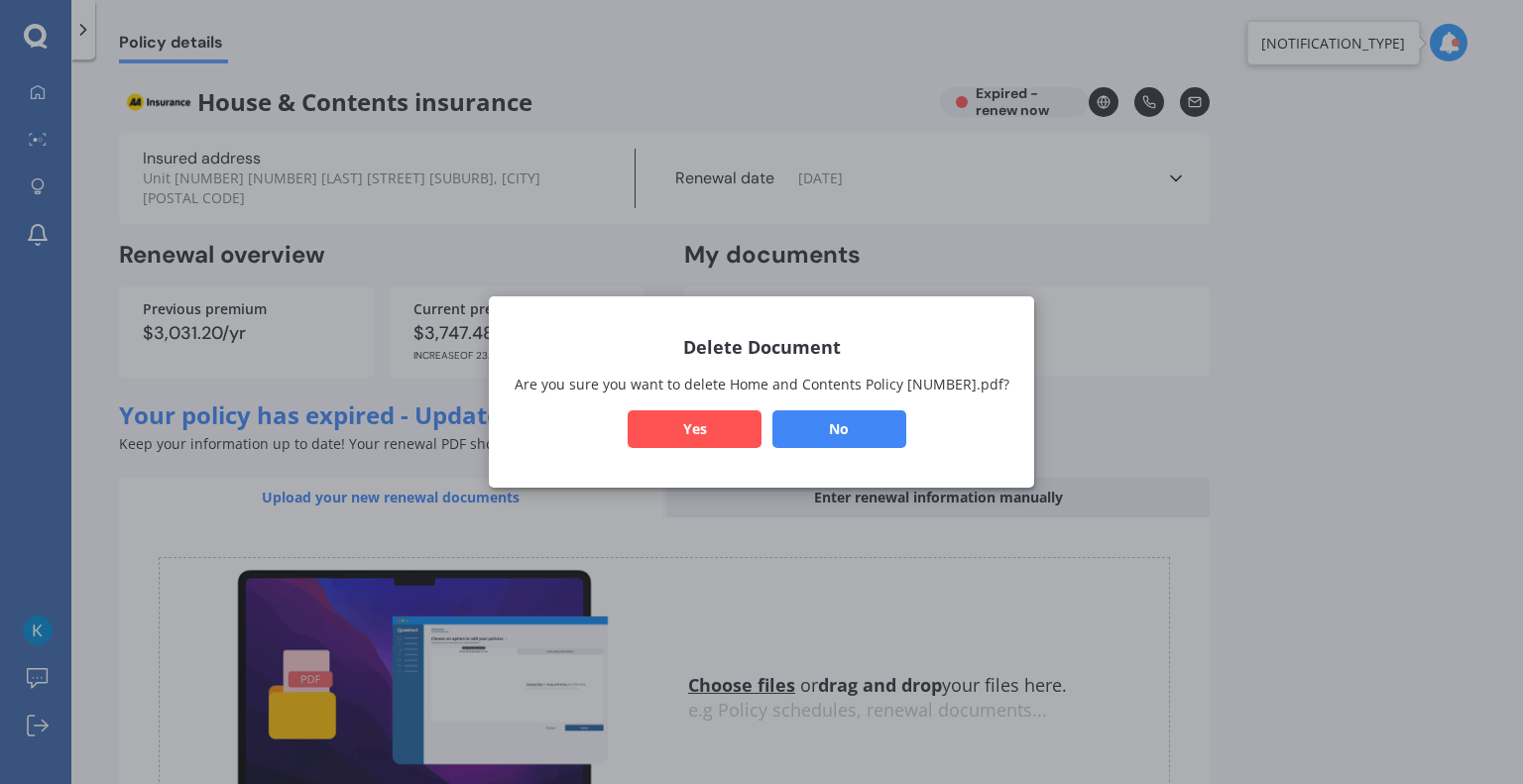 click on "Yes" at bounding box center [694, 429] 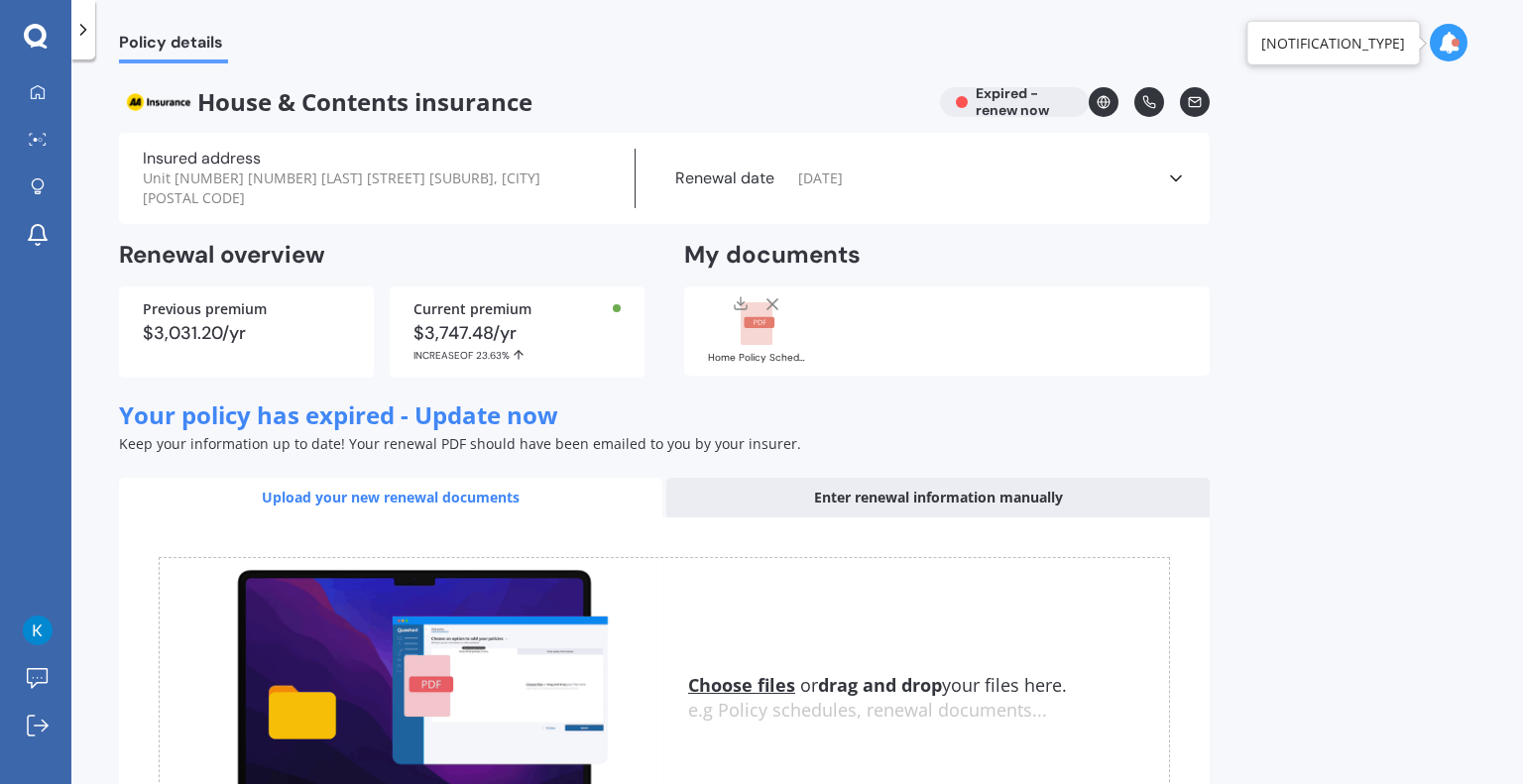 click at bounding box center [772, 304] 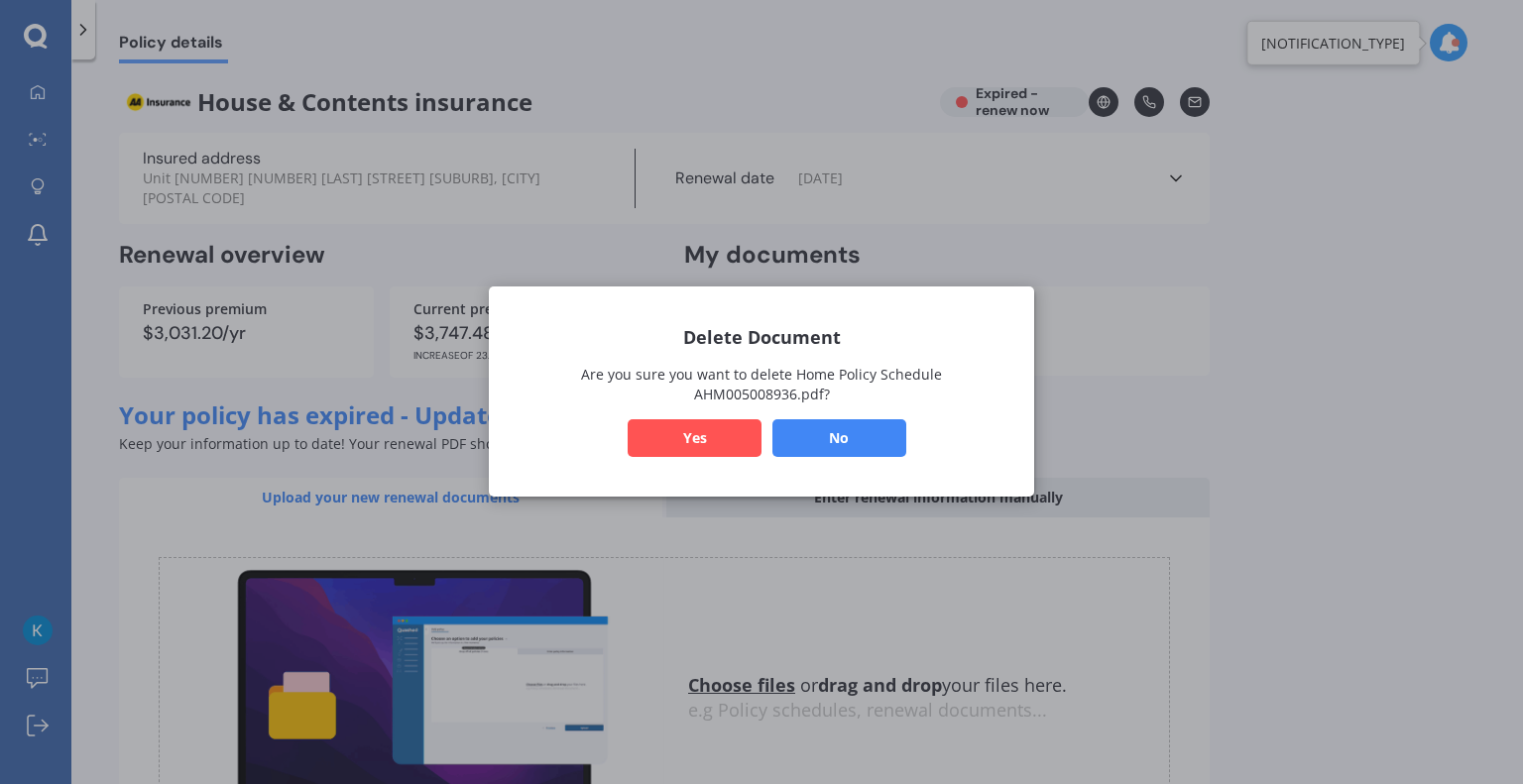 click on "Yes" at bounding box center (694, 439) 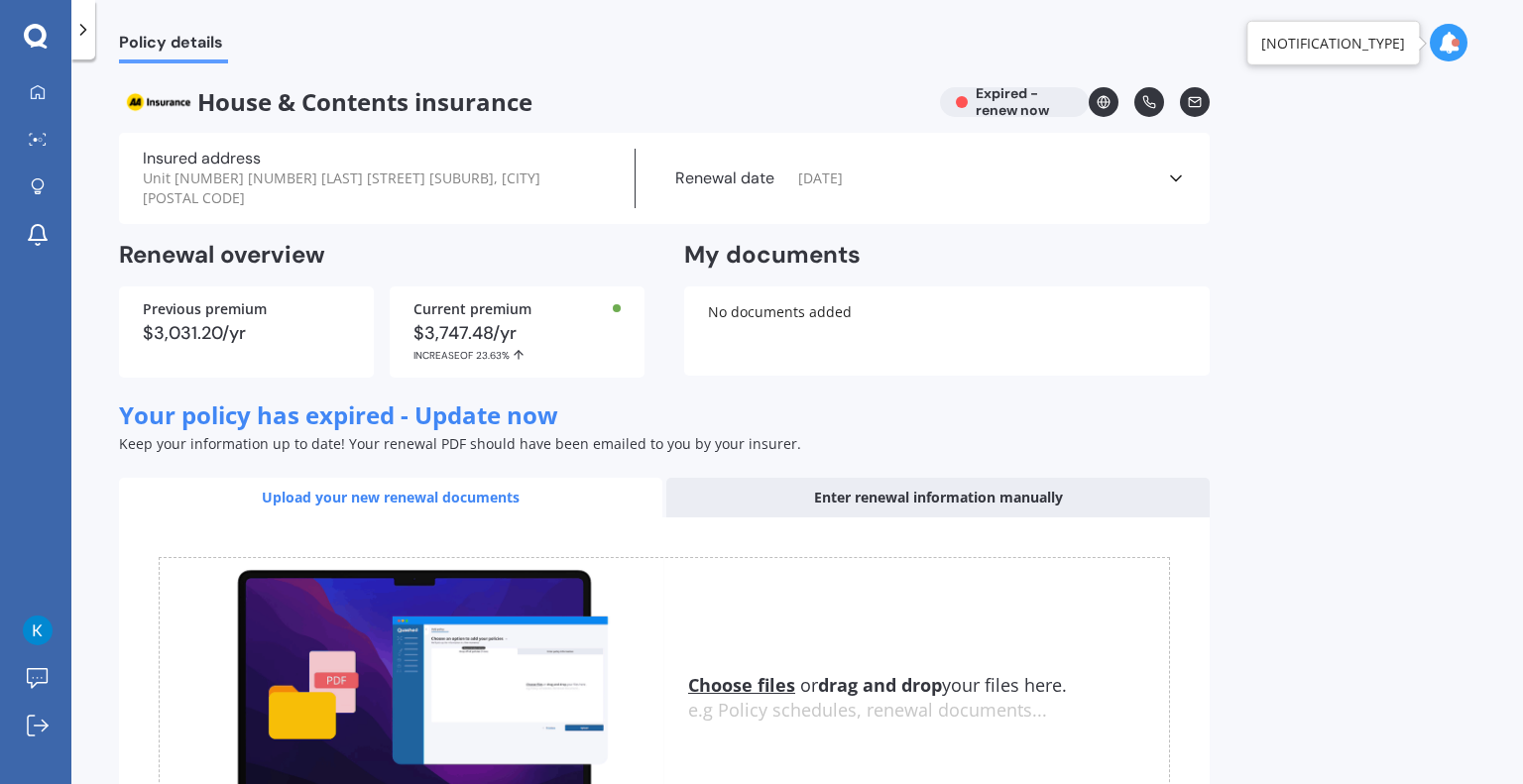 click on "Choose files" at bounding box center (742, 685) 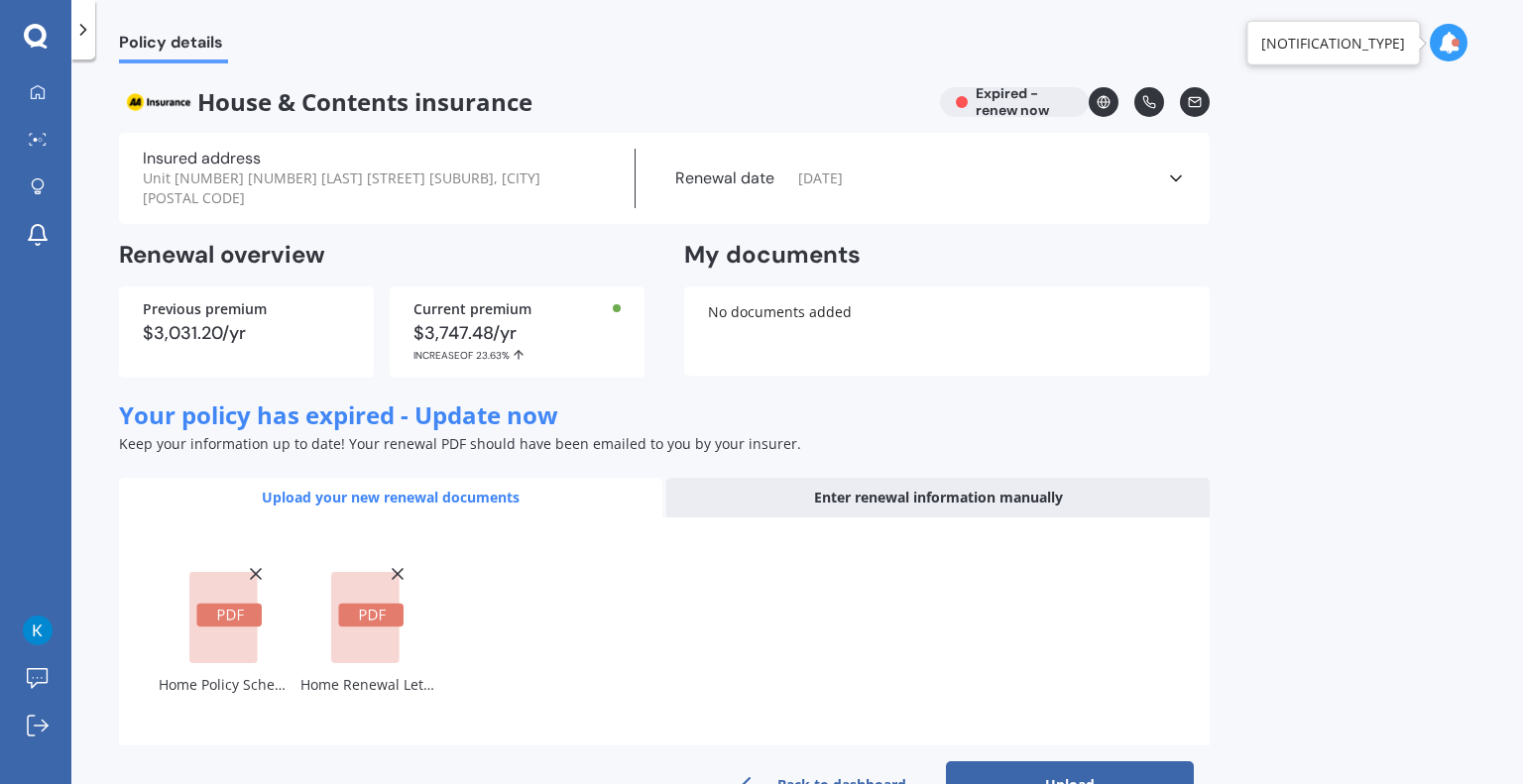 click on "Upload" at bounding box center [1070, 785] 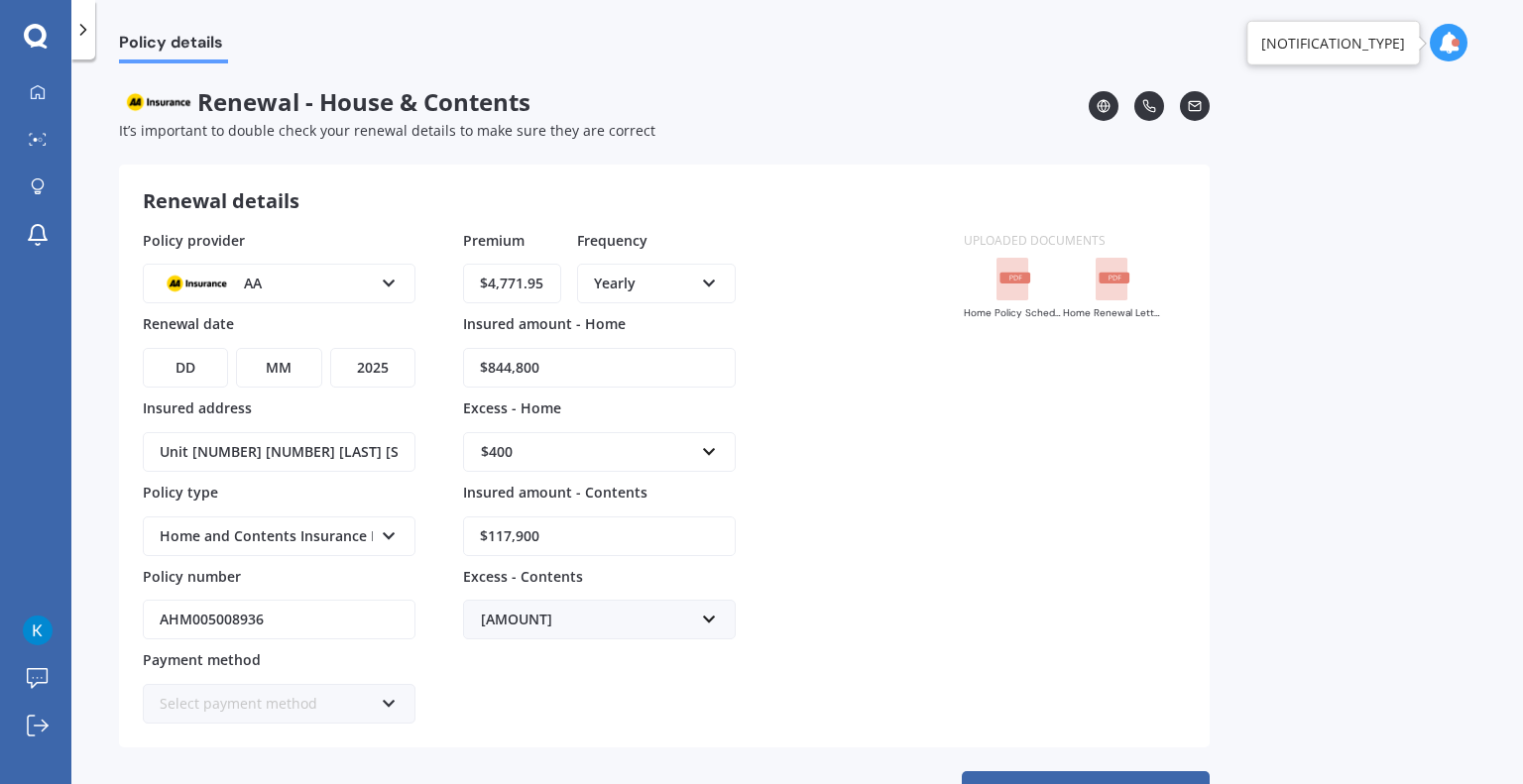 click on "Policy provider AA AA AMI AMP ANZ ASB Ando BNZ Co-Operative Bank FMG Initio Kiwibank Lantern MAS NZI Other SBS State TSB Tower Trade Me Insurance Vero Westpac YOUI Renewal date DD 01 02 03 04 05 06 07 08 09 10 11 12 13 14 15 16 17 18 19 20 21 22 23 24 25 26 27 28 29 30 31 MM 01 02 03 04 05 06 07 08 09 10 11 12 YYYY 2027 2026 2025 2024 2023 2022 2021 2020 2019 2018 2017 2016 2015 2014 2013 2012 2011 2010 2009 2008 2007 2006 2005 2004 2003 2002 2001 2000 1999 1998 1997 1996 1995 1994 1993 1992 1991 1990 1989 1988 1987 1986 1985 1984 1983 1982 1981 1980 1979 1978 1977 1976 1975 1974 1973 1972 1971 1970 1969 1968 1967 1966 1965 1964 1963 1962 1961 1960 1959 1958 1957 1956 1955 1954 1953 1952 1951 1950 1949 1948 1947 1946 1945 1944 1943 1942 1941 1940 1939 1938 1937 1936 1935 1934 1933 1932 1931 1930 1929 1928 Insured address Unit [NUMBER] [STREET] [SUBURB], [CITY] [POSTAL_CODE] Policy type Home and Contents Insurance Package Home and Contents Insurance Package Policy number AHM005008936 Payment method Online payment" at bounding box center (541, 477) 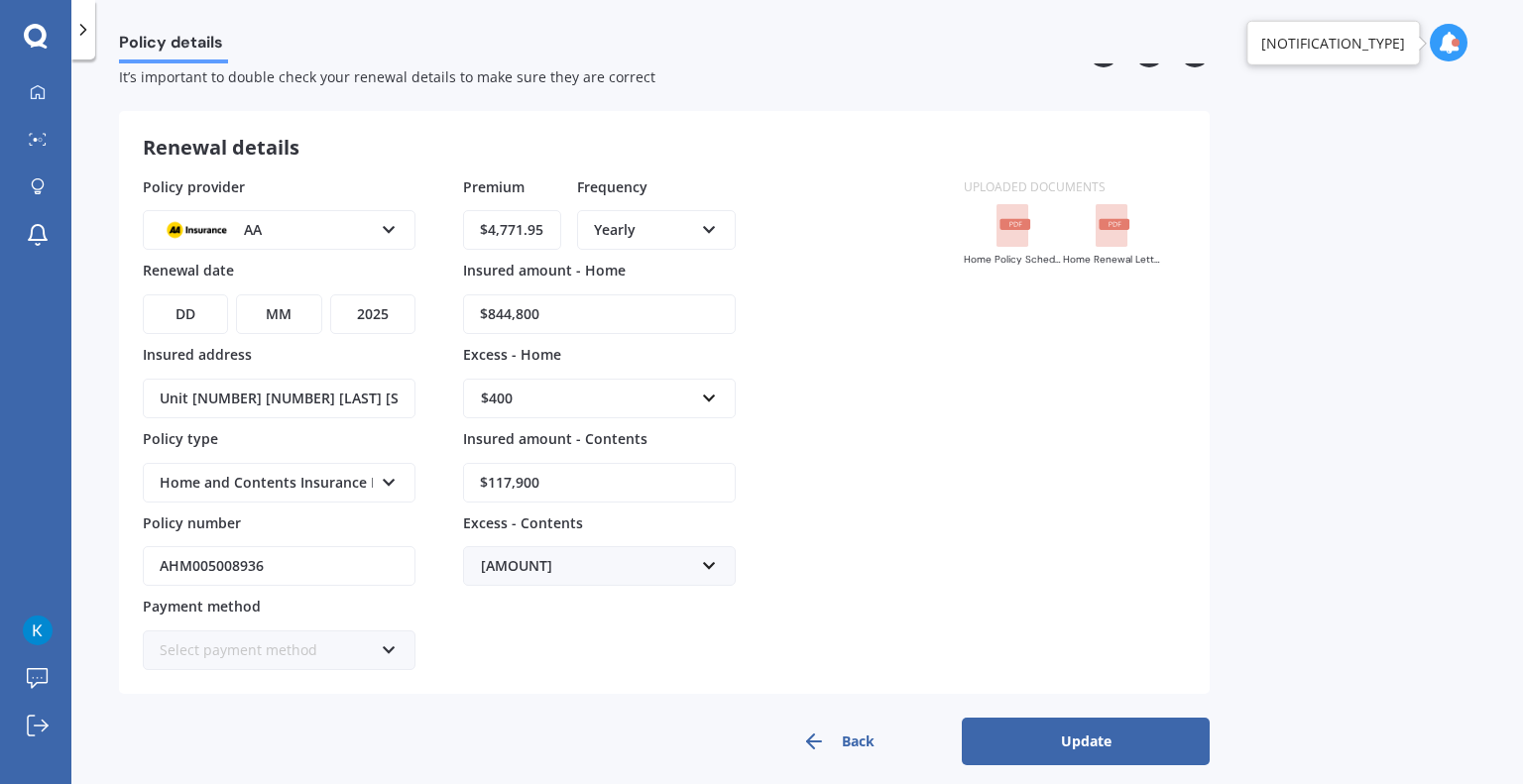 scroll, scrollTop: 65, scrollLeft: 0, axis: vertical 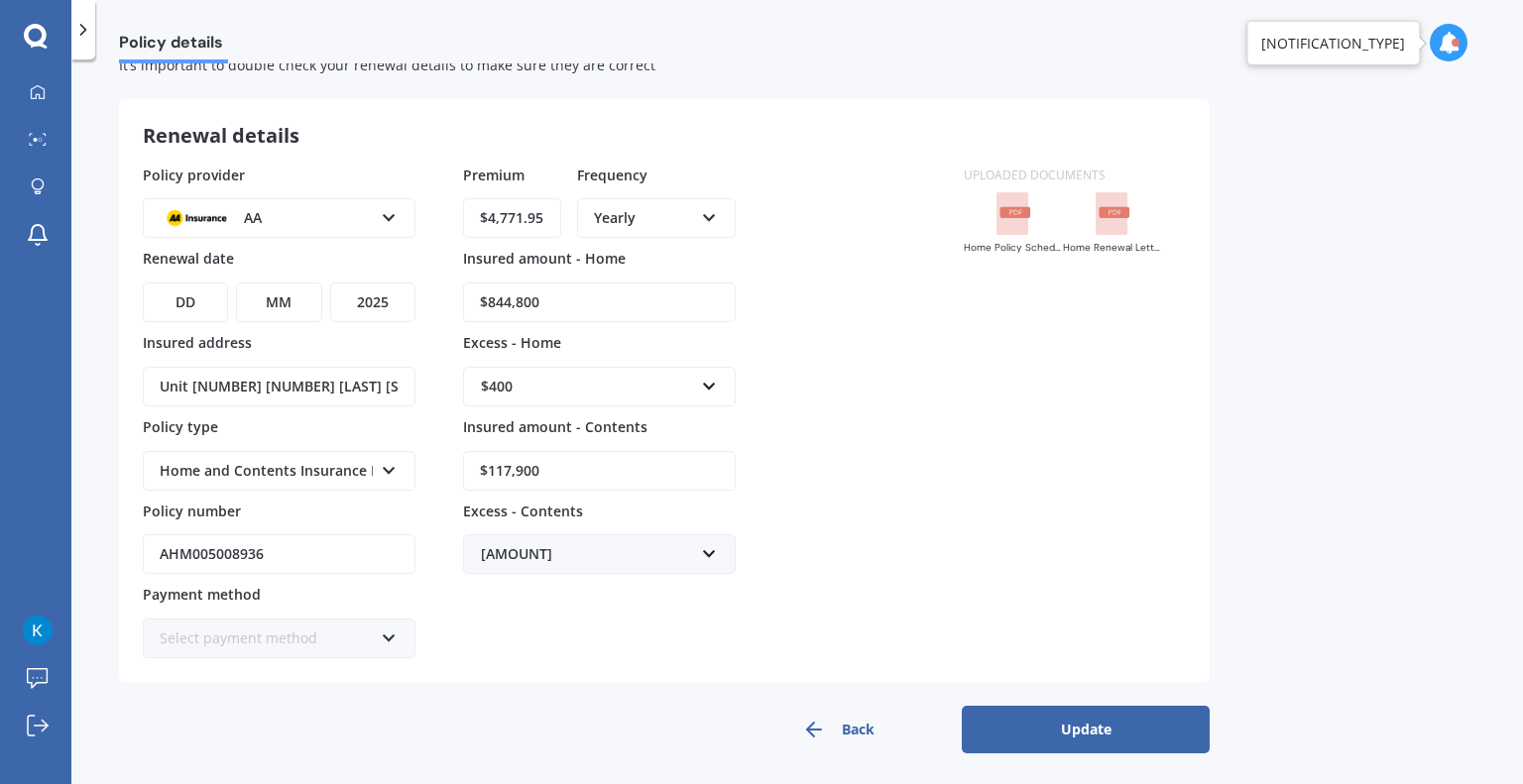 click on "Update" at bounding box center (1086, 729) 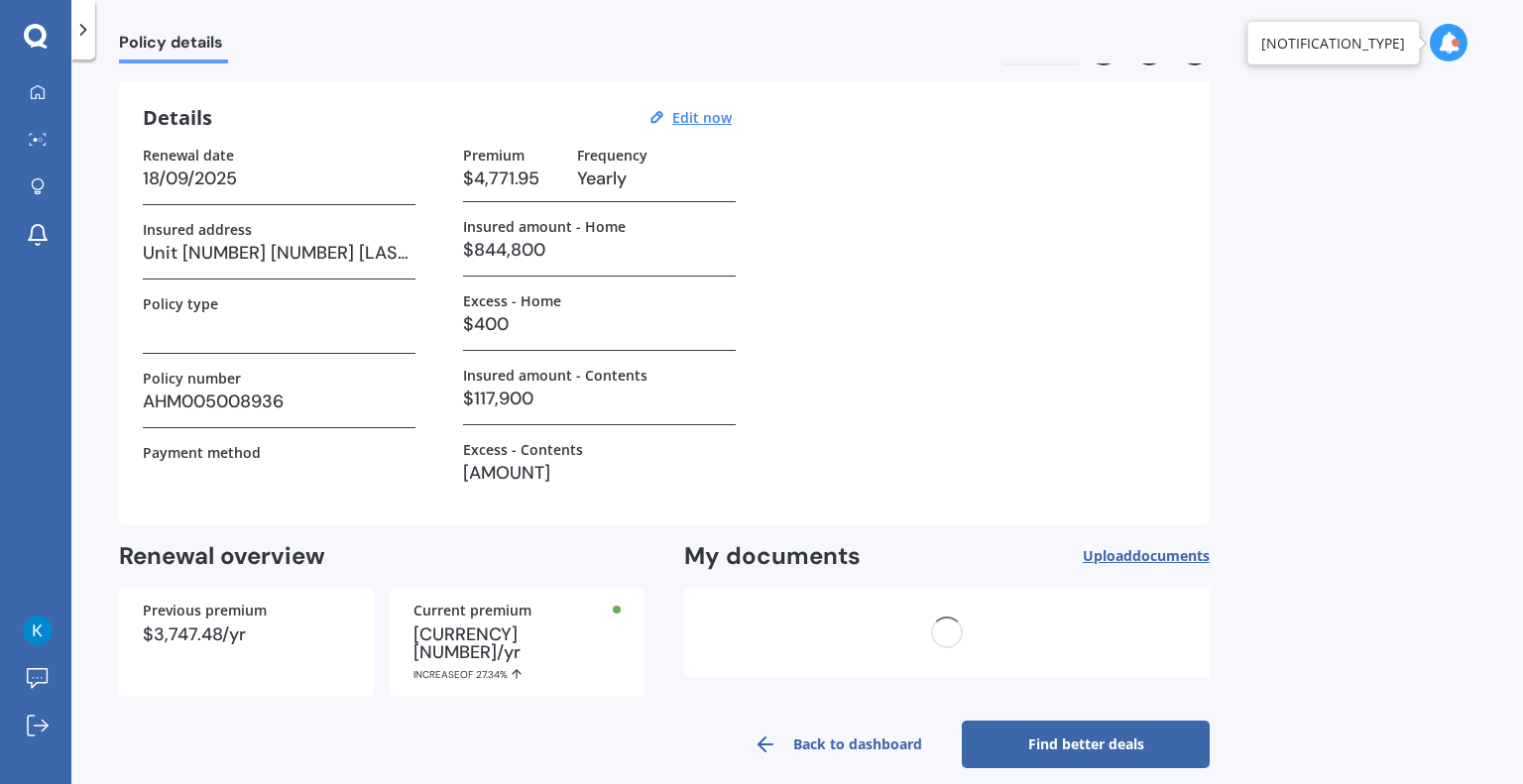 scroll, scrollTop: 0, scrollLeft: 0, axis: both 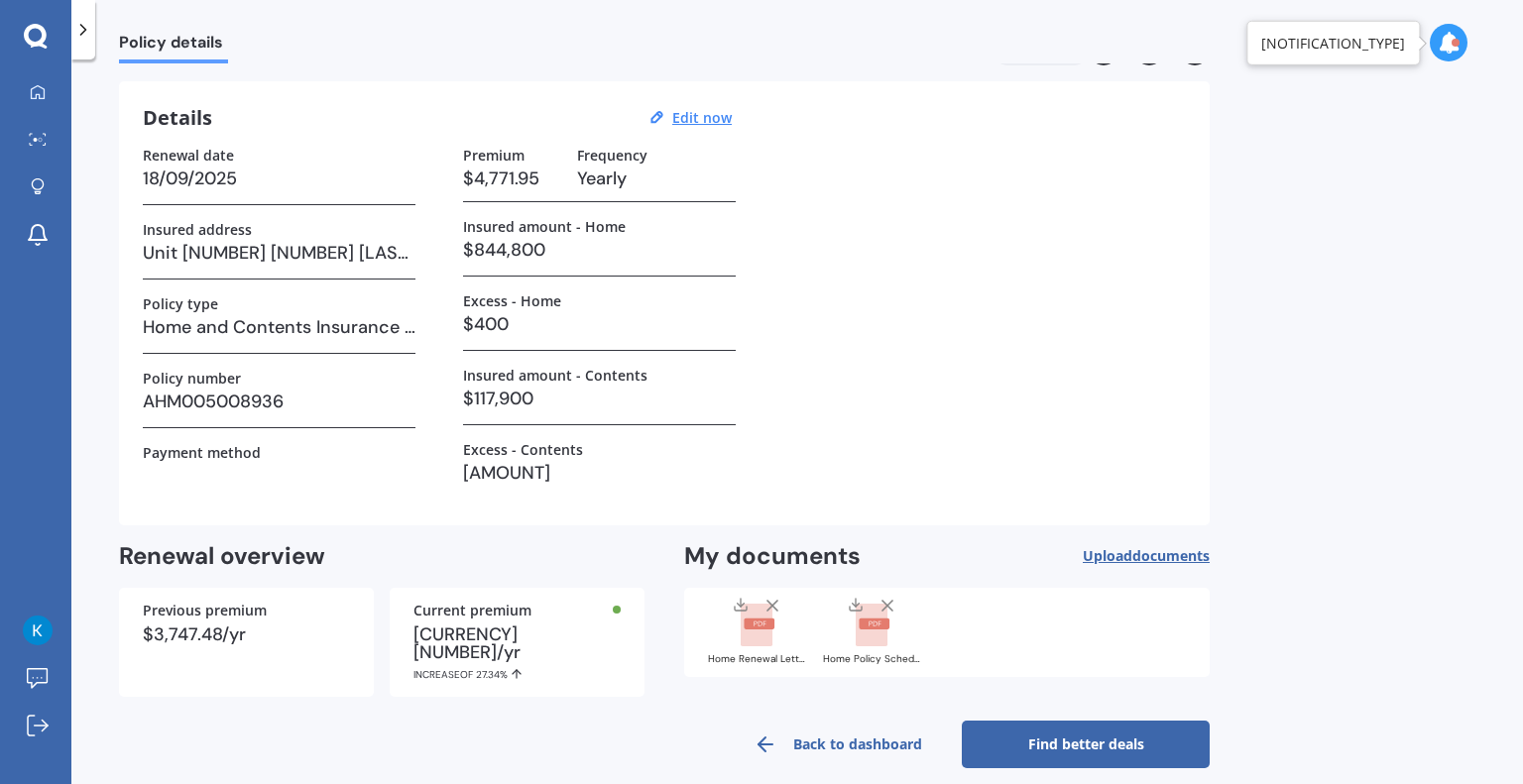 click on "Find better deals" at bounding box center [1086, 744] 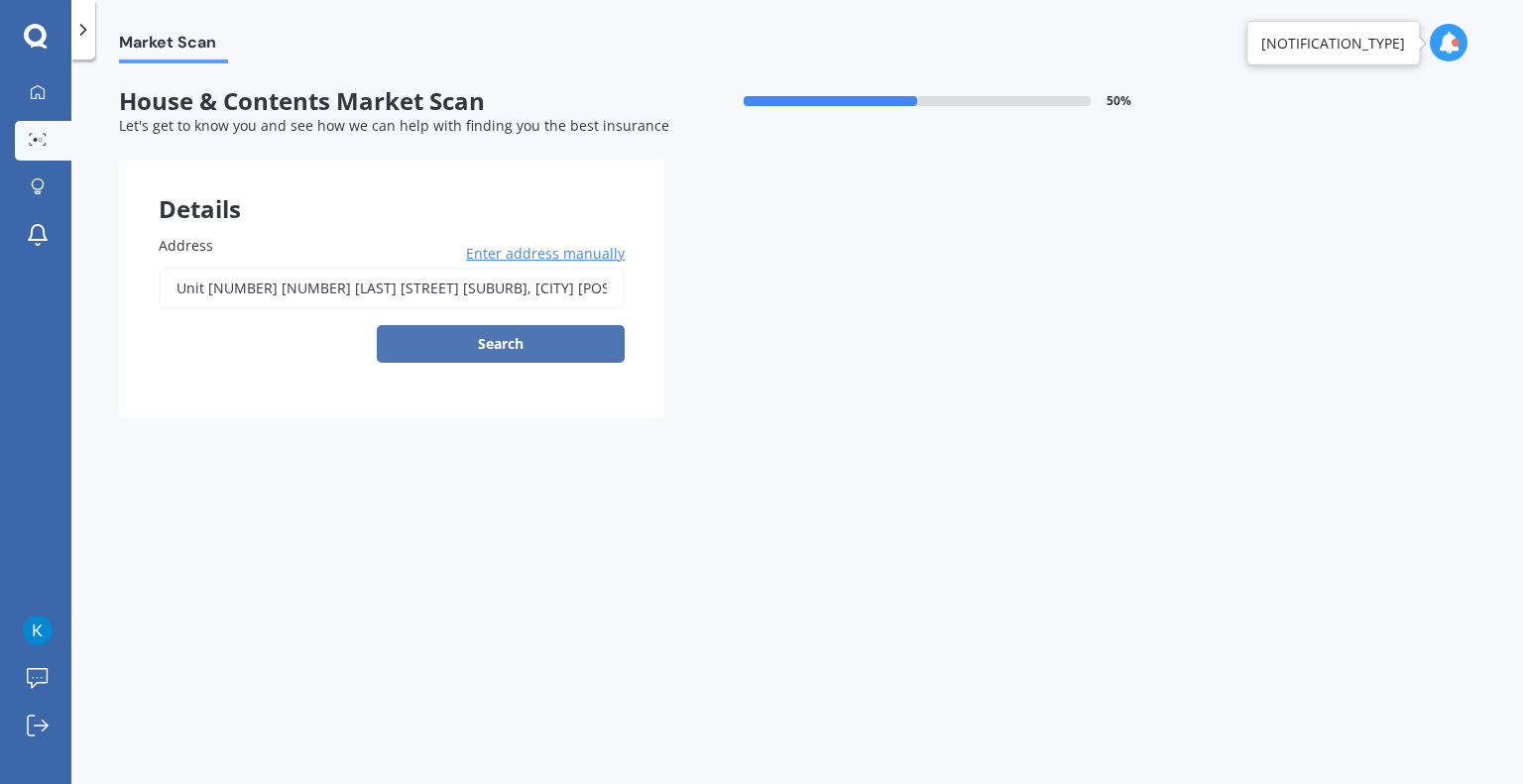 click on "Search" at bounding box center [501, 344] 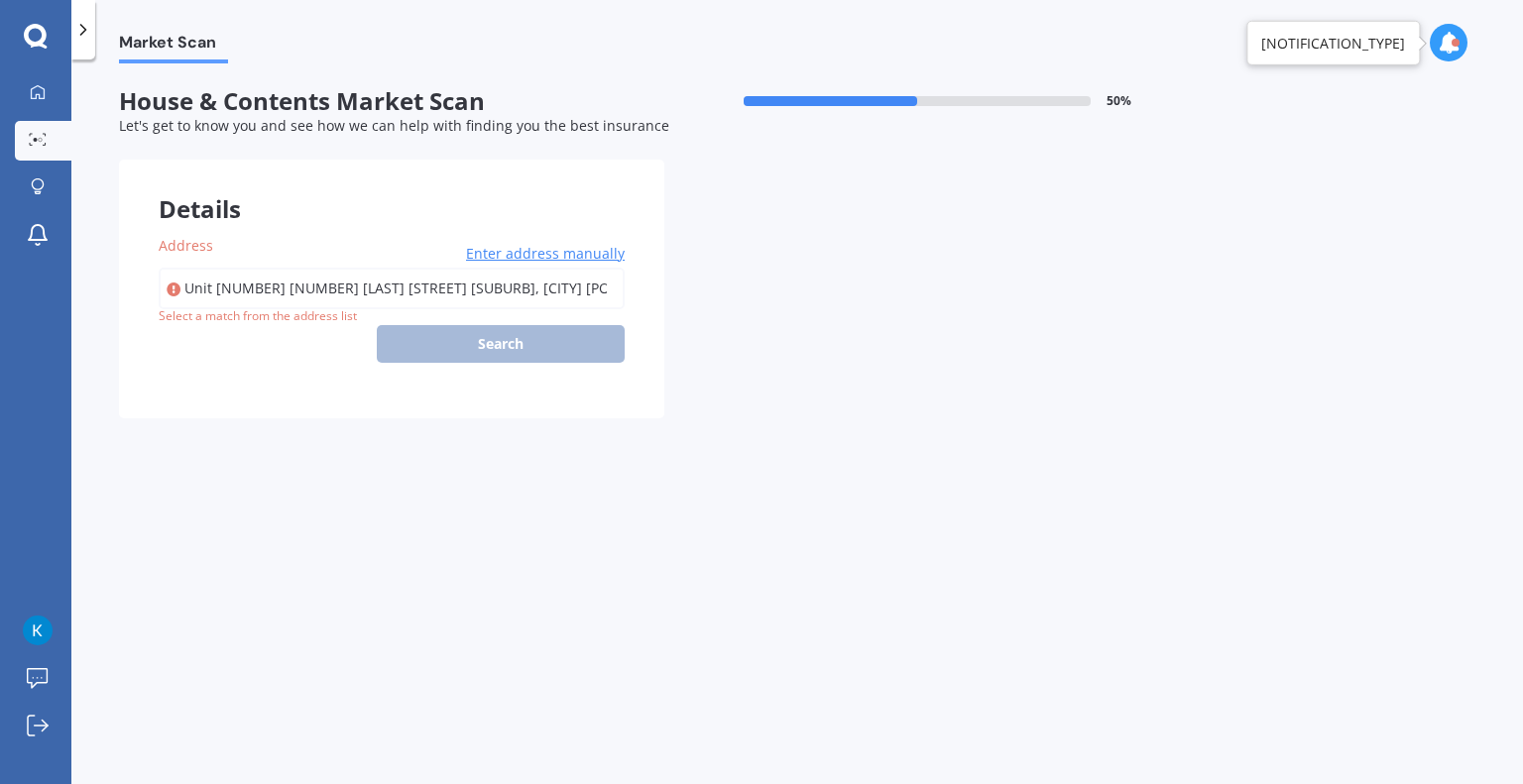click on "Enter address manually" at bounding box center (545, 254) 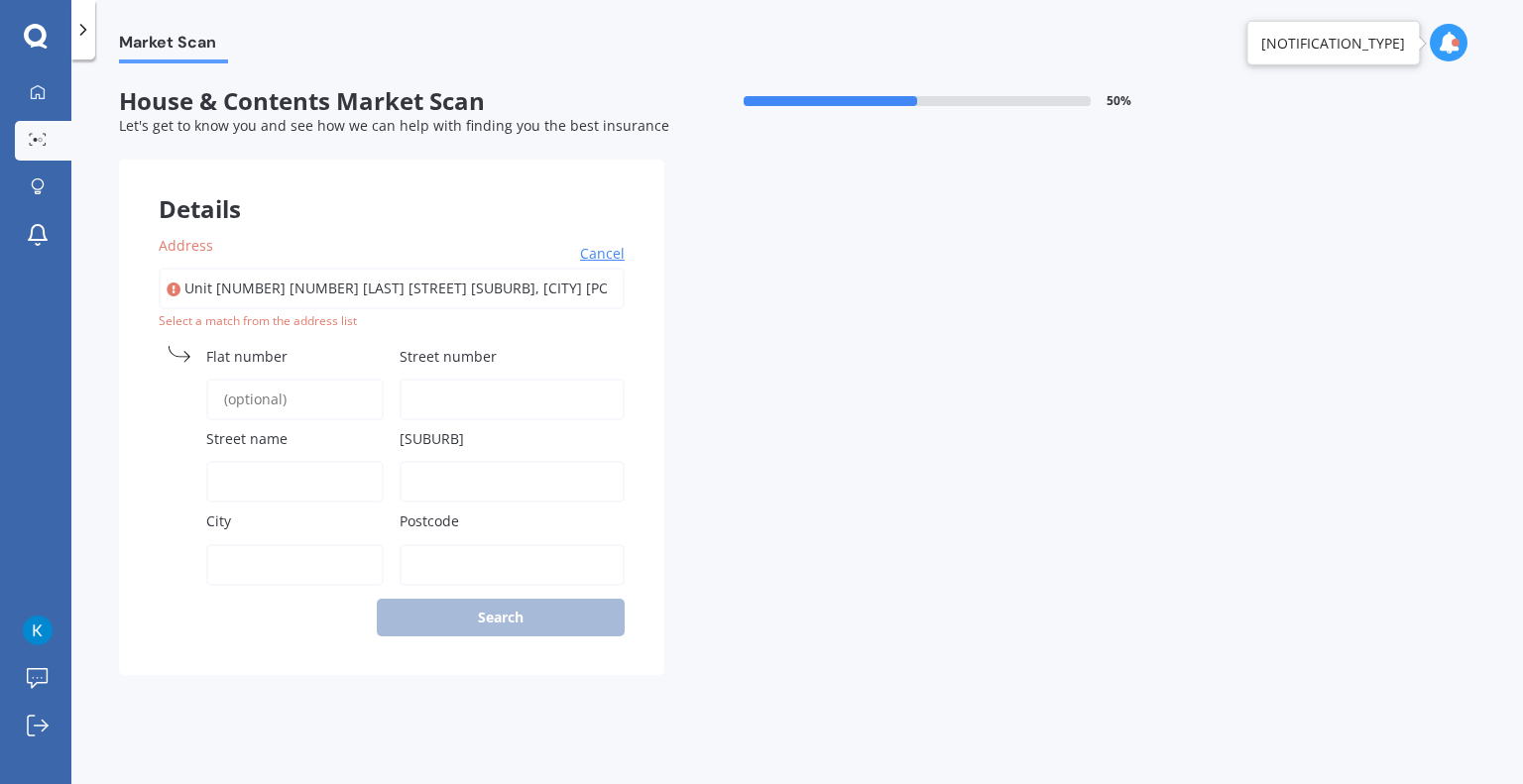 click on "Flat number" at bounding box center [247, 356] 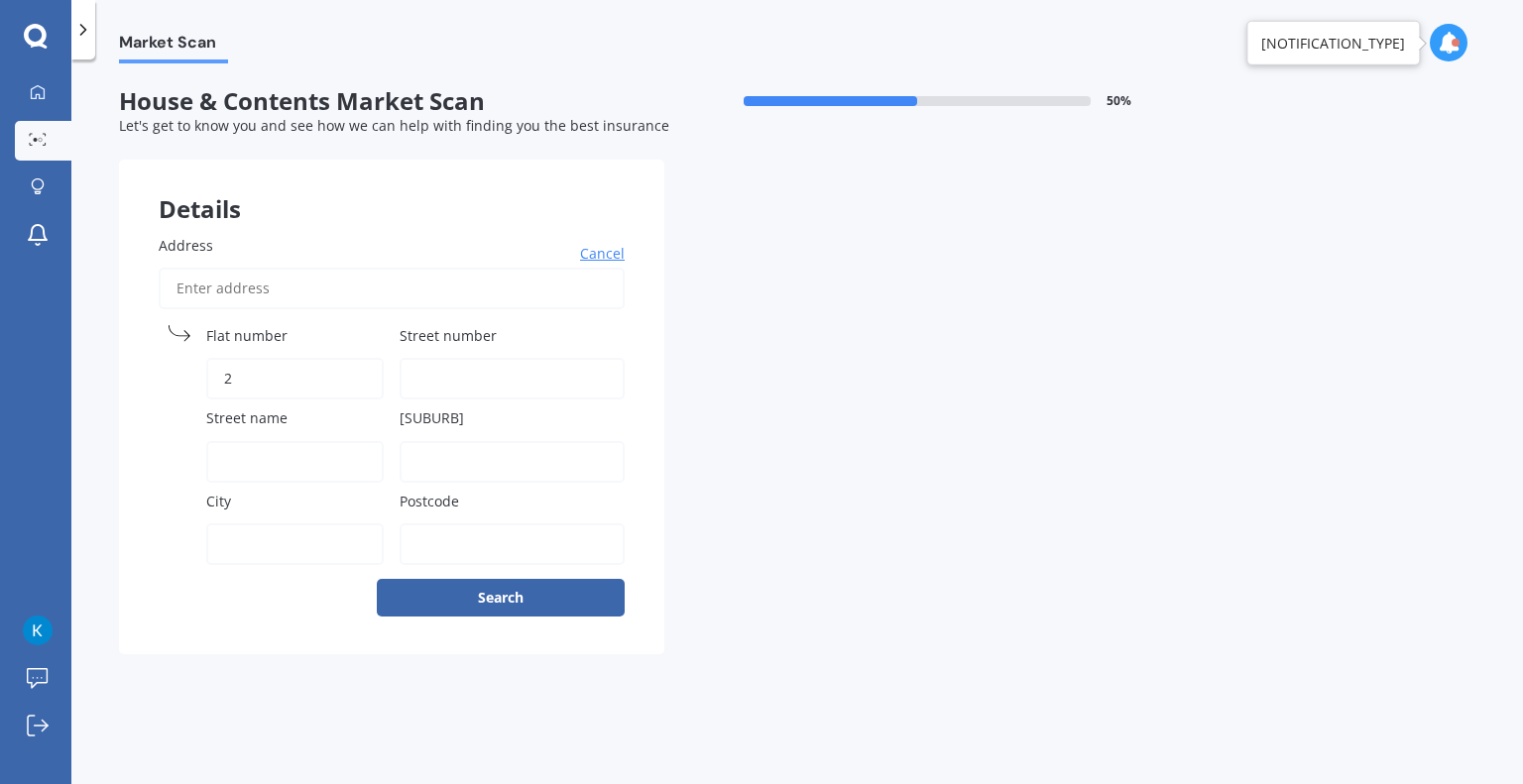 type on "2" 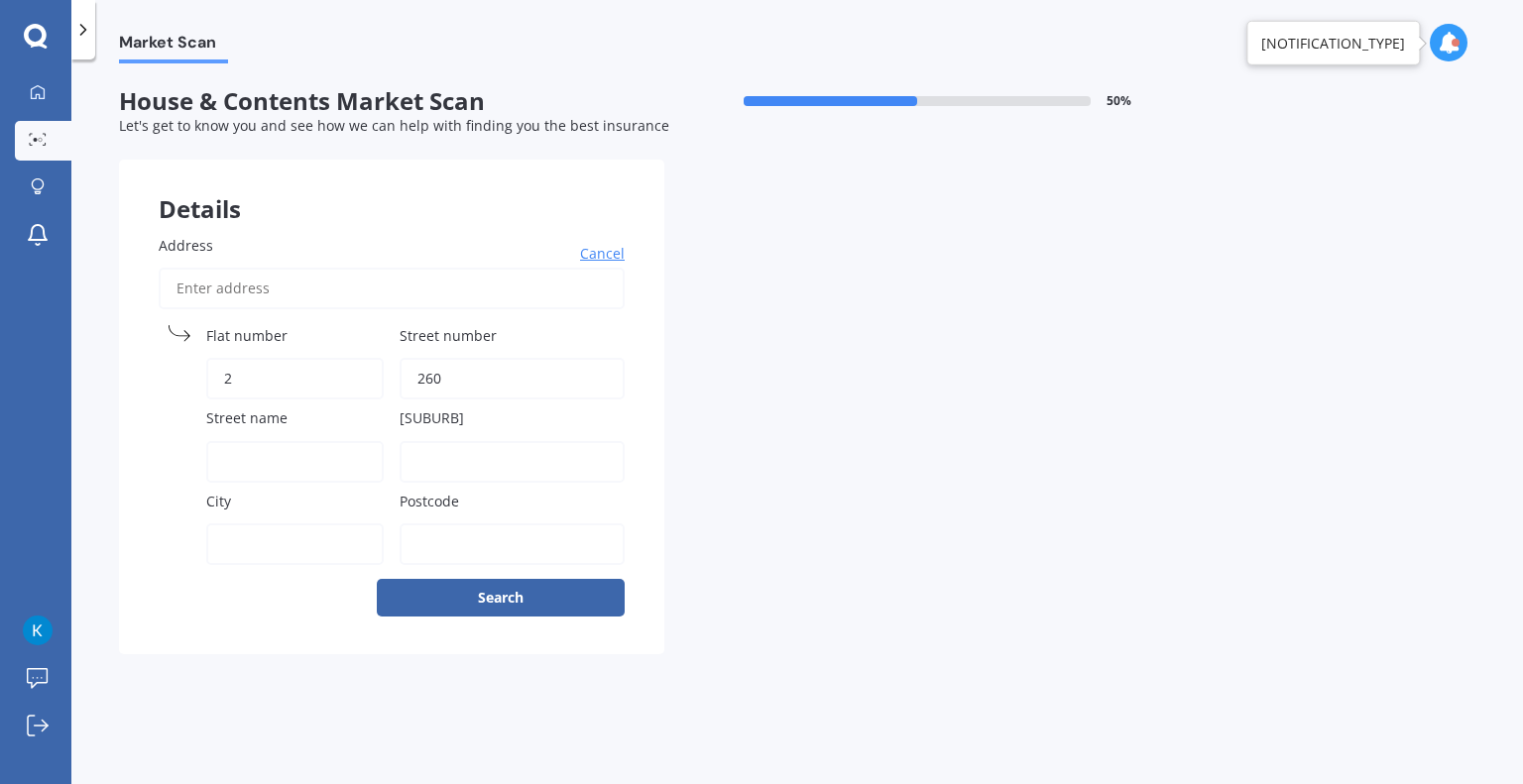 type on "260" 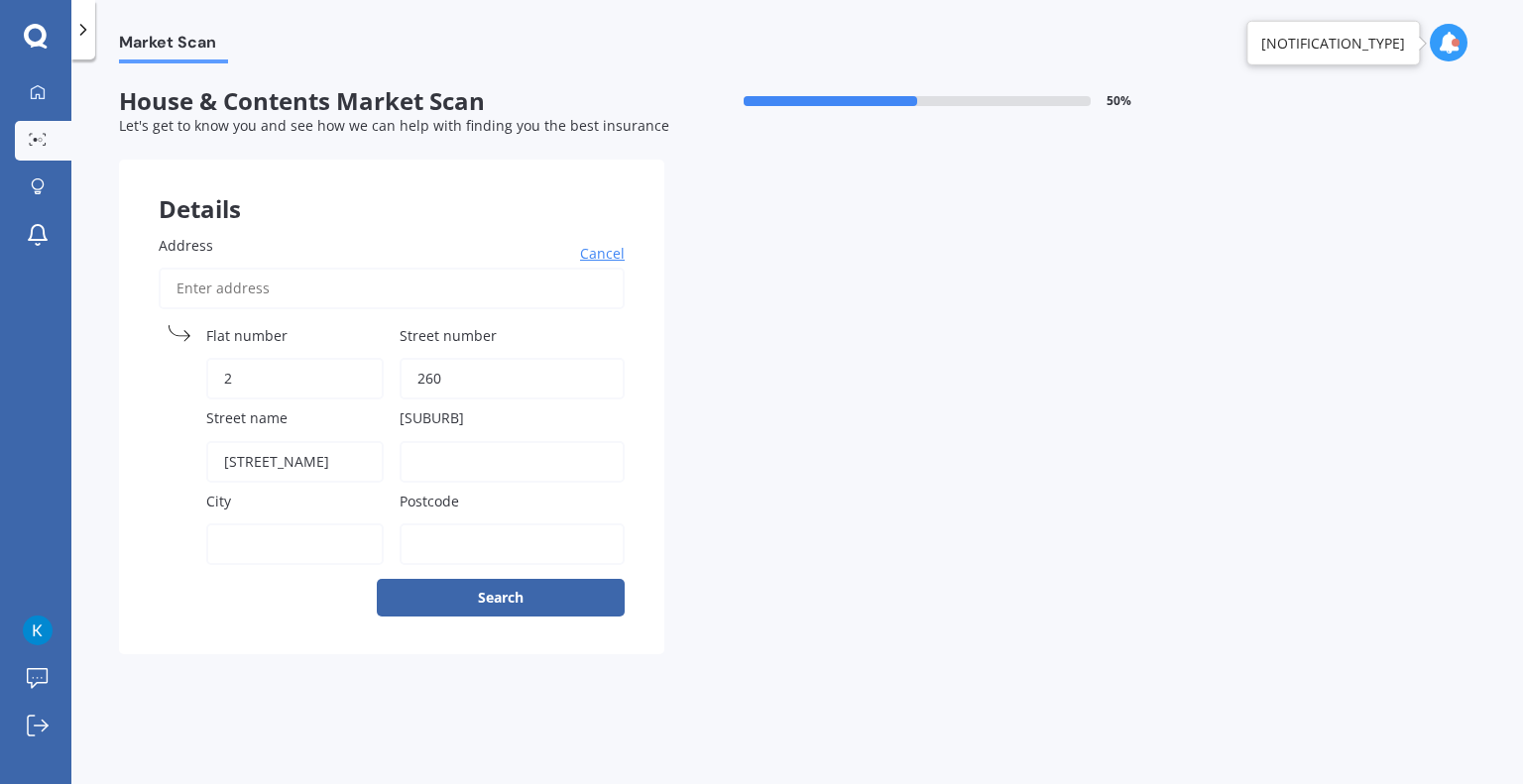 type on "[STREET_NAME]" 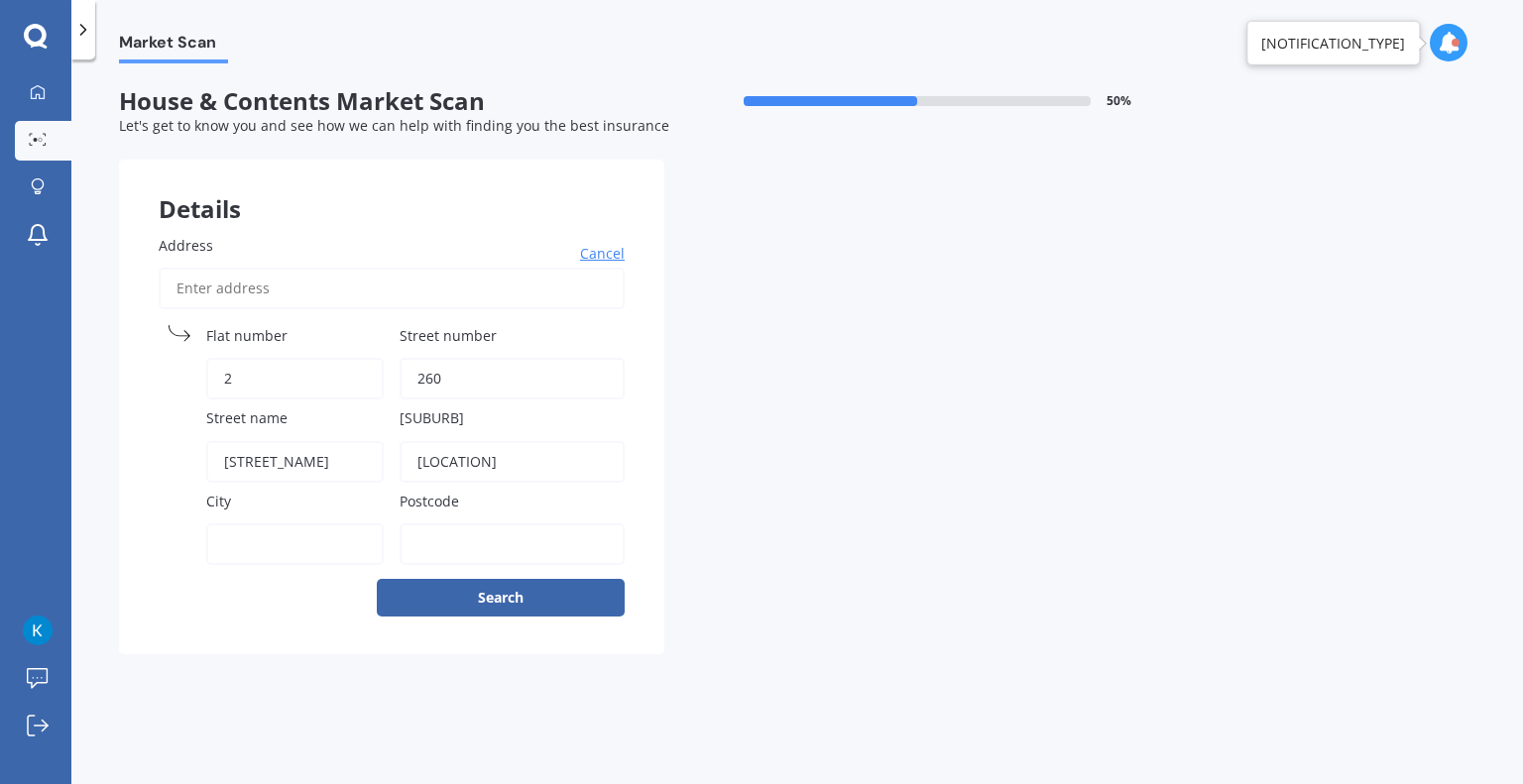 type on "[LOCATION]" 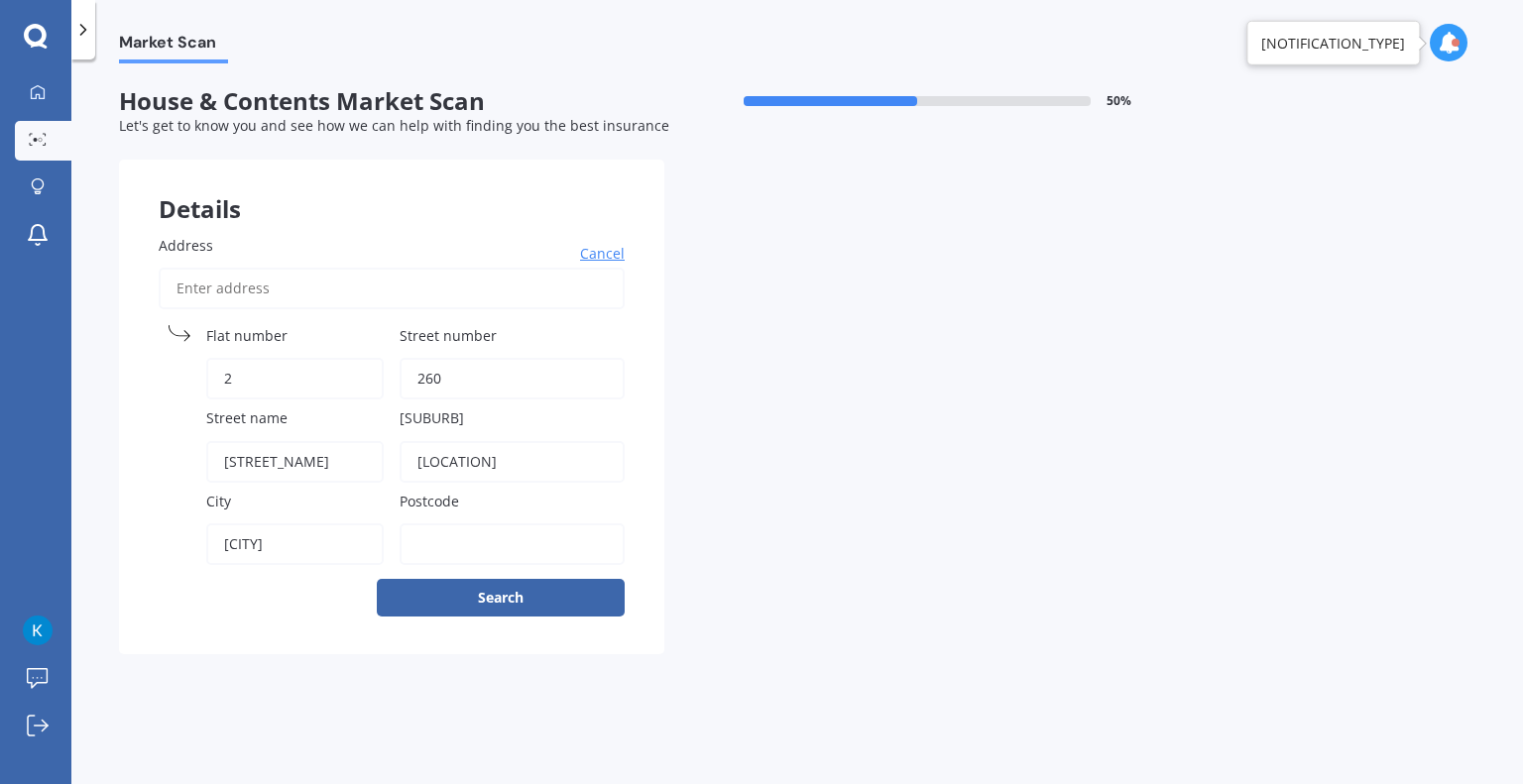 type on "[CITY]" 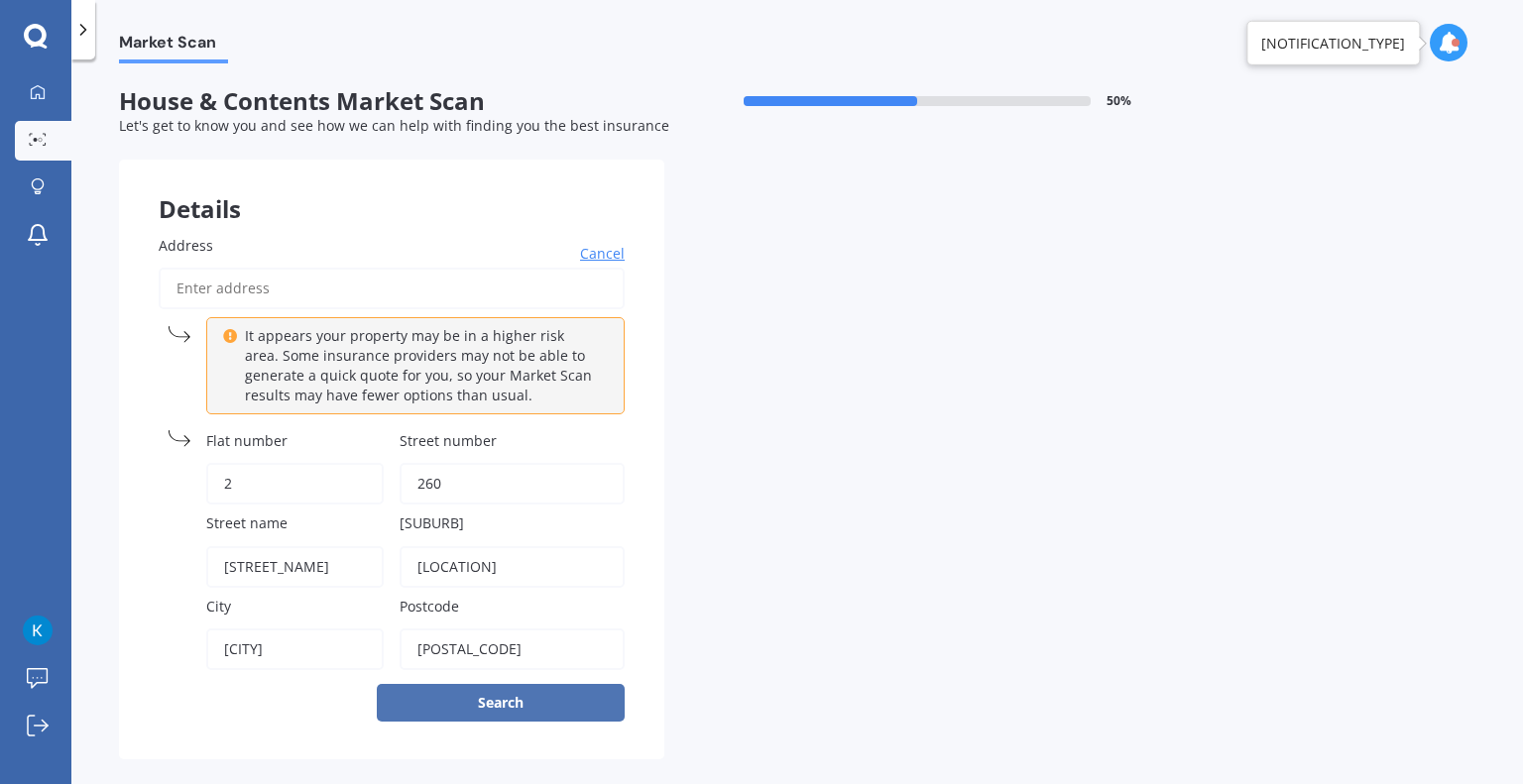 type on "[POSTAL_CODE]" 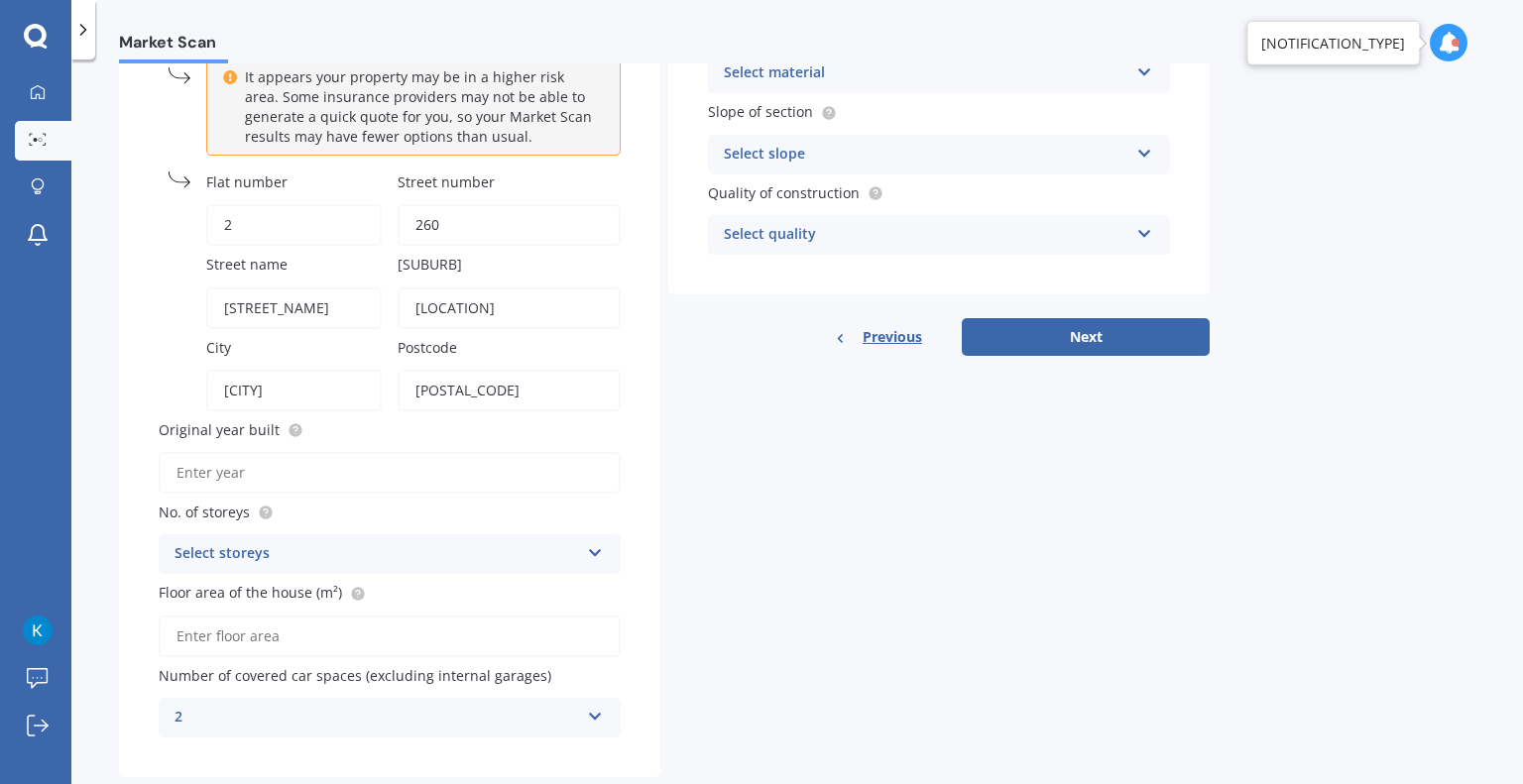 scroll, scrollTop: 299, scrollLeft: 0, axis: vertical 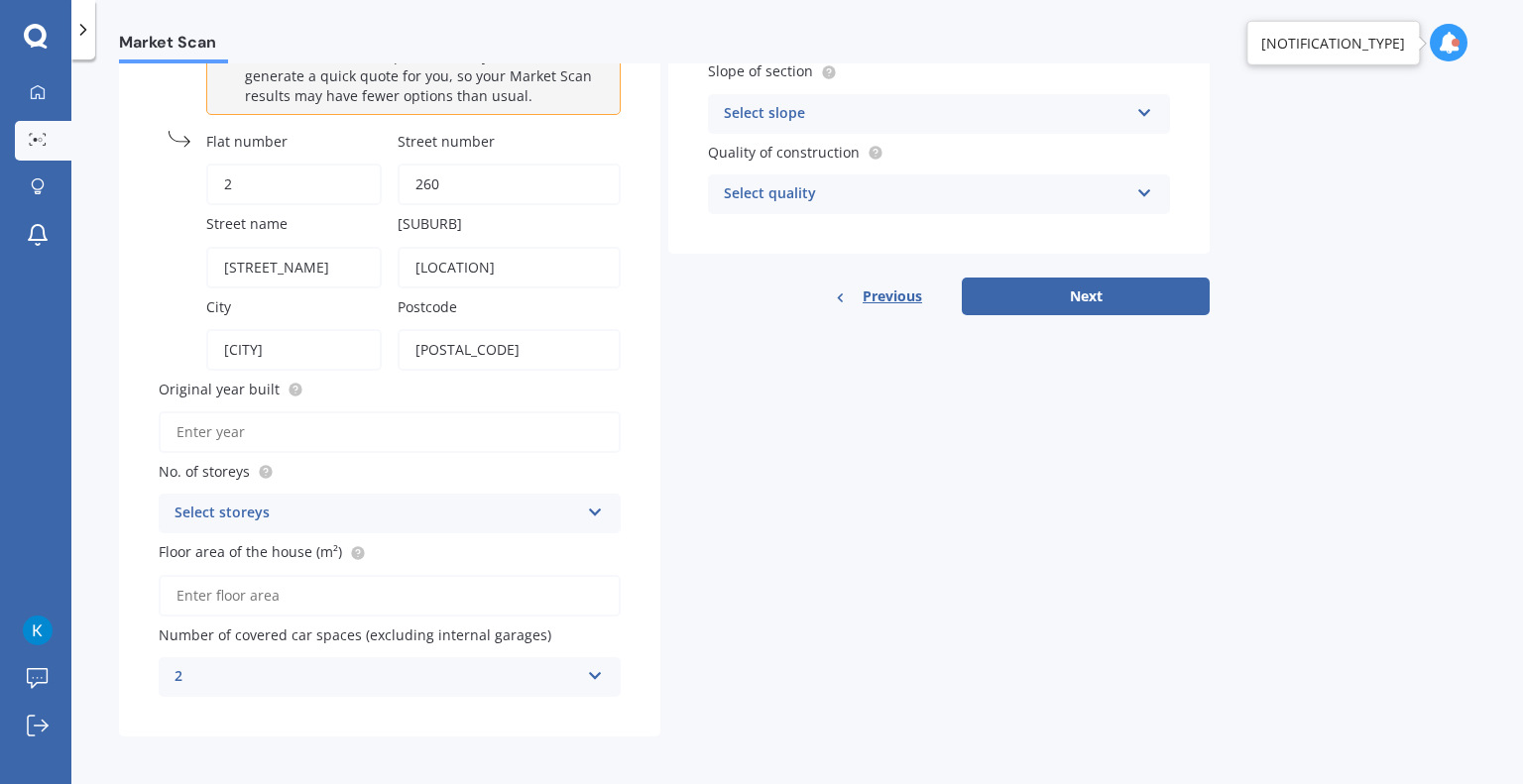 click on "Original year built" at bounding box center (390, 432) 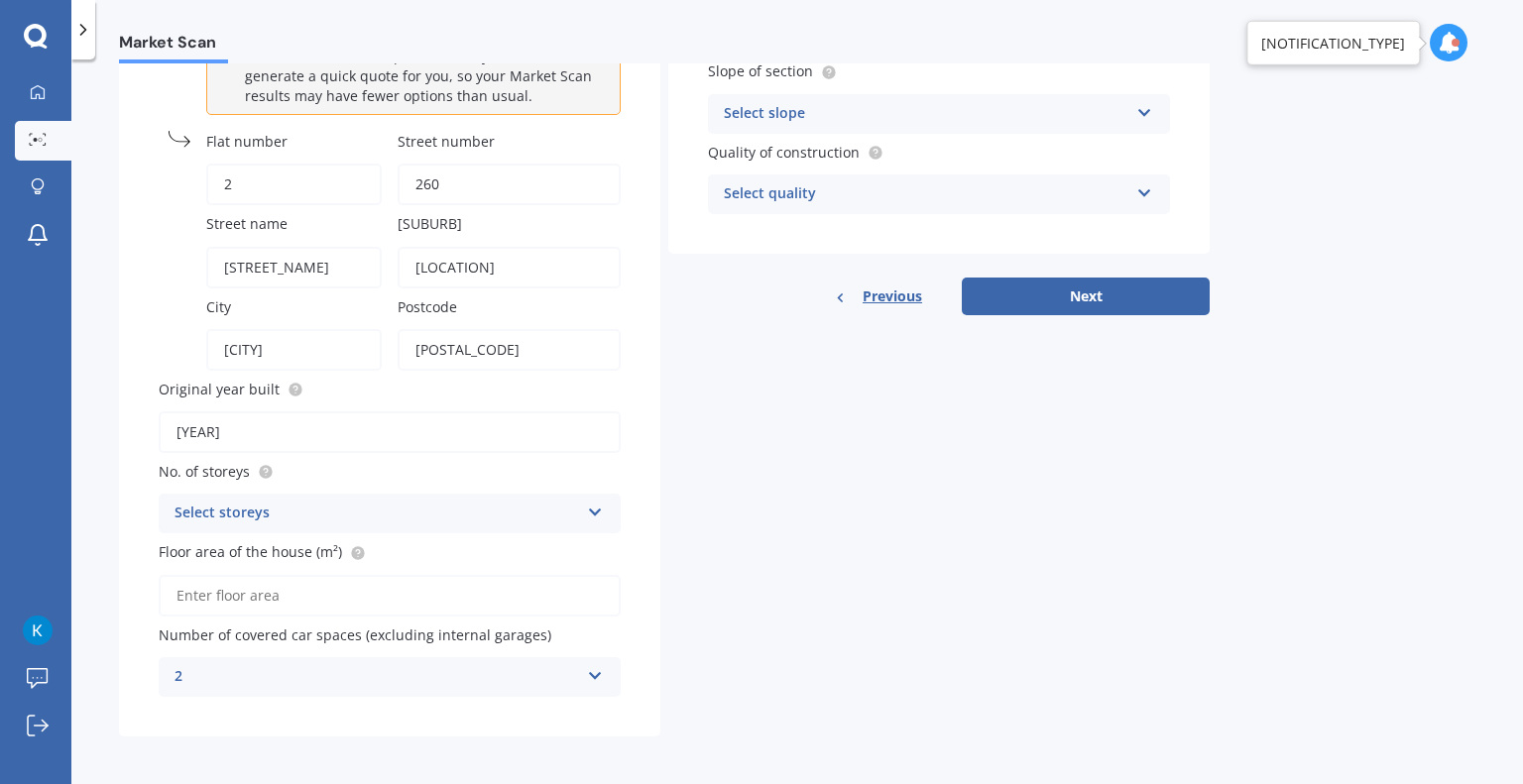 type on "[YEAR]" 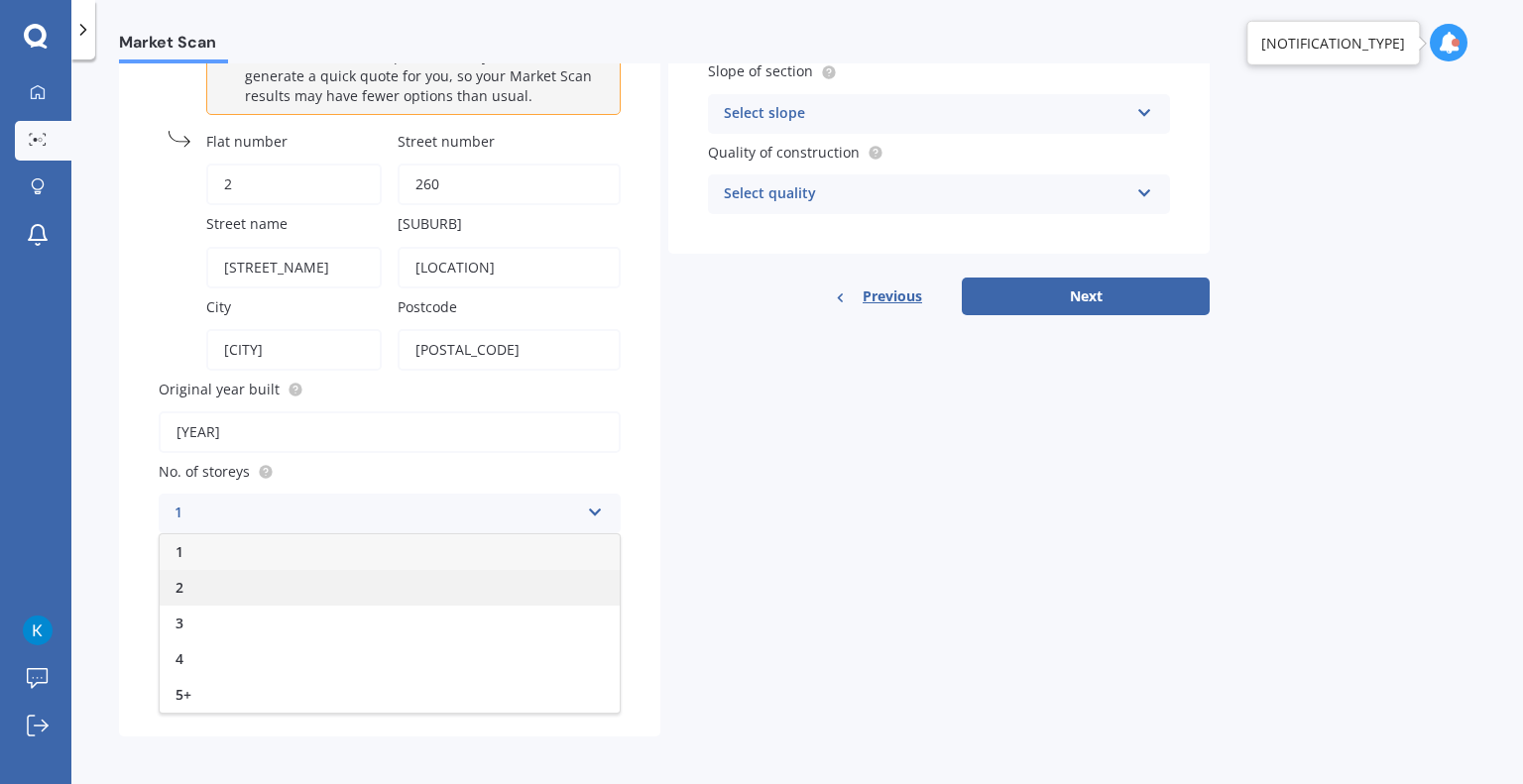 click on "2" at bounding box center (390, 588) 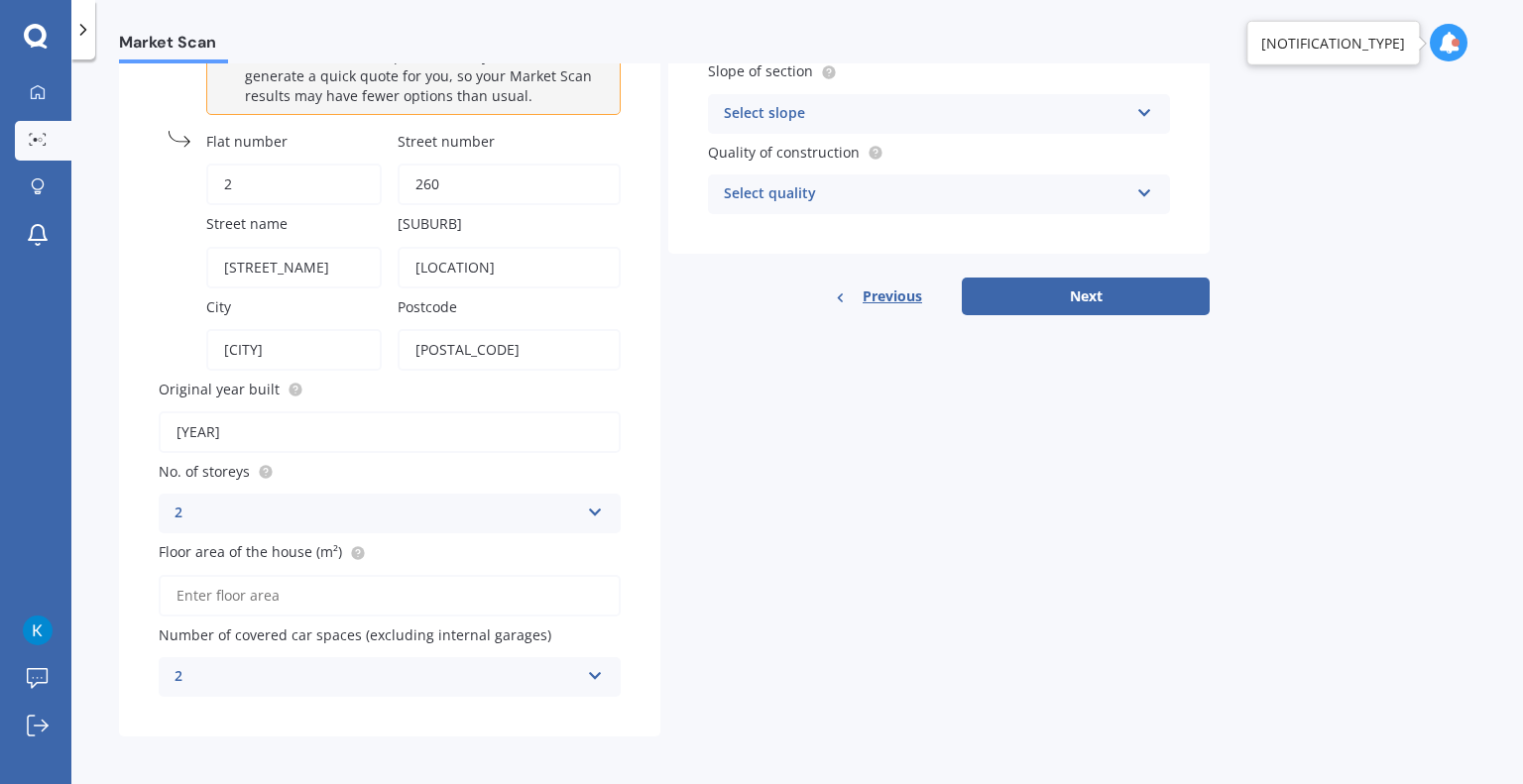 click on "Floor area of the house (m²)" at bounding box center [390, 596] 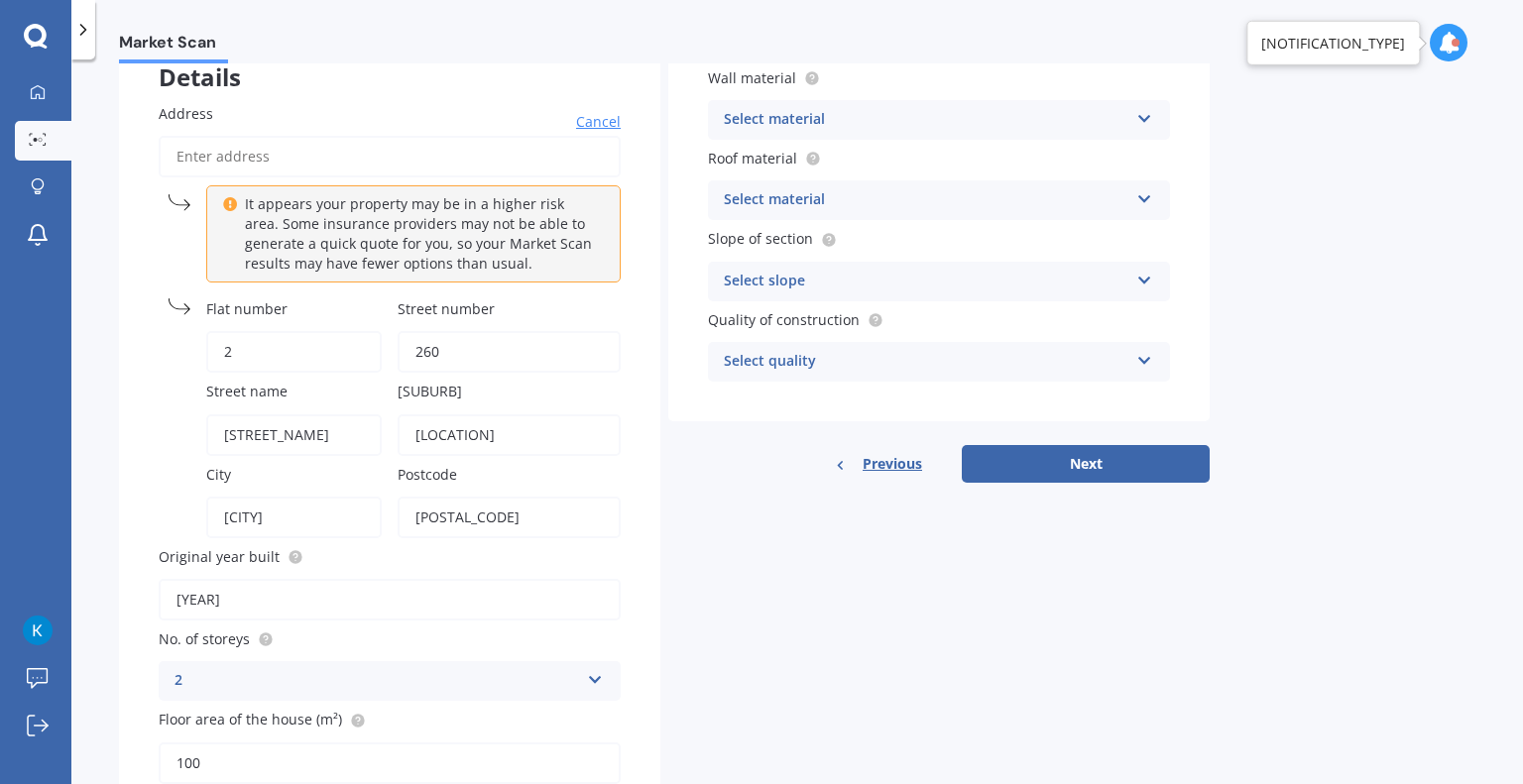 scroll, scrollTop: 0, scrollLeft: 0, axis: both 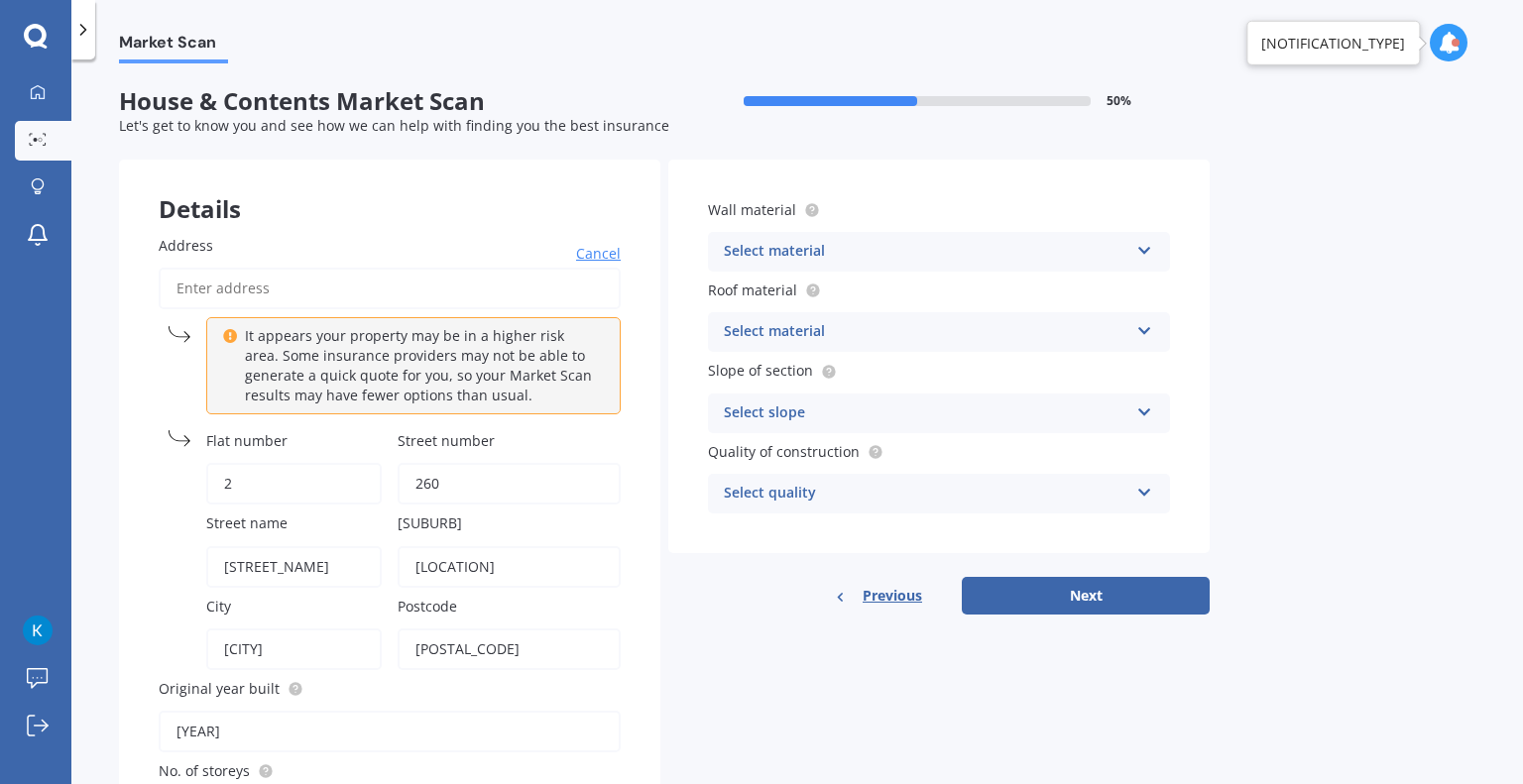 type on "100" 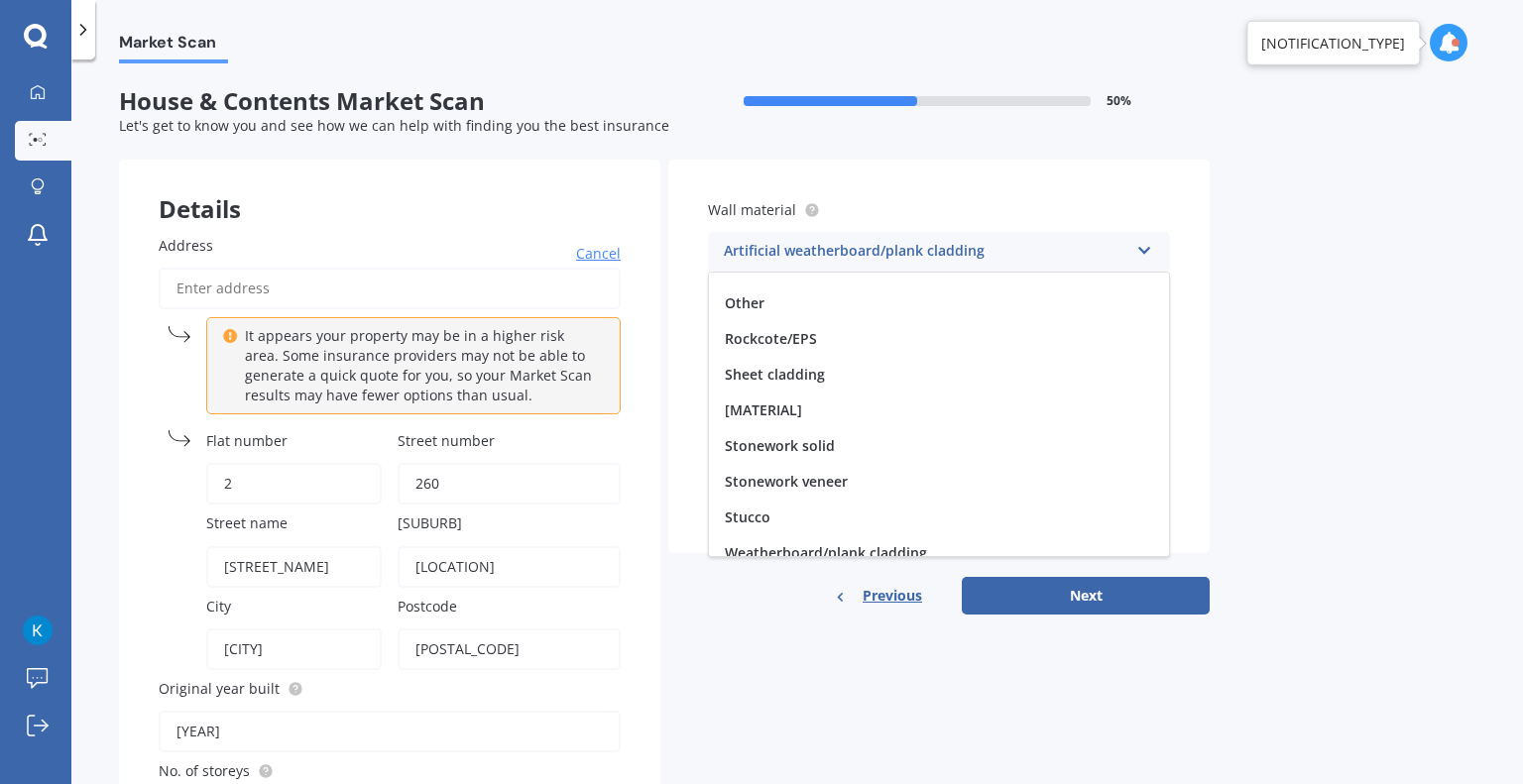 scroll, scrollTop: 179, scrollLeft: 0, axis: vertical 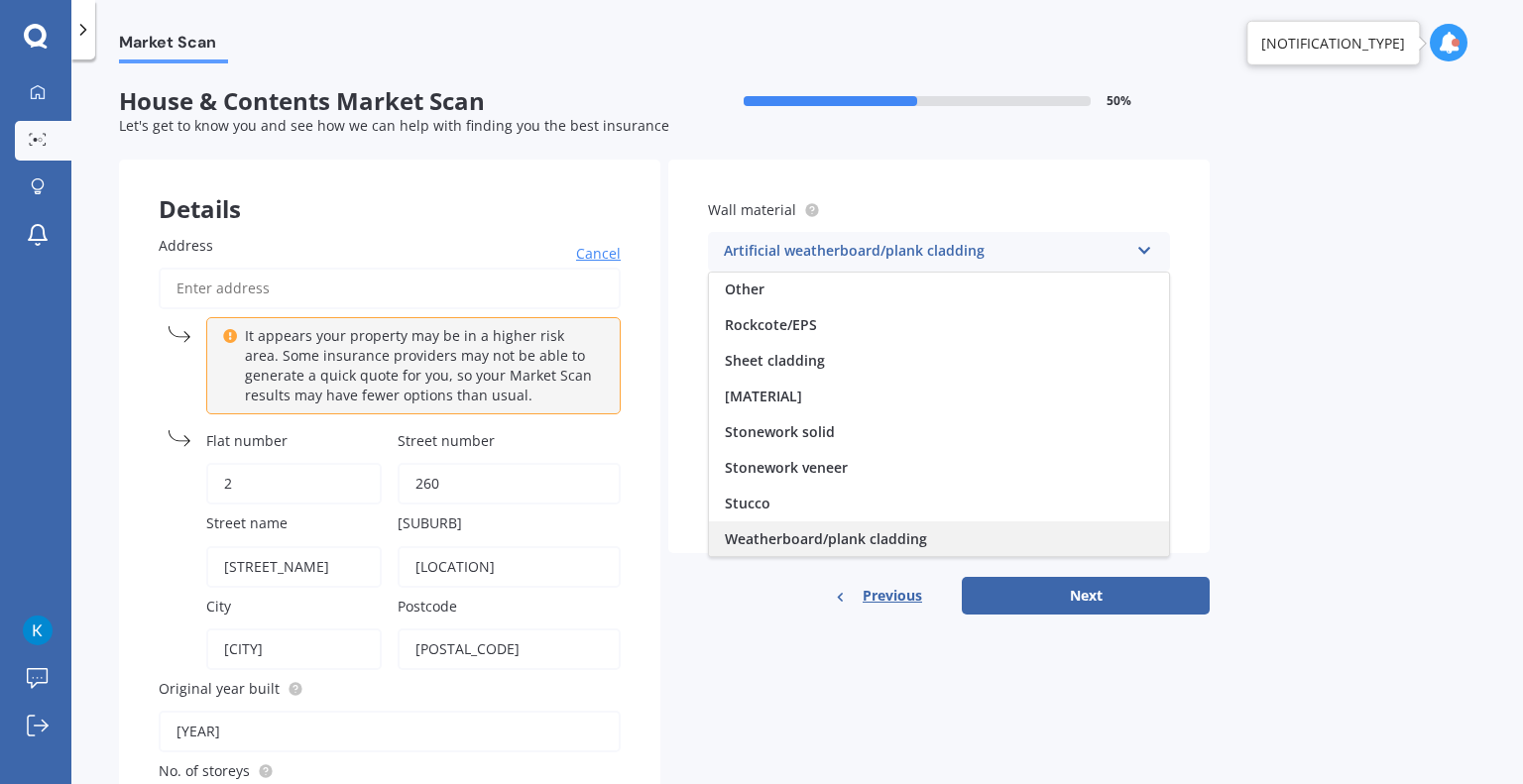 click on "Weatherboard/plank cladding" at bounding box center (939, 539) 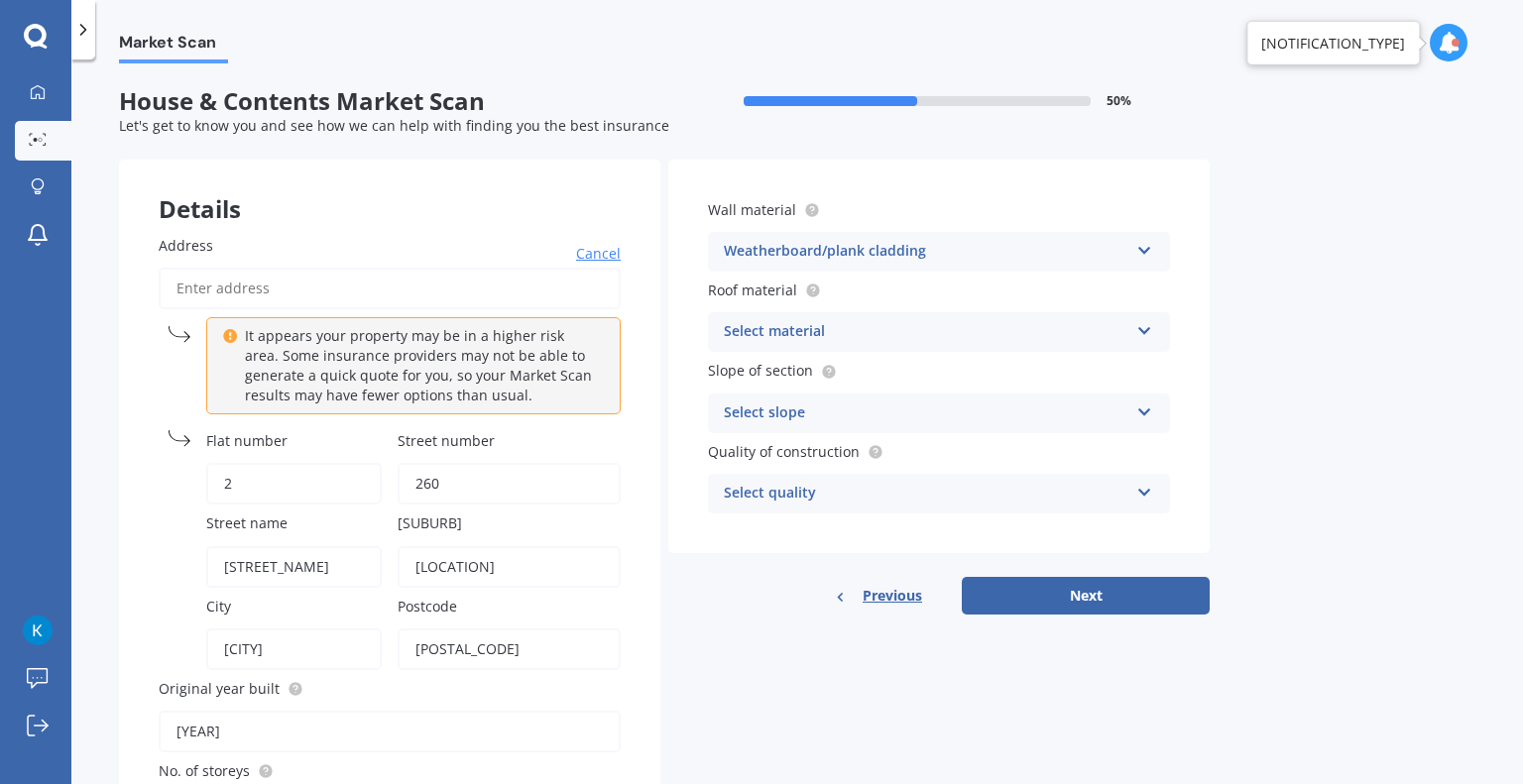 click on "Select material" at bounding box center (926, 332) 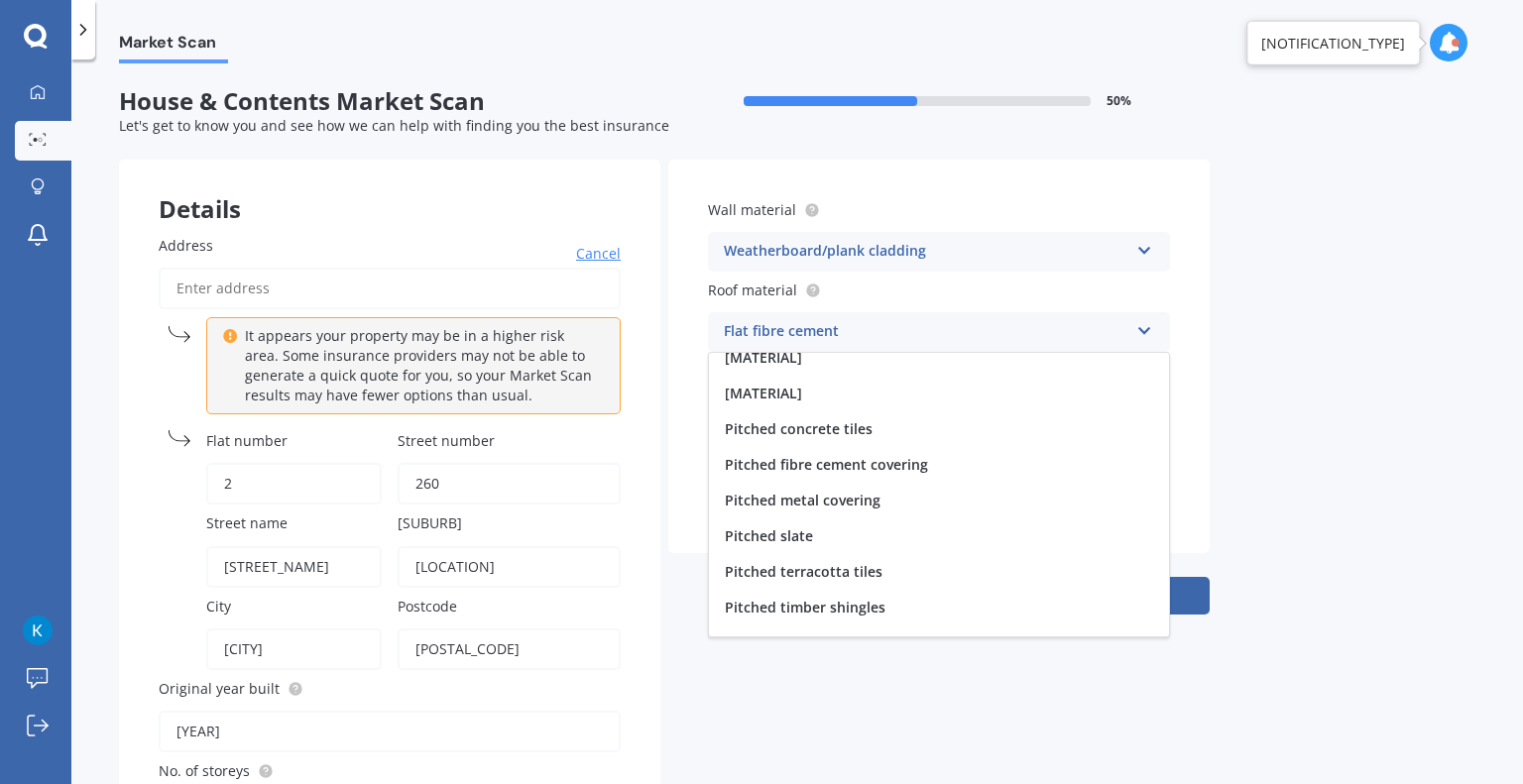 scroll, scrollTop: 48, scrollLeft: 0, axis: vertical 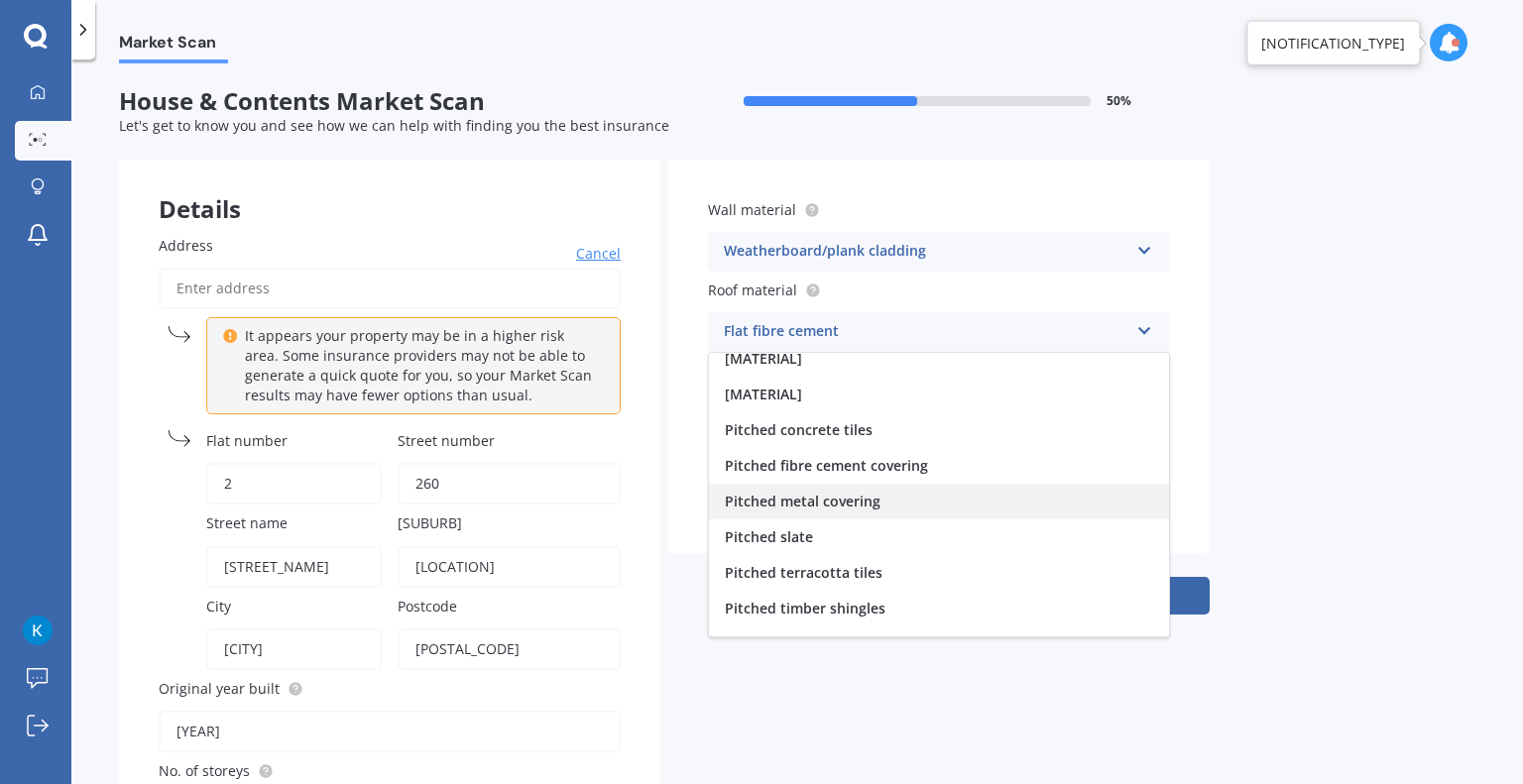 click on "Pitched metal covering" at bounding box center [782, 322] 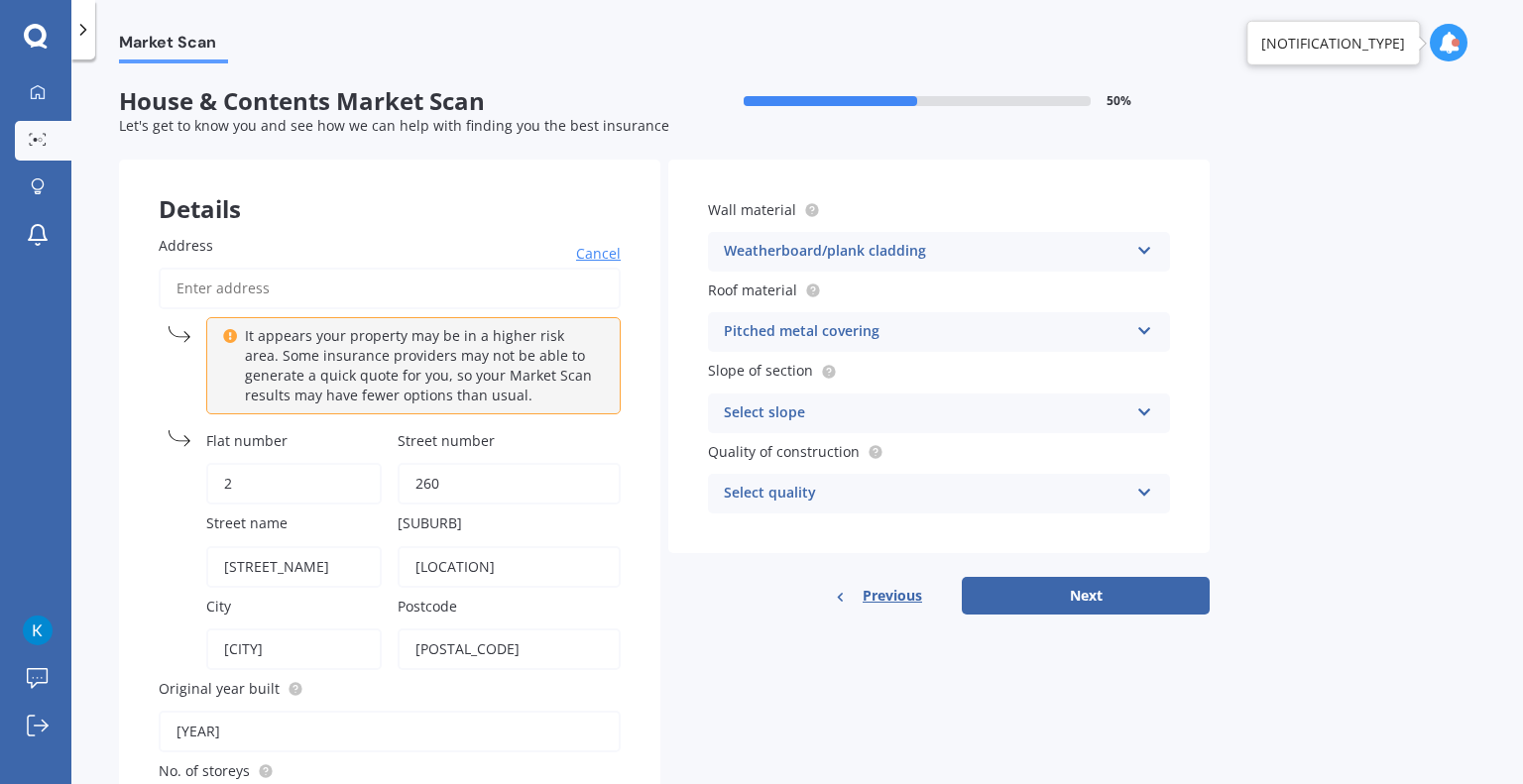 click on "Select slope" at bounding box center (926, 413) 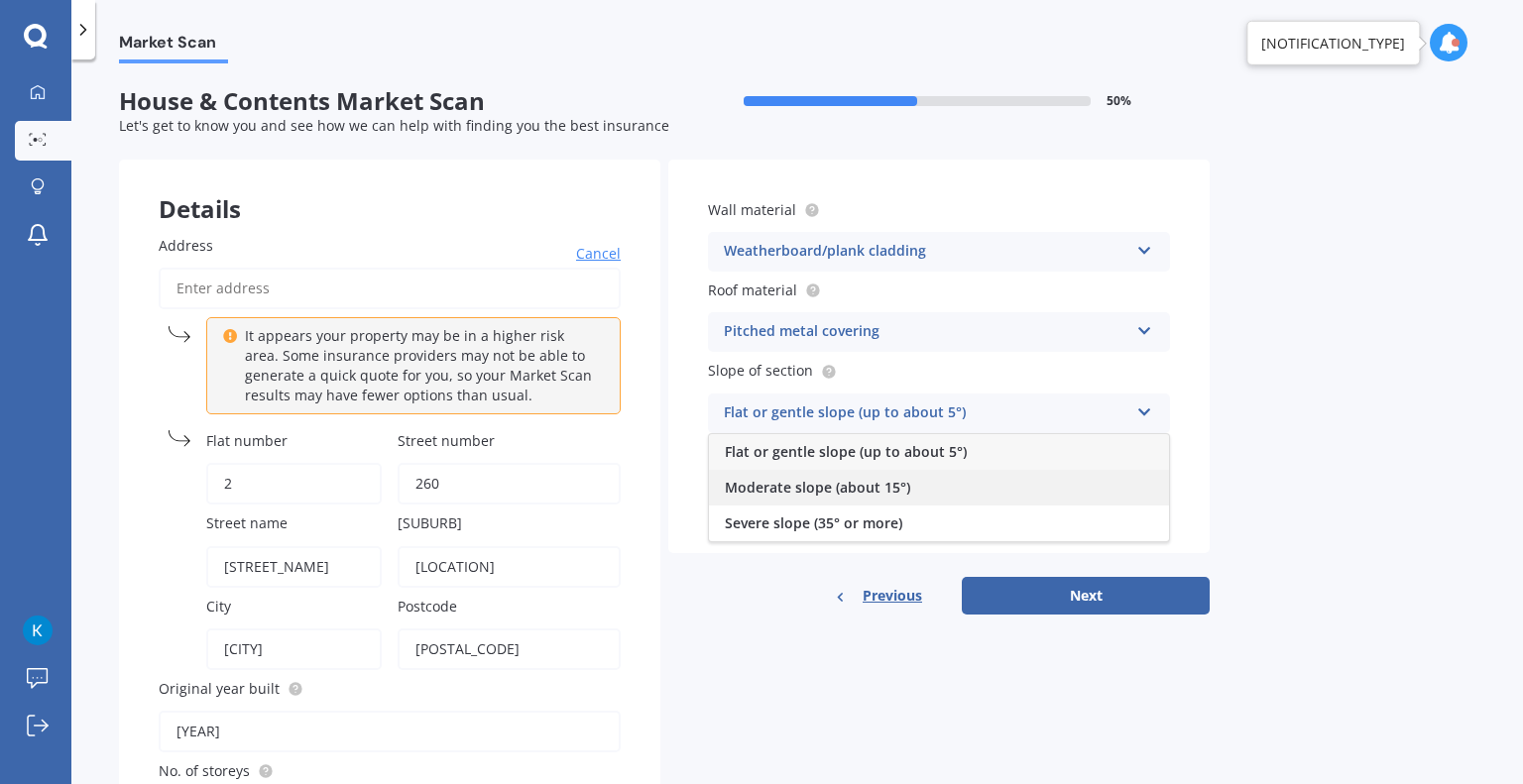 click on "Moderate slope (about 15°)" at bounding box center [846, 451] 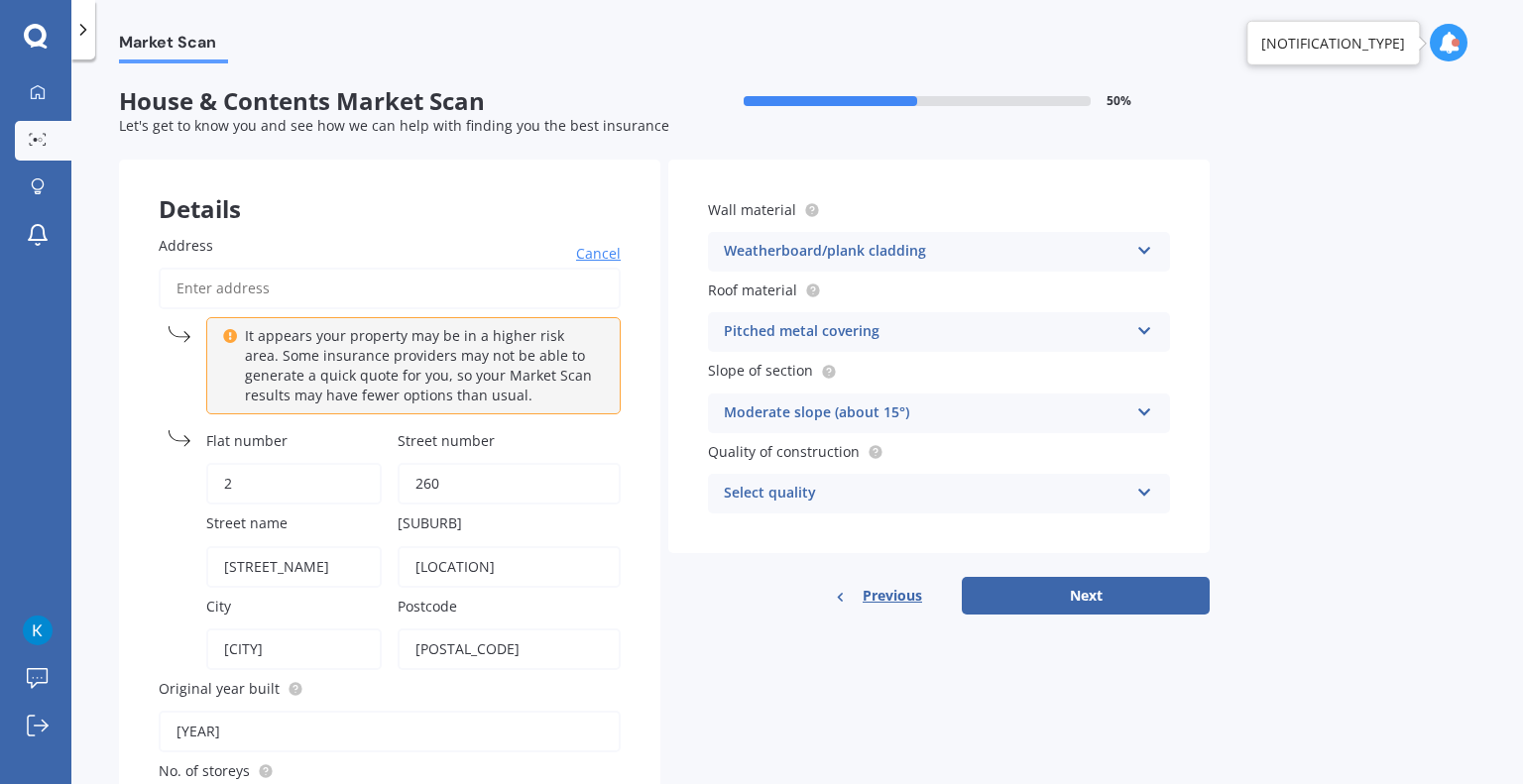 click on "Select quality" at bounding box center (926, 494) 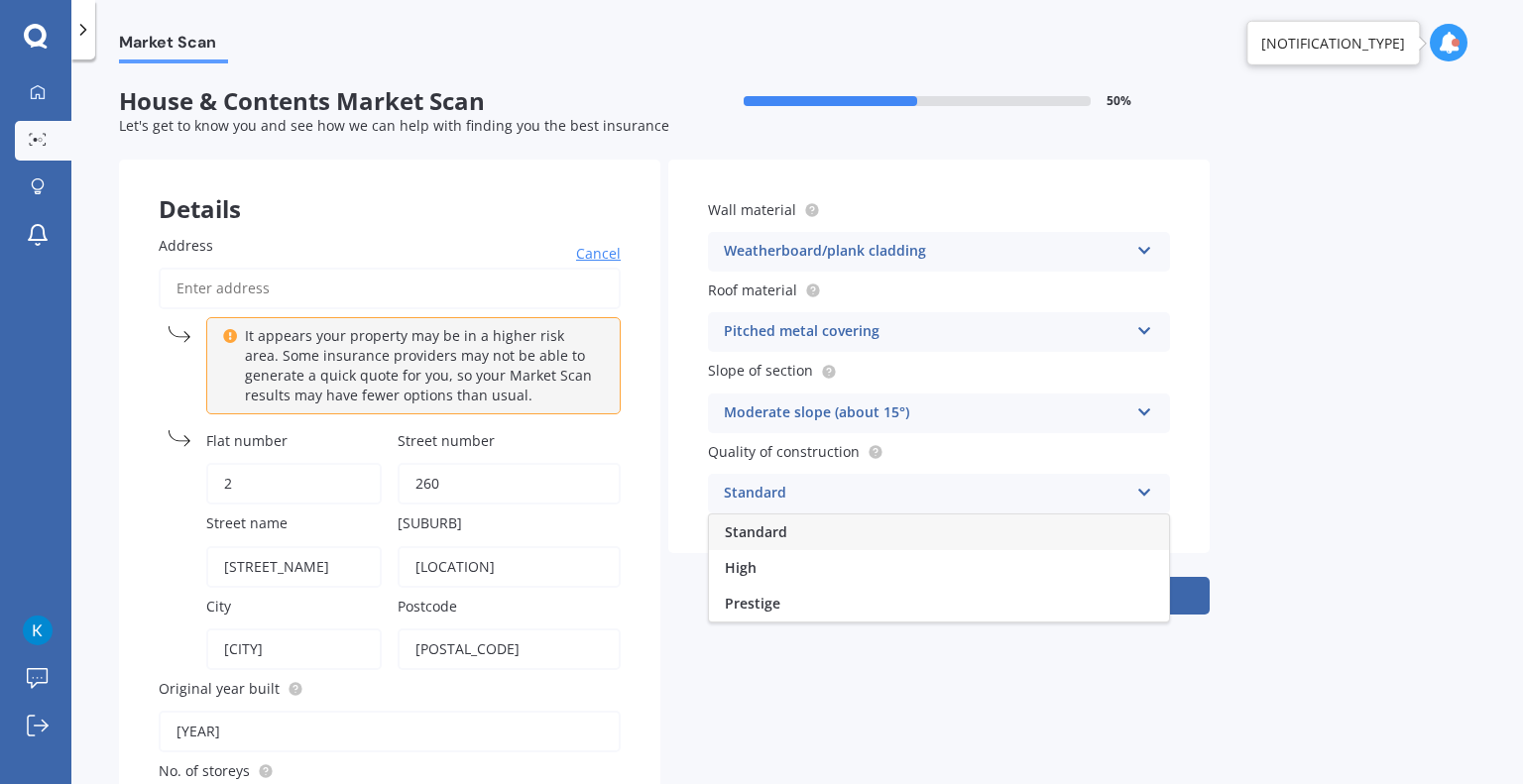 click on "Standard" at bounding box center (939, 532) 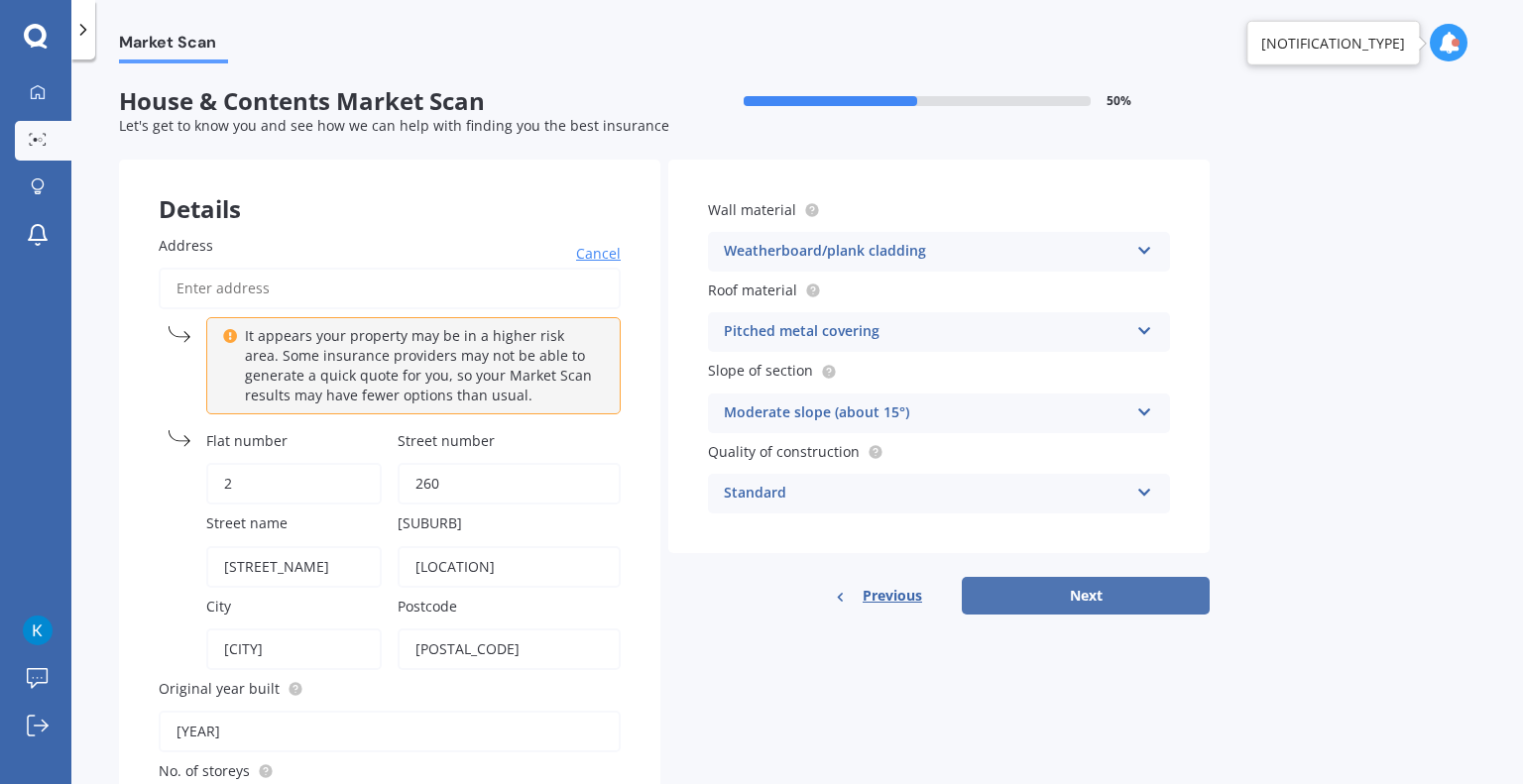 click on "Next" at bounding box center [1086, 596] 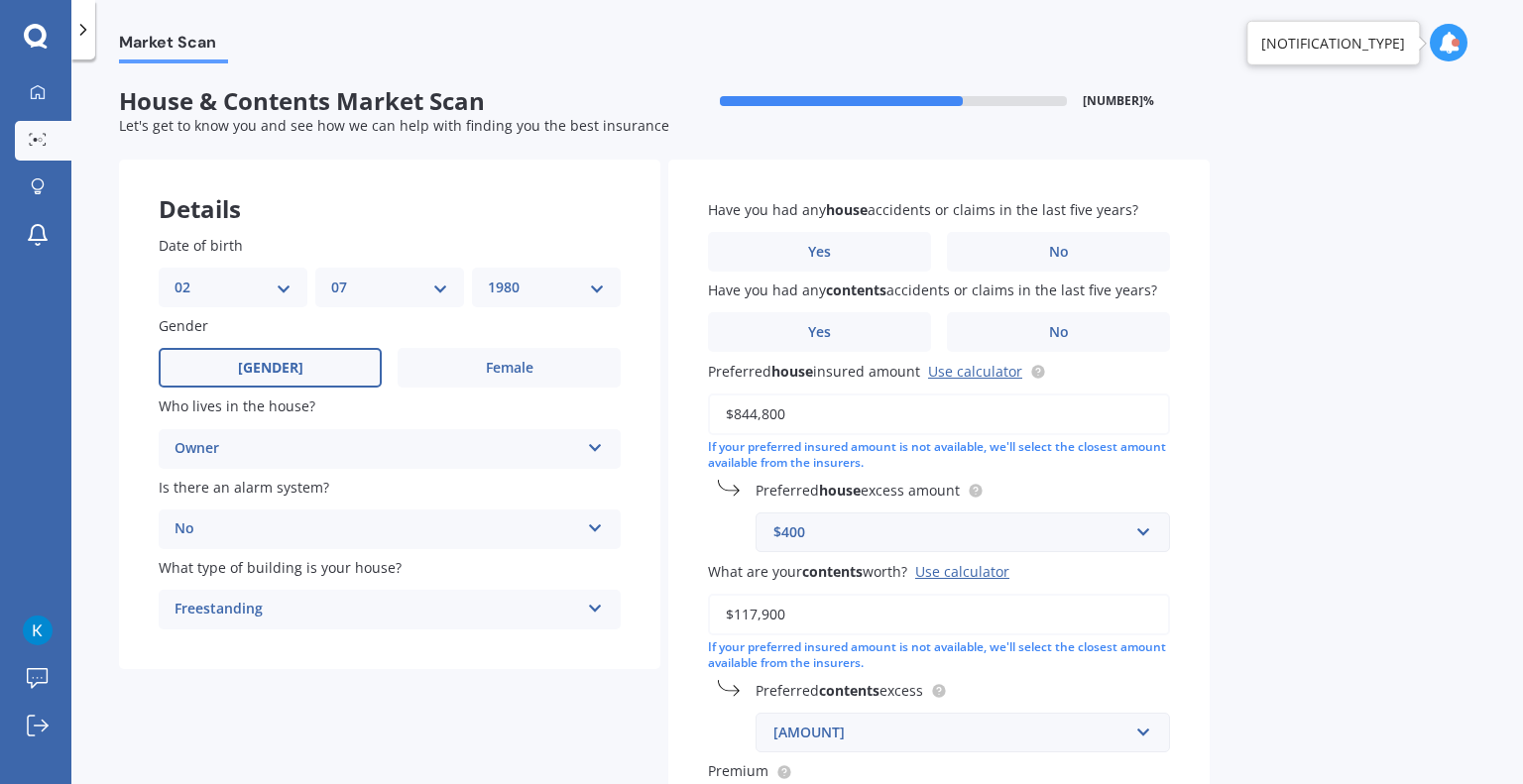 click on "Freestanding Freestanding Multi-unit (in a block of 6 or less) Multi-unit (in a block of 7-10)" at bounding box center [390, 449] 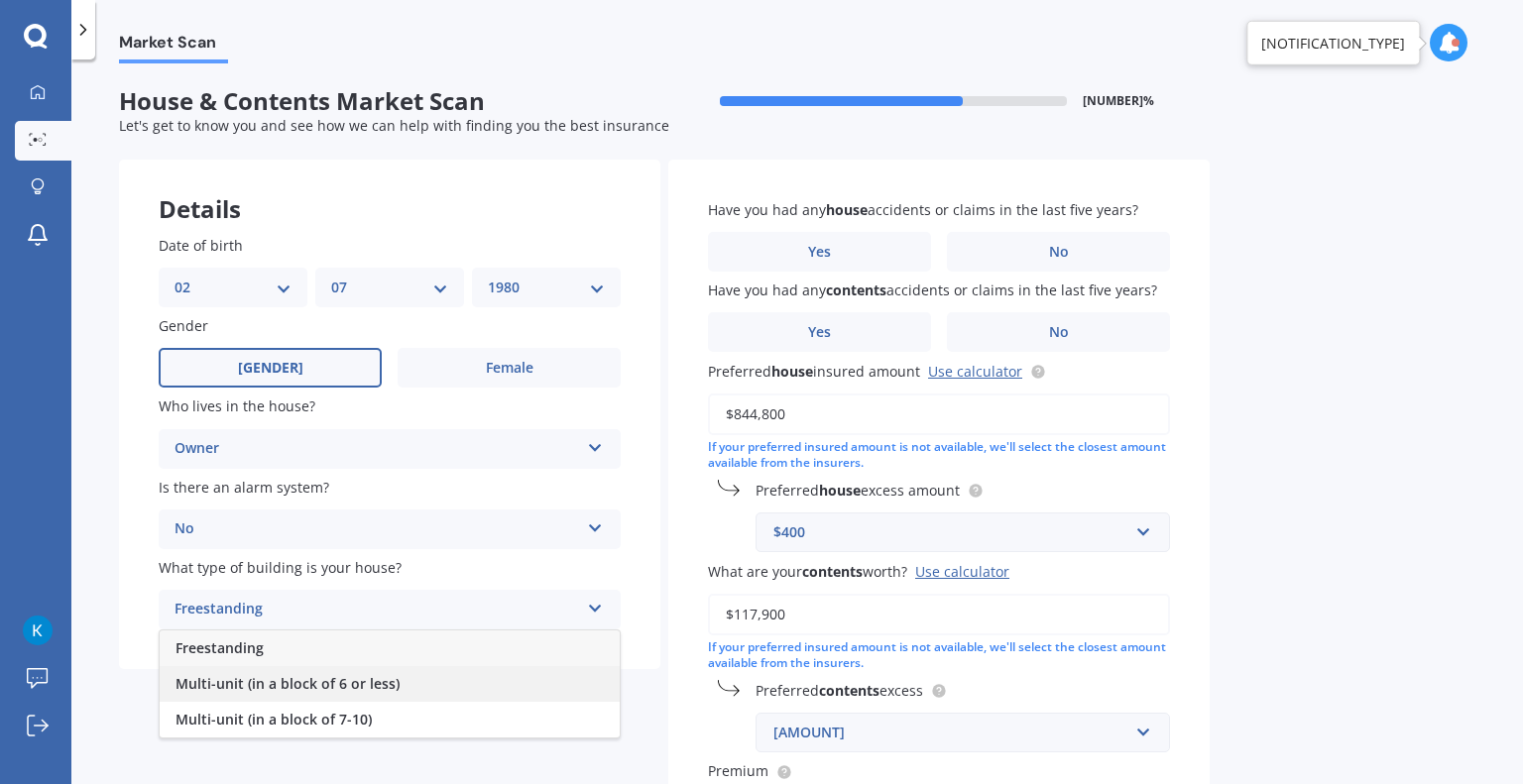 click on "Multi-unit (in a block of 6 or less)" at bounding box center [390, 684] 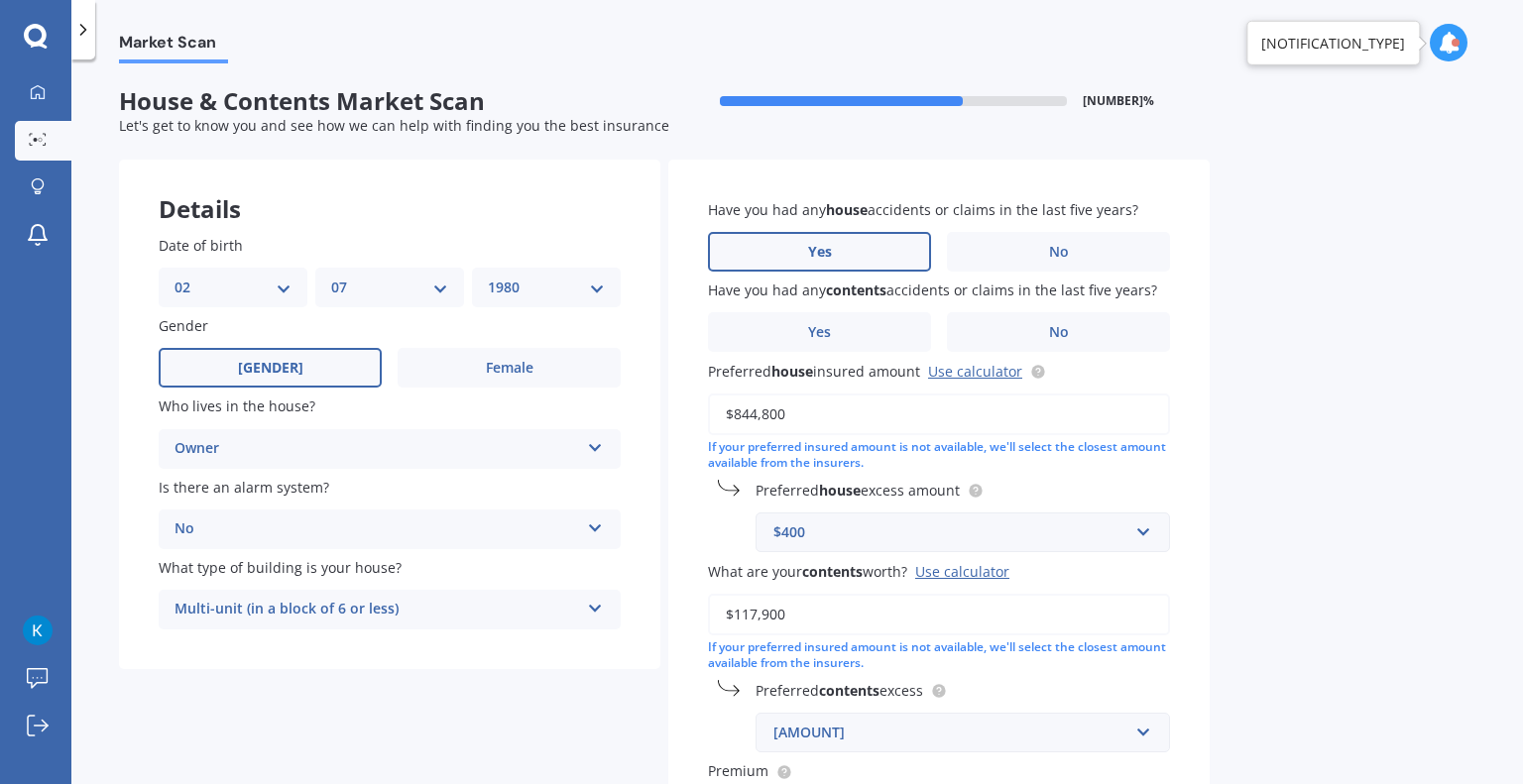 click on "Yes" at bounding box center (271, 368) 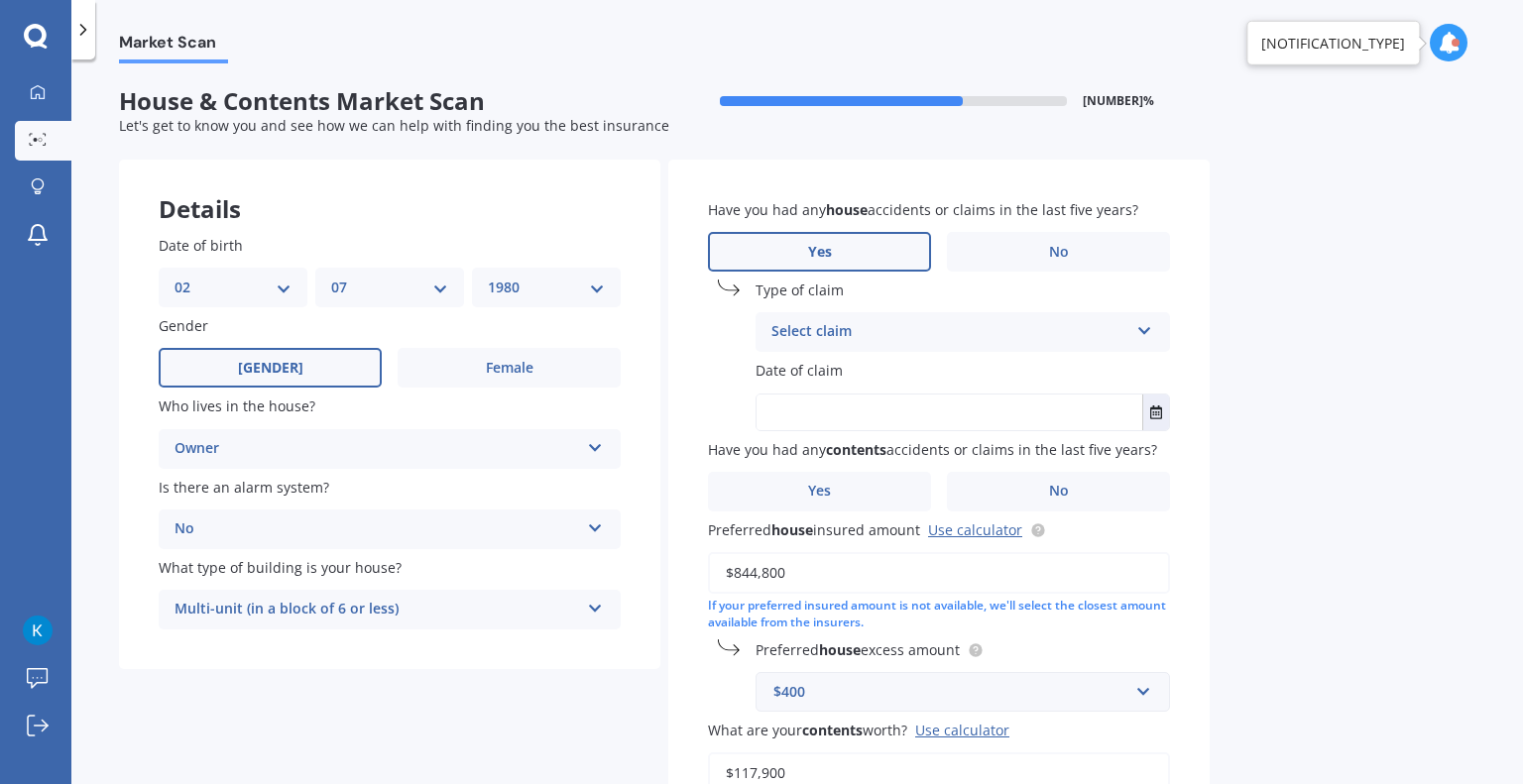 click on "Select claim" at bounding box center (950, 332) 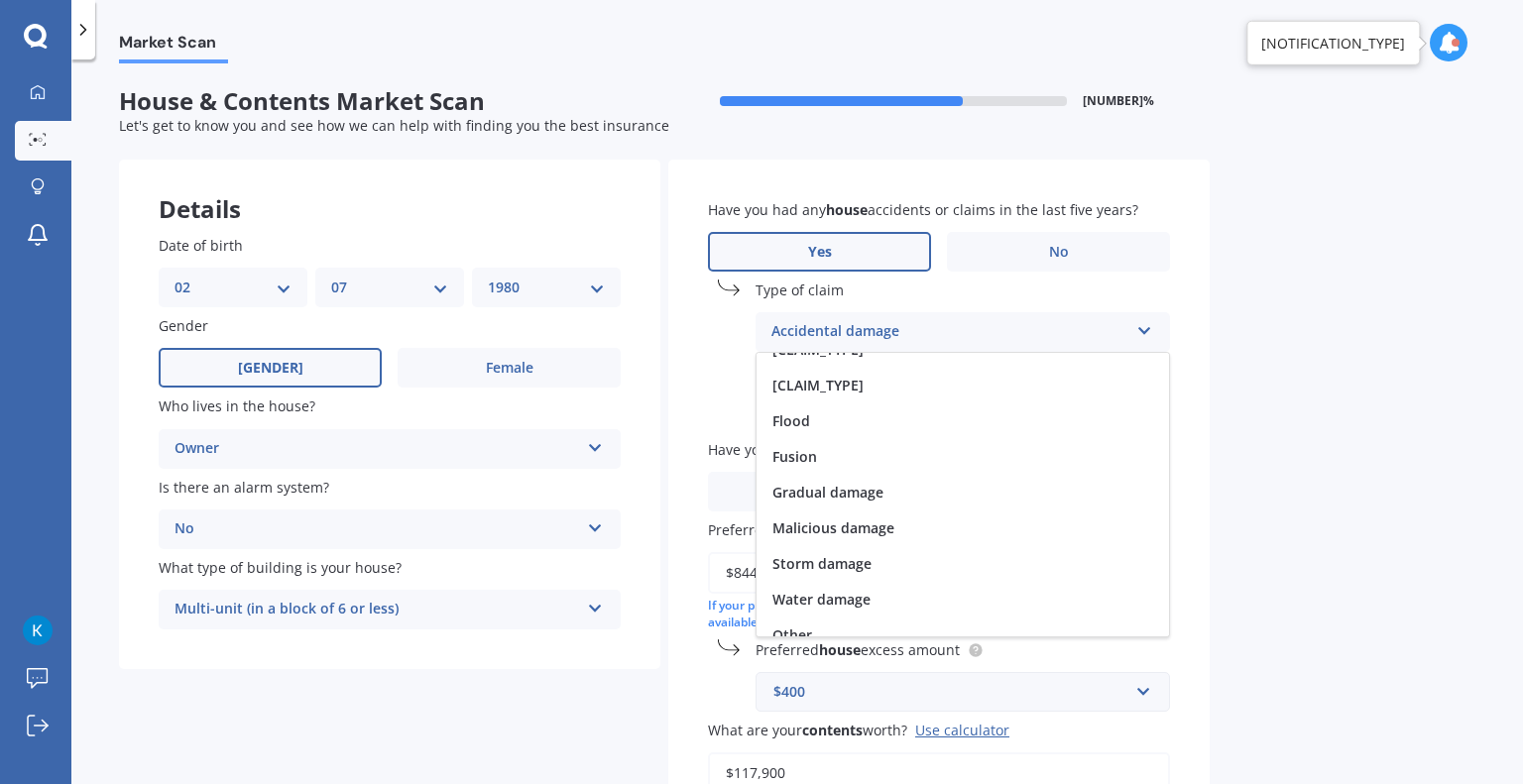 scroll, scrollTop: 132, scrollLeft: 0, axis: vertical 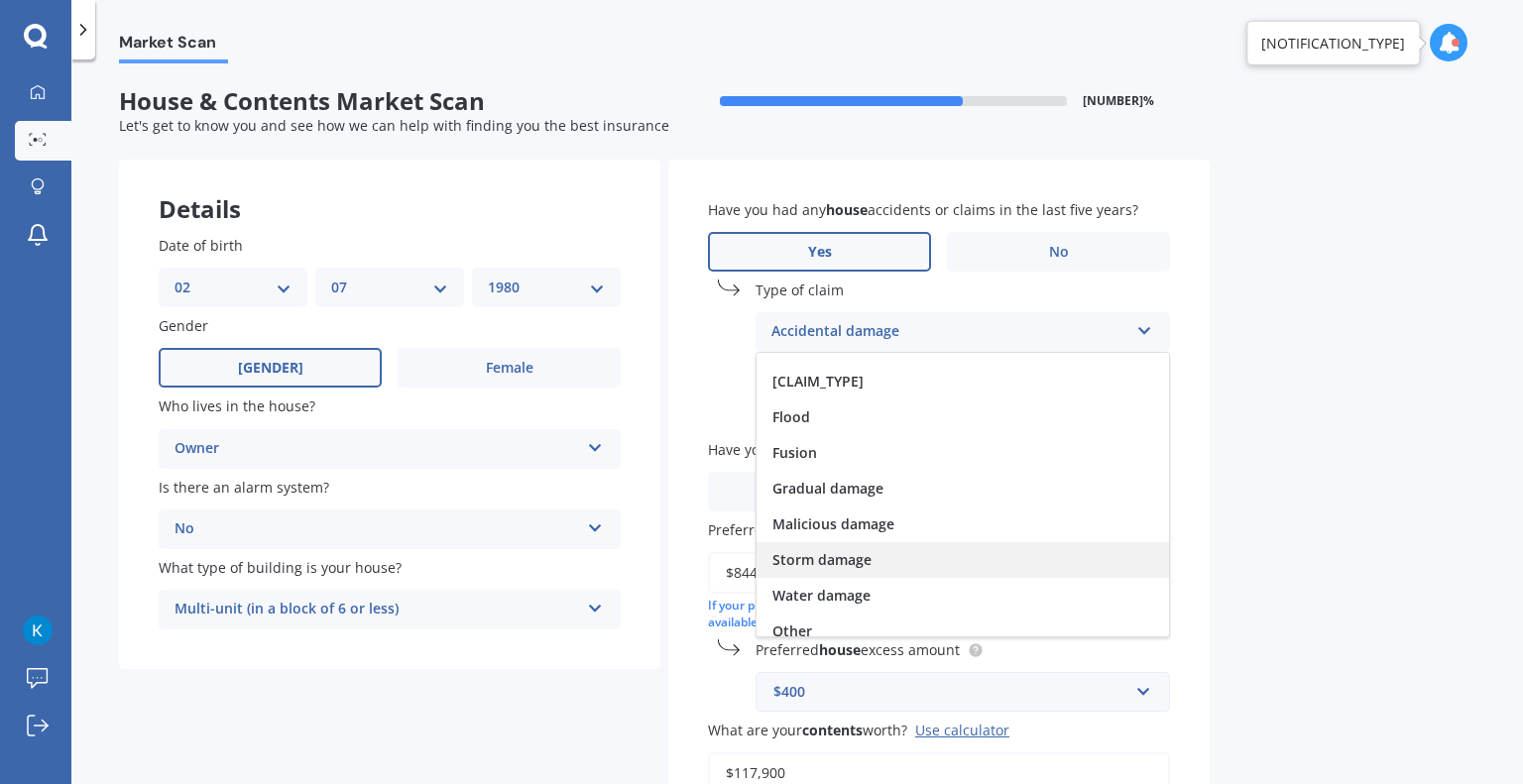 click on "Storm damage" at bounding box center [963, 560] 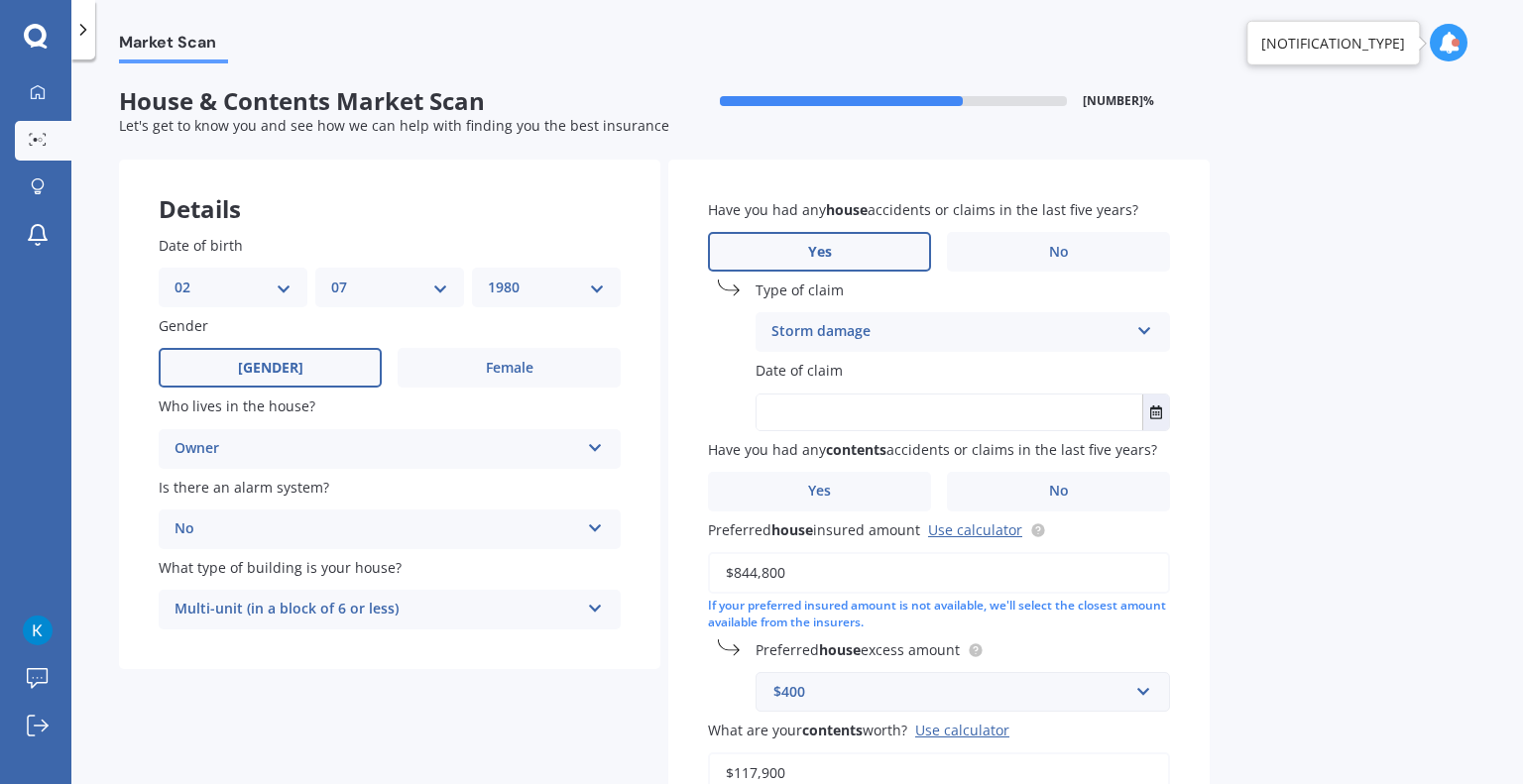 click at bounding box center [949, 412] 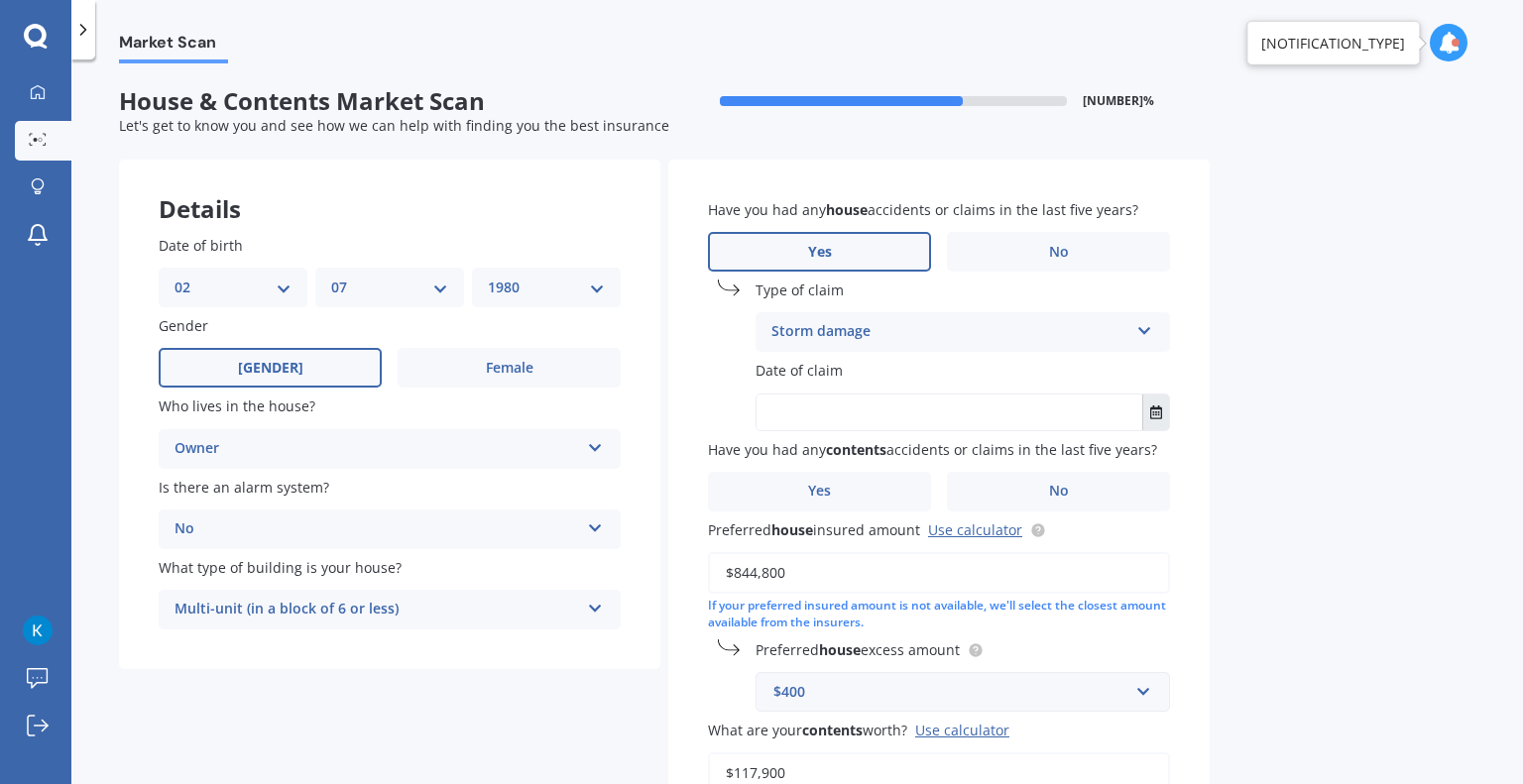 click at bounding box center (1155, 412) 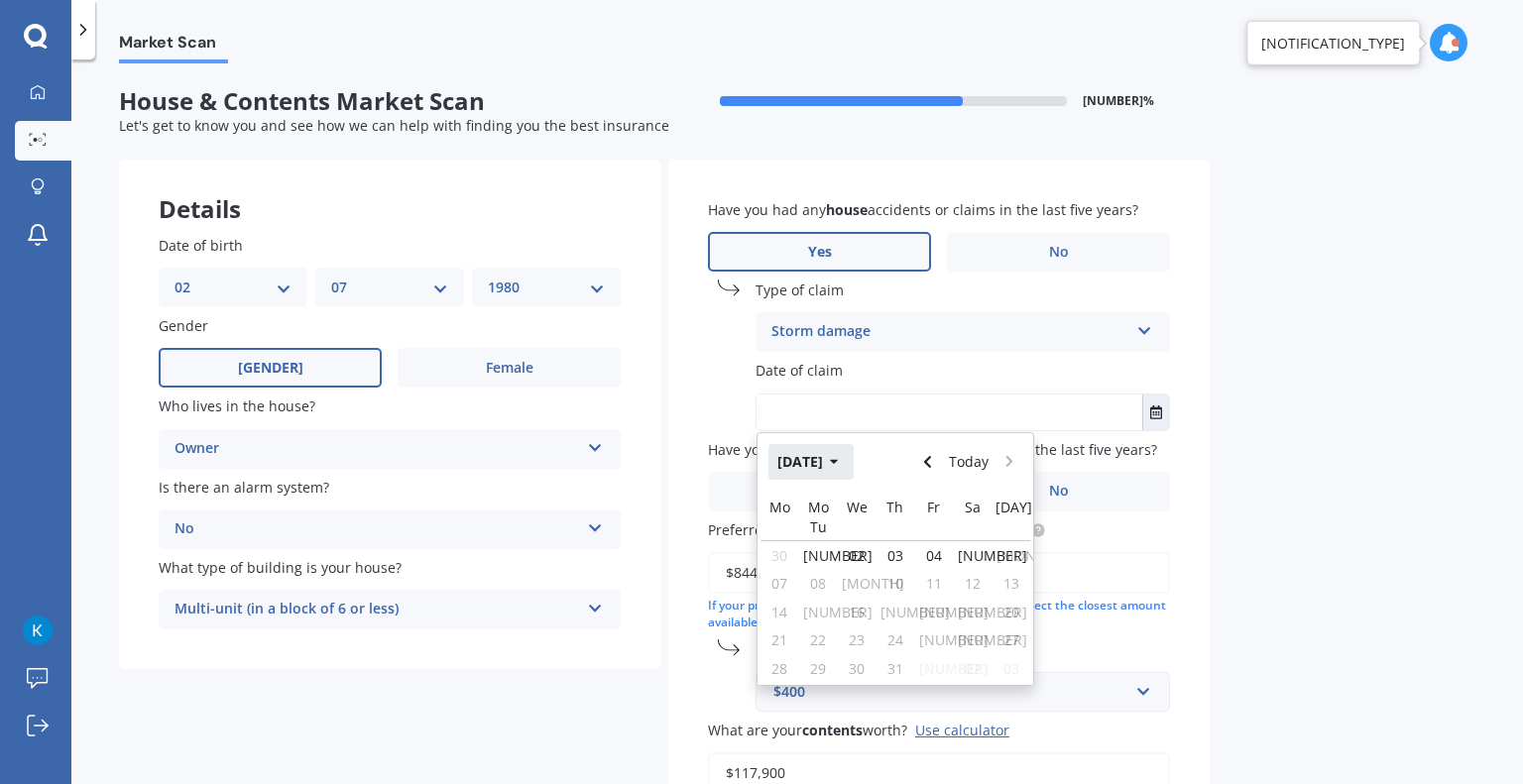 click on "[DATE]" at bounding box center [811, 462] 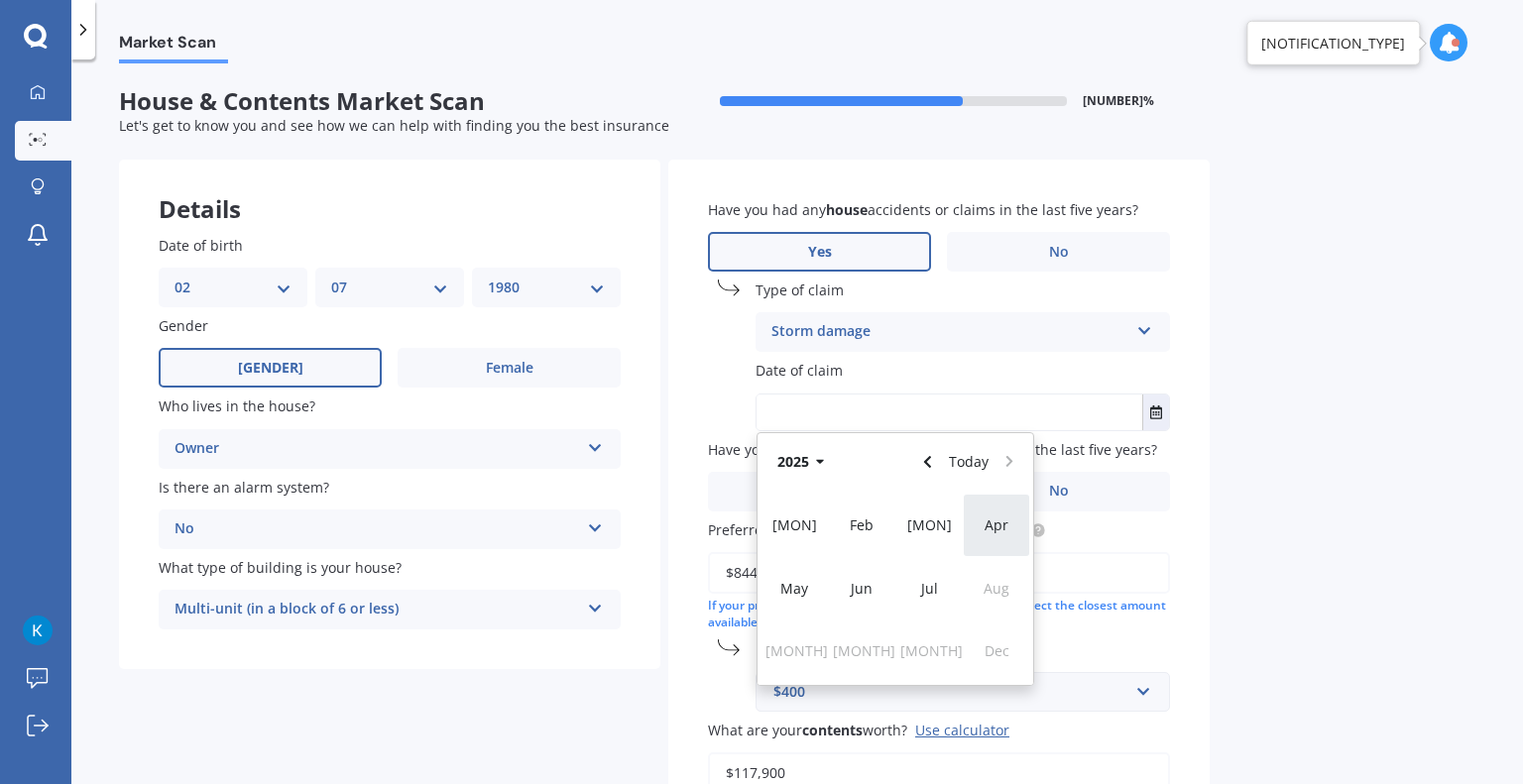 click on "Apr" at bounding box center (996, 524) 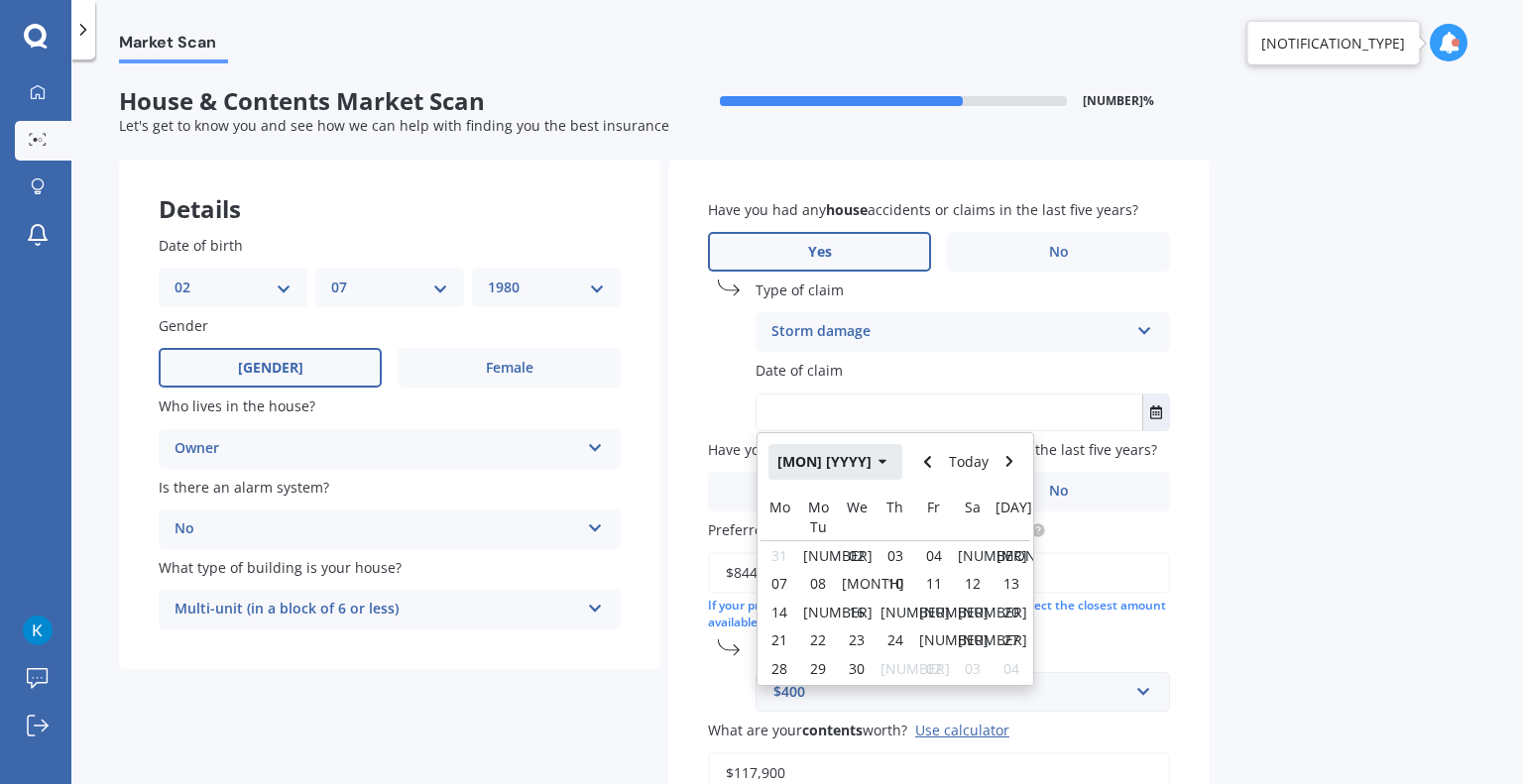 click on "[MON] [YYYY]" at bounding box center (835, 462) 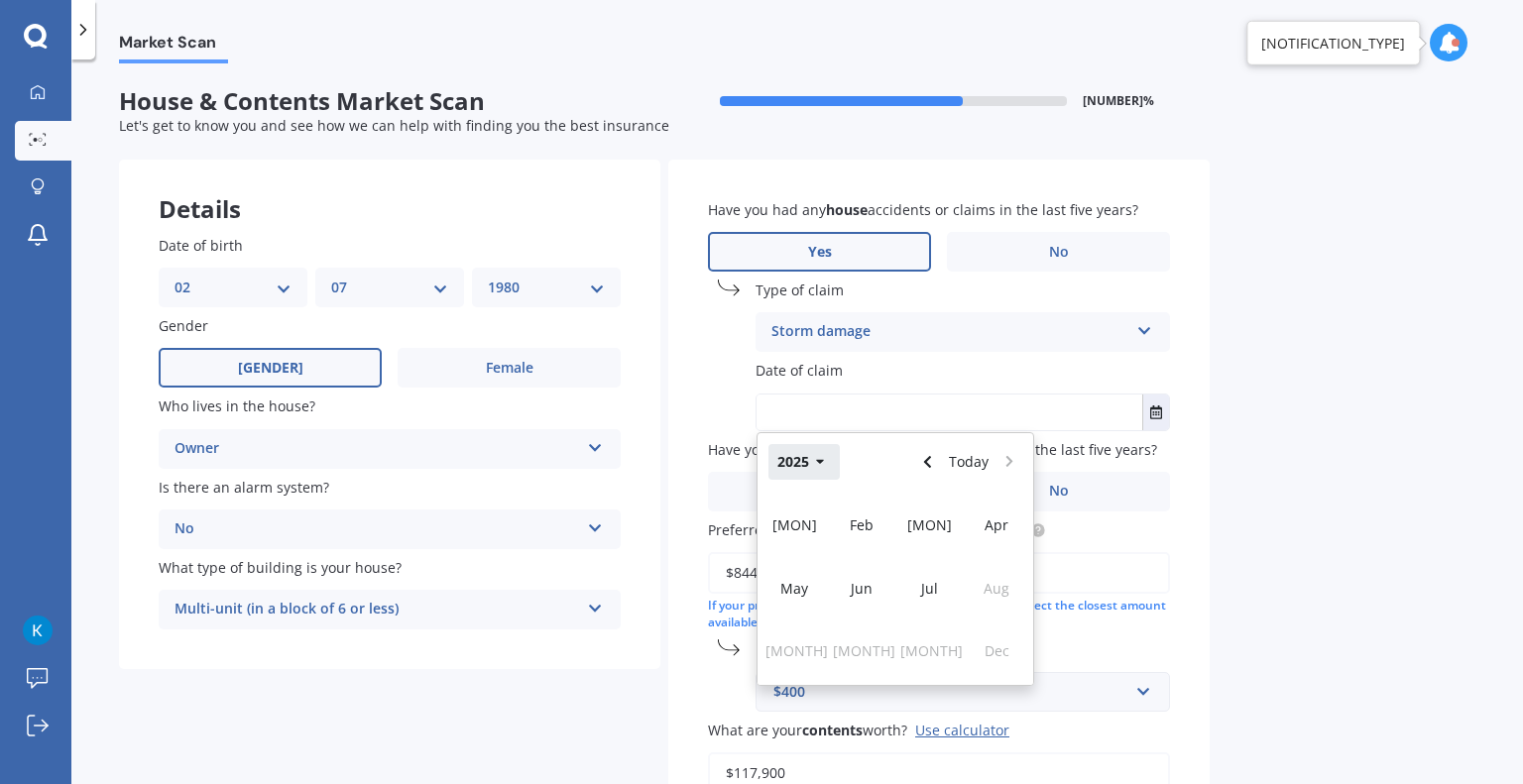 click on "2025" at bounding box center [804, 462] 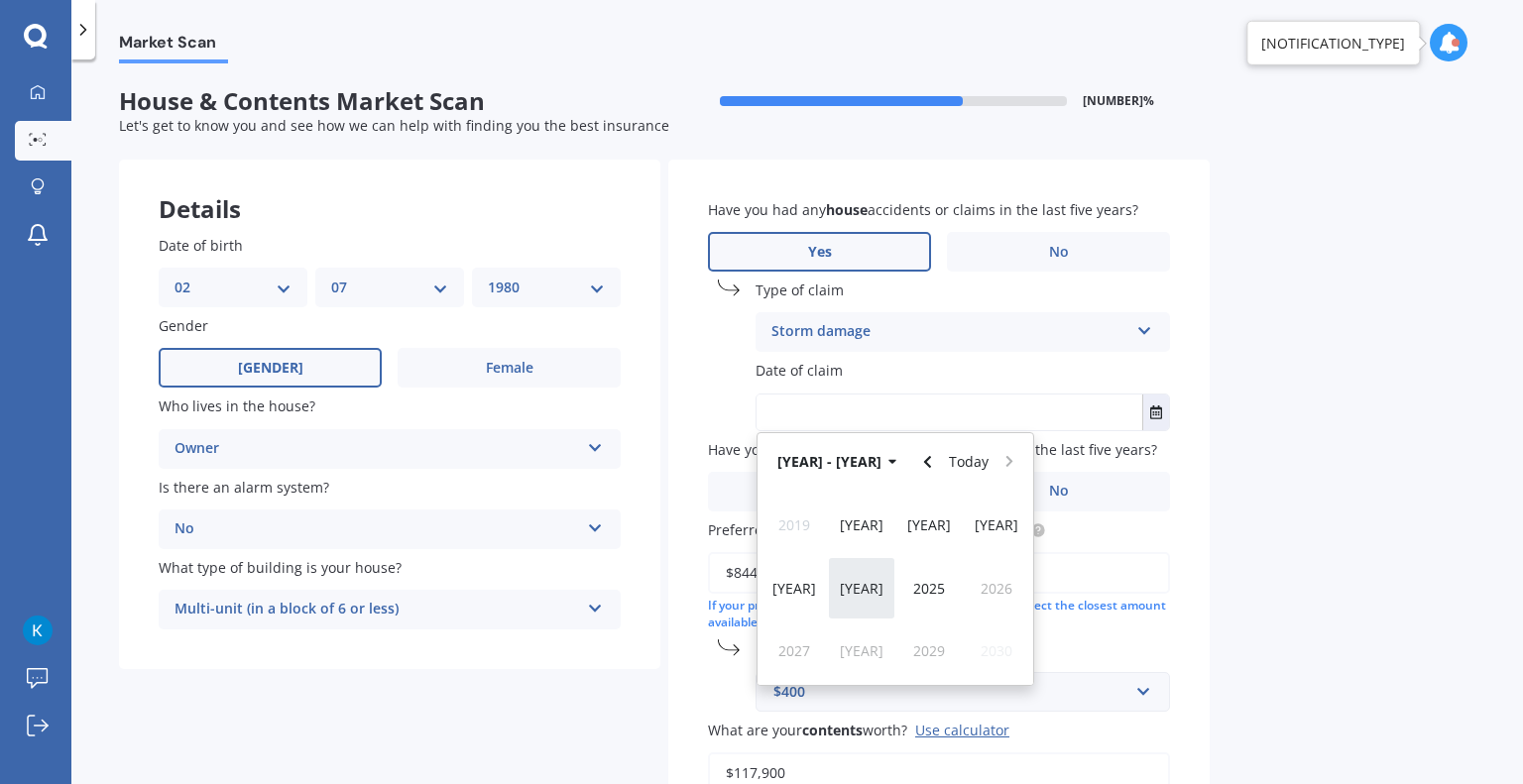 click on "[YEAR]" at bounding box center (862, 588) 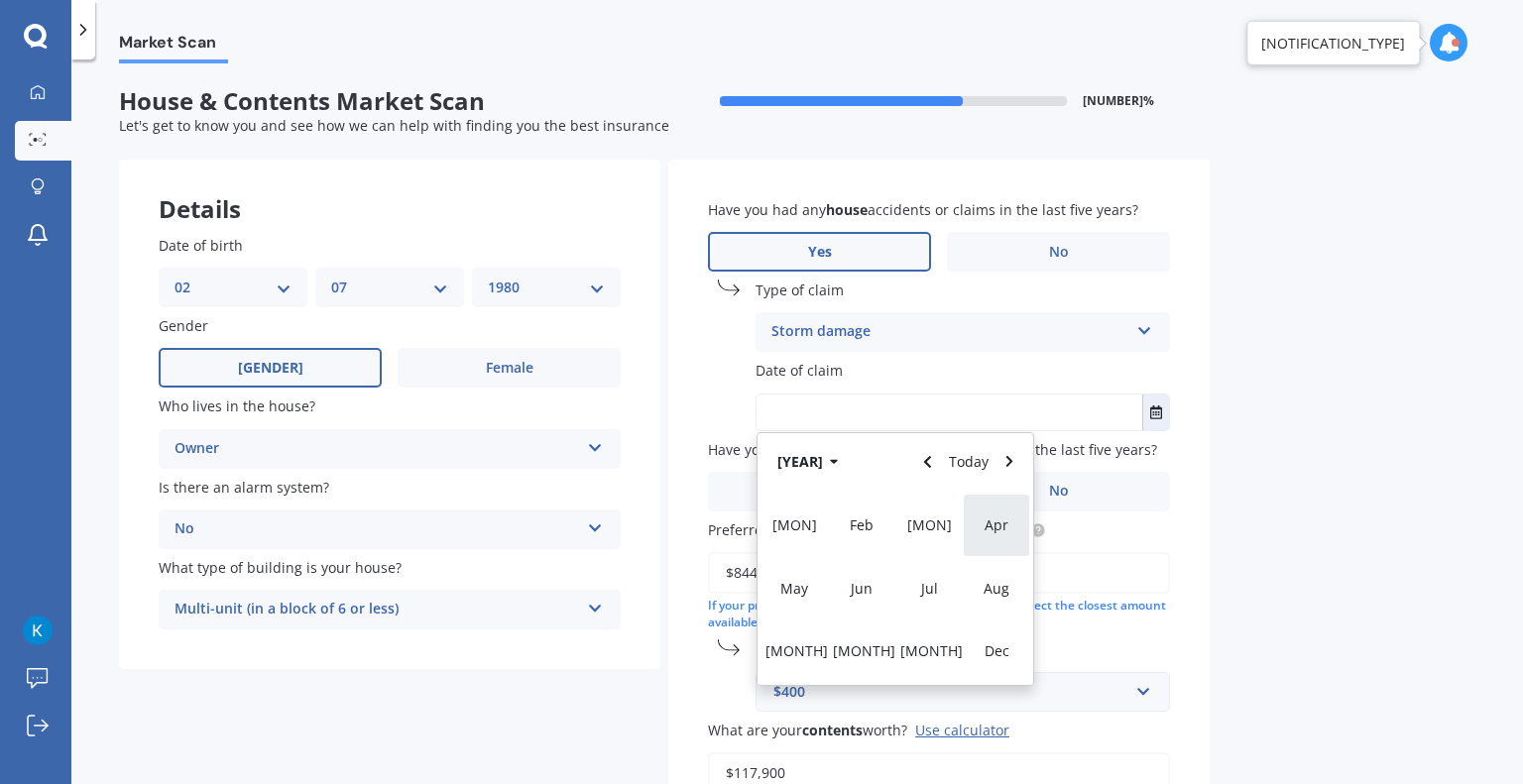 click on "Apr" at bounding box center (996, 524) 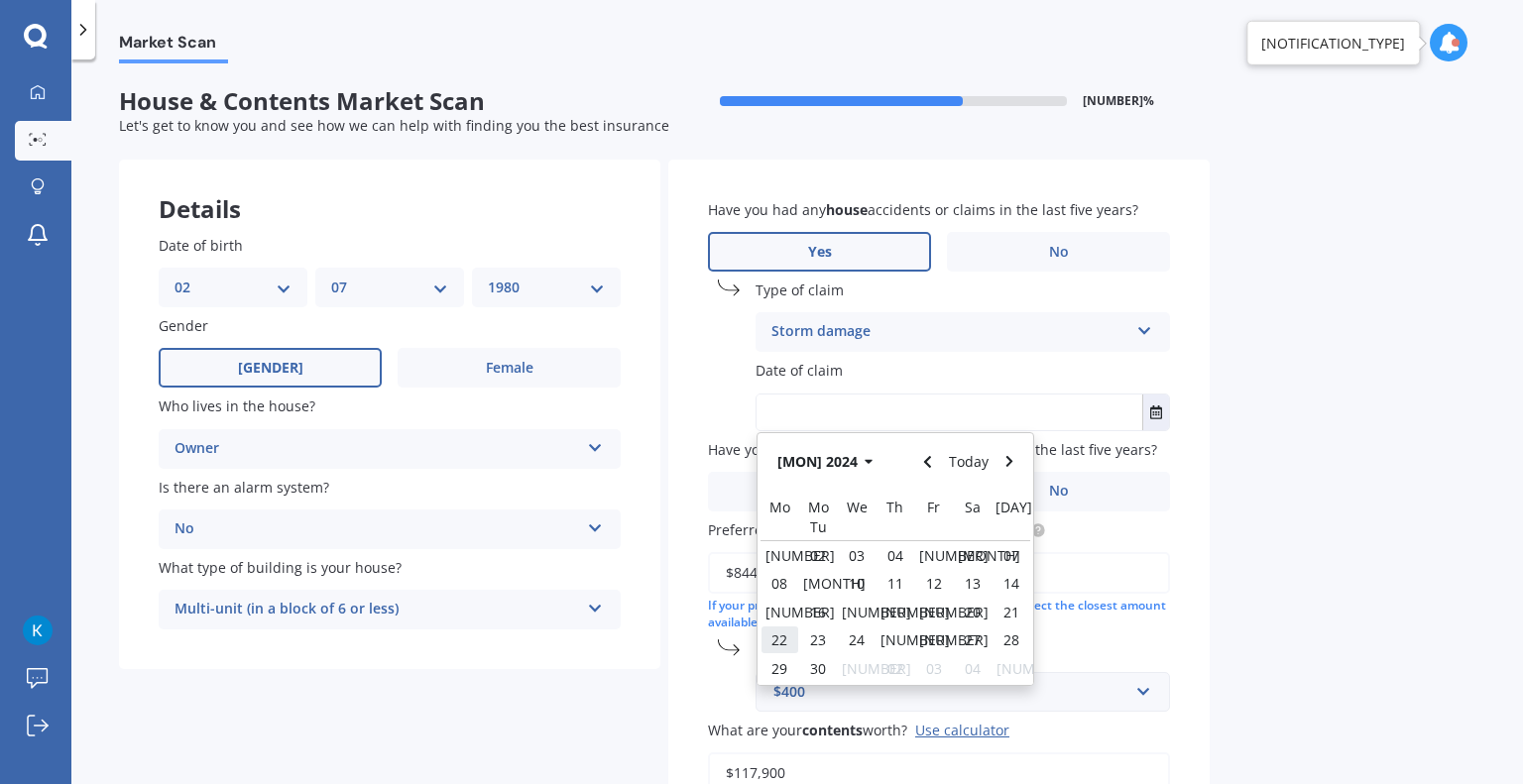 click on "22" at bounding box center (779, 639) 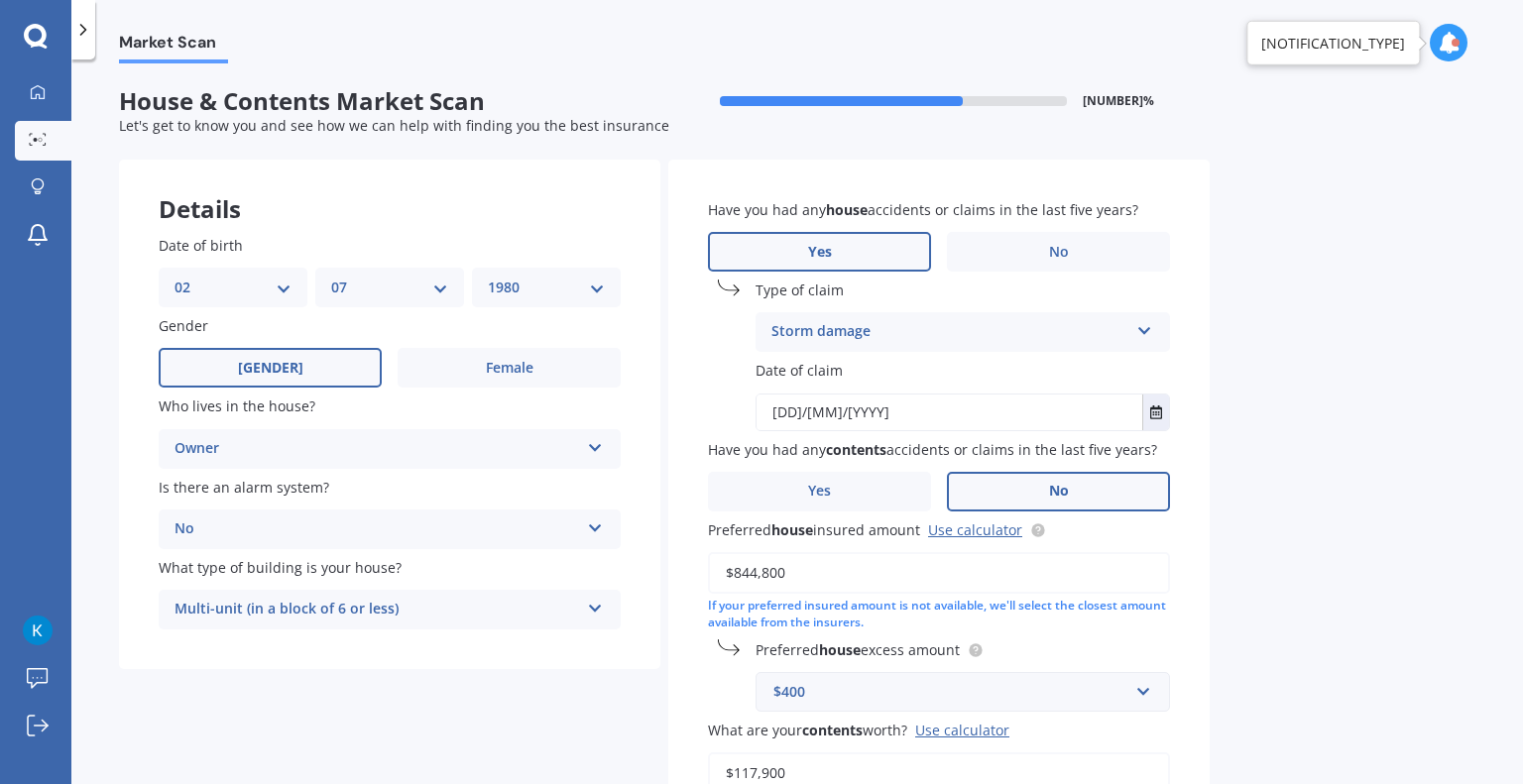 click on "No" at bounding box center [509, 368] 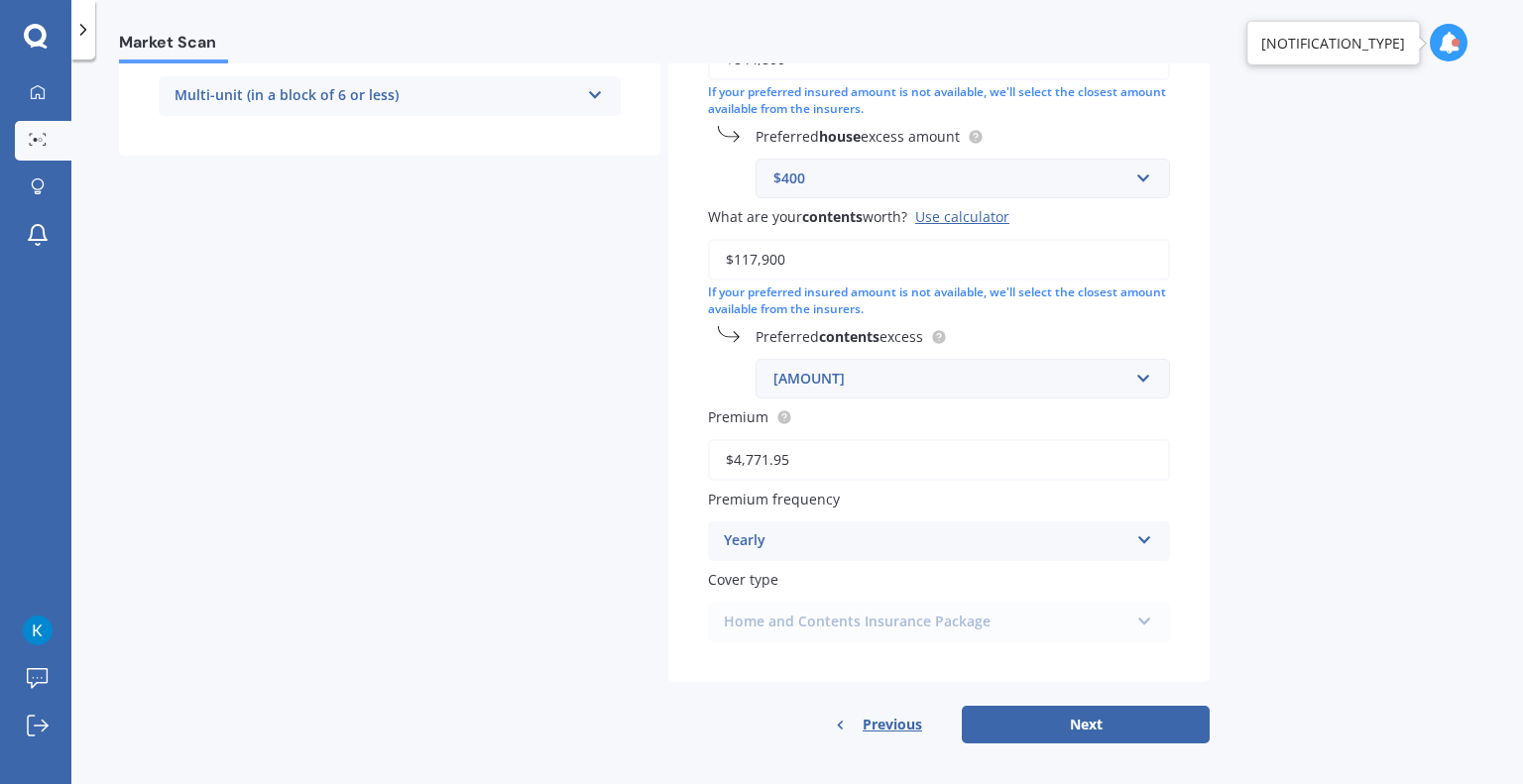 scroll, scrollTop: 523, scrollLeft: 0, axis: vertical 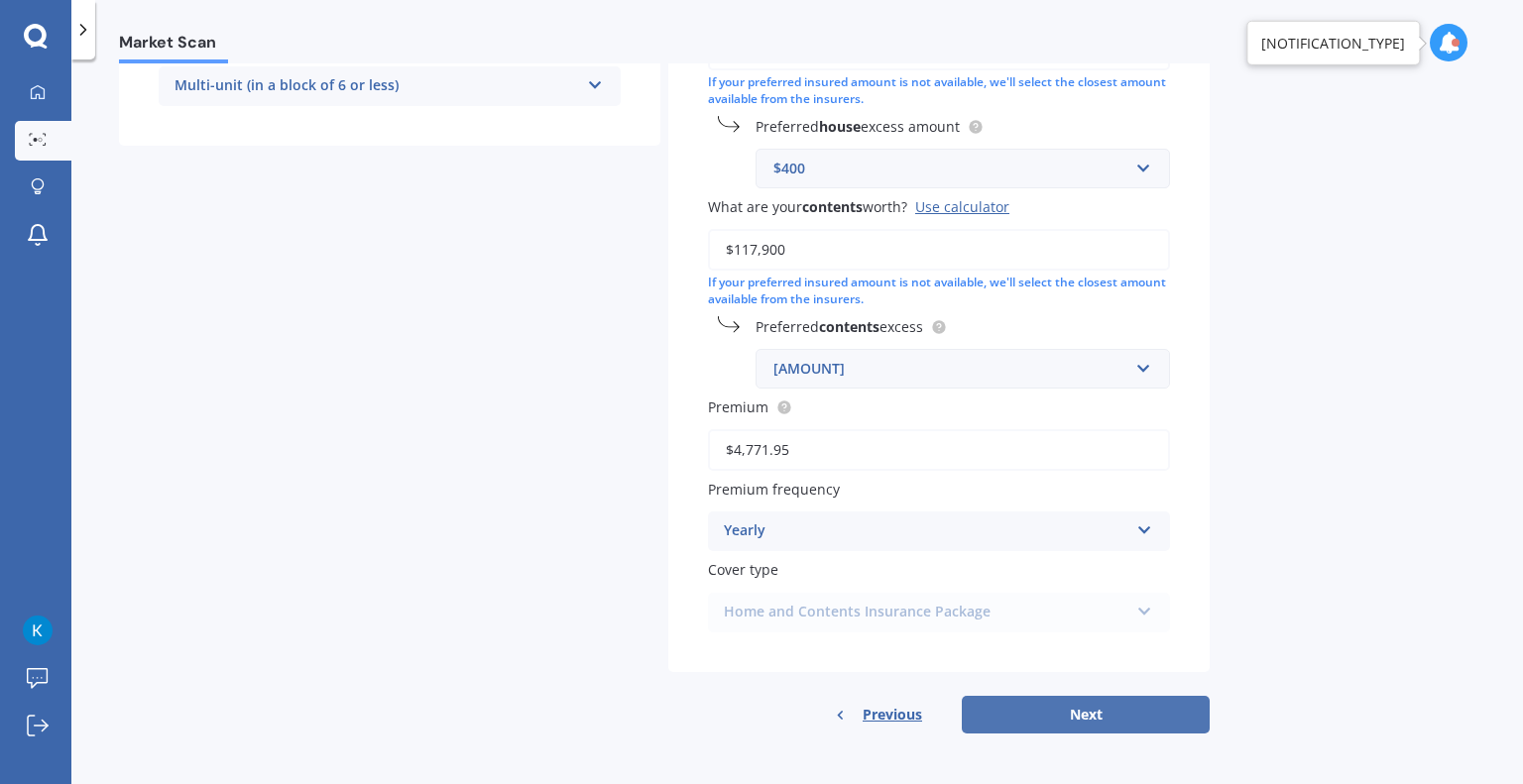 click on "Next" at bounding box center (1086, 715) 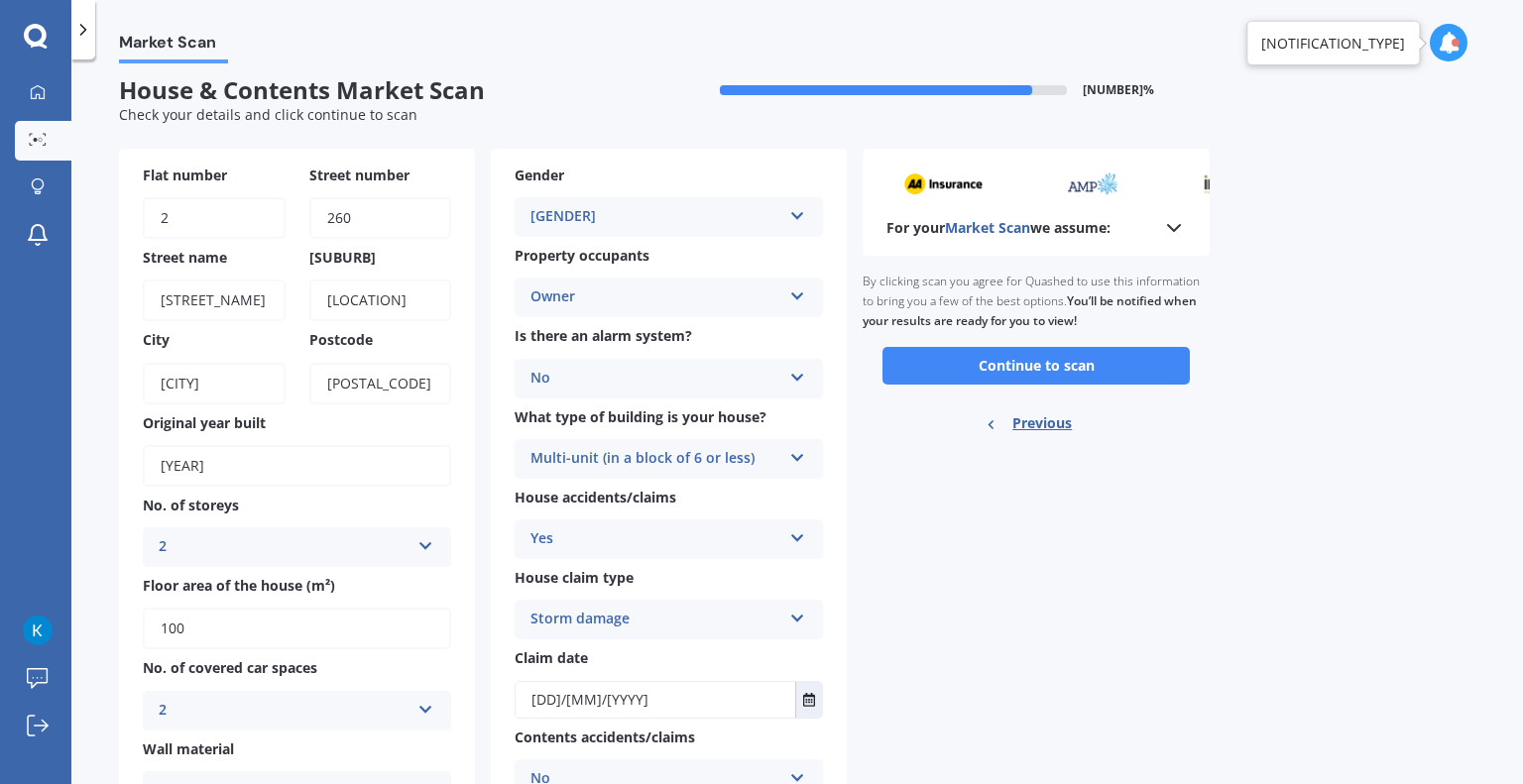 scroll, scrollTop: 0, scrollLeft: 0, axis: both 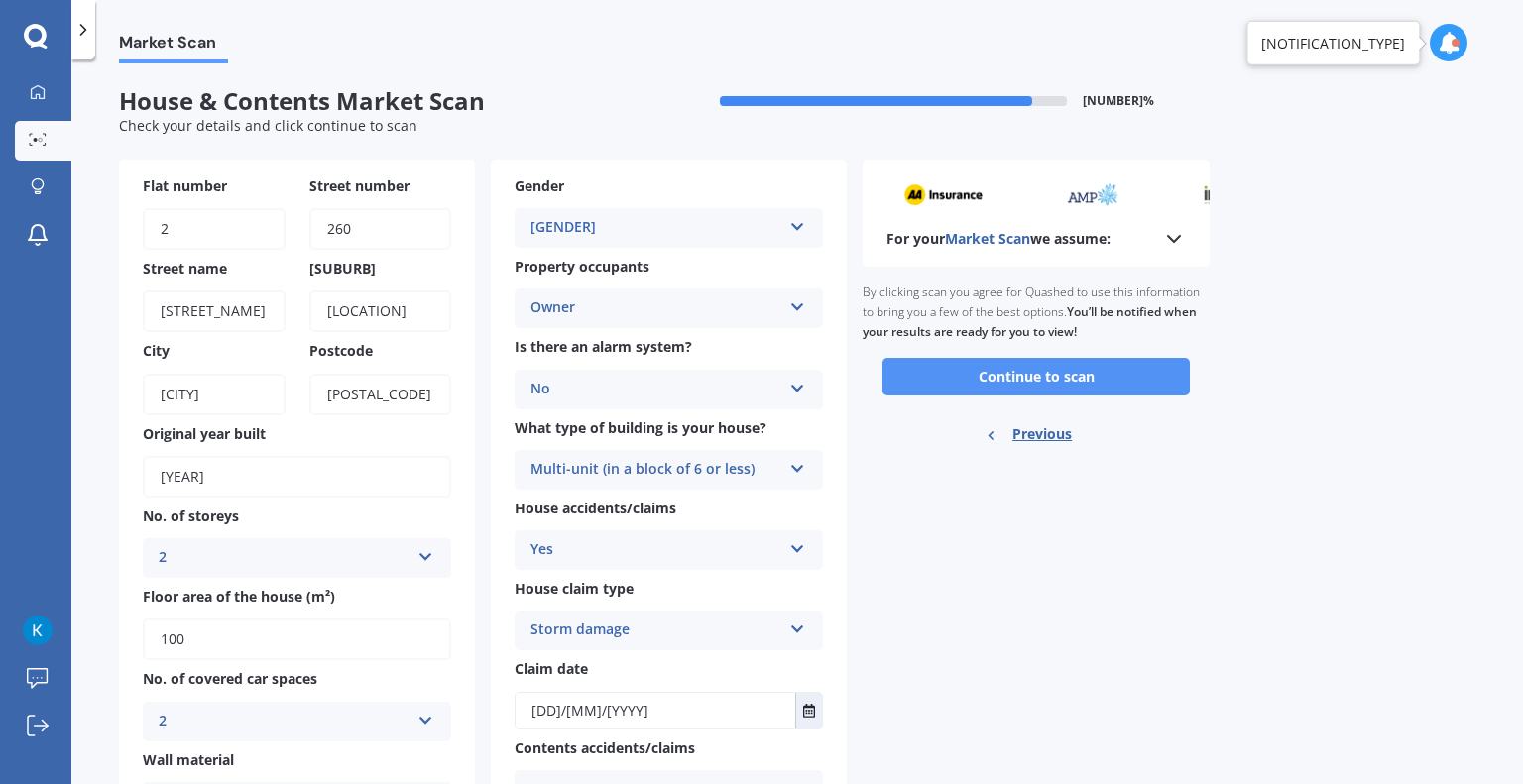 click on "Continue to scan" at bounding box center (1036, 377) 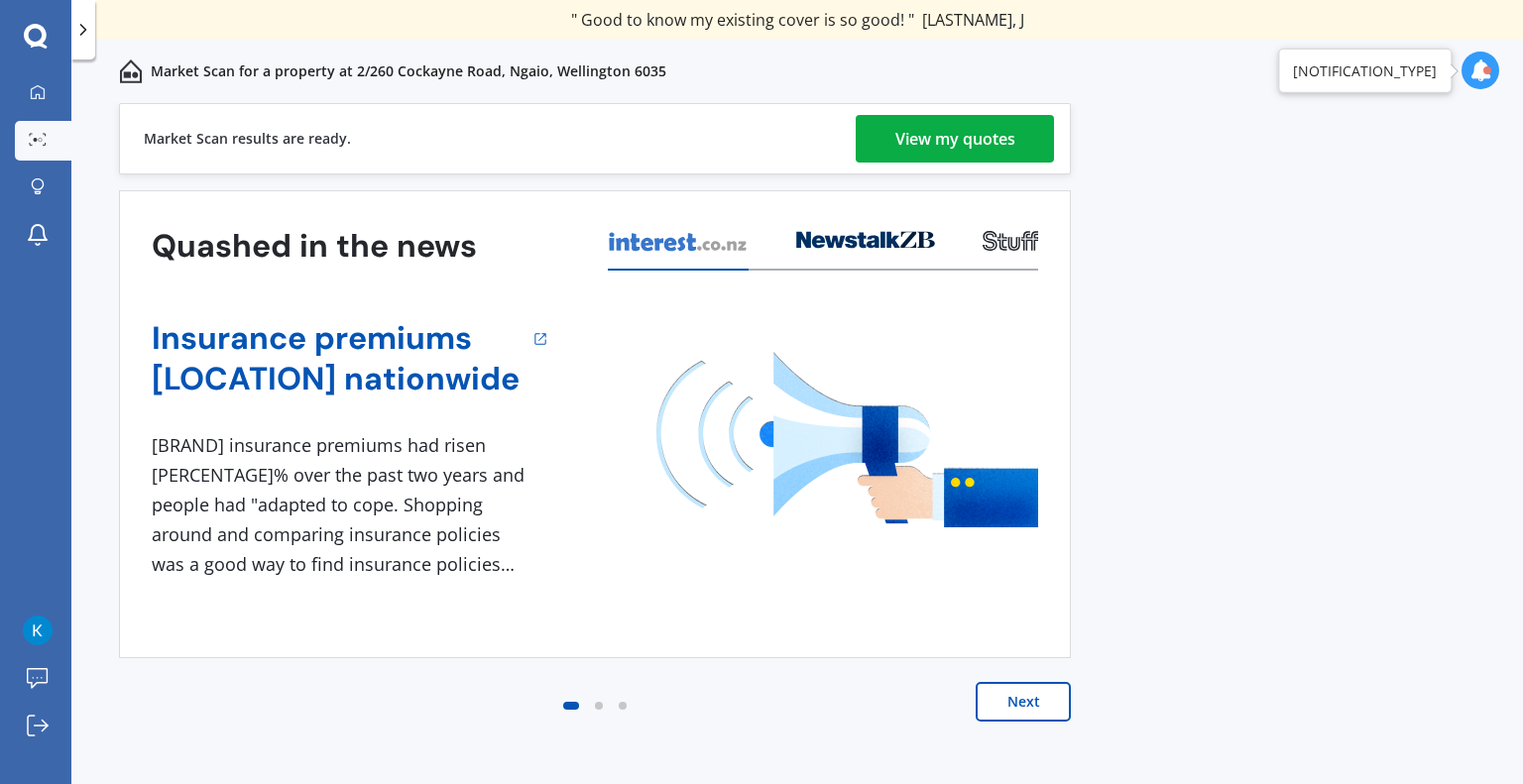 click on "View my quotes" at bounding box center (955, 139) 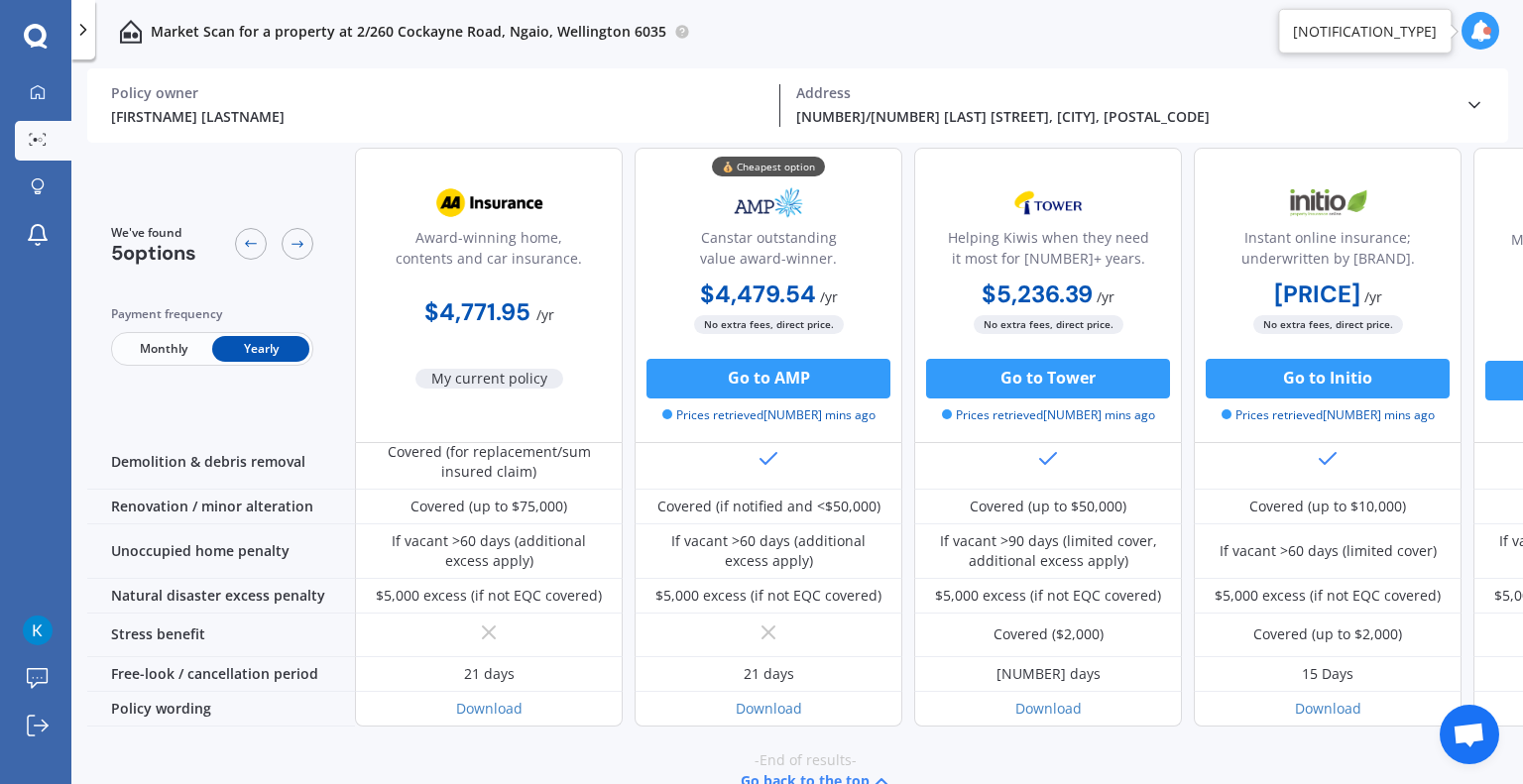 scroll, scrollTop: 886, scrollLeft: 0, axis: vertical 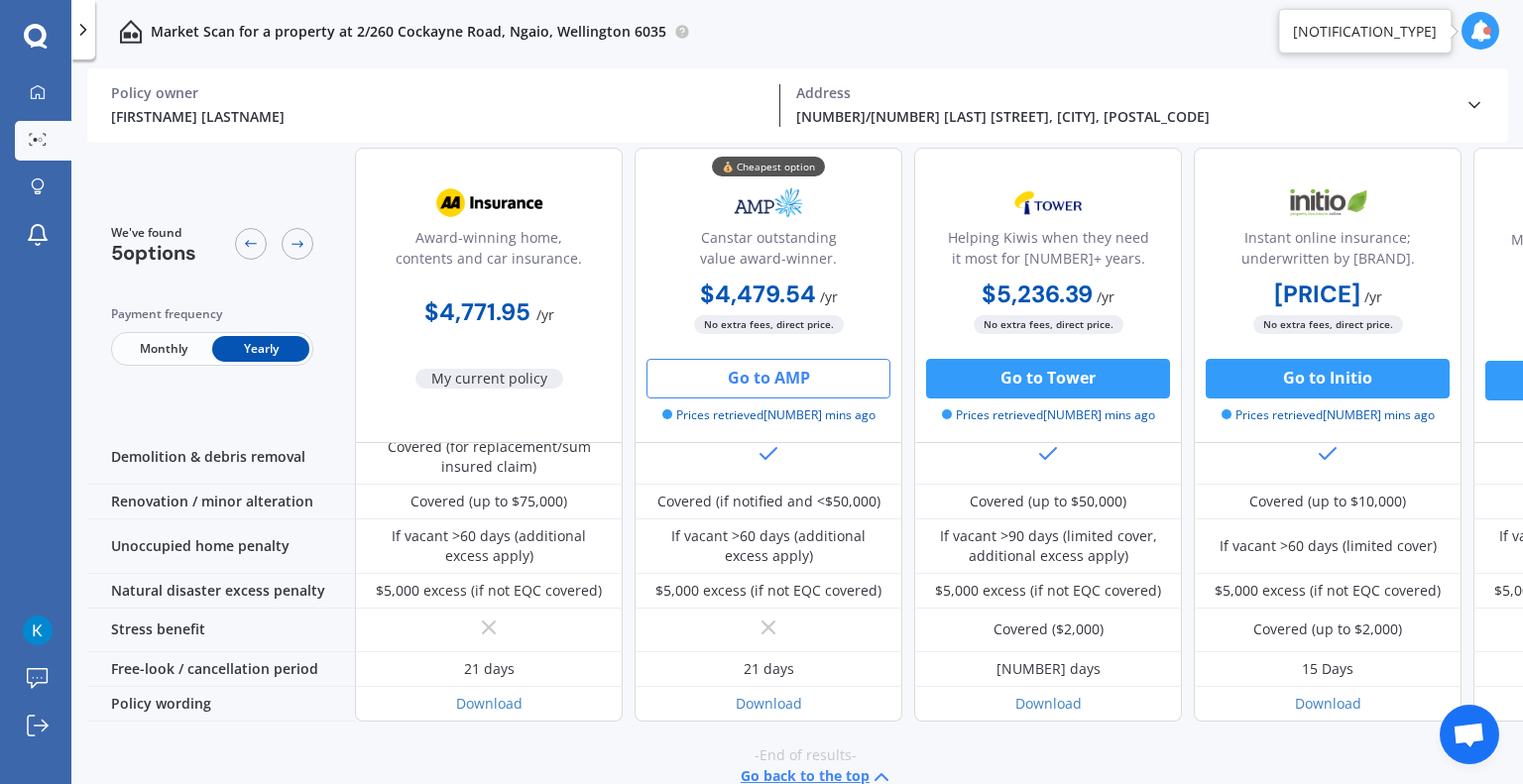 click on "Go to AMP" at bounding box center (768, 379) 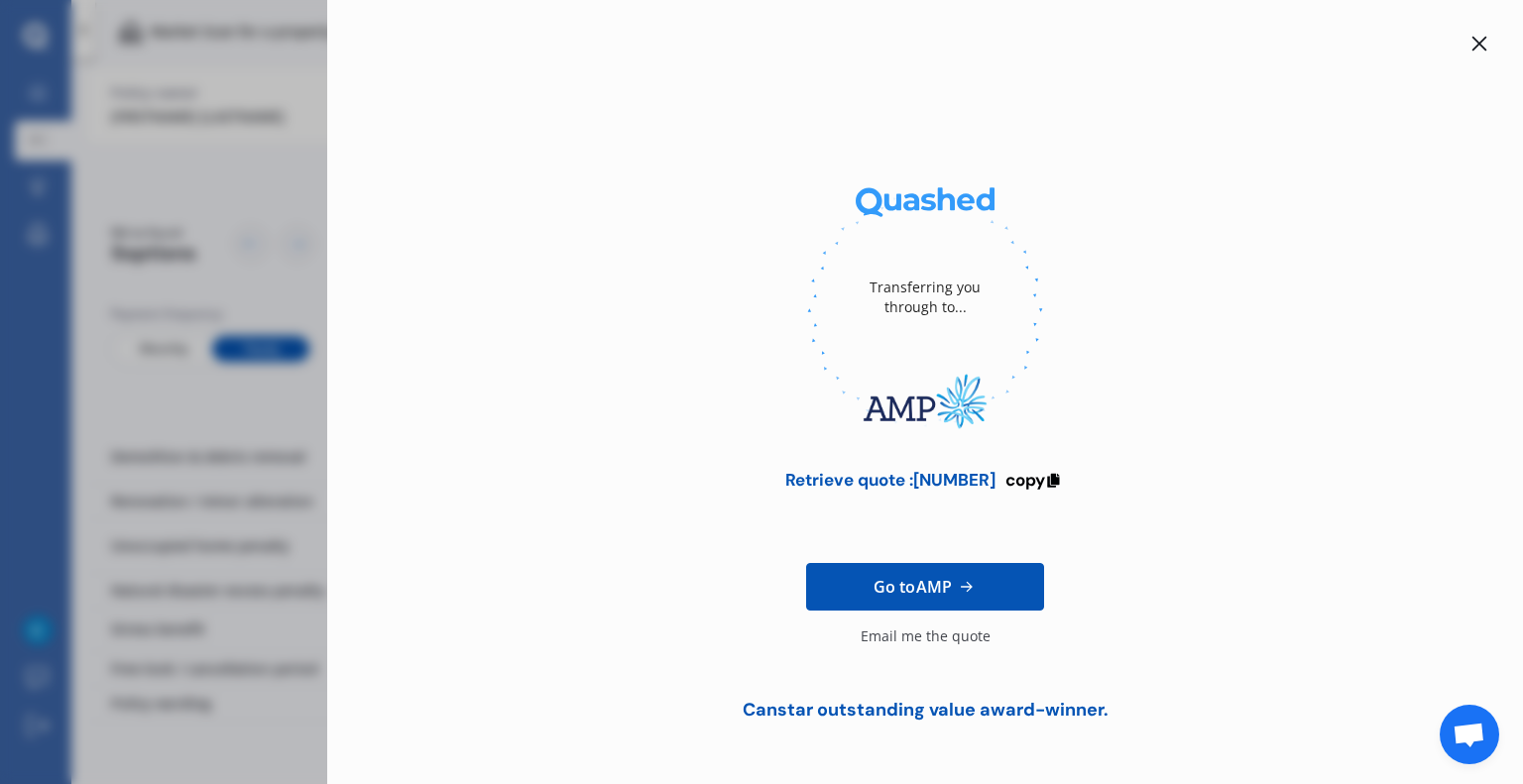 click at bounding box center [1479, 44] 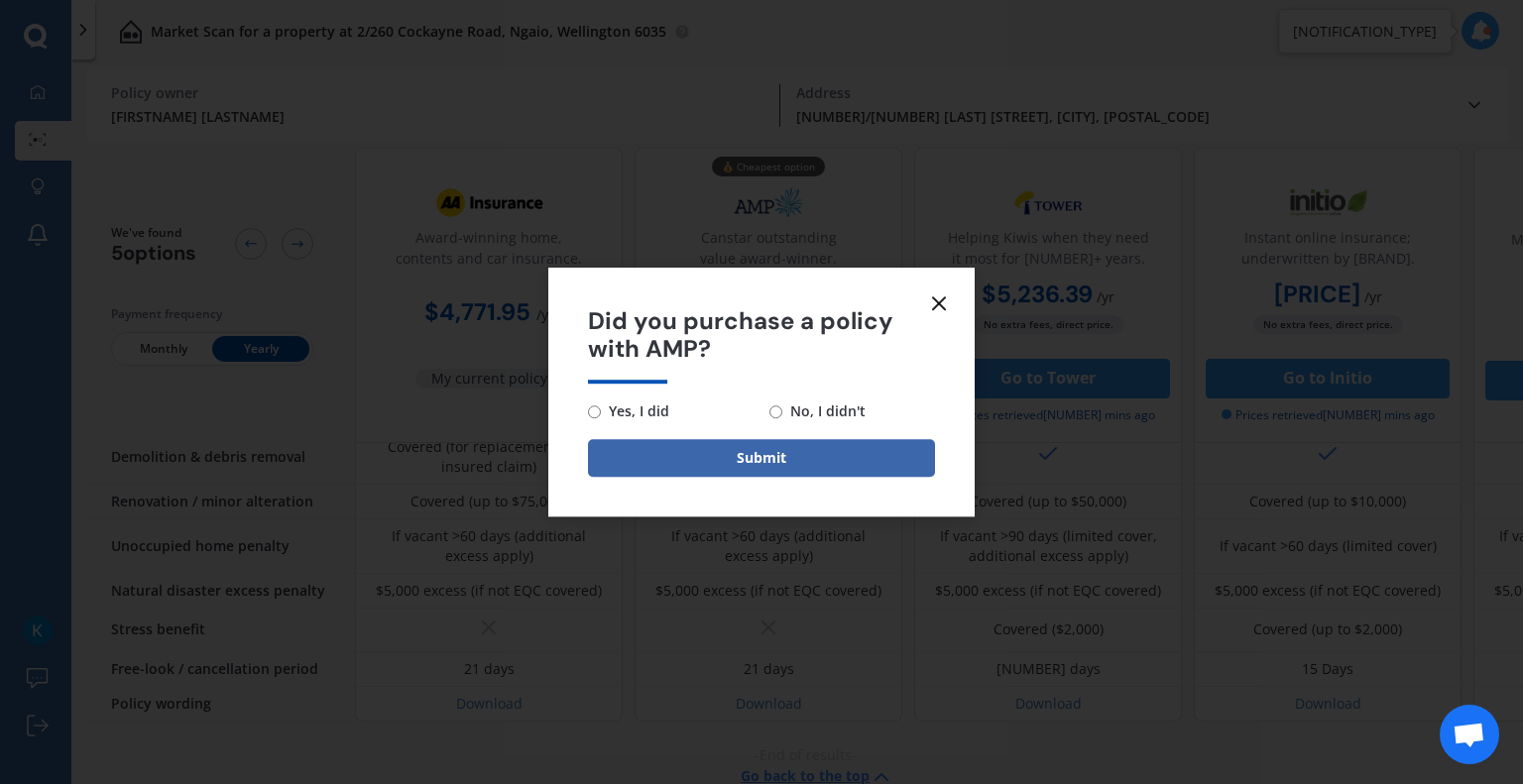 click on "No, I didn't" at bounding box center (594, 411) 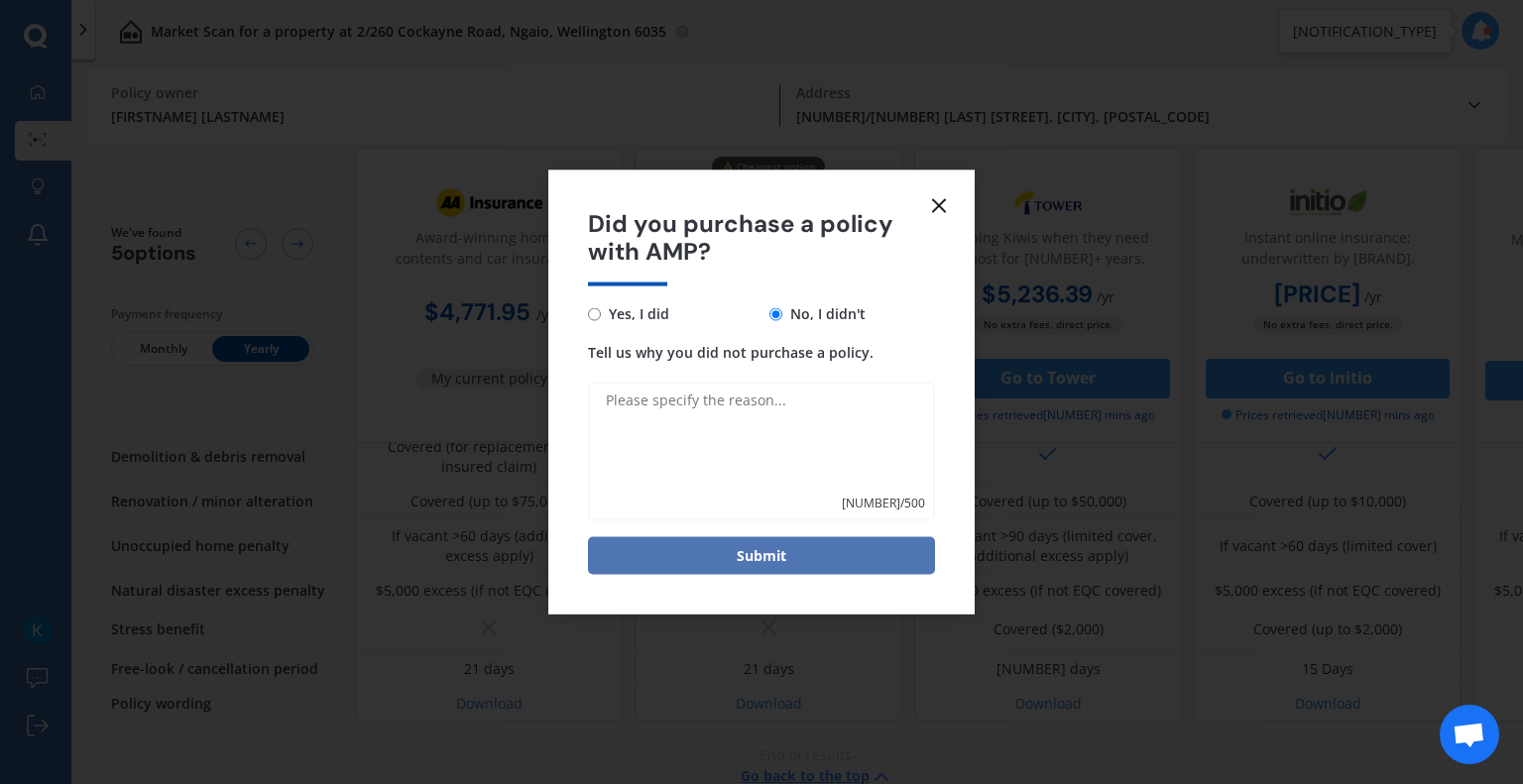 click on "Submit" at bounding box center [762, 556] 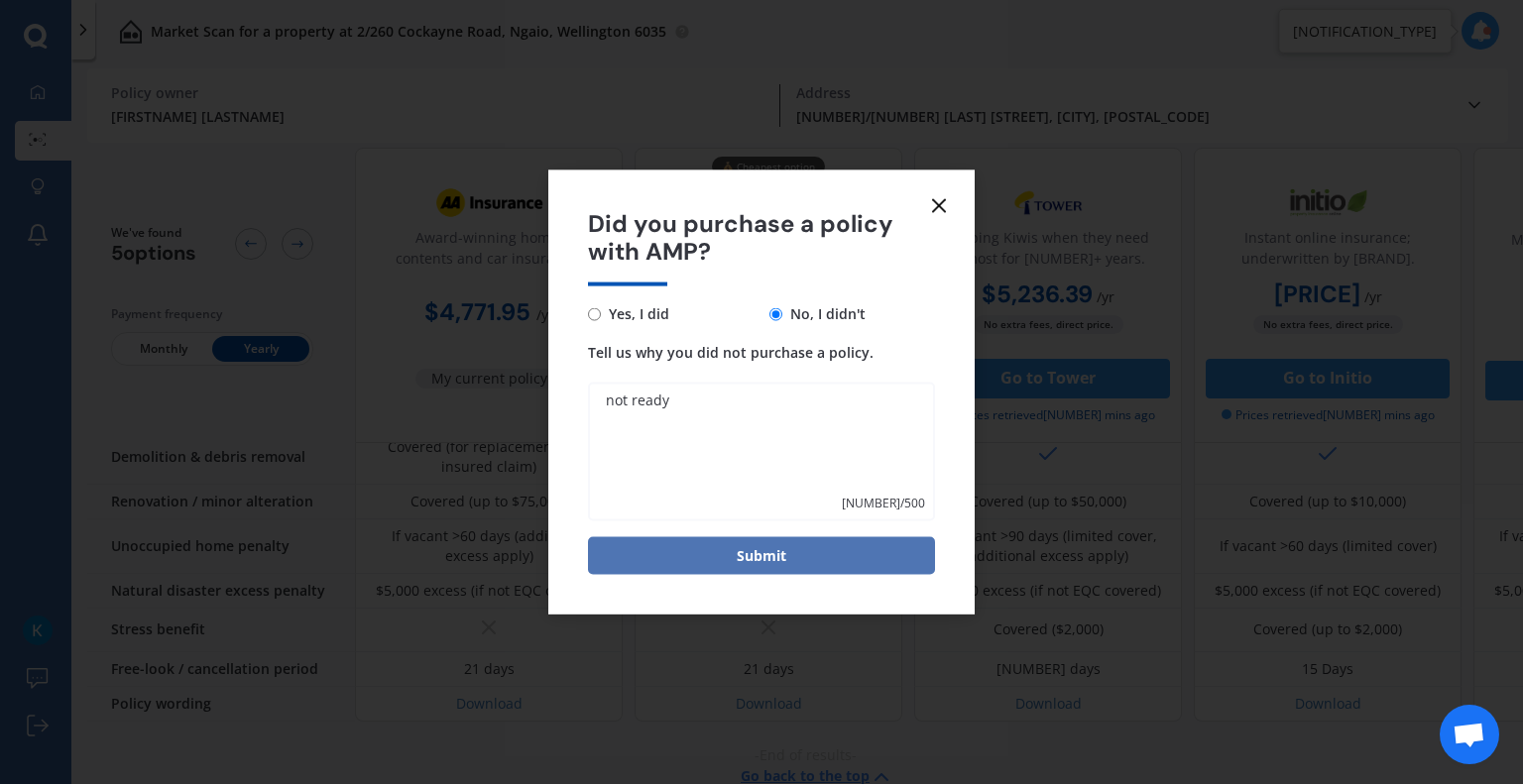 type on "not ready" 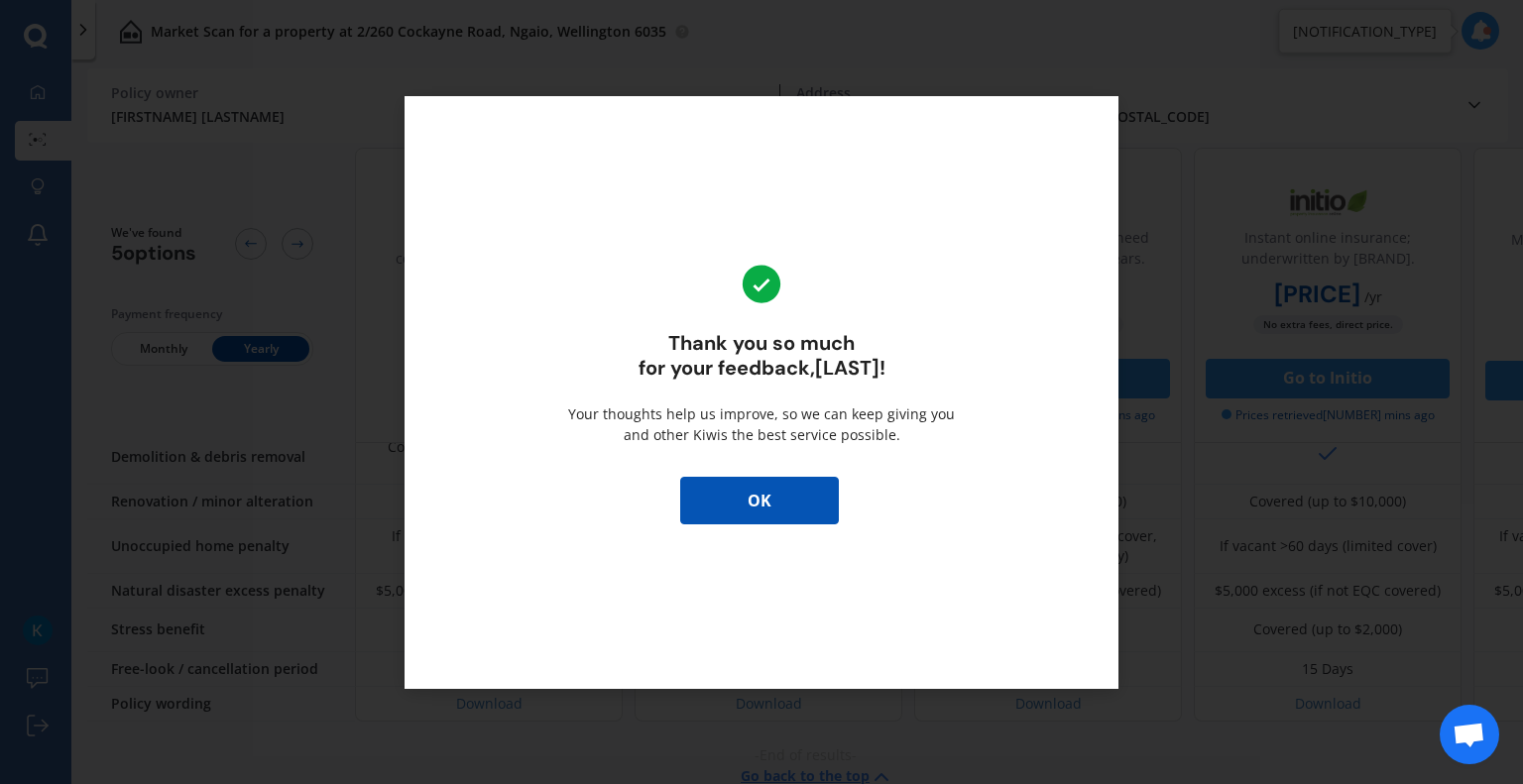click on "OK" at bounding box center [760, 501] 